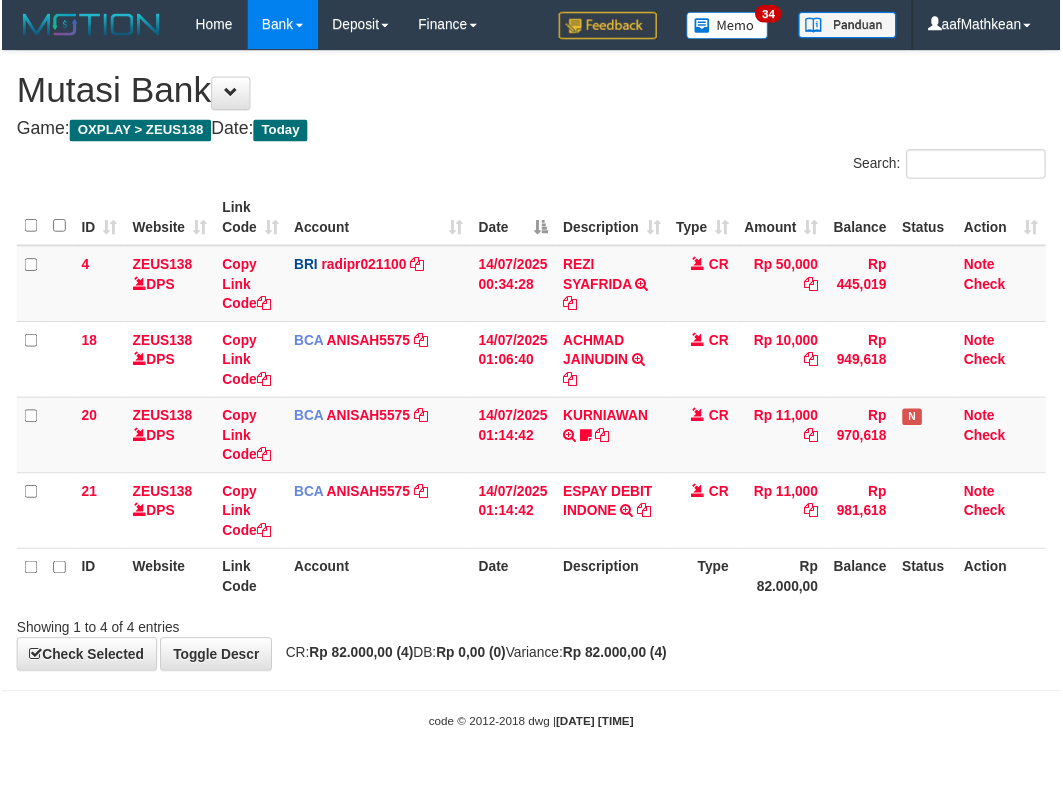 scroll, scrollTop: 0, scrollLeft: 0, axis: both 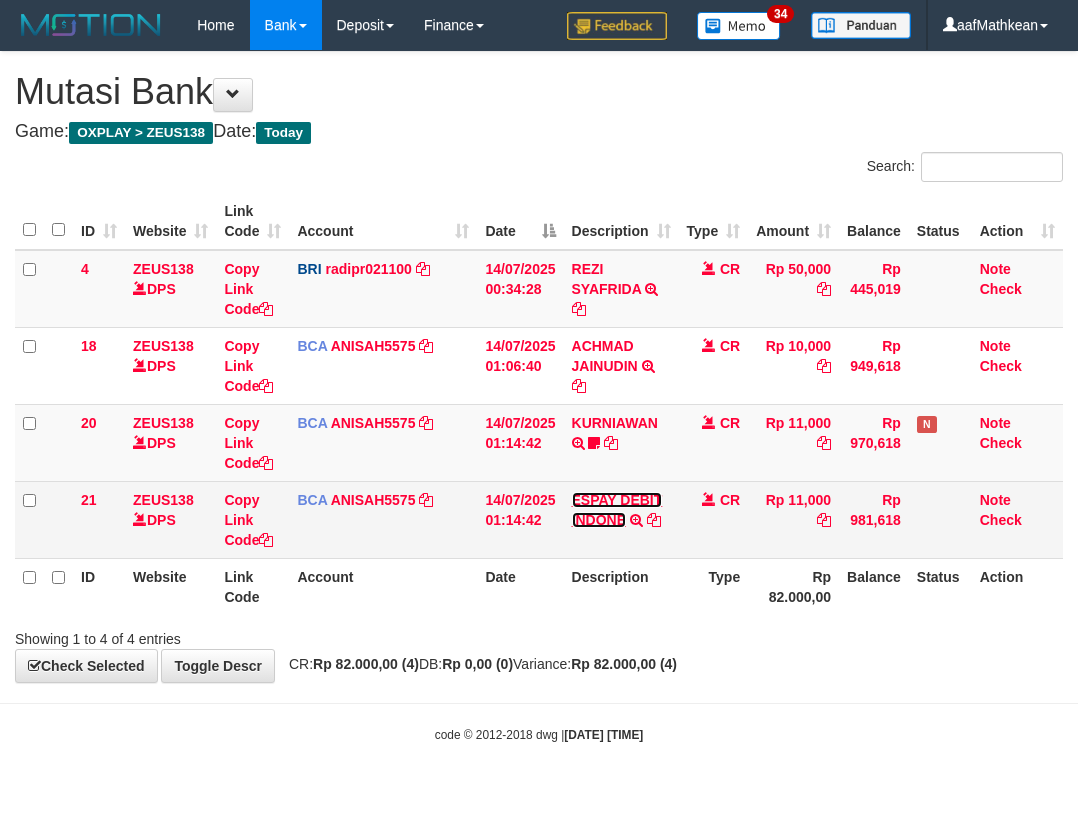 click on "ESPAY DEBIT INDONE" at bounding box center [617, 510] 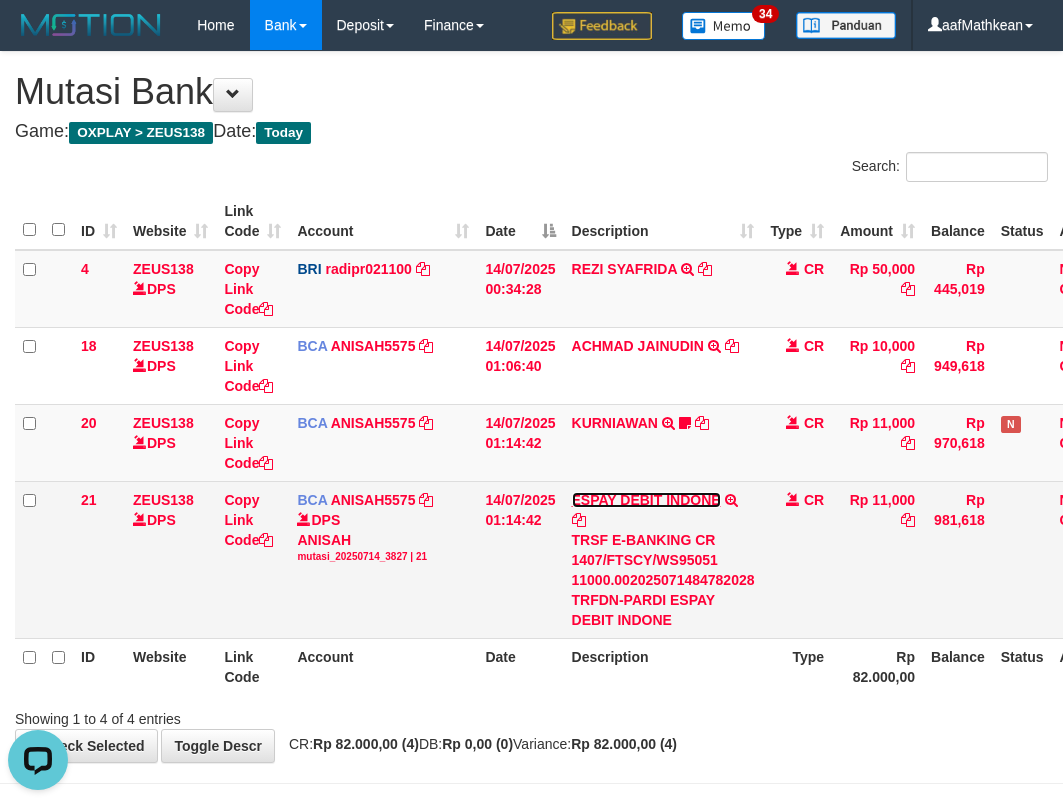 scroll, scrollTop: 0, scrollLeft: 0, axis: both 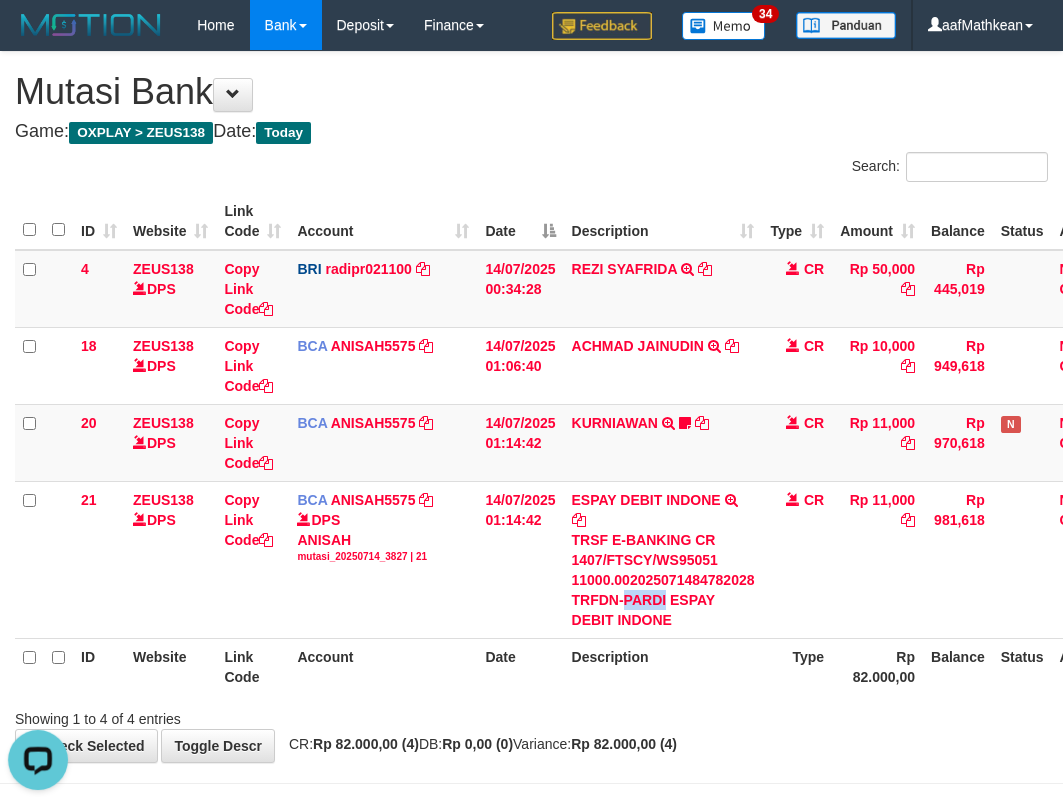 drag, startPoint x: 626, startPoint y: 595, endPoint x: 1069, endPoint y: 319, distance: 521.9435 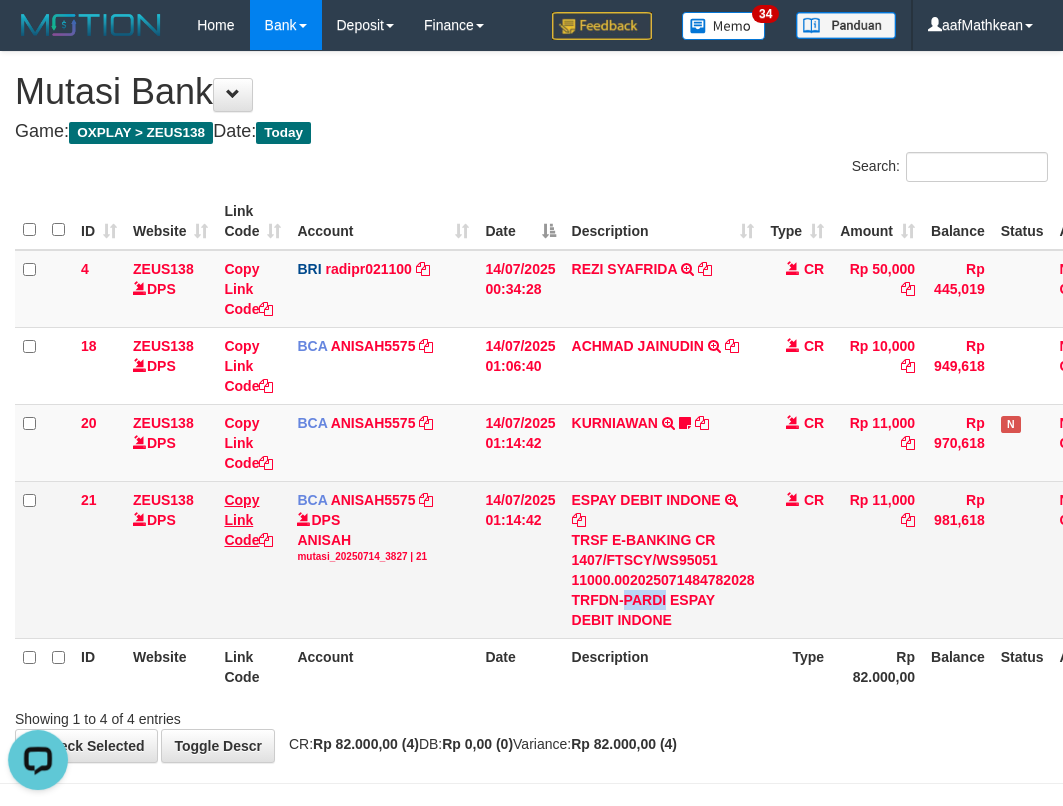 click on "Copy Link Code" at bounding box center [252, 559] 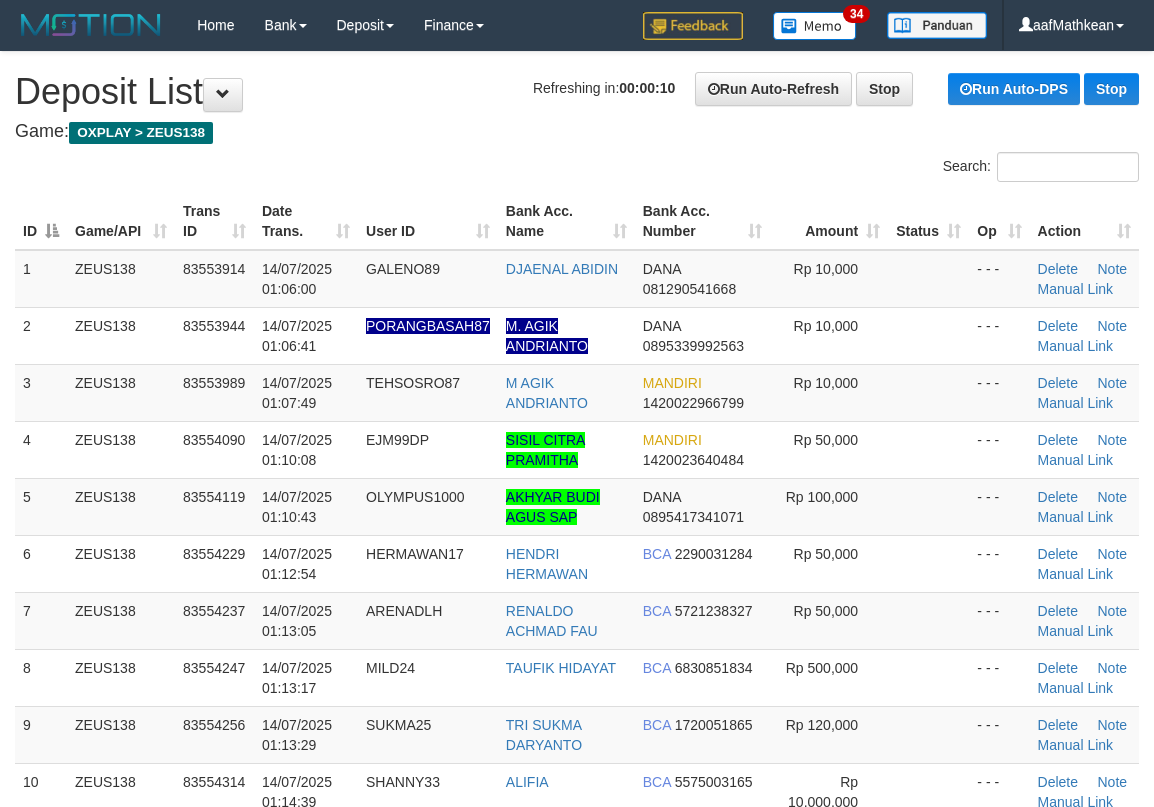 scroll, scrollTop: 0, scrollLeft: 0, axis: both 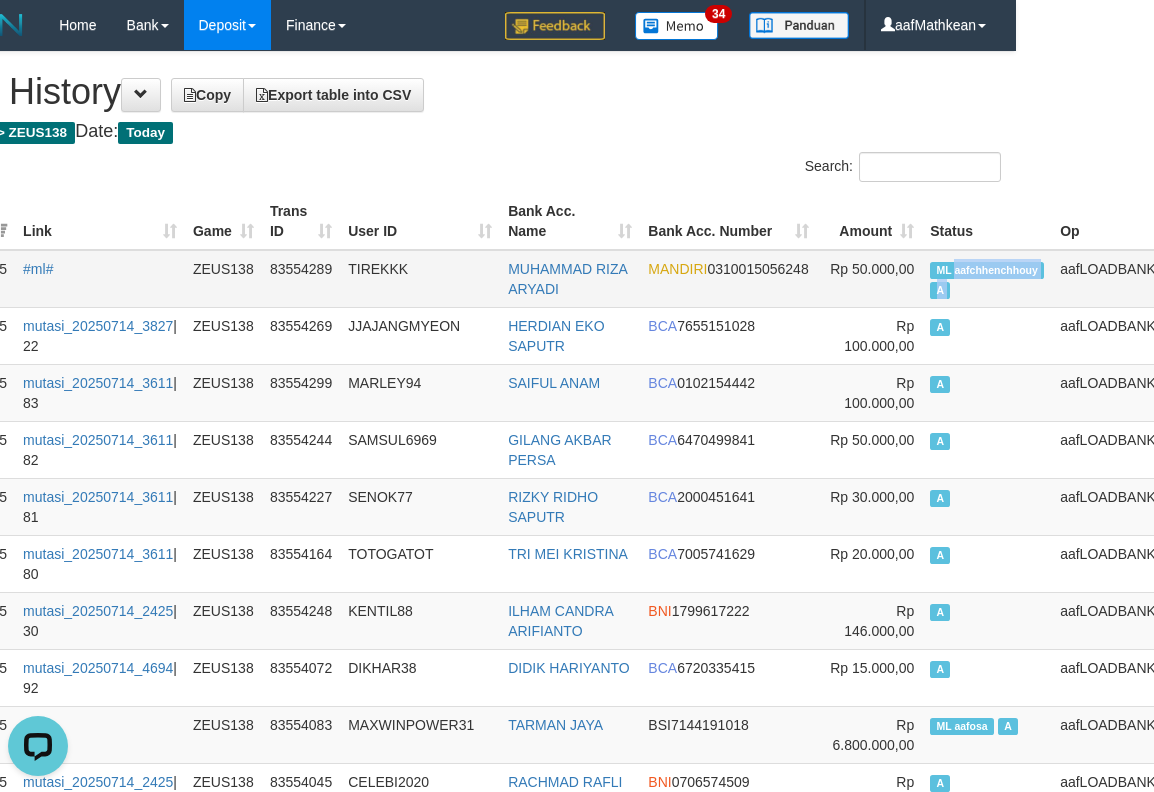 drag, startPoint x: 1048, startPoint y: 268, endPoint x: 1010, endPoint y: 261, distance: 38.63936 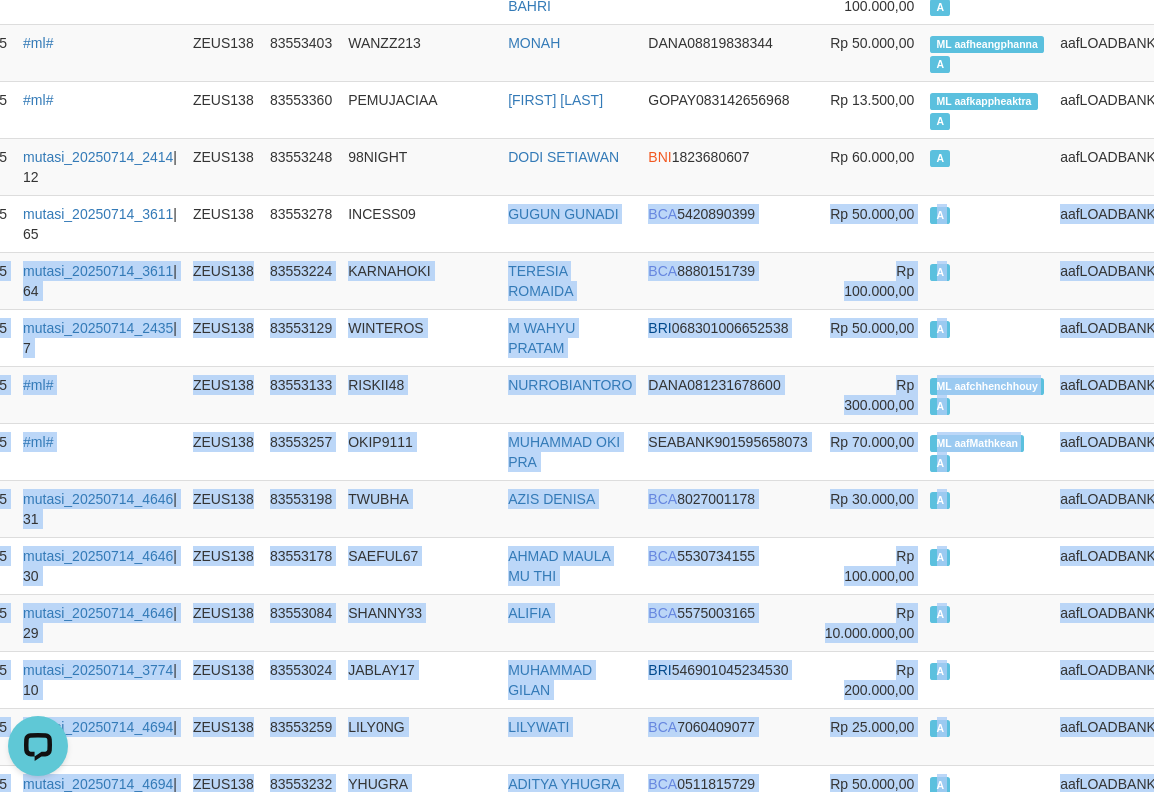 drag, startPoint x: 355, startPoint y: 81, endPoint x: 332, endPoint y: -6, distance: 89.98889 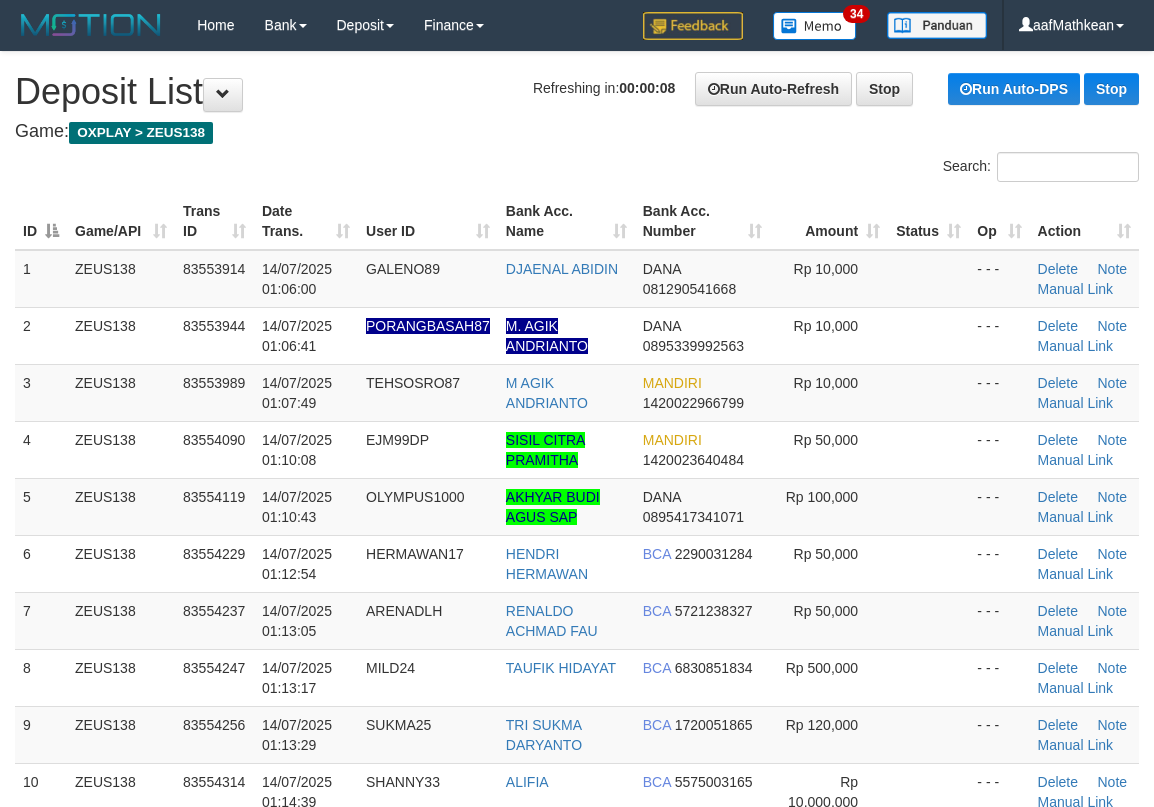 scroll, scrollTop: 0, scrollLeft: 0, axis: both 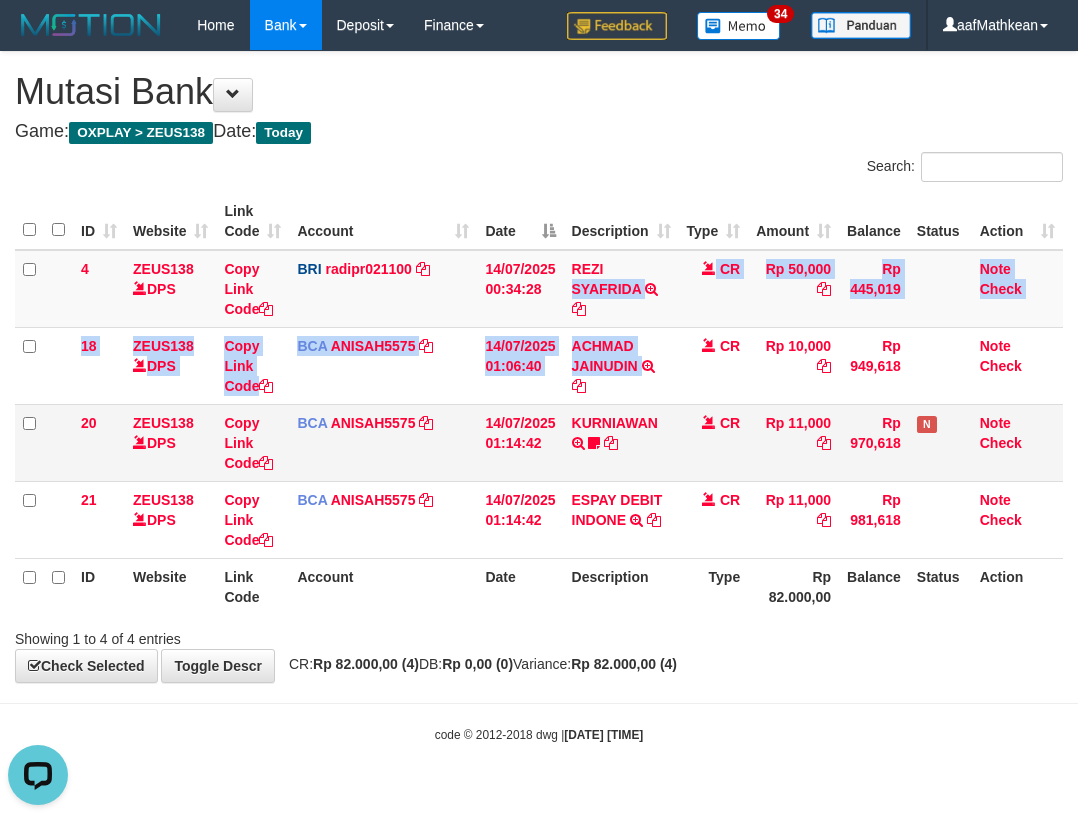 click on "4
ZEUS138    DPS
Copy Link Code
BRI
radipr021100
DPS
REYNALDI ADI PRATAMA
mutasi_20250714_3774 | 4
mutasi_20250714_3774 | 4
14/07/2025 00:34:28
REZI SYAFRIDA         TRANSFER NBMB REZI SYAFRIDA TO REYNALDI ADI PRATAMA
CR
Rp 50,000
Rp 445,019
Note
Check
18
ZEUS138    DPS
Copy Link Code
BCA
ANISAH5575
DPS
ANISAH
mutasi_20250714_3827 | 18
mutasi_20250714_3827 | 18
ACHMAD JAINUDIN" at bounding box center [539, 404] 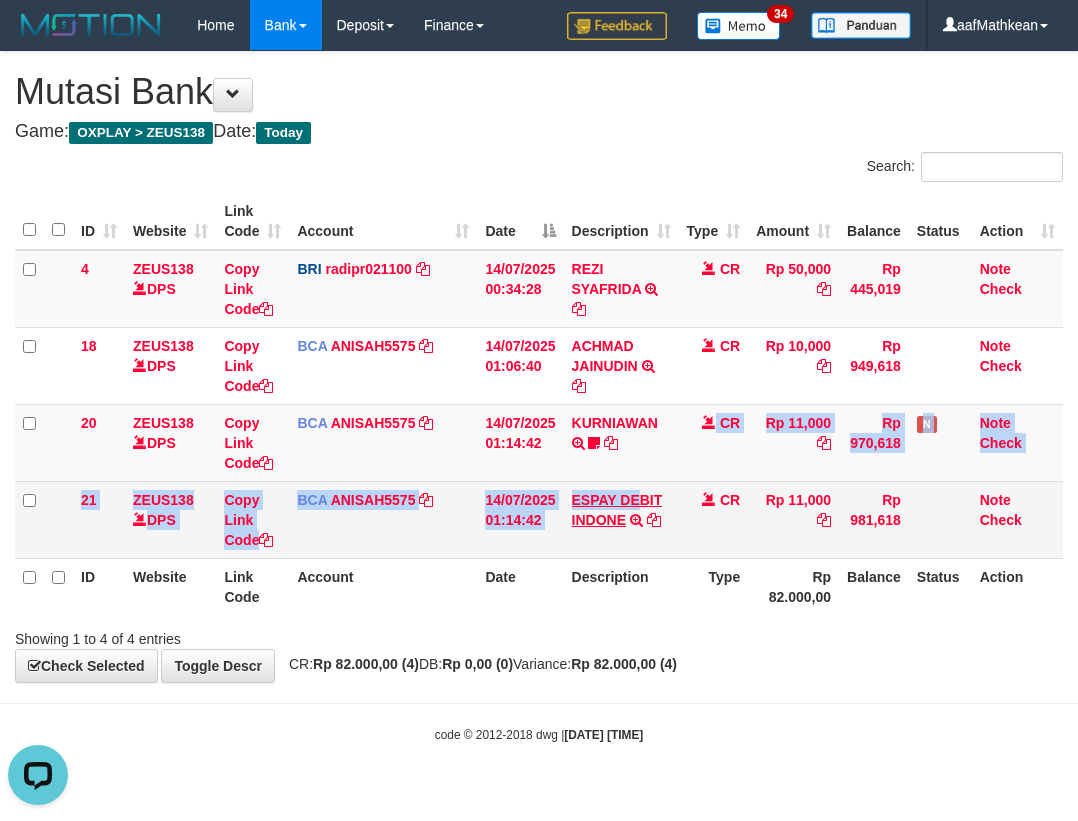 drag, startPoint x: 630, startPoint y: 515, endPoint x: 622, endPoint y: 540, distance: 26.24881 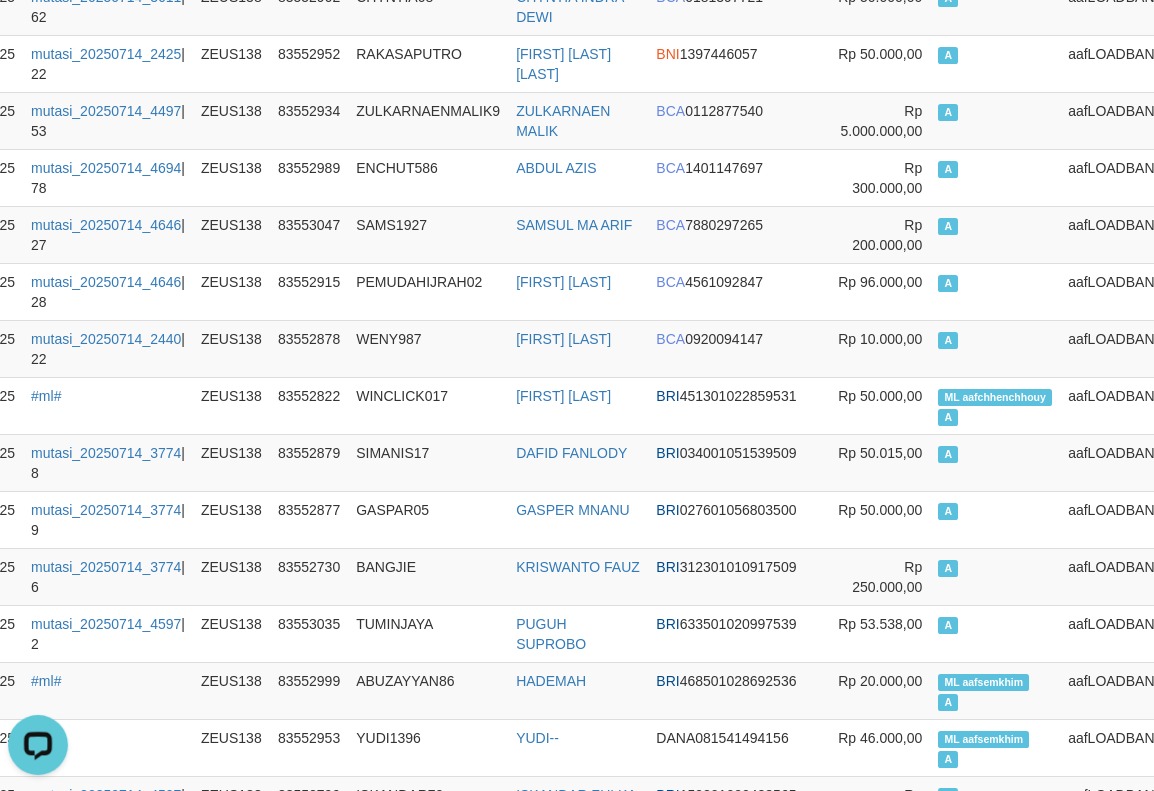 scroll, scrollTop: 4530, scrollLeft: 130, axis: both 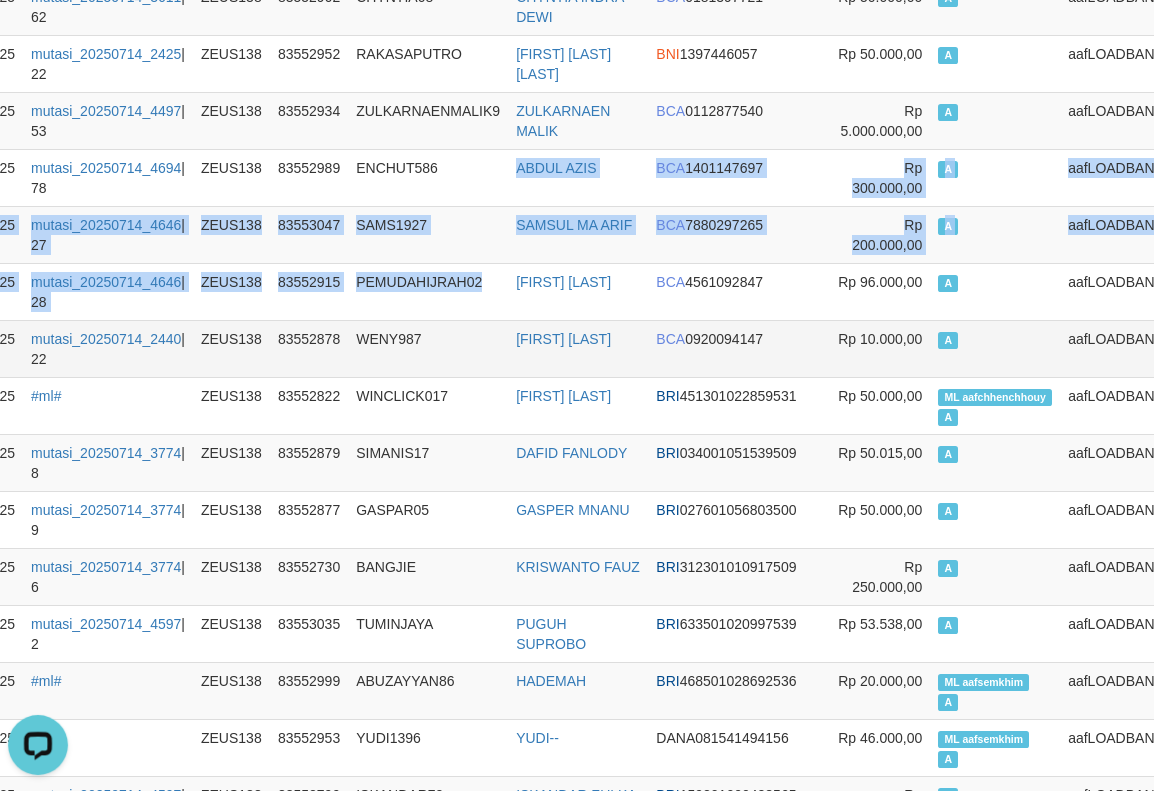 drag, startPoint x: 482, startPoint y: 179, endPoint x: 458, endPoint y: 347, distance: 169.70563 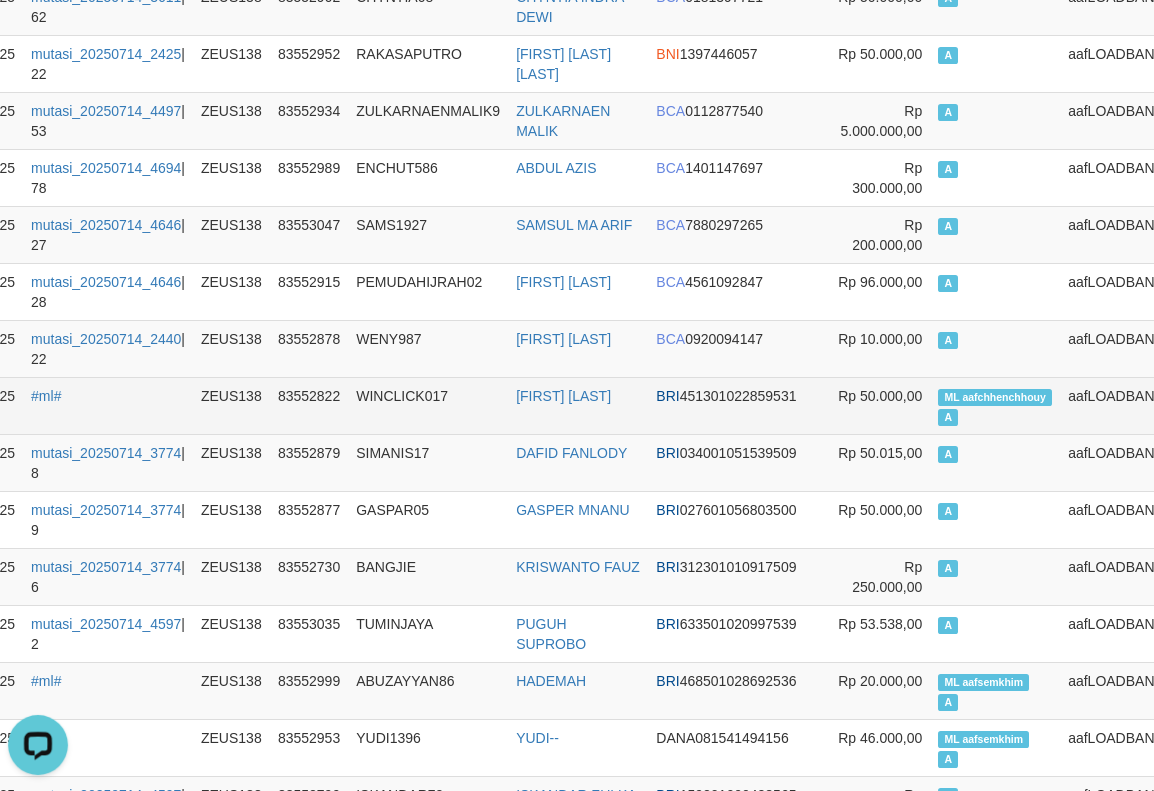 drag, startPoint x: 458, startPoint y: 347, endPoint x: 467, endPoint y: 394, distance: 47.853943 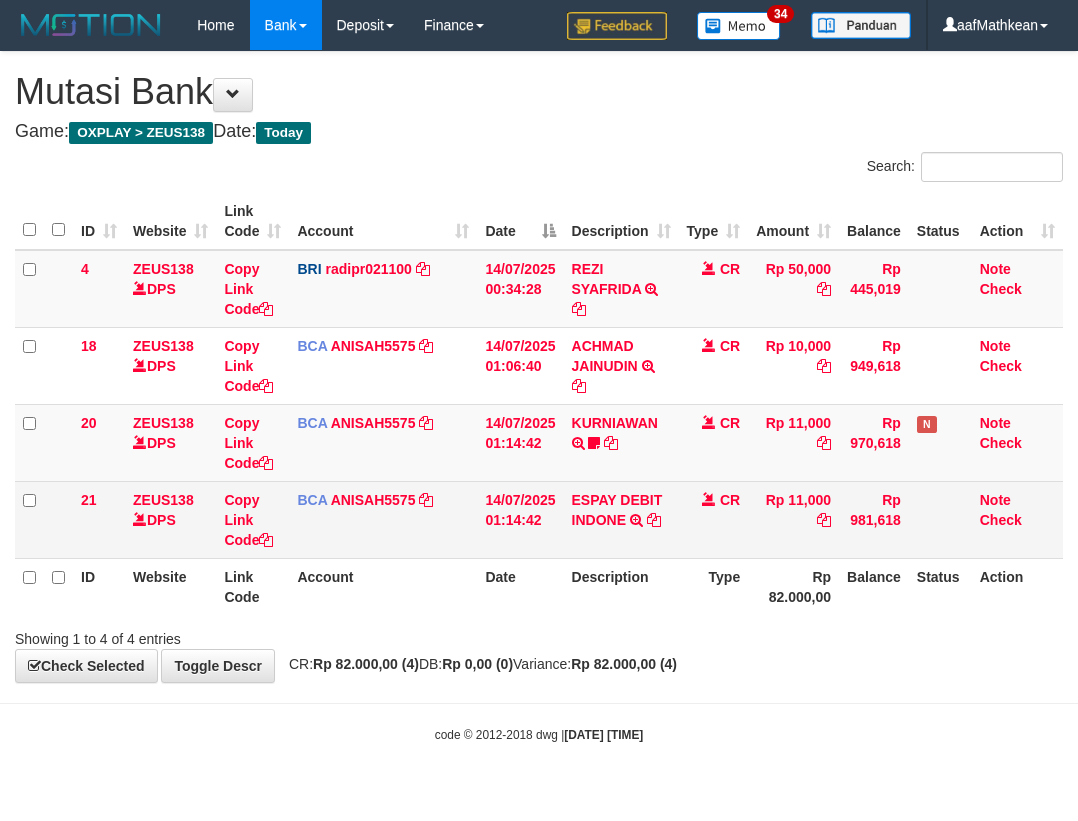scroll, scrollTop: 0, scrollLeft: 0, axis: both 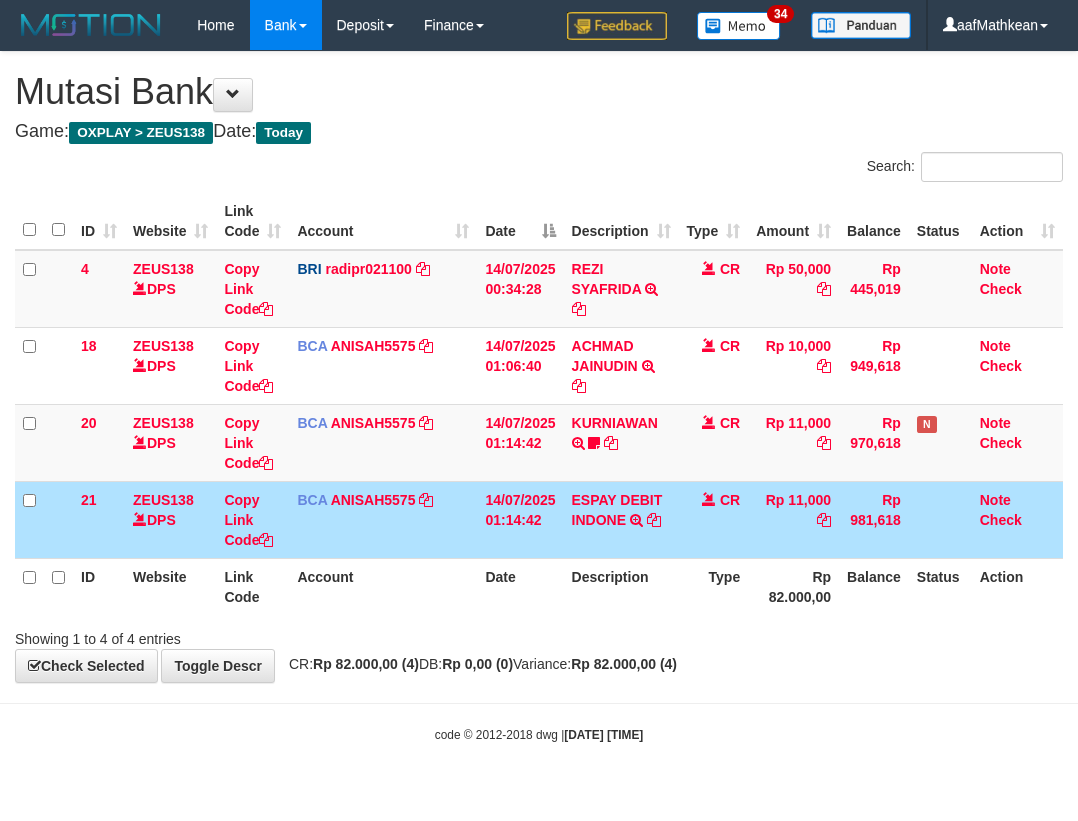 click on "CR" at bounding box center (714, 519) 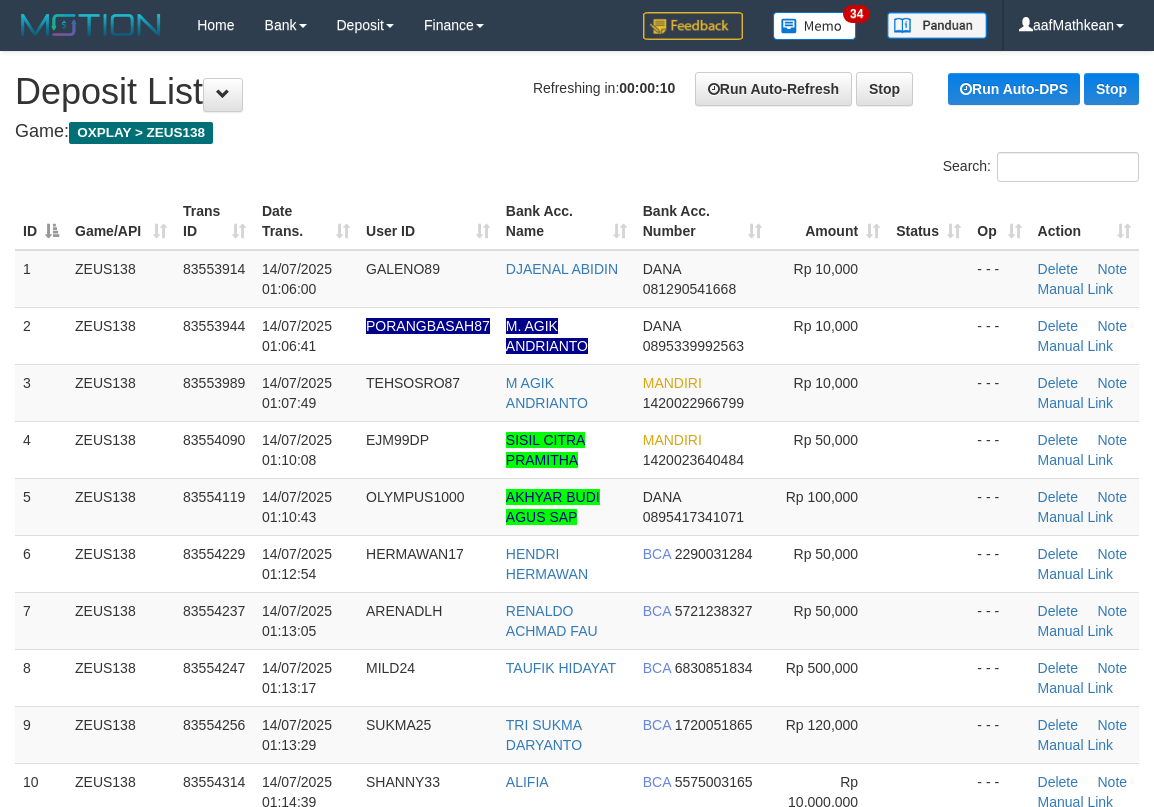 scroll, scrollTop: 0, scrollLeft: 0, axis: both 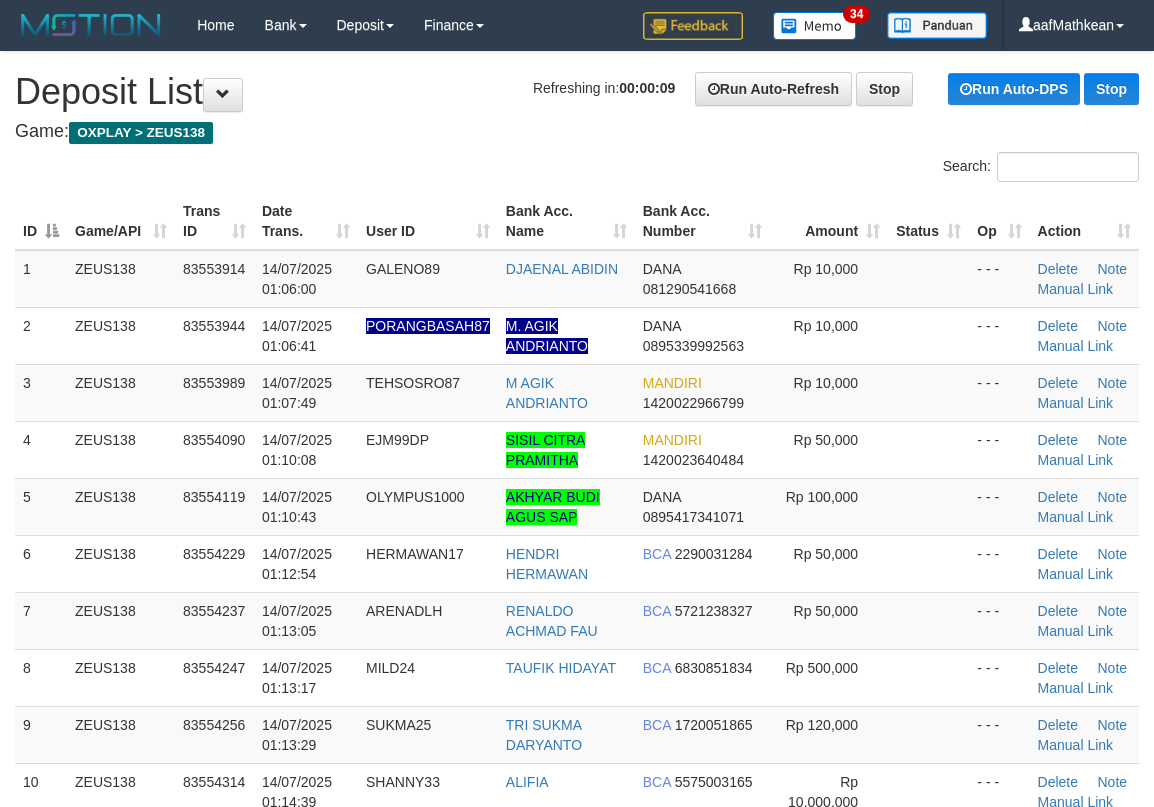drag, startPoint x: 537, startPoint y: 493, endPoint x: 575, endPoint y: 473, distance: 42.941822 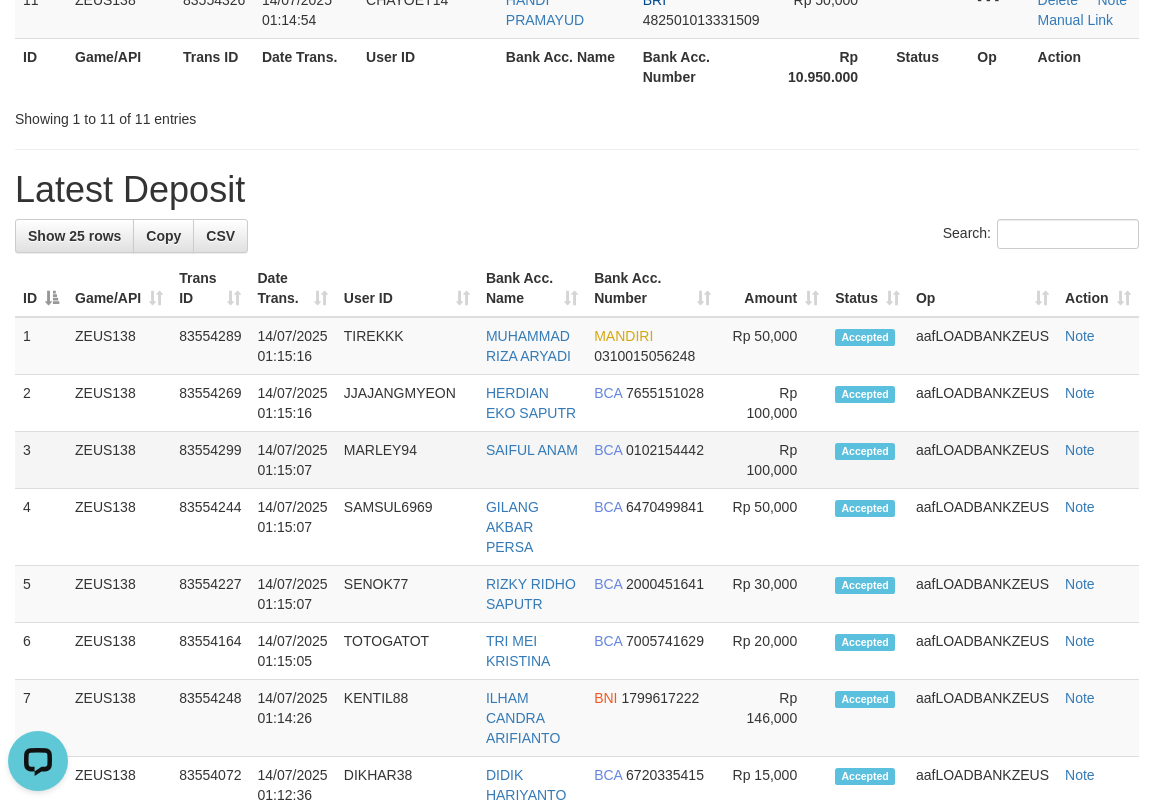 scroll, scrollTop: 0, scrollLeft: 0, axis: both 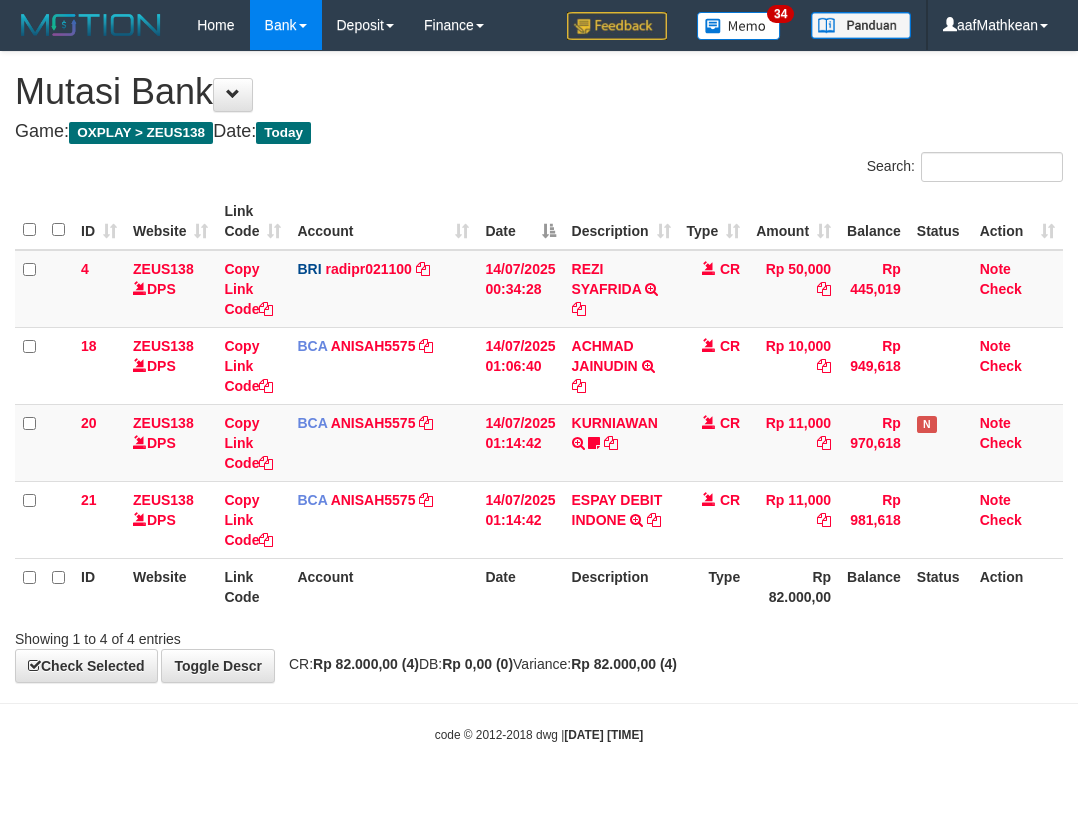 click on "Showing 1 to 4 of 4 entries" at bounding box center (224, 635) 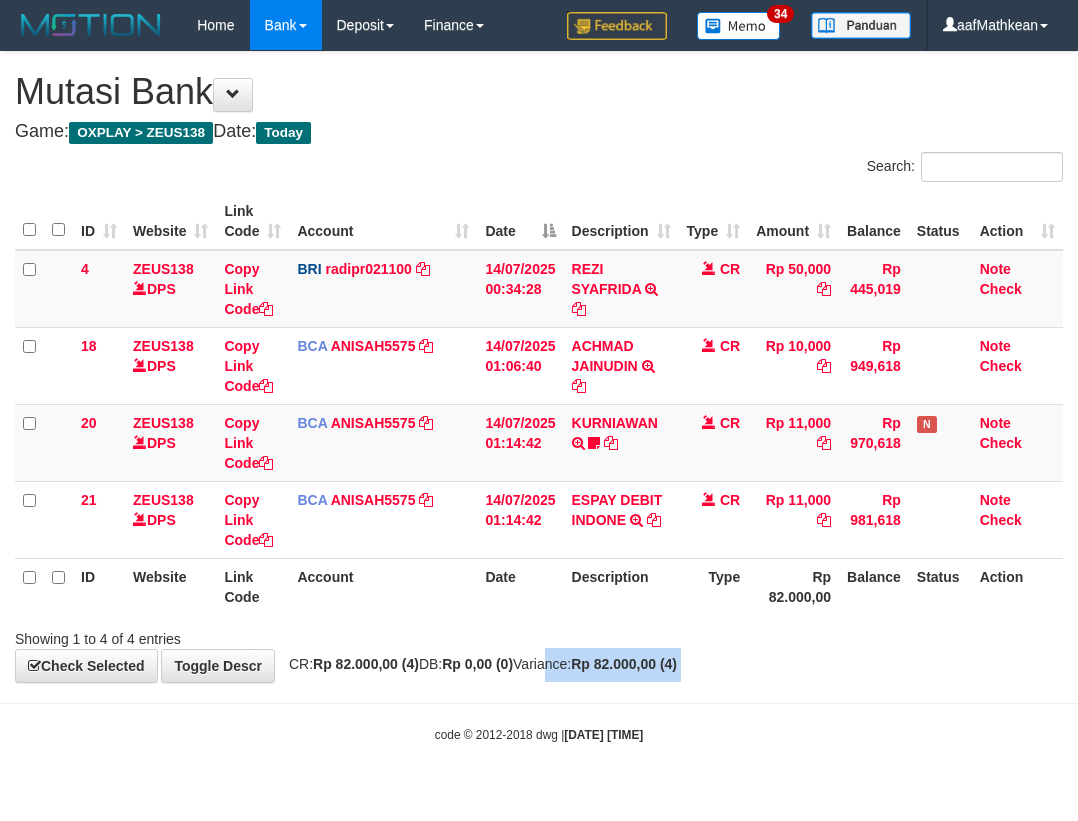 click on "Toggle navigation
Home
Bank
Account List
Load
By Website
Group
[OXPLAY]													ZEUS138
By Load Group (DPS)" at bounding box center [539, 397] 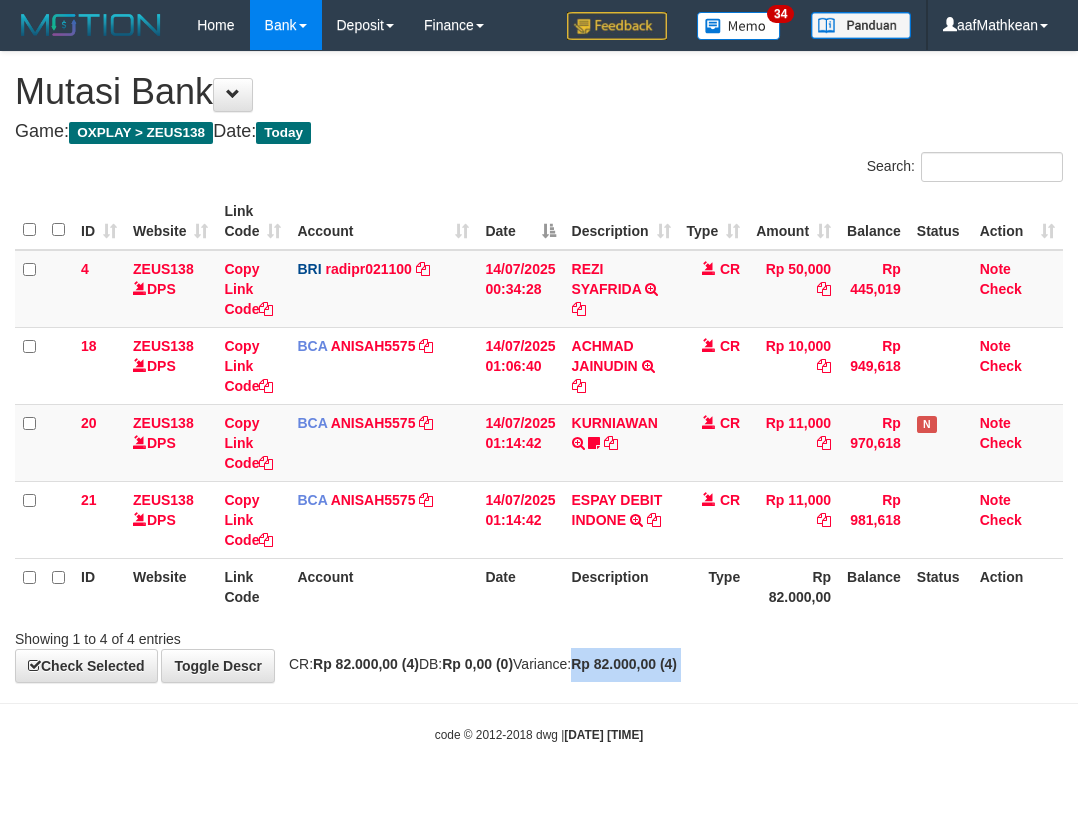 click on "Toggle navigation
Home
Bank
Account List
Load
By Website
Group
[OXPLAY]													ZEUS138
By Load Group (DPS)" at bounding box center [539, 397] 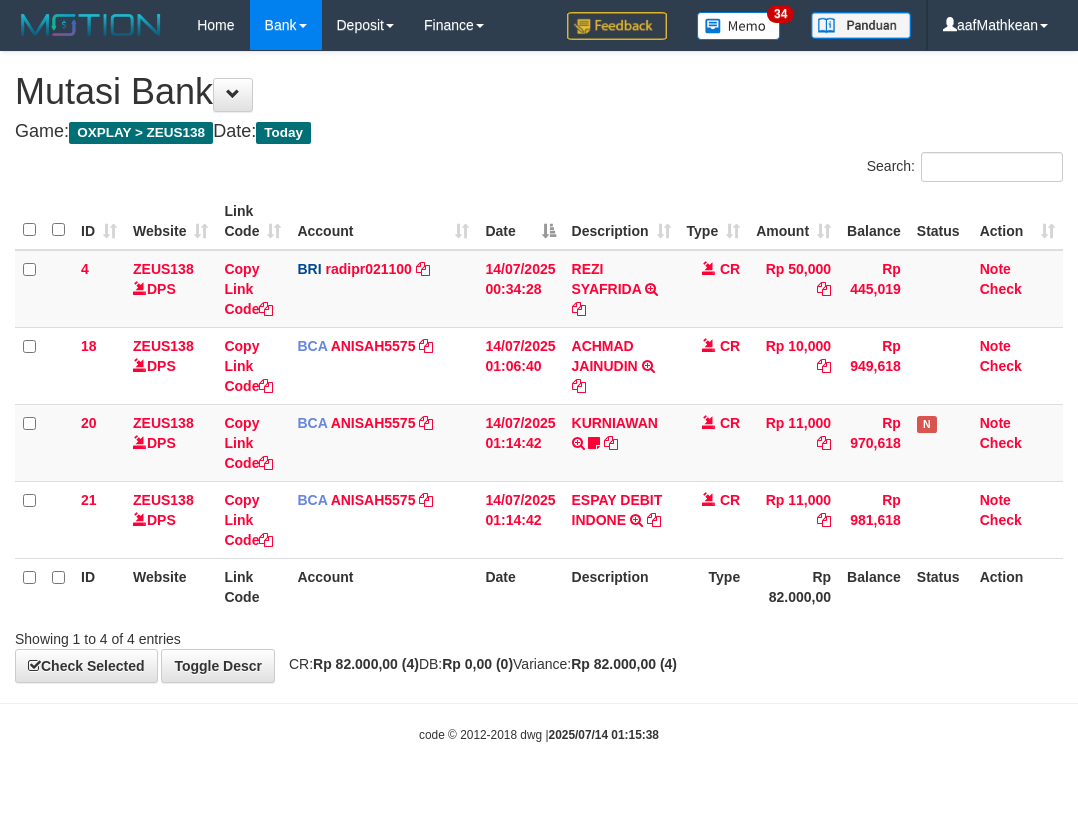 scroll, scrollTop: 0, scrollLeft: 0, axis: both 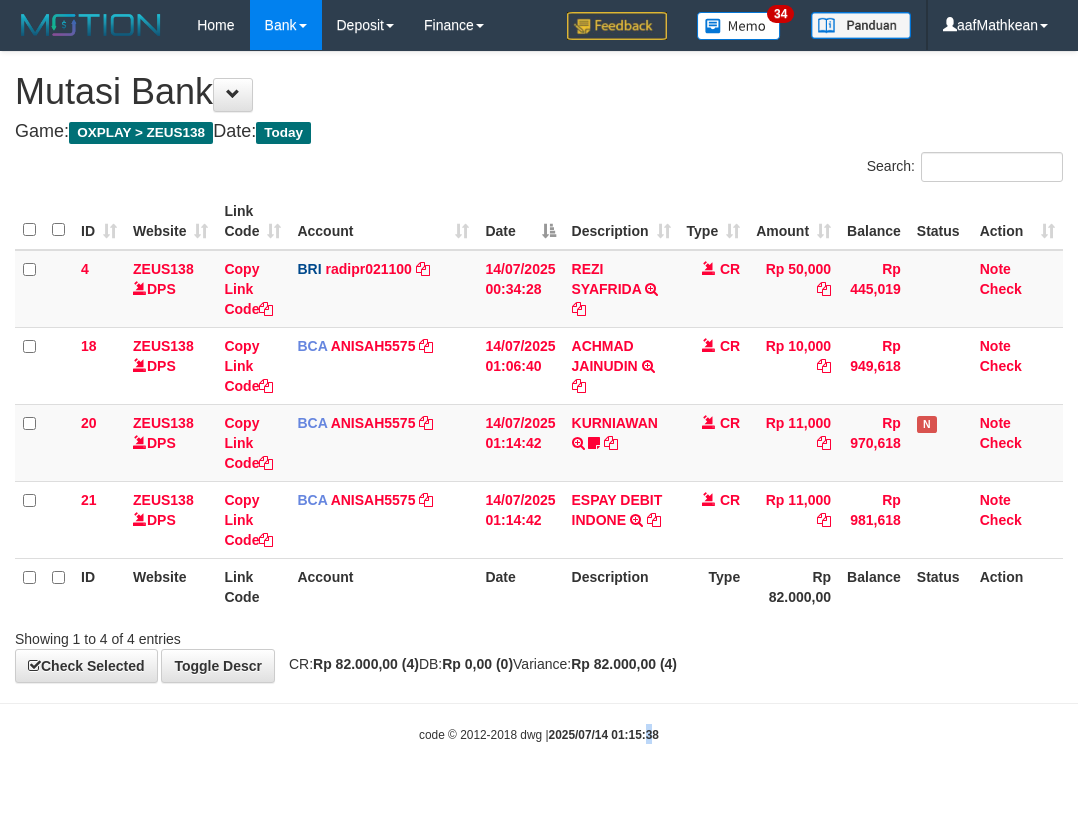 click on "Toggle navigation
Home
Bank
Account List
Load
By Website
Group
[OXPLAY]													ZEUS138
By Load Group (DPS)" at bounding box center [539, 397] 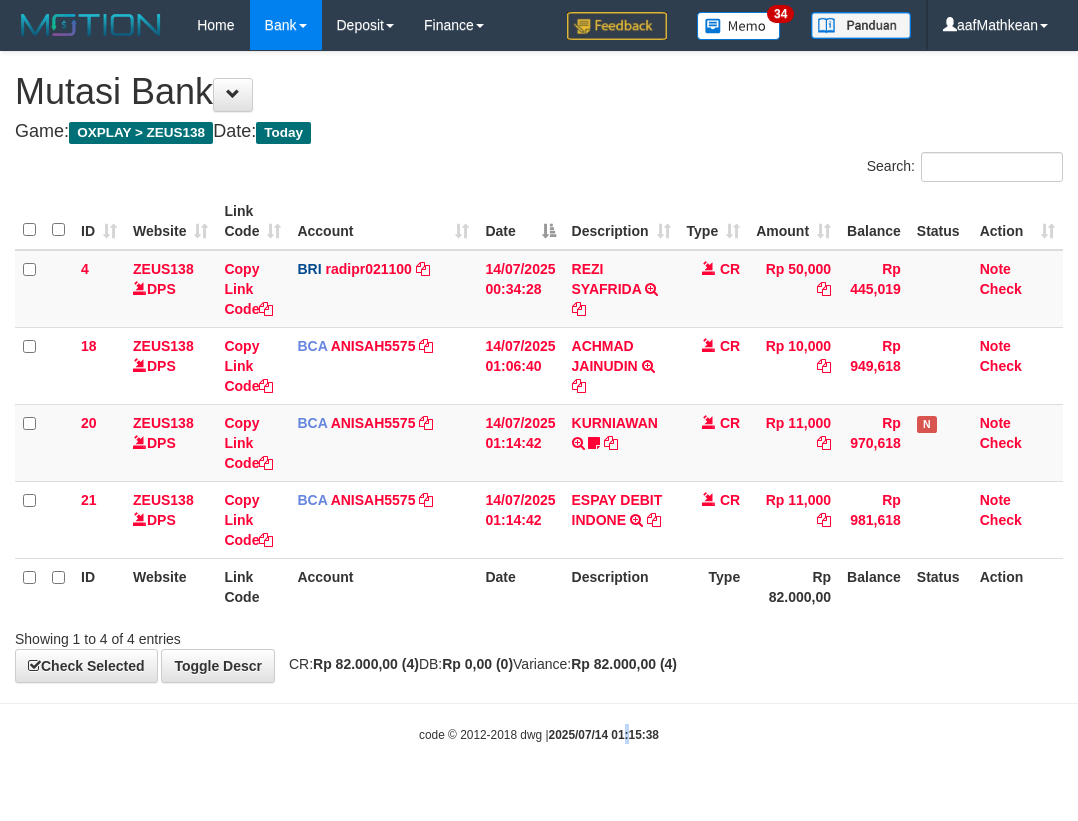 click on "Toggle navigation
Home
Bank
Account List
Load
By Website
Group
[OXPLAY]													ZEUS138
By Load Group (DPS)" at bounding box center [539, 397] 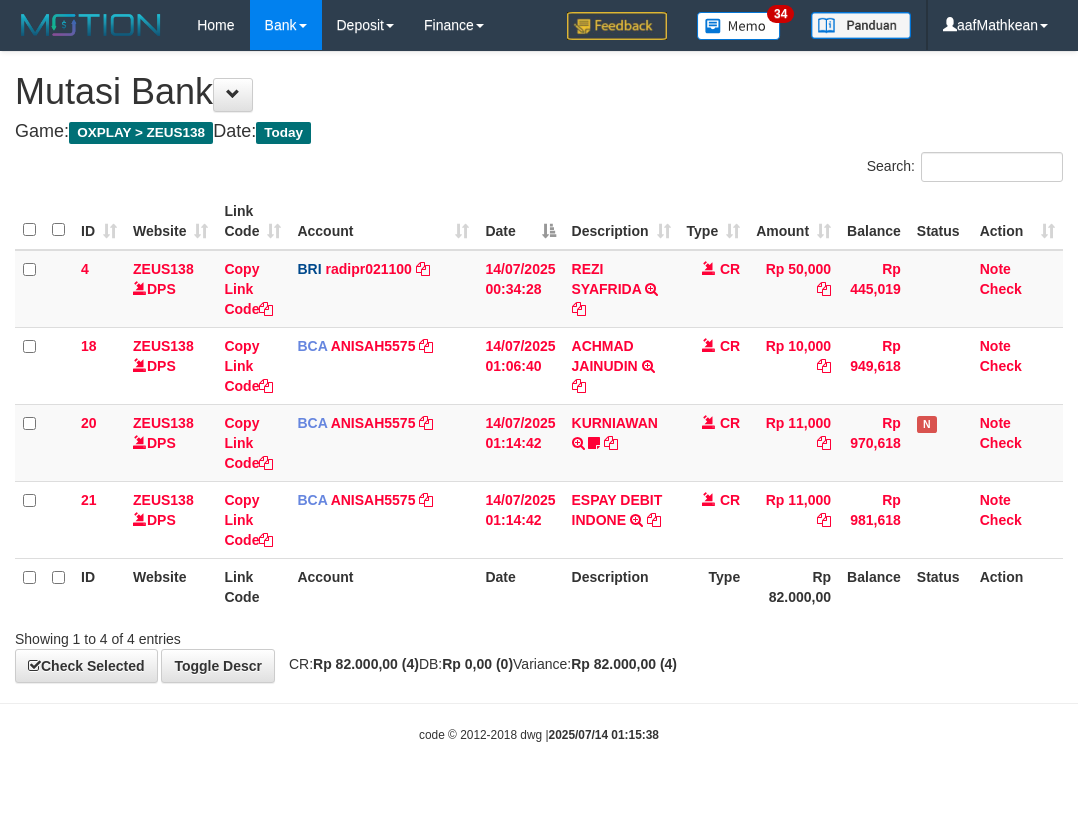 drag, startPoint x: 621, startPoint y: 726, endPoint x: 611, endPoint y: 701, distance: 26.925823 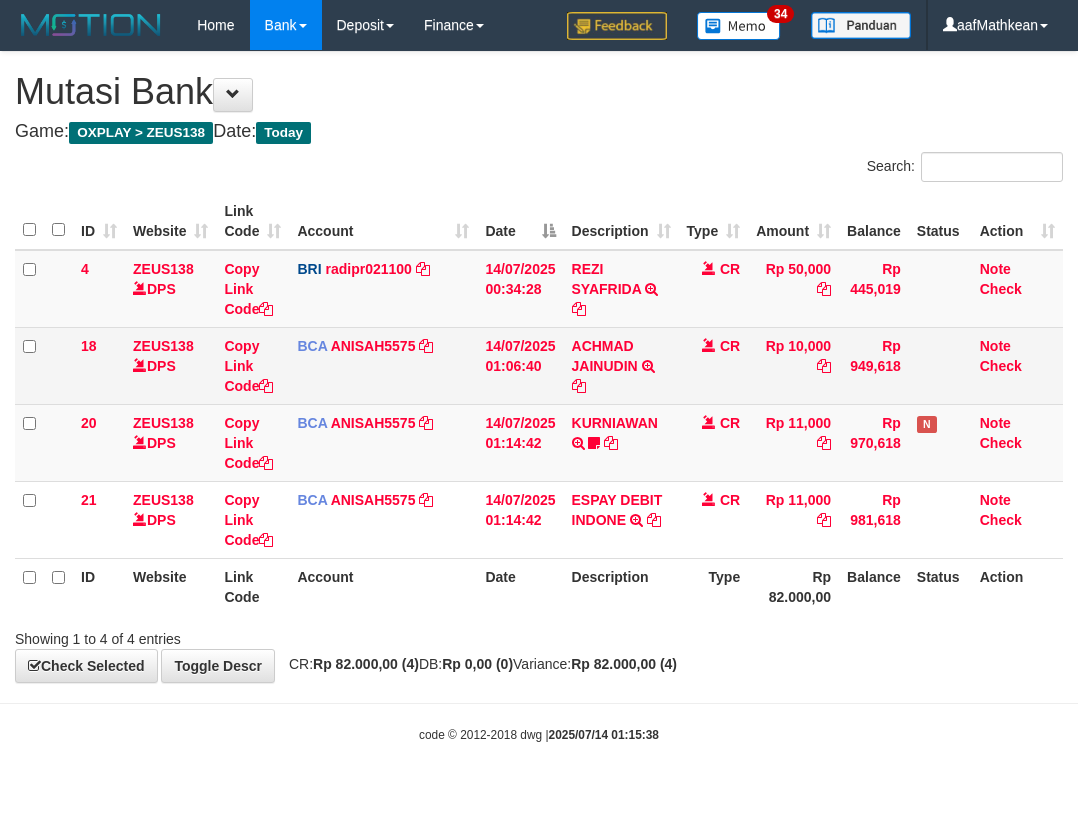 drag, startPoint x: 494, startPoint y: 387, endPoint x: 506, endPoint y: 360, distance: 29.546574 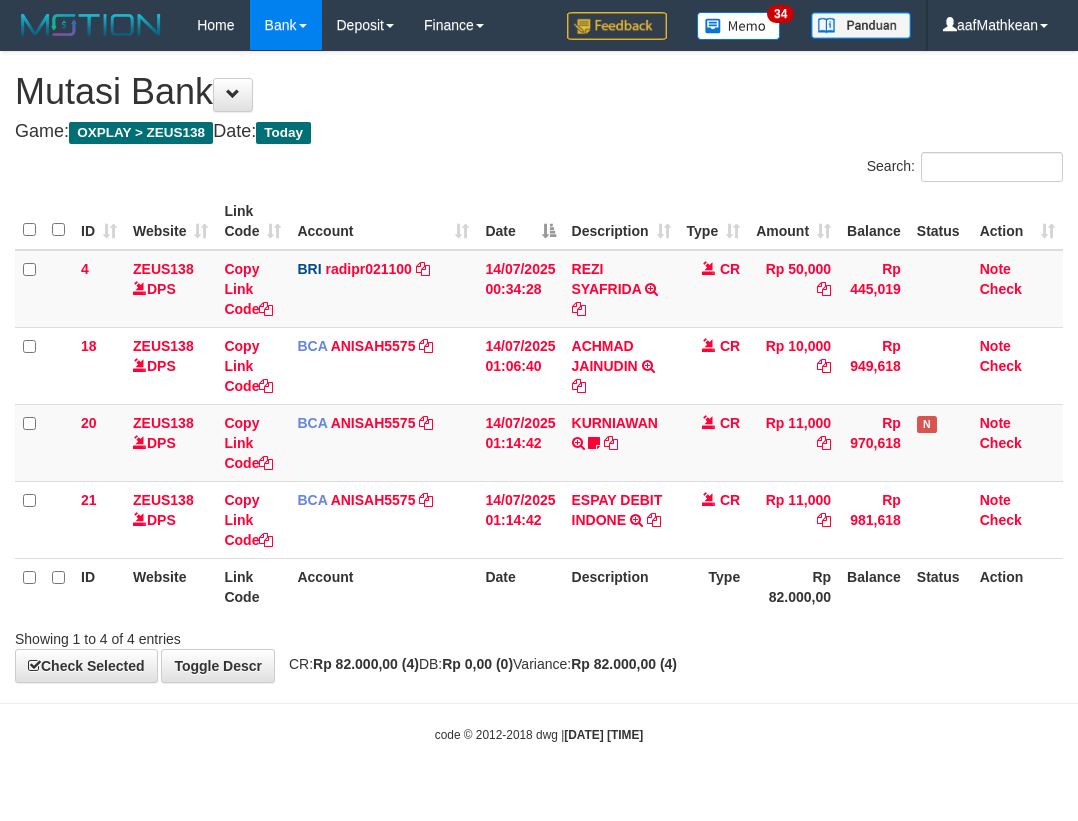 scroll, scrollTop: 0, scrollLeft: 0, axis: both 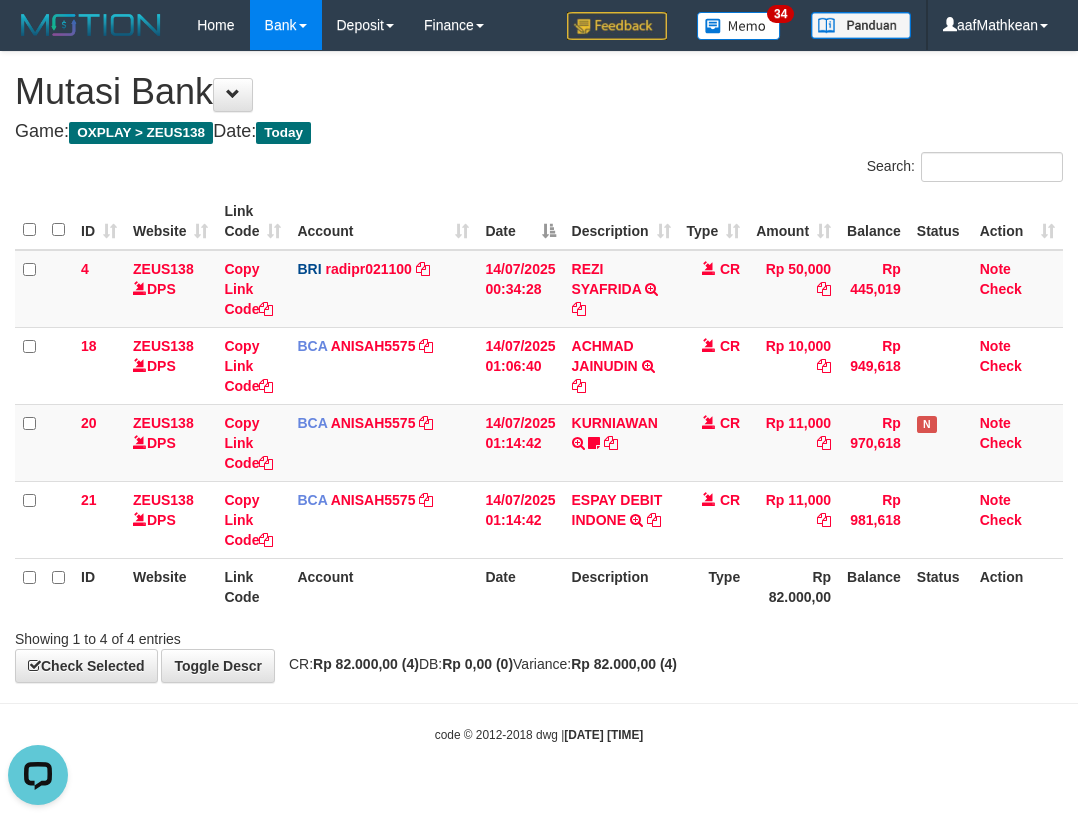 drag, startPoint x: 190, startPoint y: 564, endPoint x: 202, endPoint y: 579, distance: 19.209373 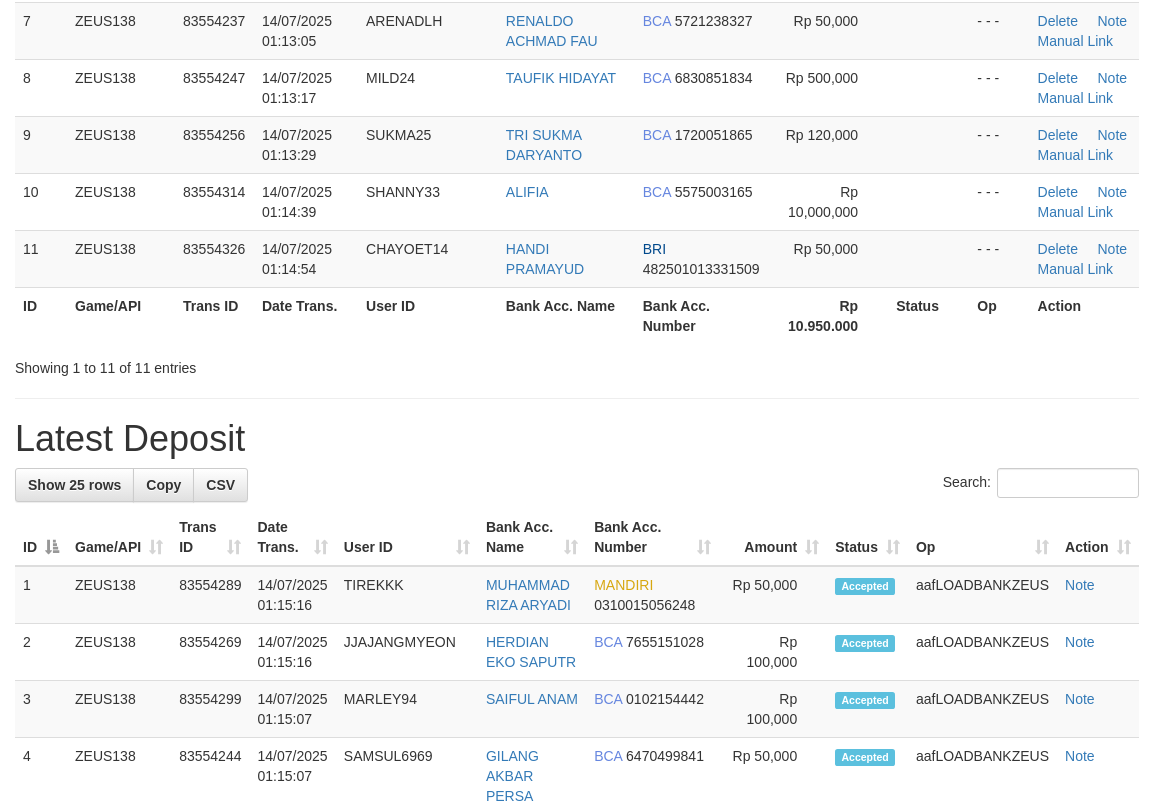 scroll, scrollTop: 706, scrollLeft: 0, axis: vertical 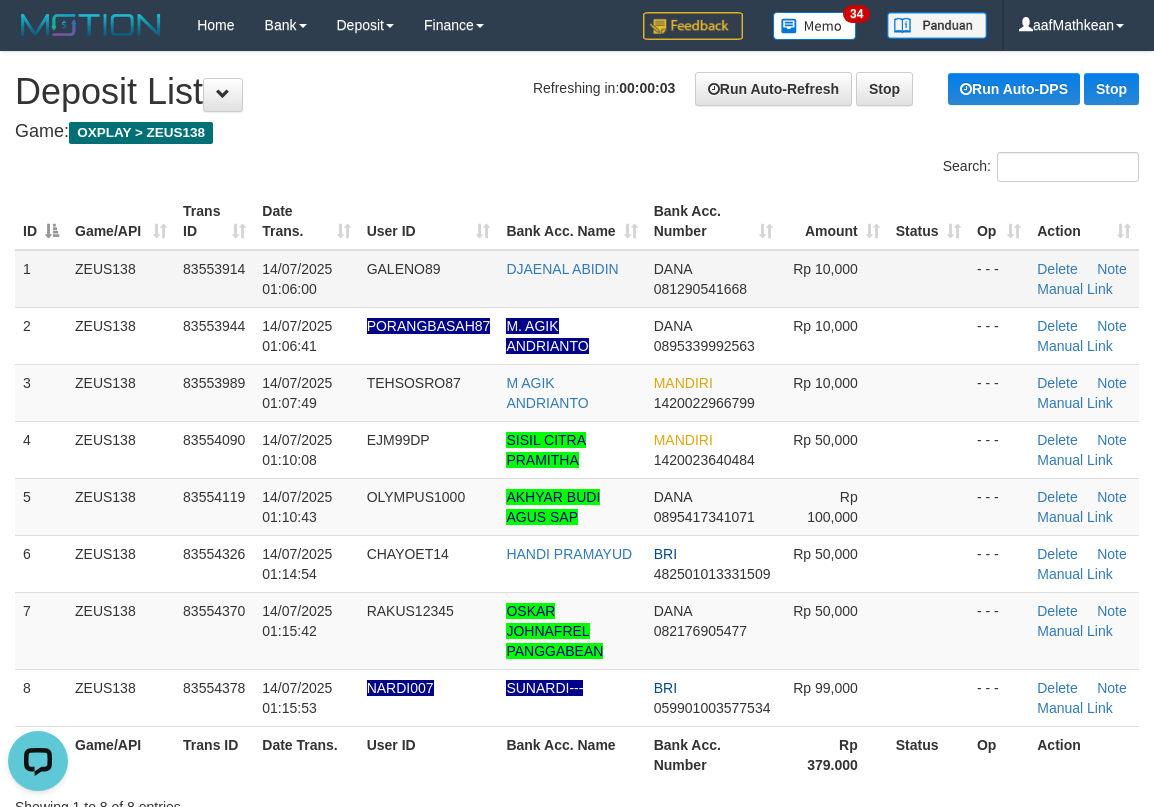 drag, startPoint x: 124, startPoint y: 285, endPoint x: 92, endPoint y: 297, distance: 34.176014 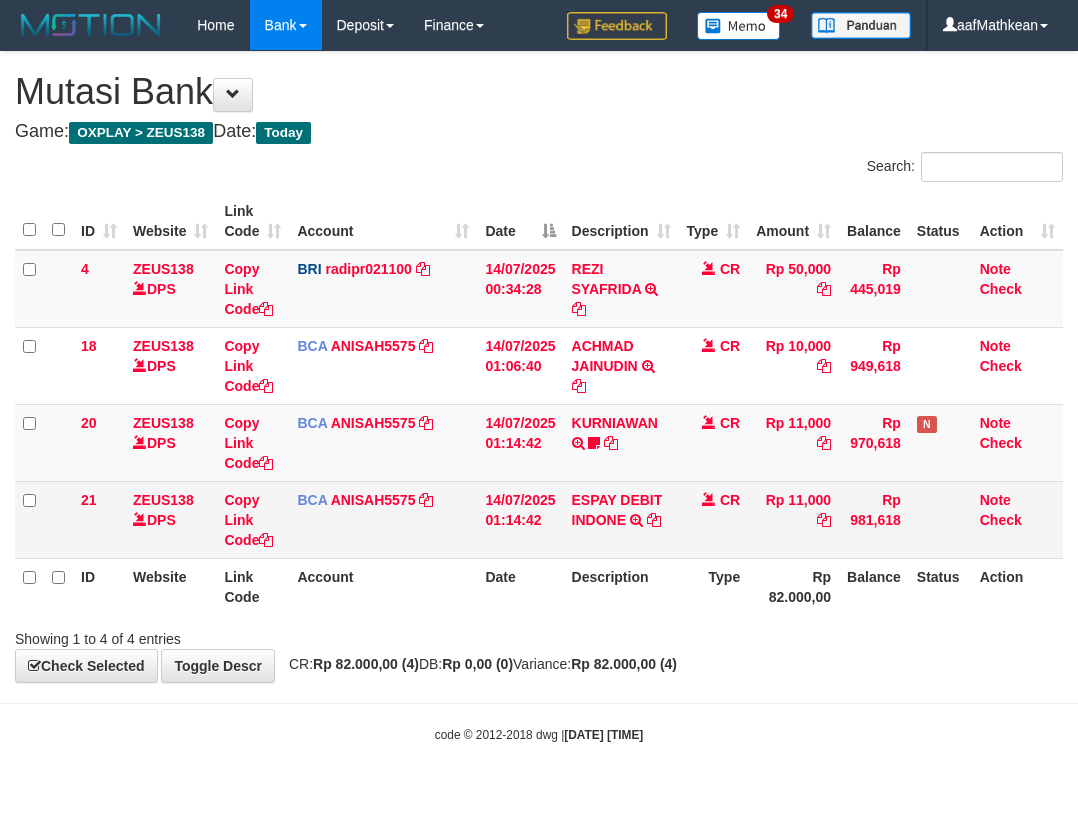 scroll, scrollTop: 0, scrollLeft: 0, axis: both 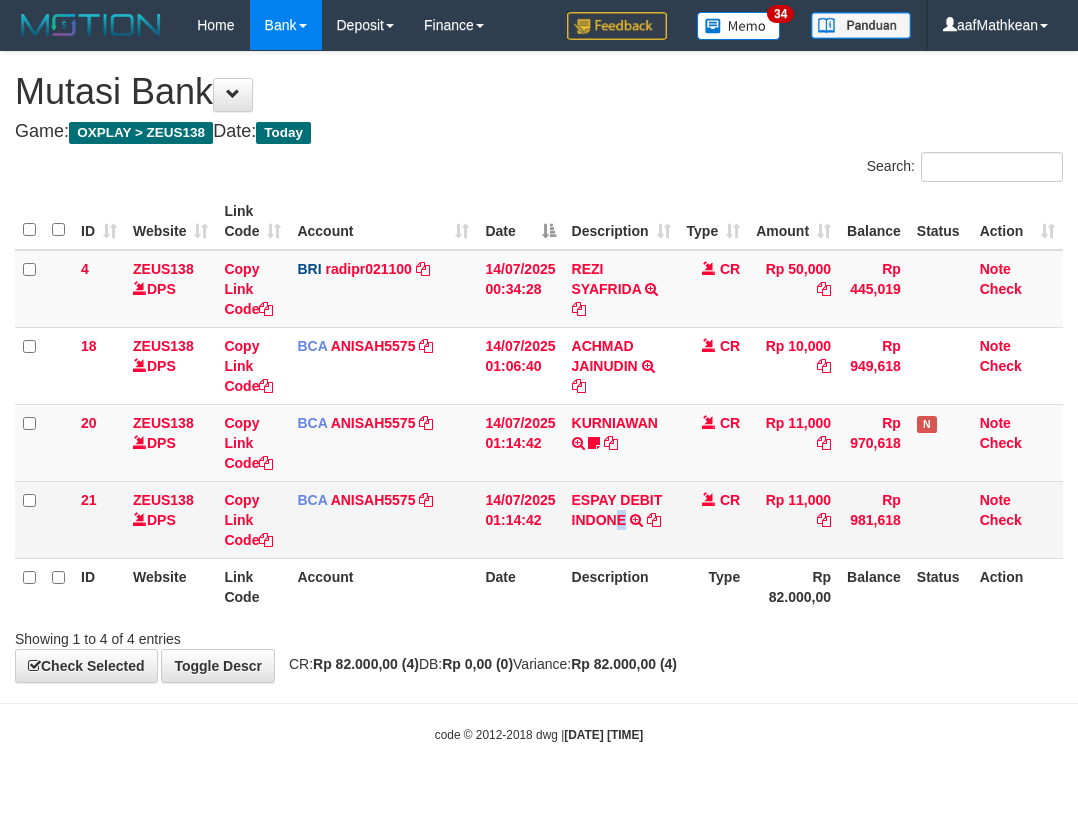 click on "ESPAY DEBIT INDONE         TRSF E-BANKING CR 1407/FTSCY/WS95051
11000.002025071484782028 TRFDN-PARDI
ESPAY DEBIT INDONE" at bounding box center [621, 519] 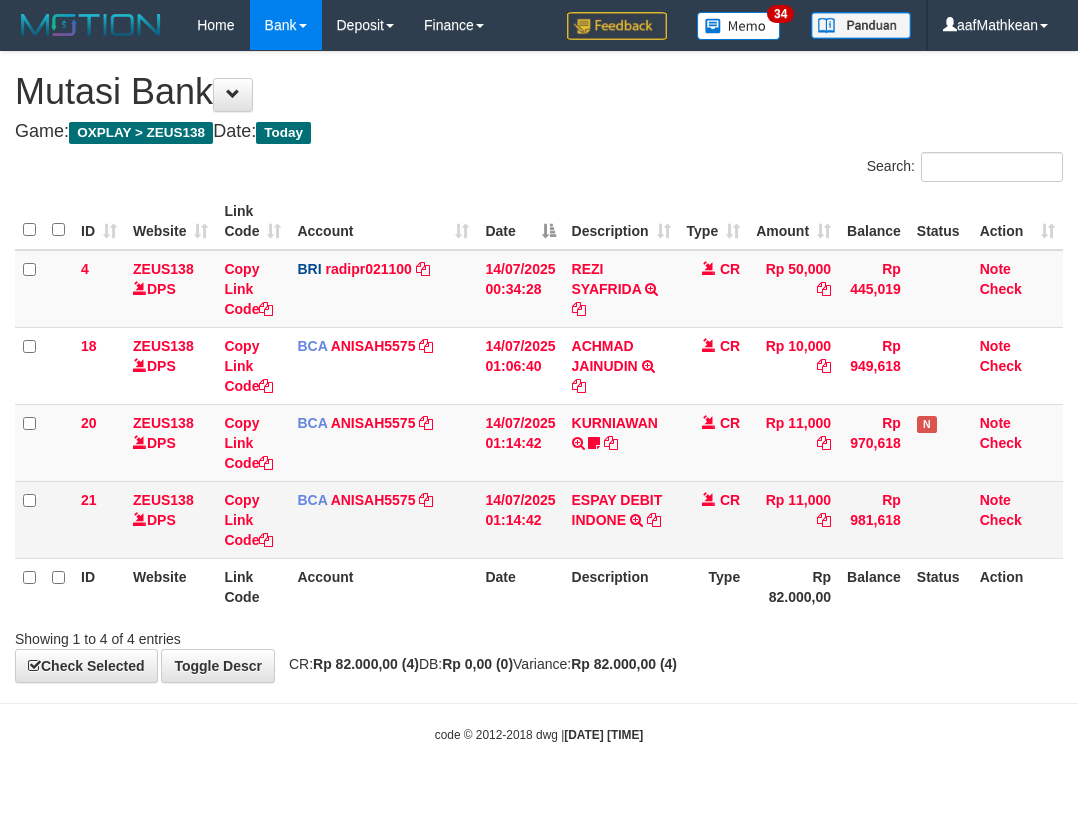 scroll, scrollTop: 0, scrollLeft: 0, axis: both 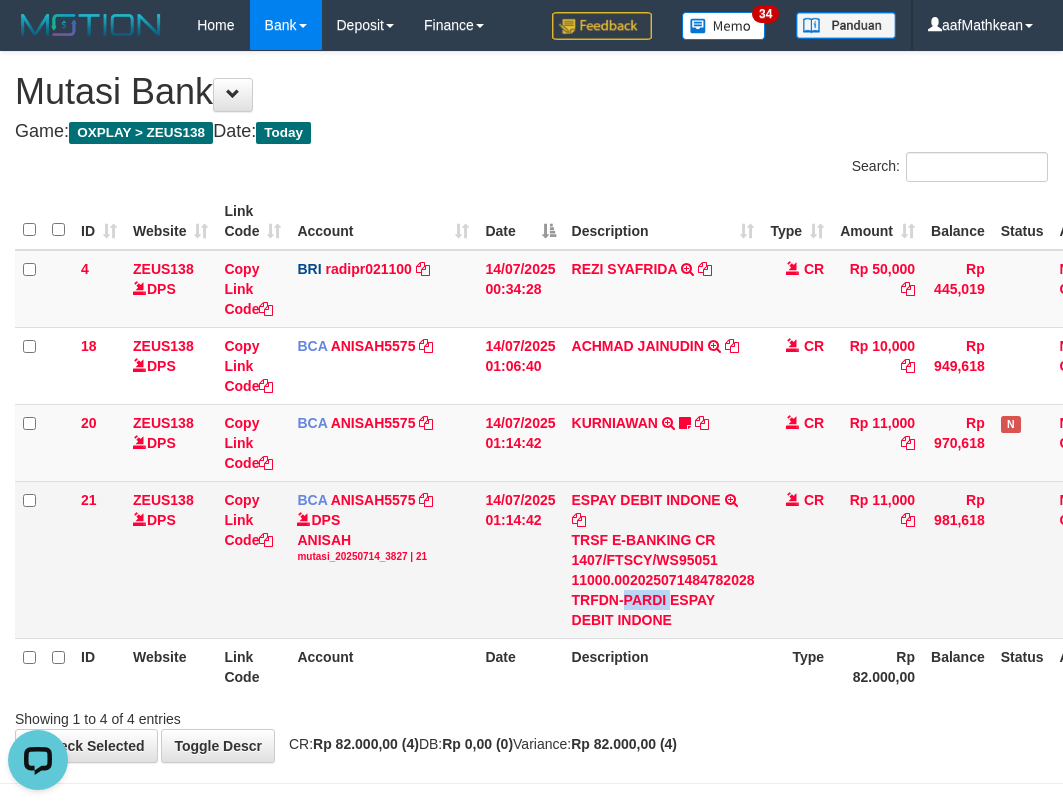 drag, startPoint x: 623, startPoint y: 601, endPoint x: 1071, endPoint y: 365, distance: 506.35956 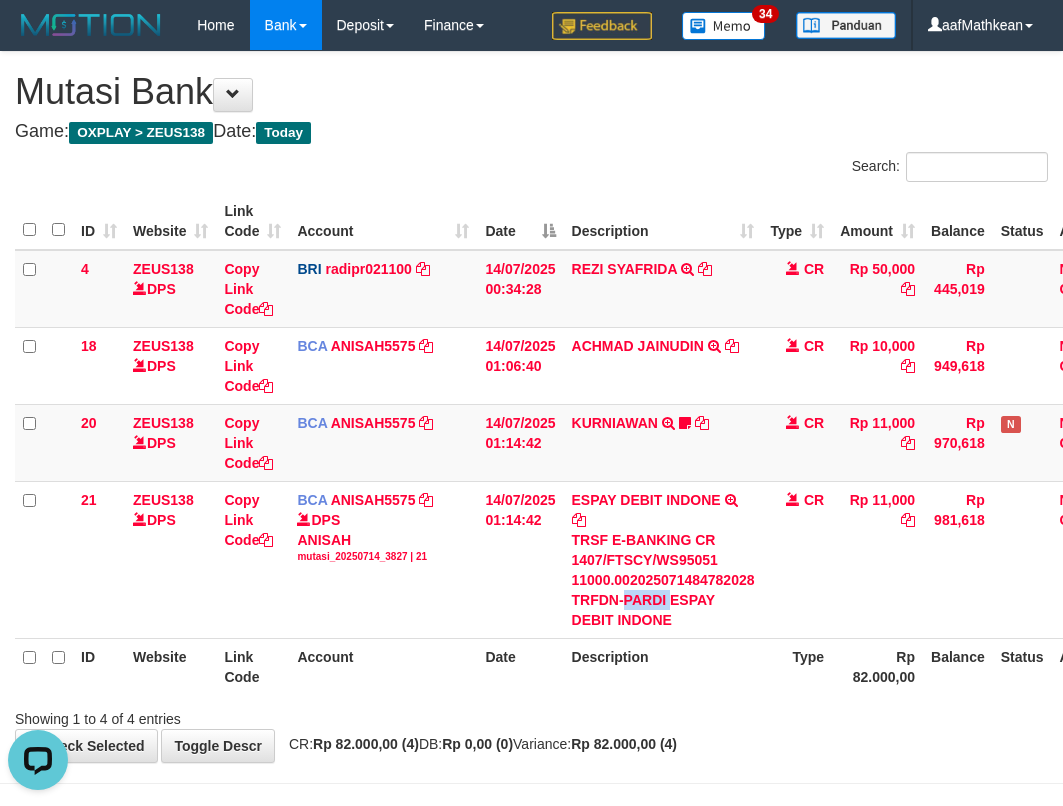 copy on "PARDI" 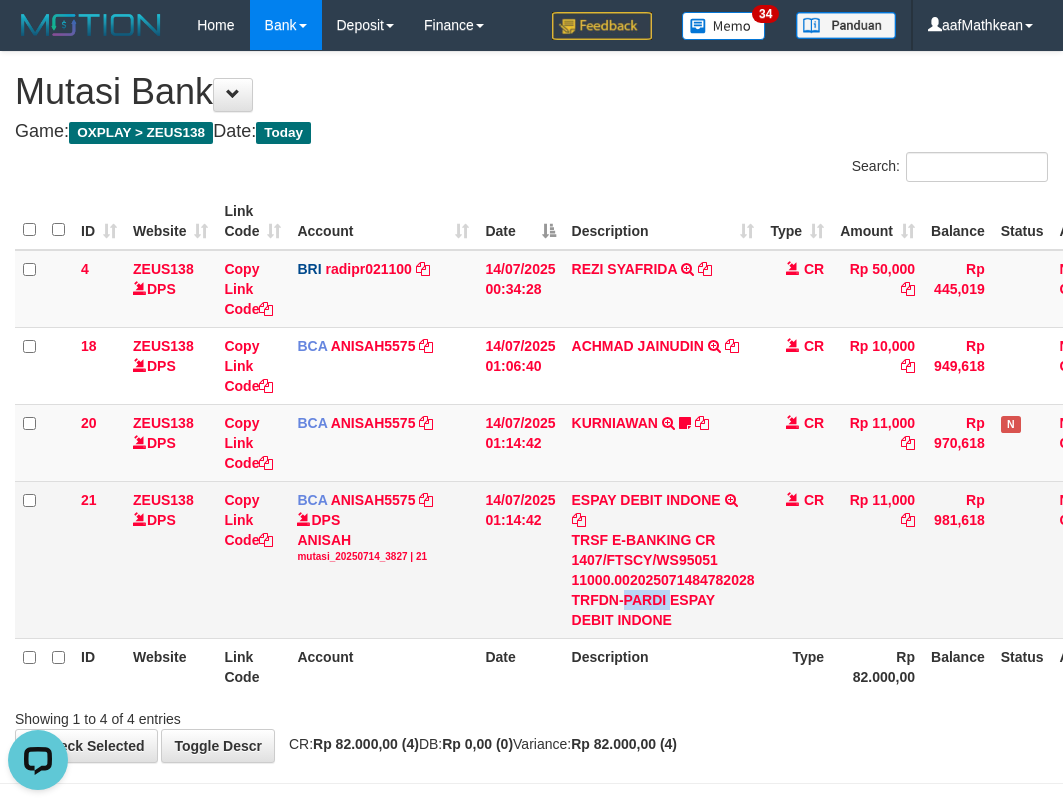 drag, startPoint x: 525, startPoint y: 558, endPoint x: 526, endPoint y: 572, distance: 14.035668 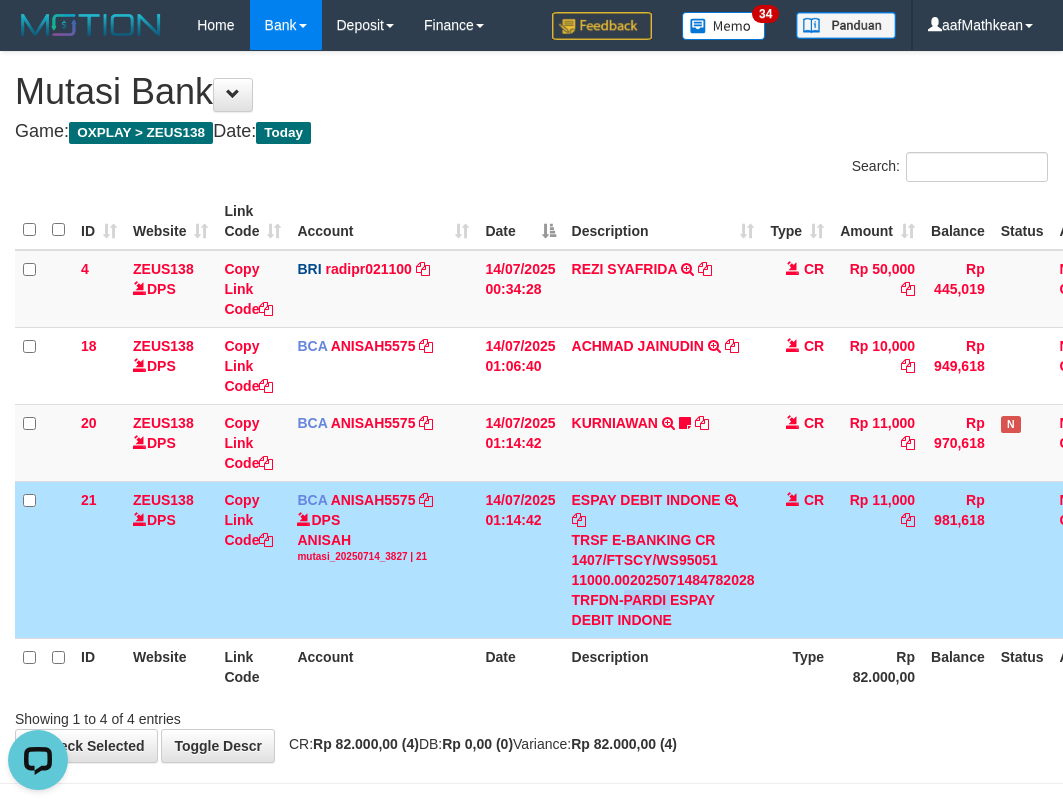 drag, startPoint x: 532, startPoint y: 573, endPoint x: 523, endPoint y: 558, distance: 17.492855 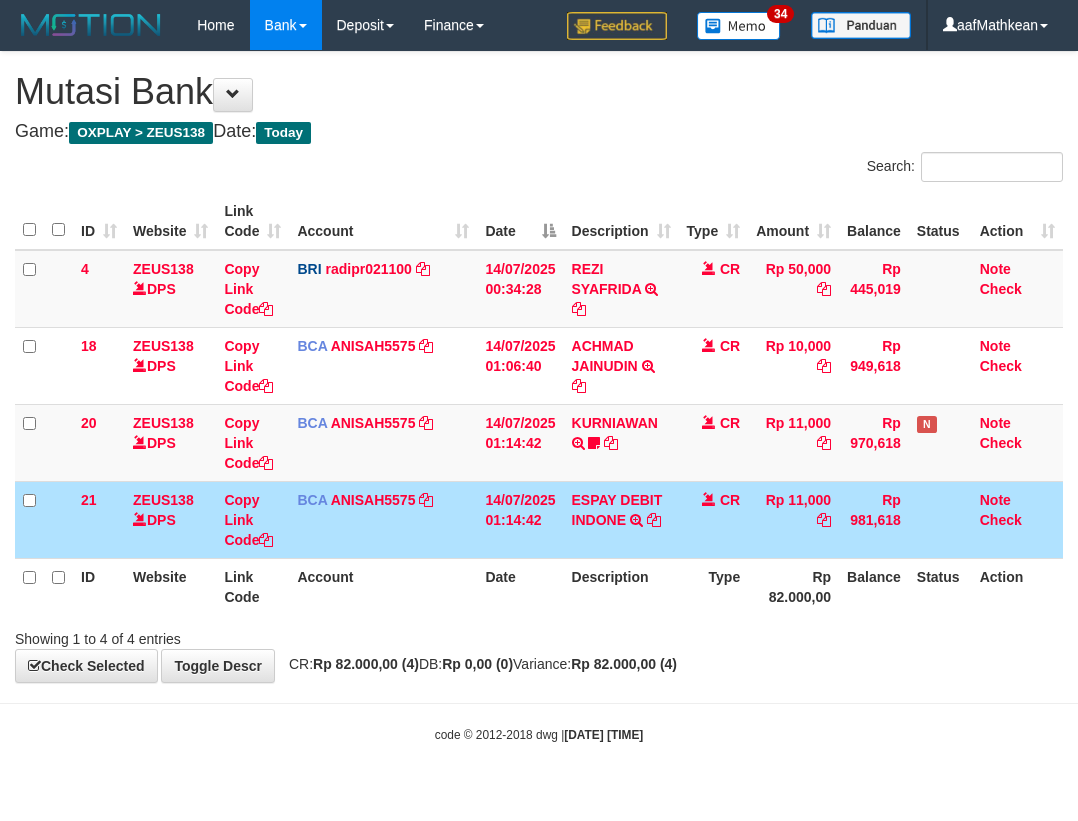 scroll, scrollTop: 0, scrollLeft: 0, axis: both 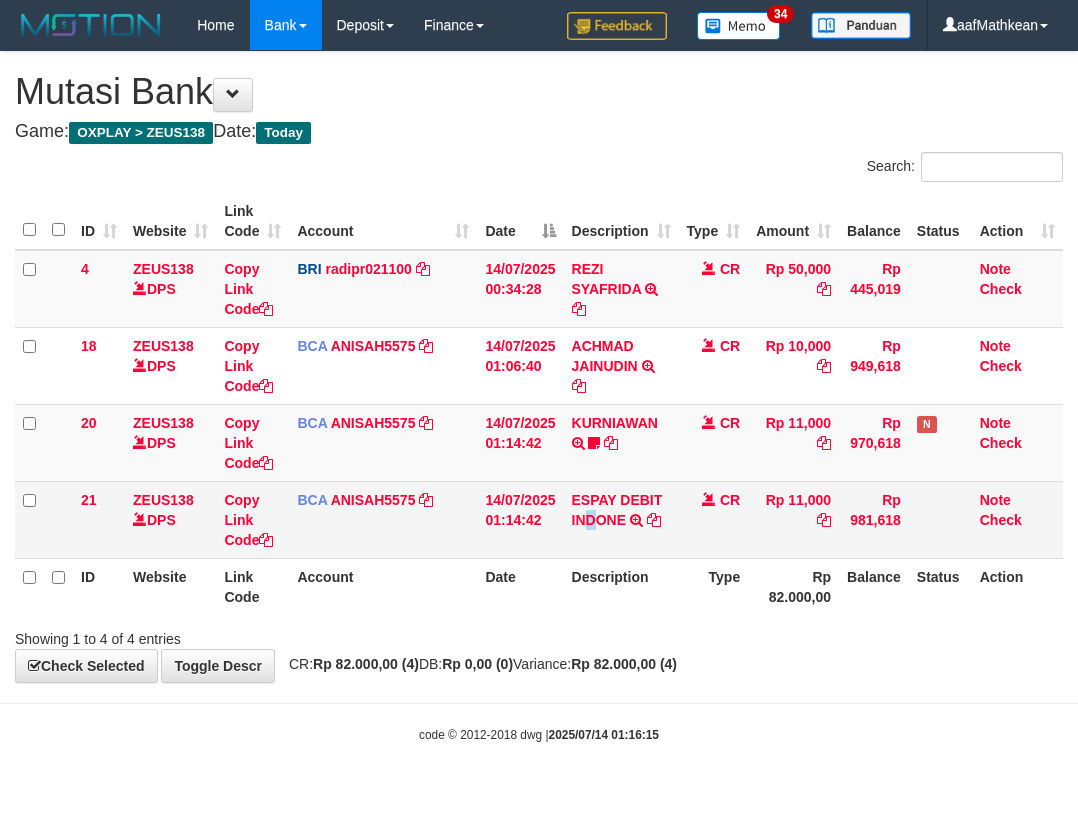 click on "ESPAY DEBIT INDONE         TRSF E-BANKING CR 1407/FTSCY/WS95051
11000.002025071484782028 TRFDN-PARDI
ESPAY DEBIT INDONE" at bounding box center [621, 519] 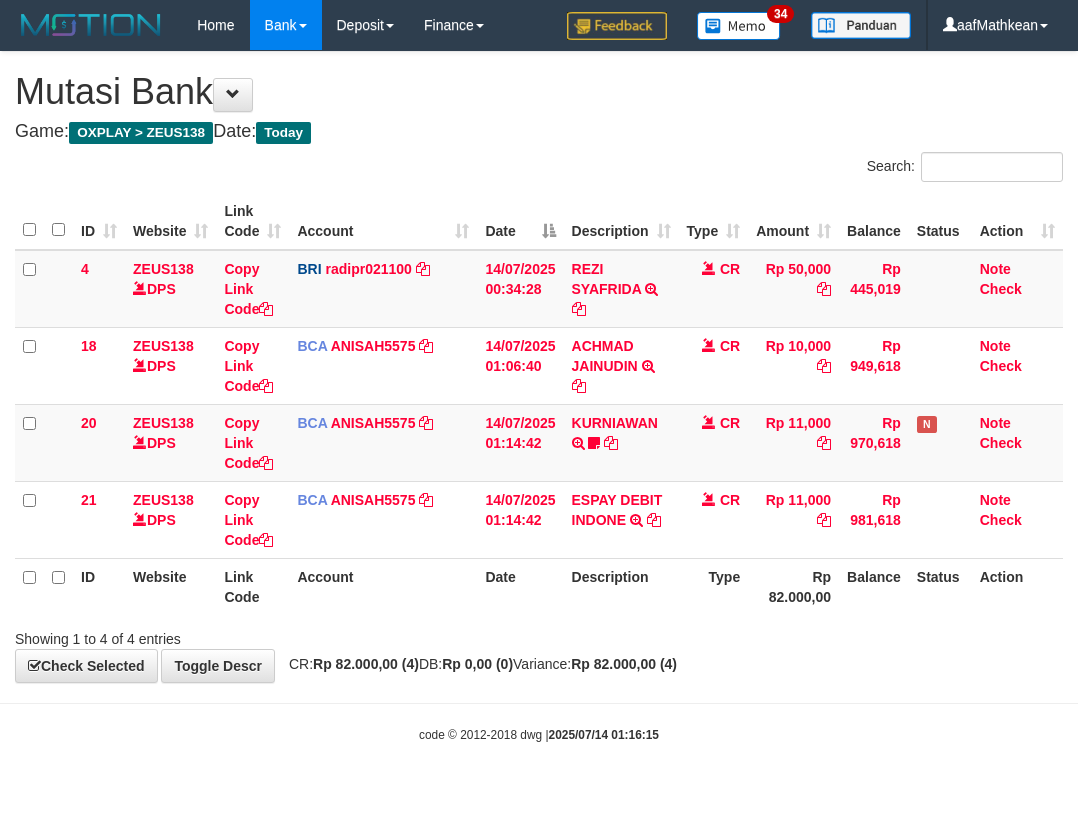 scroll, scrollTop: 0, scrollLeft: 0, axis: both 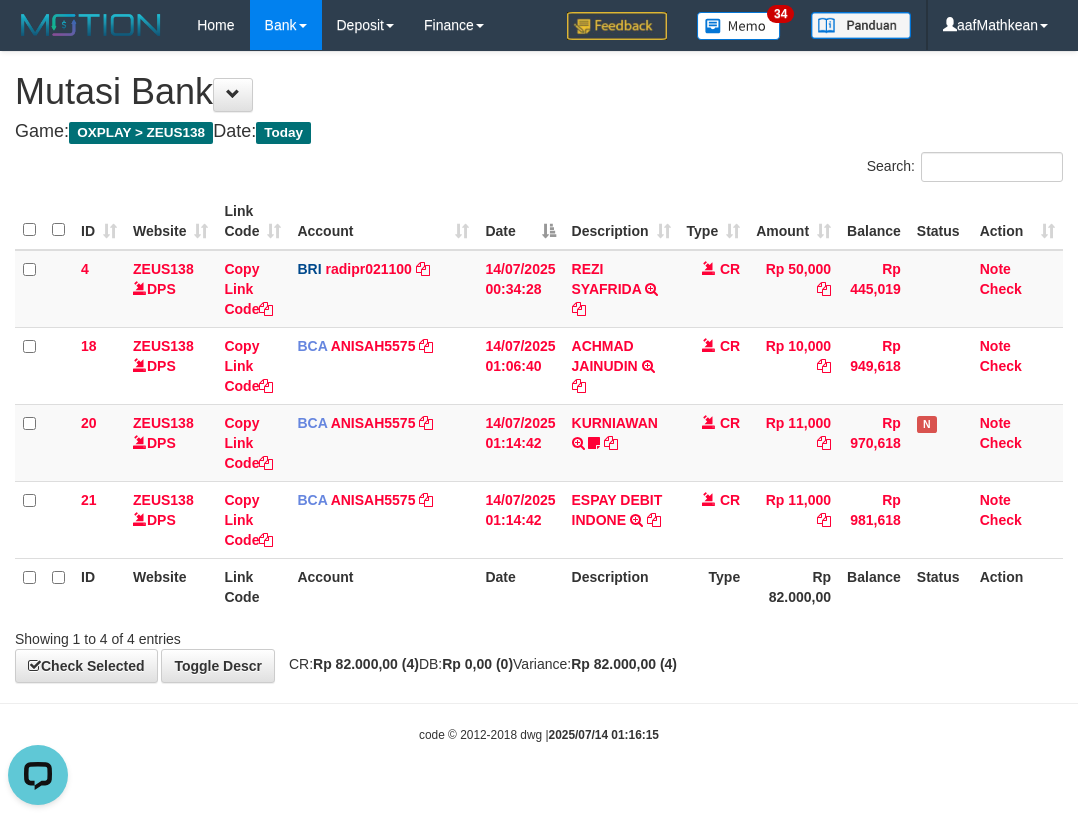 click on "4
ZEUS138    DPS
Copy Link Code
BRI
radipr021100
DPS
REYNALDI ADI PRATAMA
mutasi_20250714_3774 | 4
mutasi_20250714_3774 | 4
14/07/2025 00:34:28
REZI SYAFRIDA         TRANSFER NBMB REZI SYAFRIDA TO REYNALDI ADI PRATAMA
CR
Rp 50,000
Rp 445,019
Note
Check
18
ZEUS138    DPS
Copy Link Code
BCA
ANISAH5575
DPS
ANISAH
mutasi_20250714_3827 | 18
mutasi_20250714_3827 | 18
ACHMAD JAINUDIN" at bounding box center [539, 404] 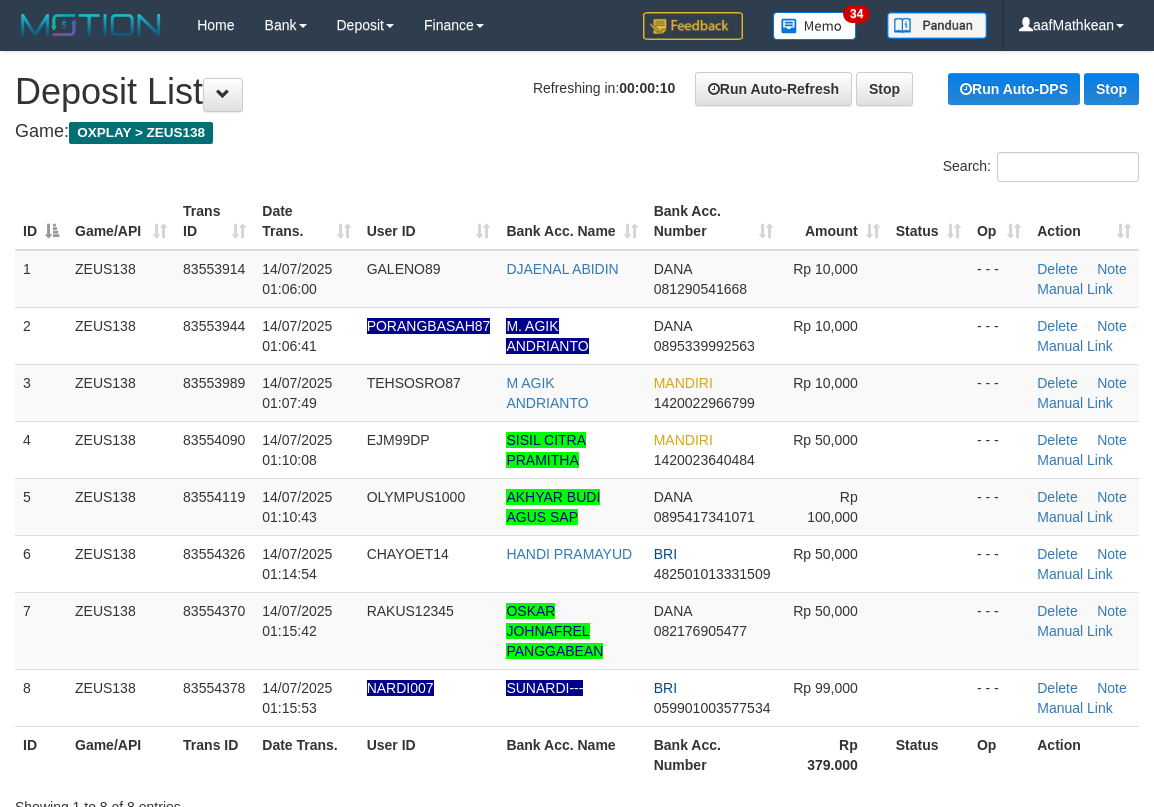 scroll, scrollTop: 0, scrollLeft: 0, axis: both 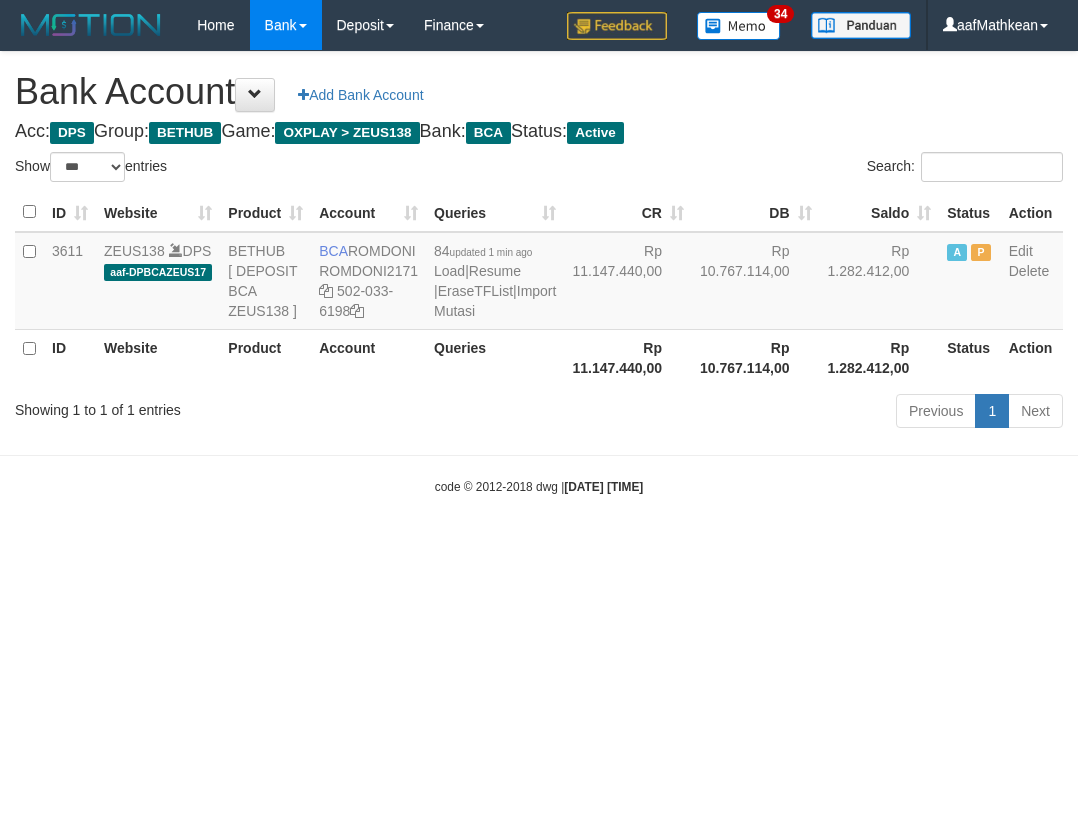 select on "***" 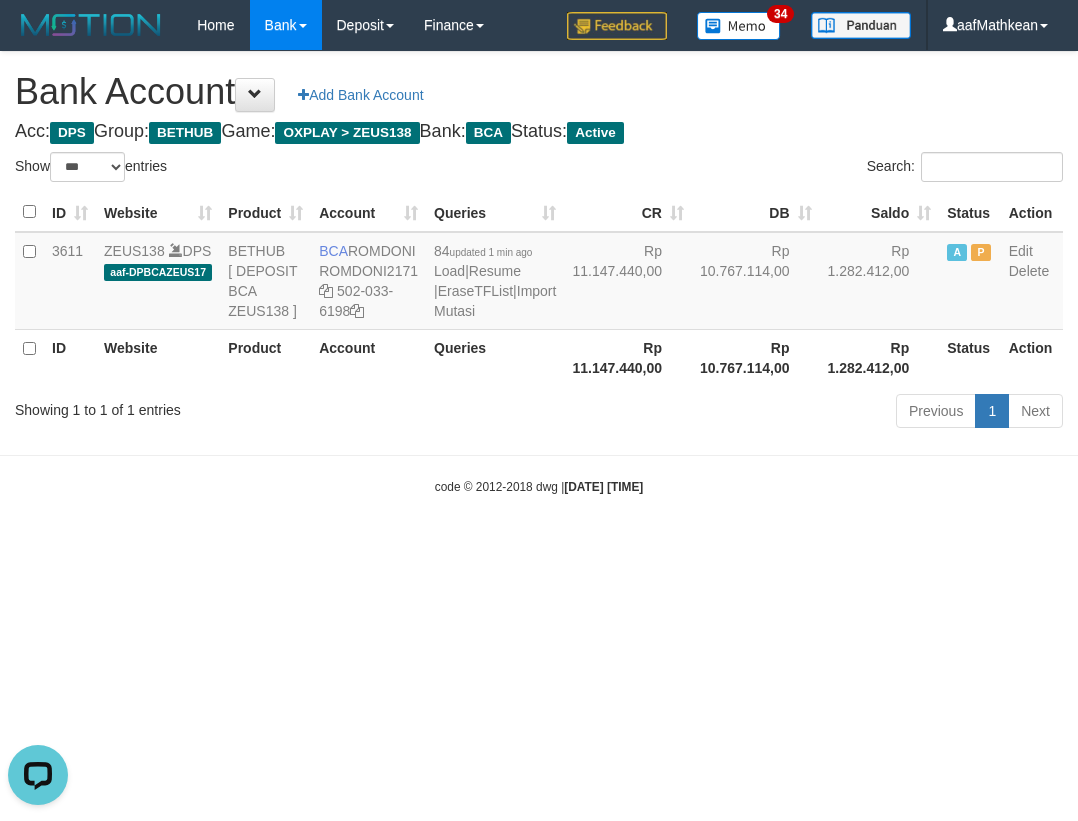 scroll, scrollTop: 0, scrollLeft: 0, axis: both 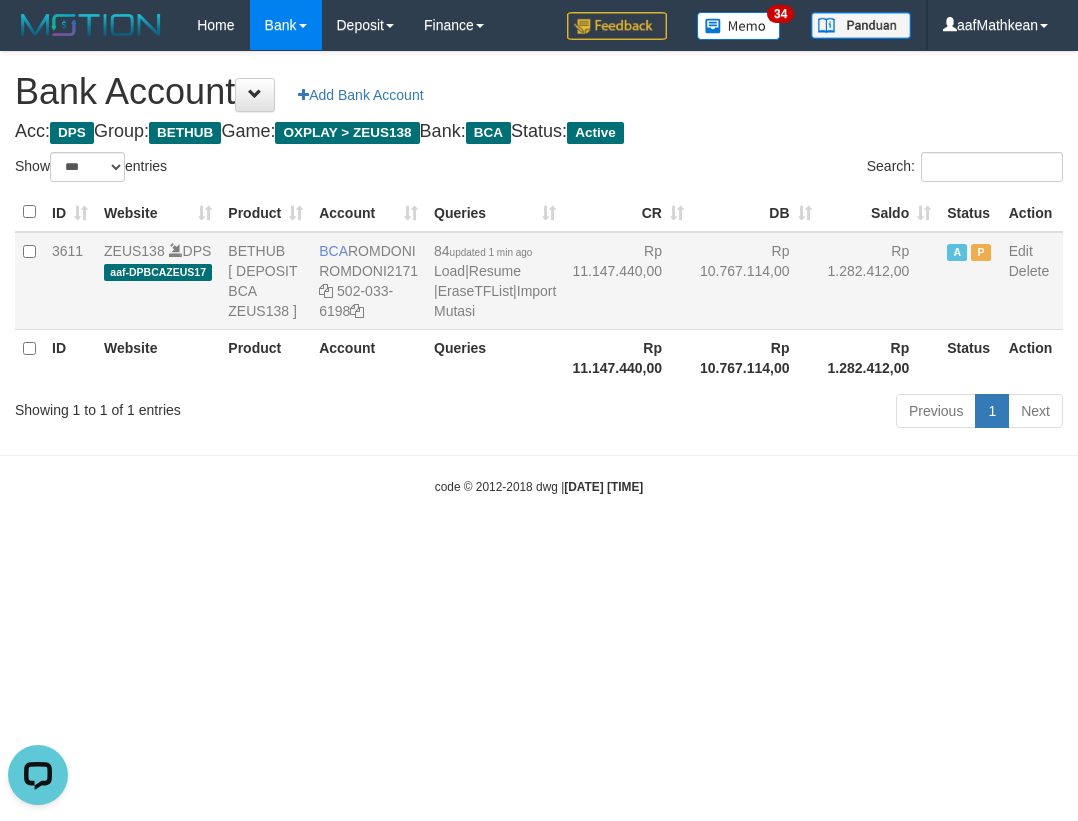 drag, startPoint x: 322, startPoint y: 248, endPoint x: 390, endPoint y: 263, distance: 69.63476 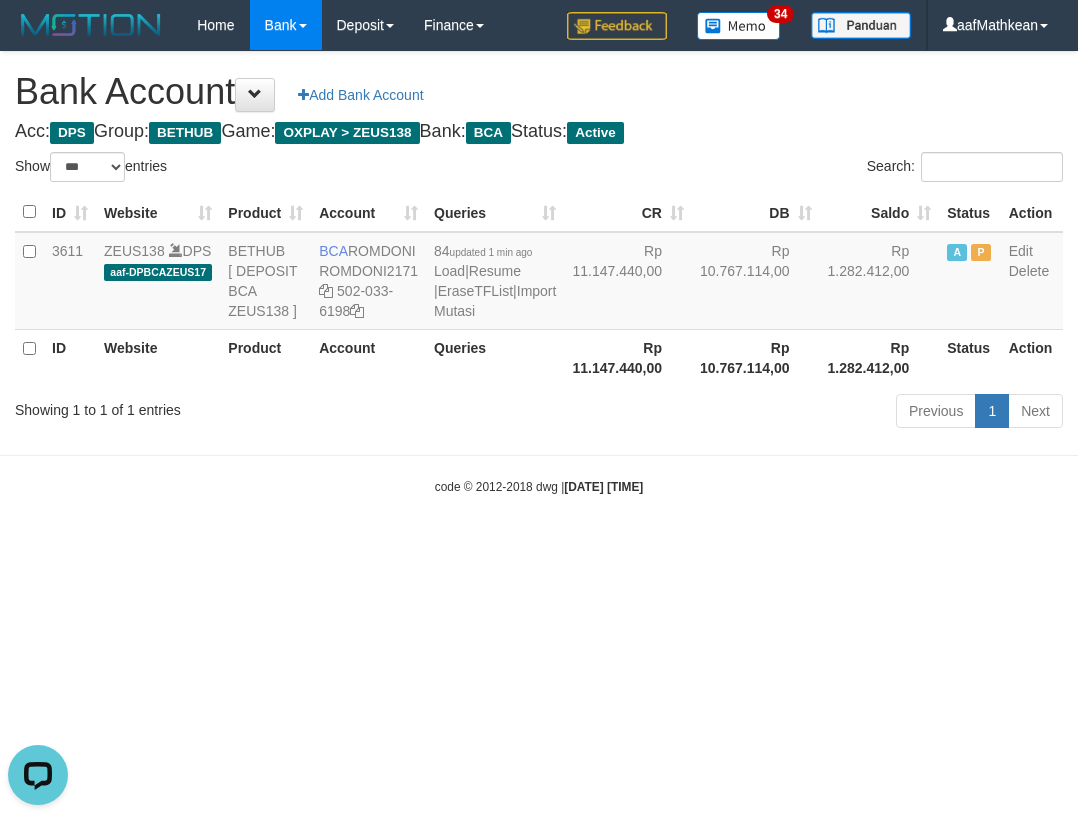 copy on "BCA
ROMDONI" 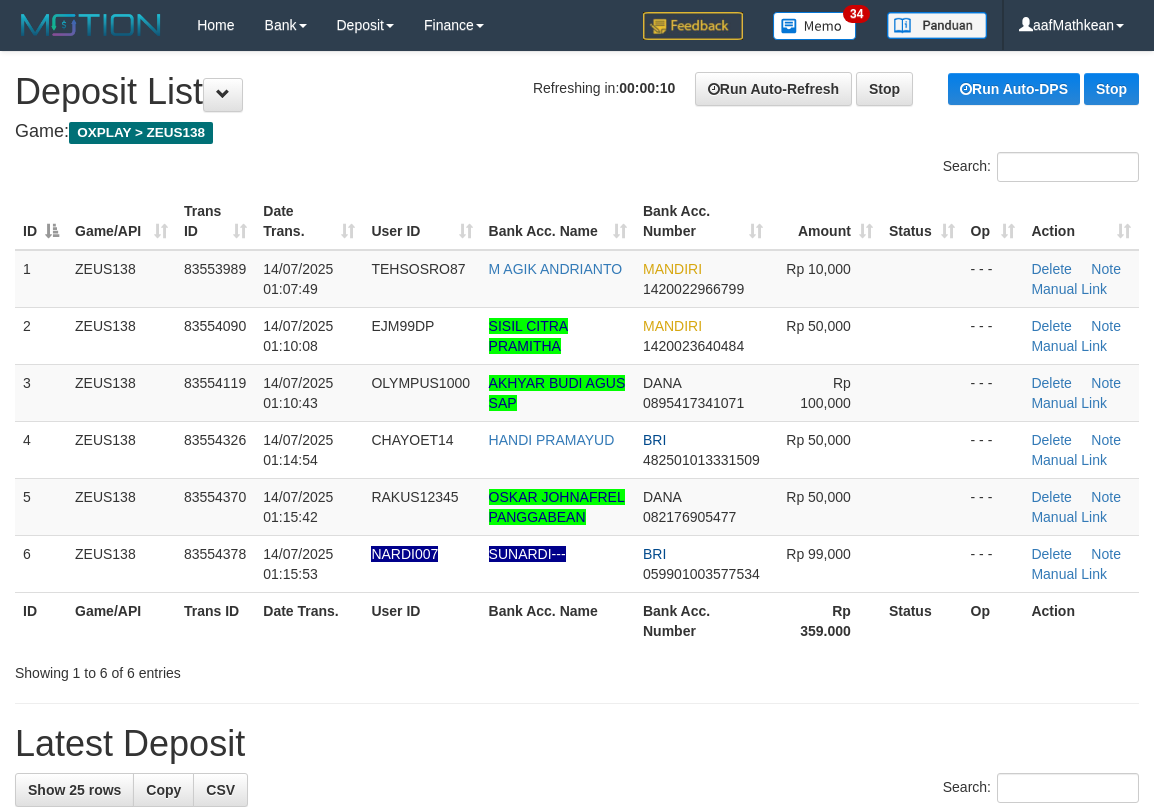 scroll, scrollTop: 0, scrollLeft: 0, axis: both 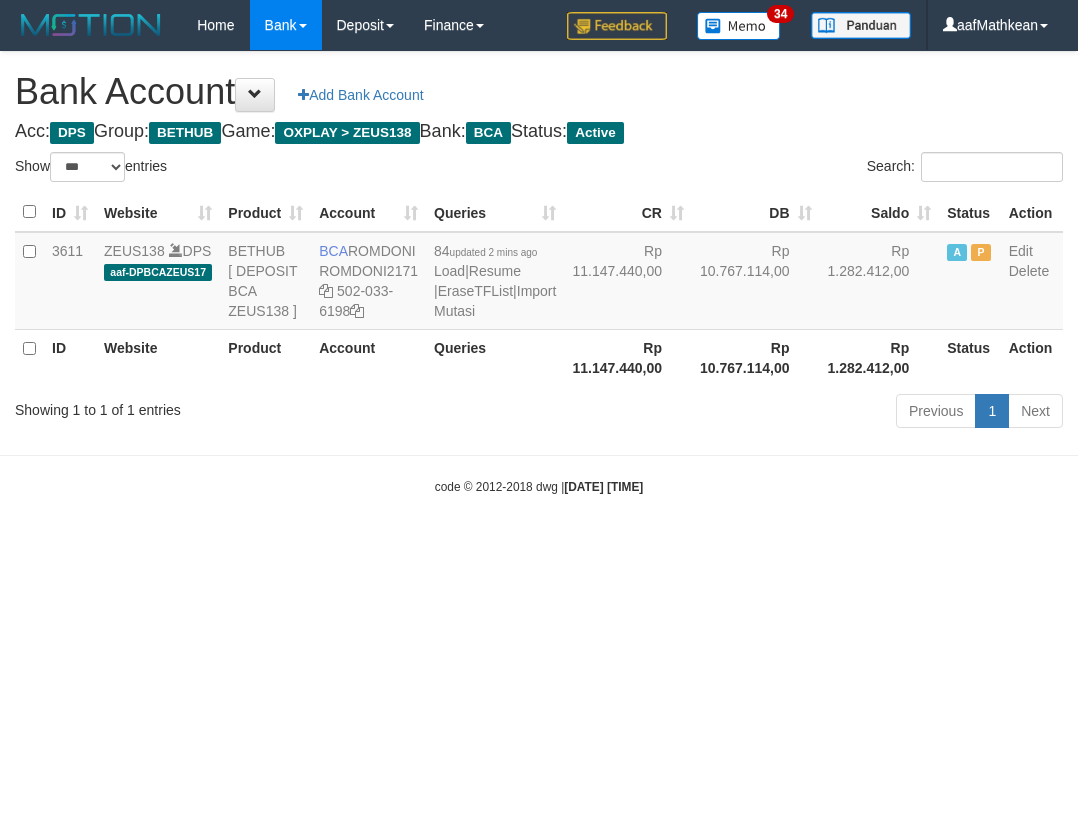 select on "***" 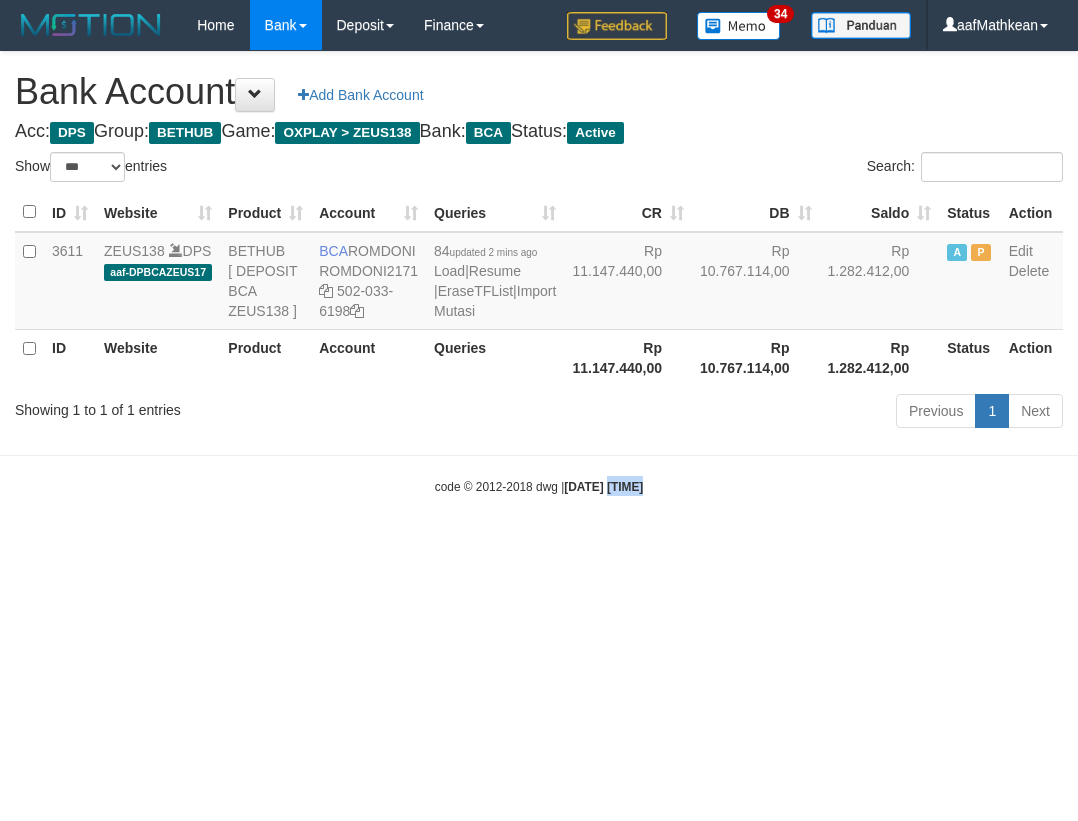 click on "Toggle navigation
Home
Bank
Account List
Load
By Website
Group
[OXPLAY]													ZEUS138
By Load Group (DPS)" at bounding box center (539, 273) 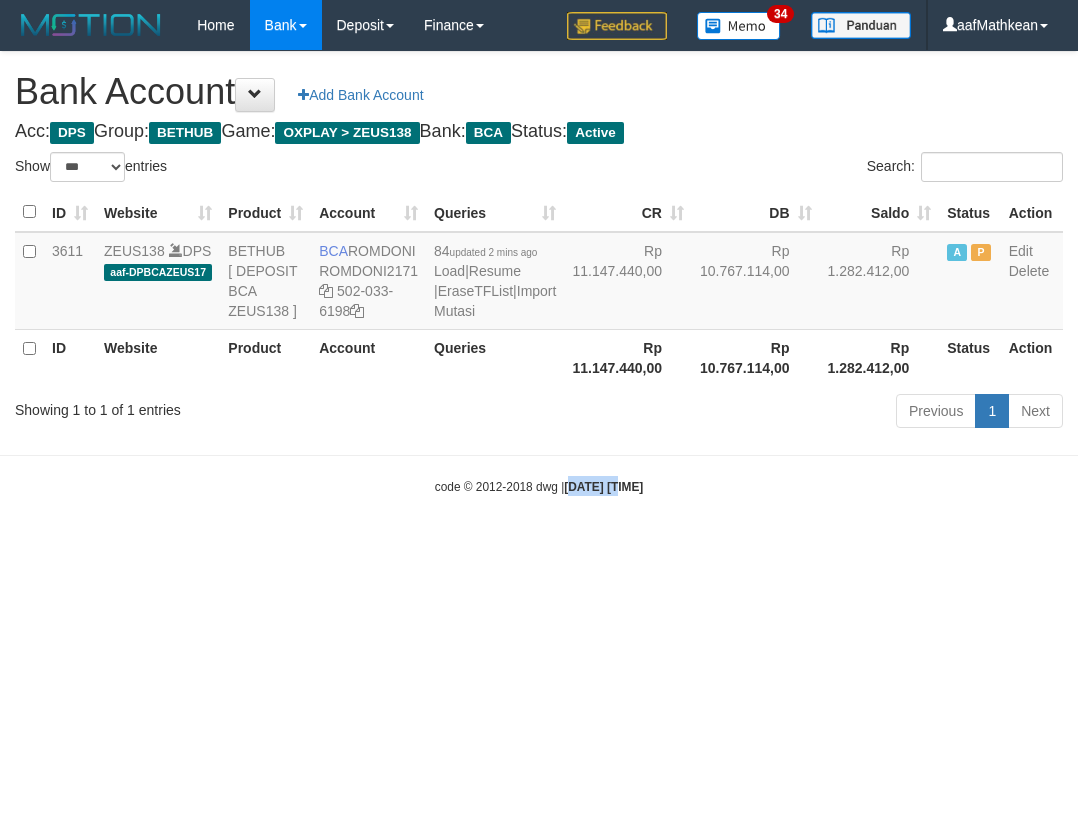 click on "Toggle navigation
Home
Bank
Account List
Load
By Website
Group
[OXPLAY]													ZEUS138
By Load Group (DPS)" at bounding box center (539, 273) 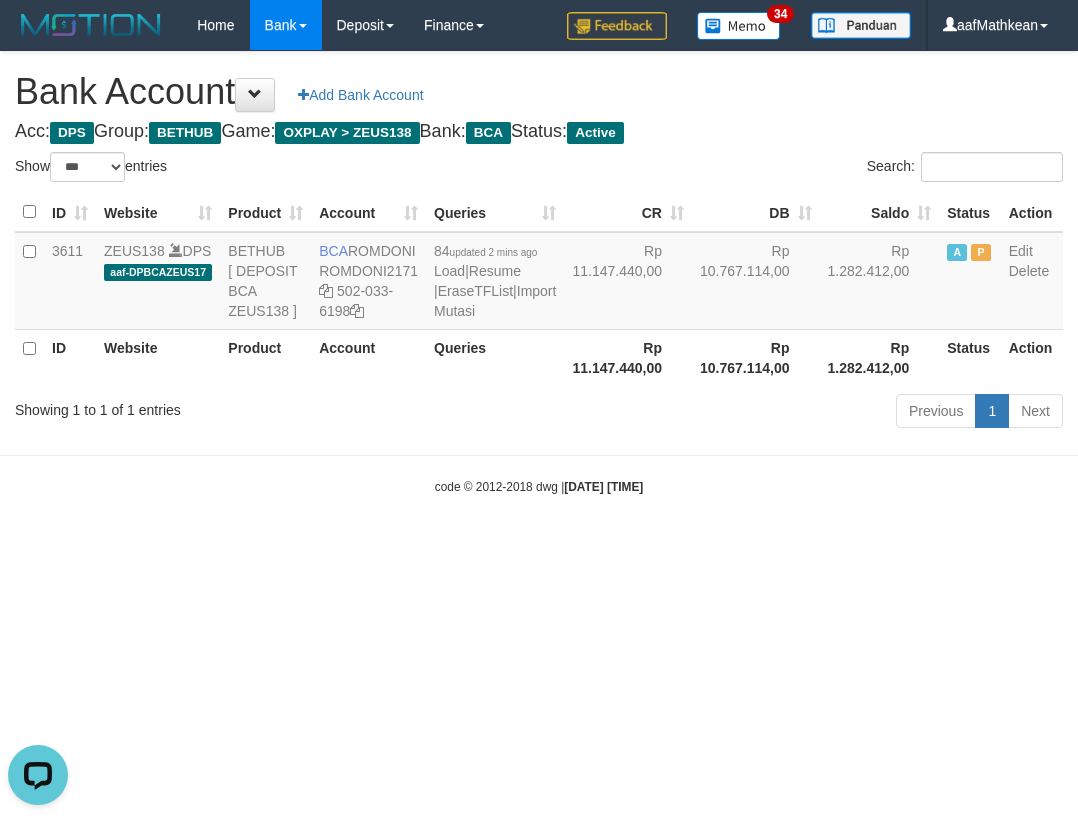 scroll, scrollTop: 0, scrollLeft: 0, axis: both 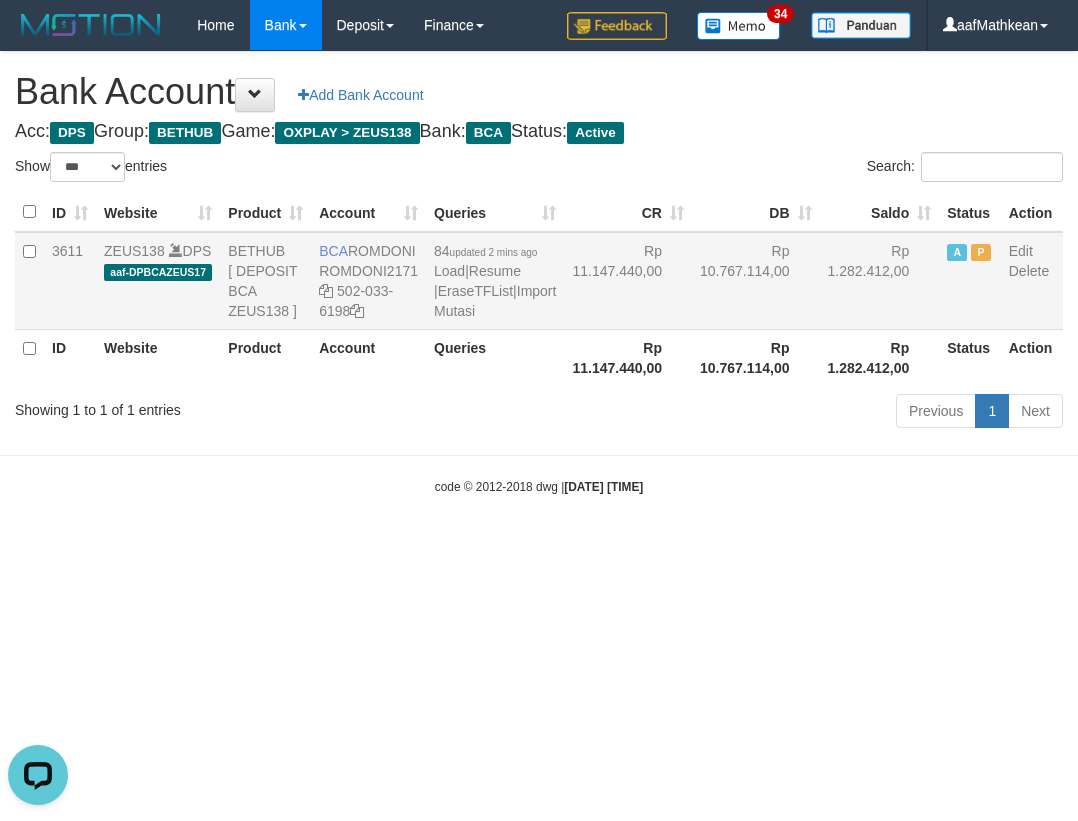 click on "Toggle navigation
Home
Bank
Account List
Load
By Website
Group
[OXPLAY]													ZEUS138
By Load Group (DPS)" at bounding box center (539, 273) 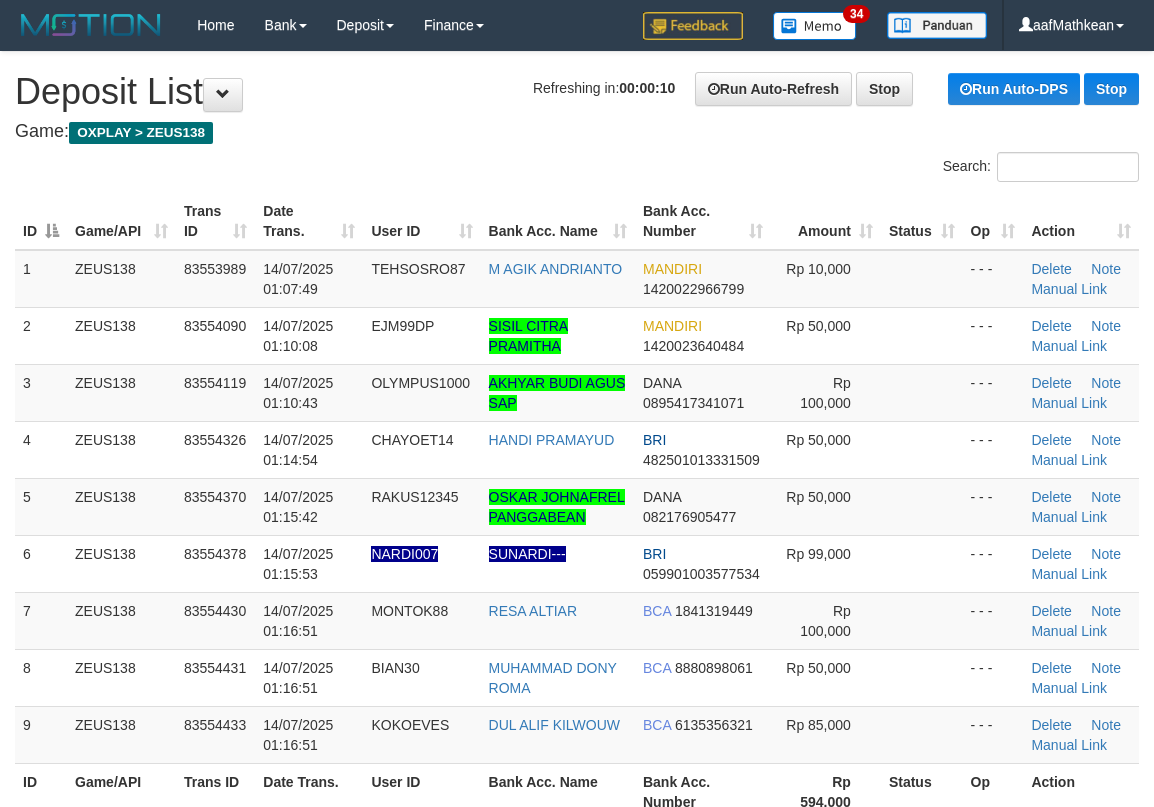 scroll, scrollTop: 0, scrollLeft: 0, axis: both 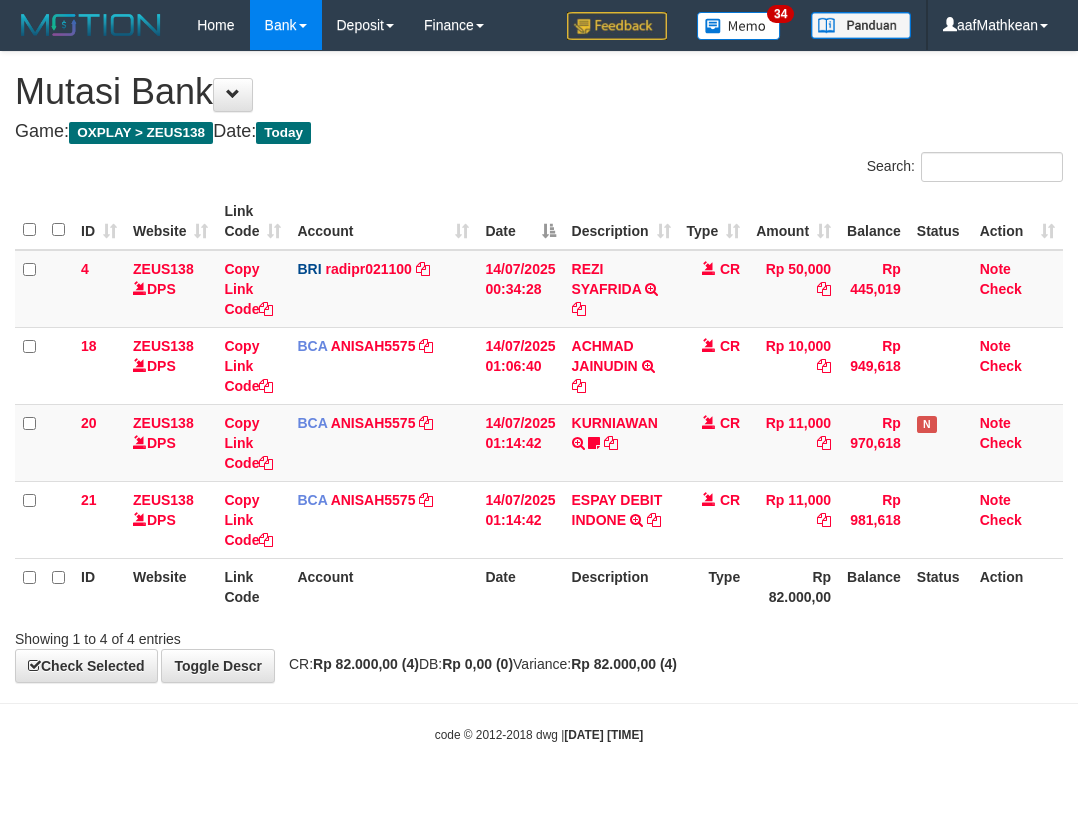 click on "Description" at bounding box center (621, 586) 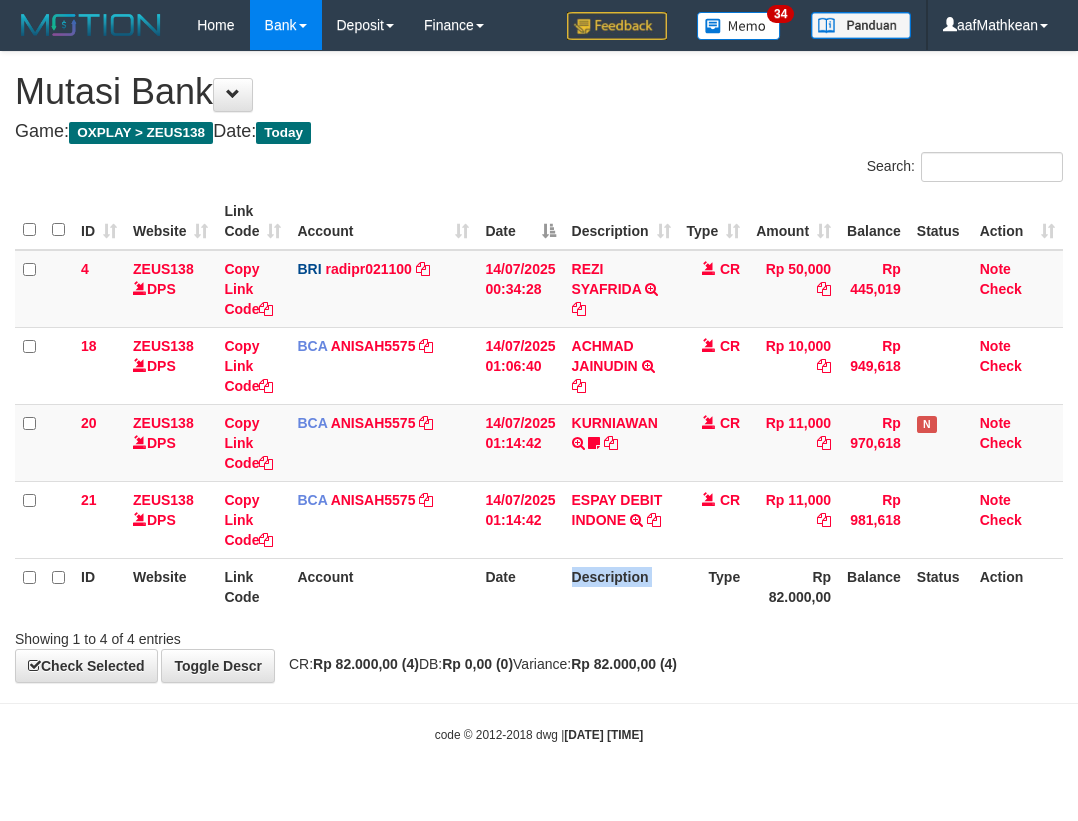 click on "Description" at bounding box center (621, 586) 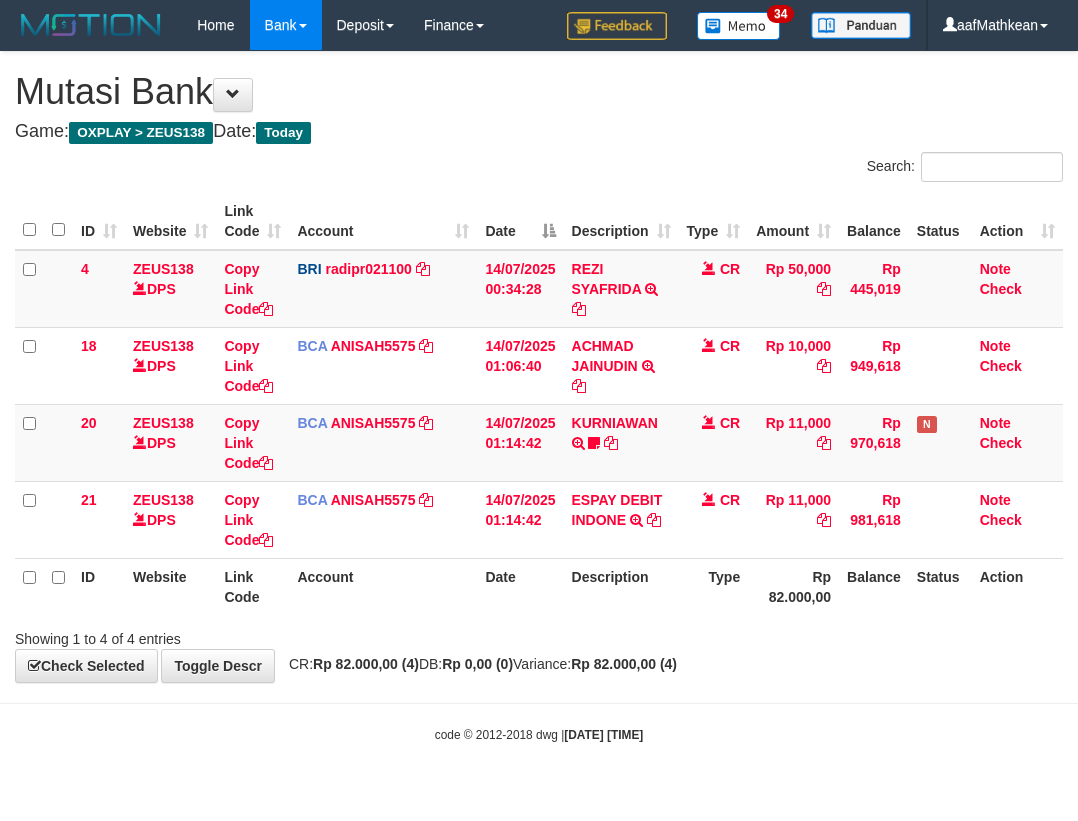 scroll, scrollTop: 0, scrollLeft: 0, axis: both 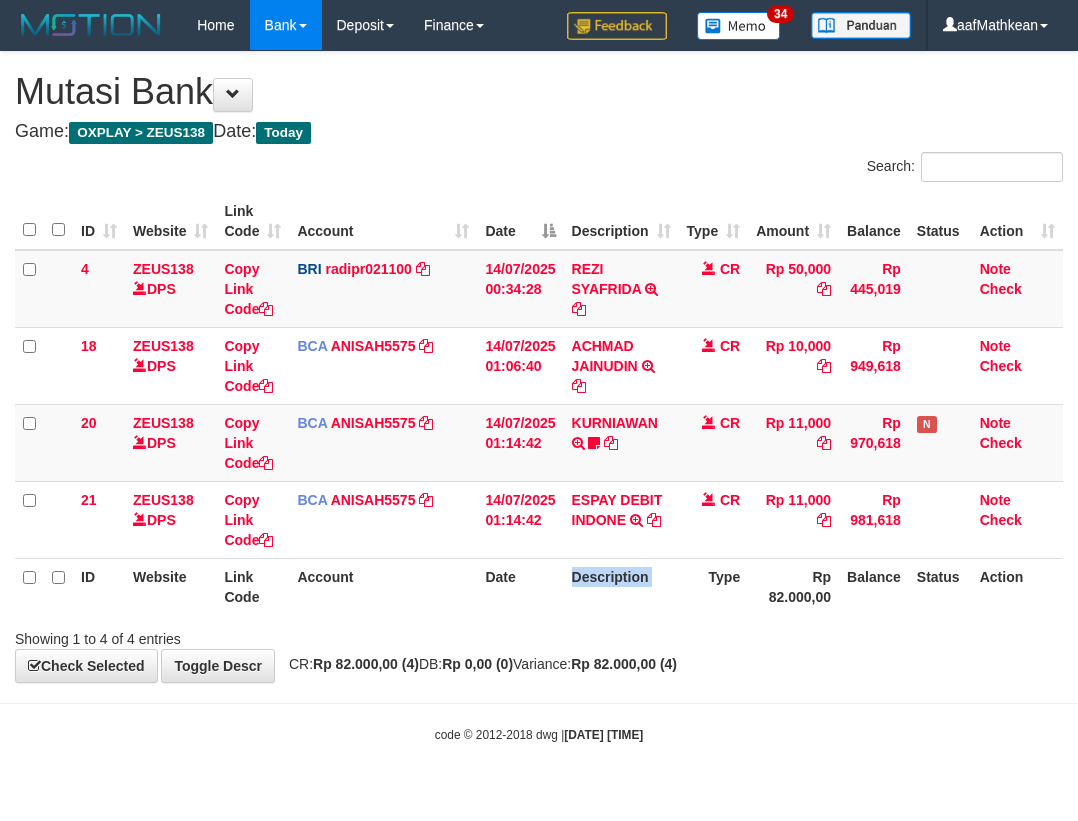 click on "Description" at bounding box center [621, 586] 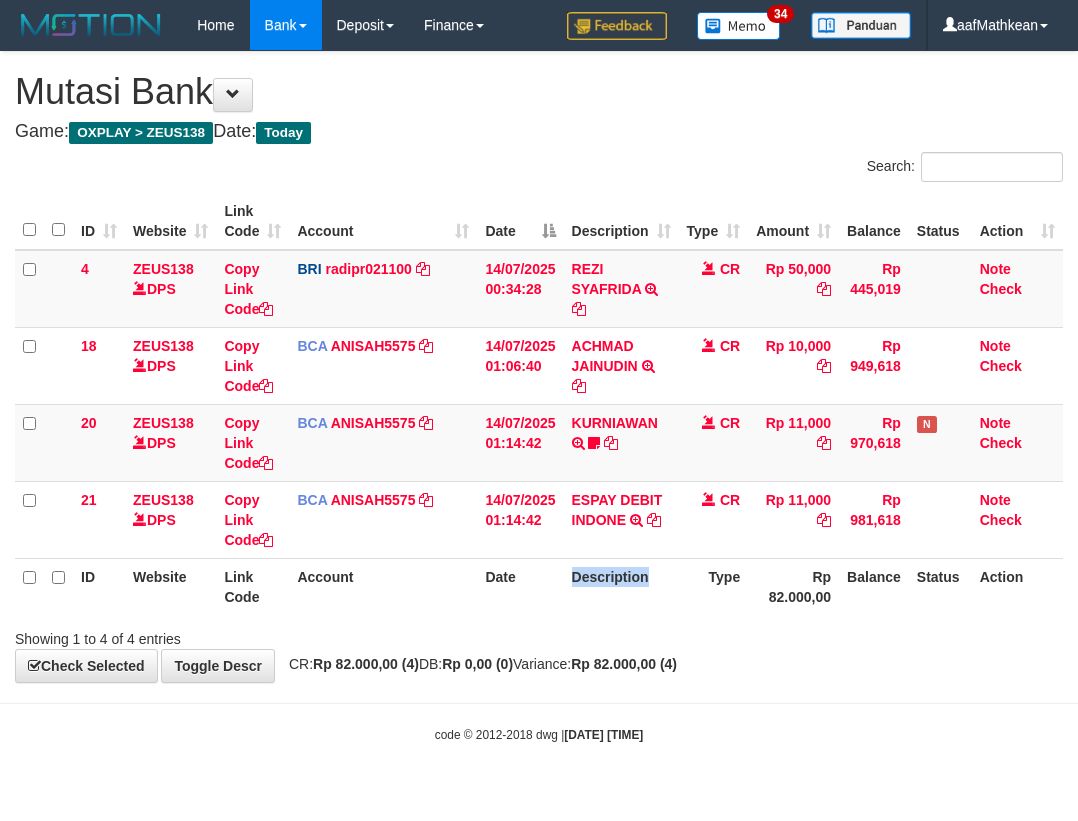click on "Description" at bounding box center (621, 586) 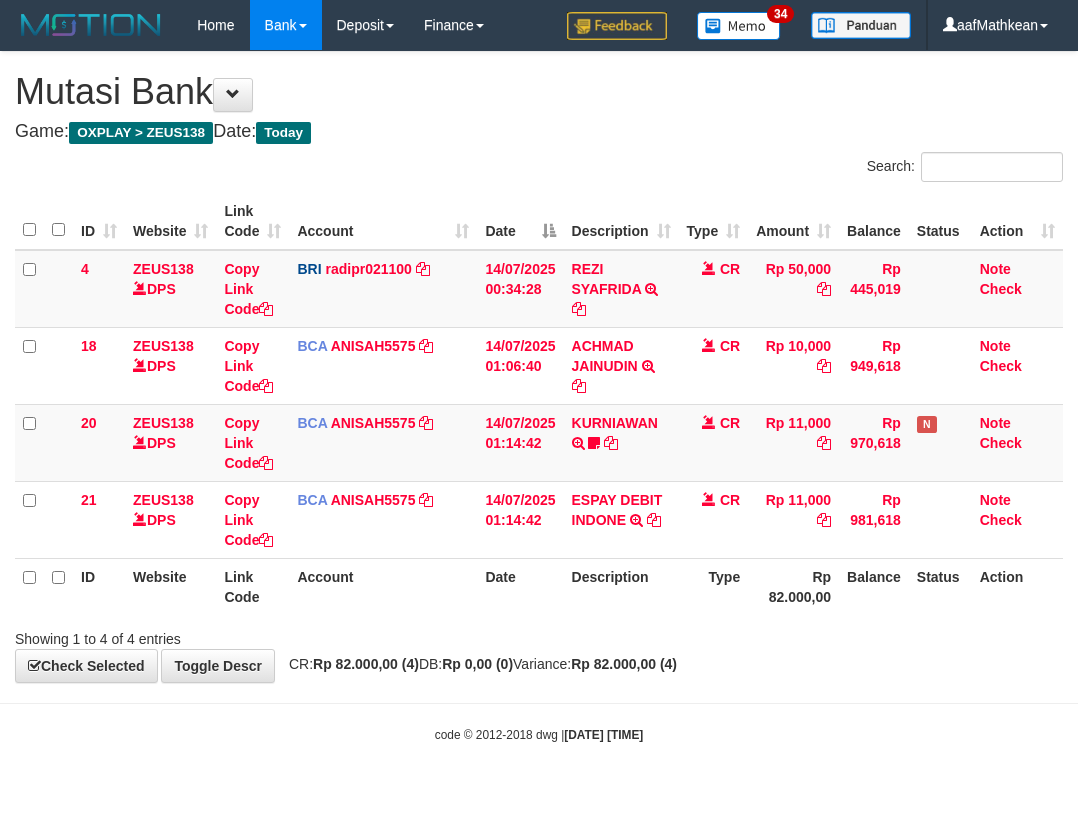 scroll, scrollTop: 0, scrollLeft: 0, axis: both 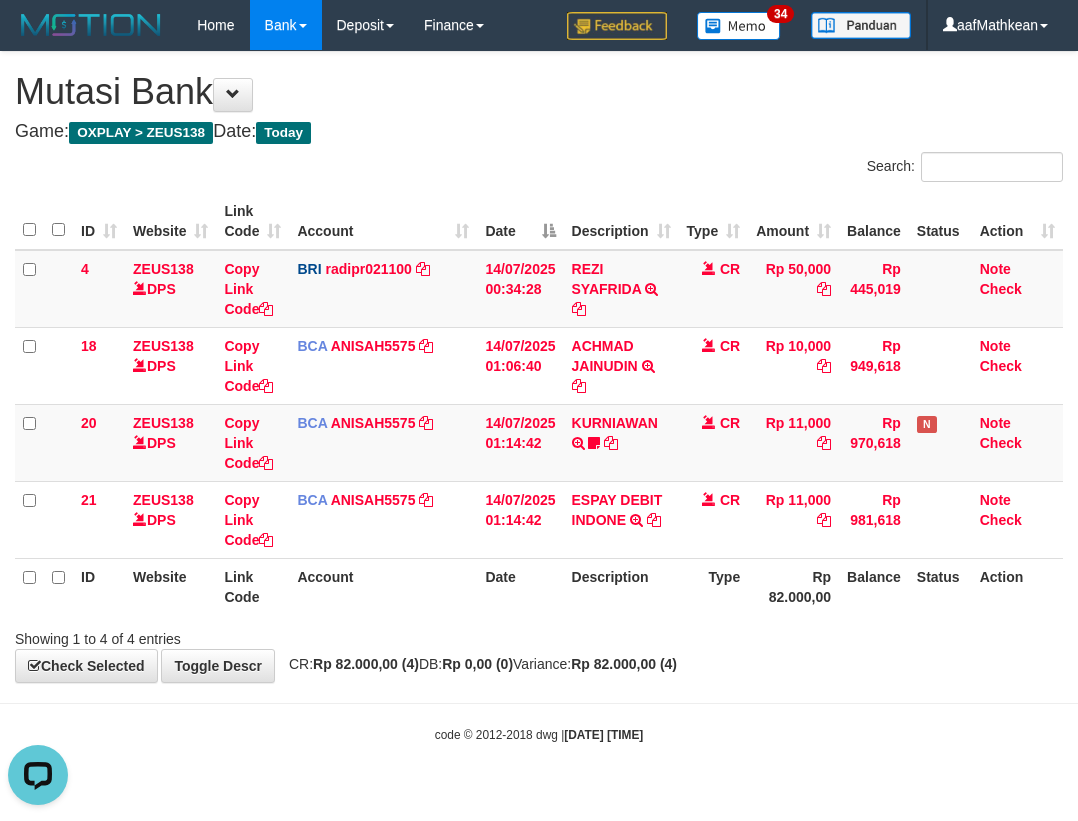 click on "Showing 1 to 4 of 4 entries" at bounding box center [539, 635] 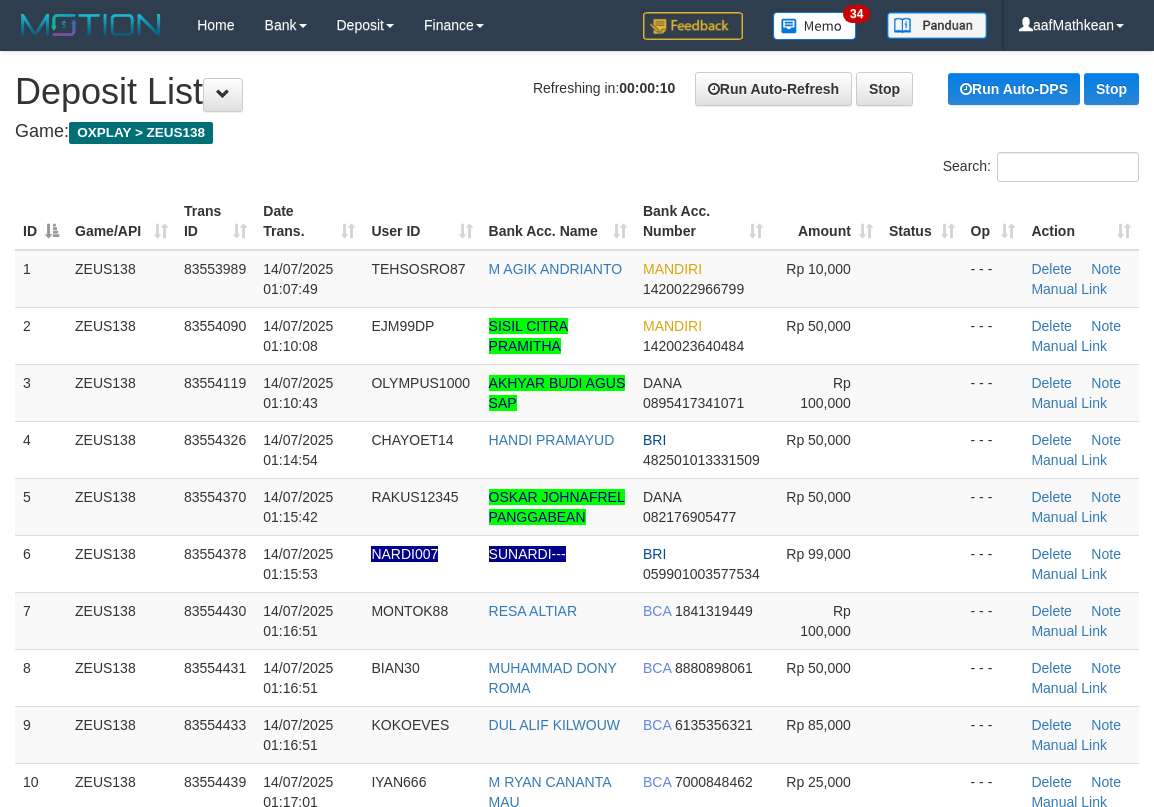 scroll, scrollTop: 0, scrollLeft: 0, axis: both 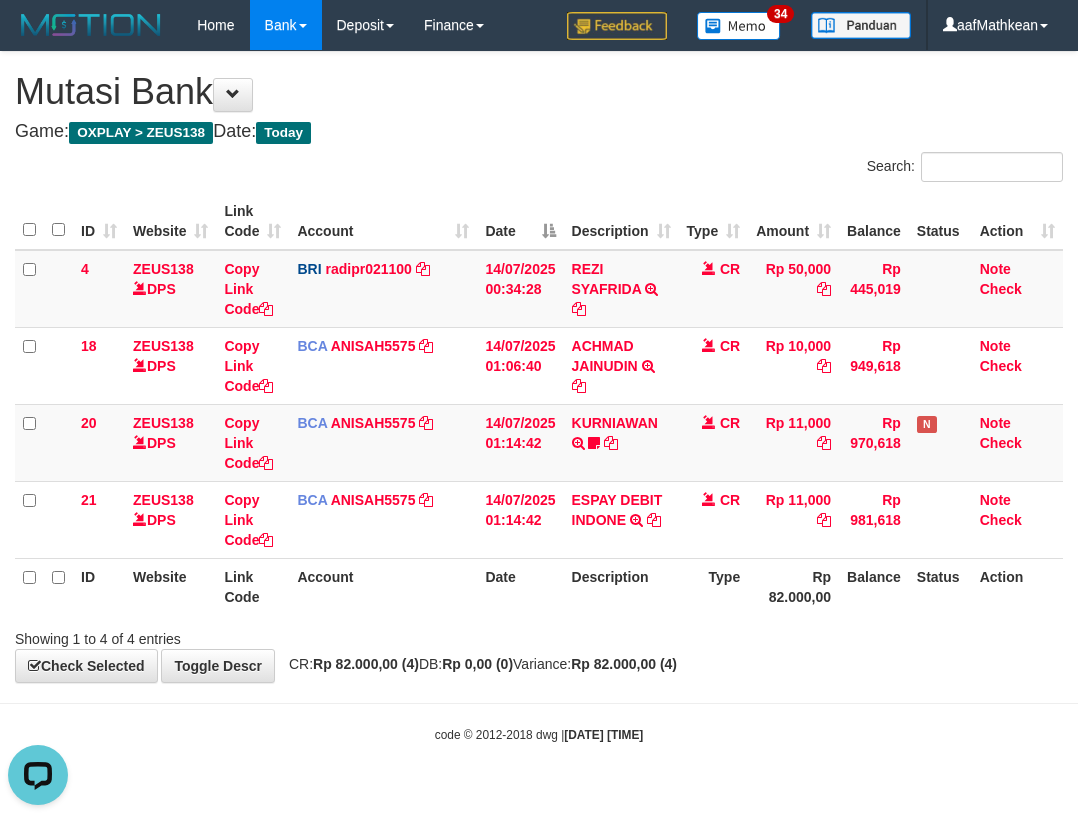 click on "**********" at bounding box center (539, 367) 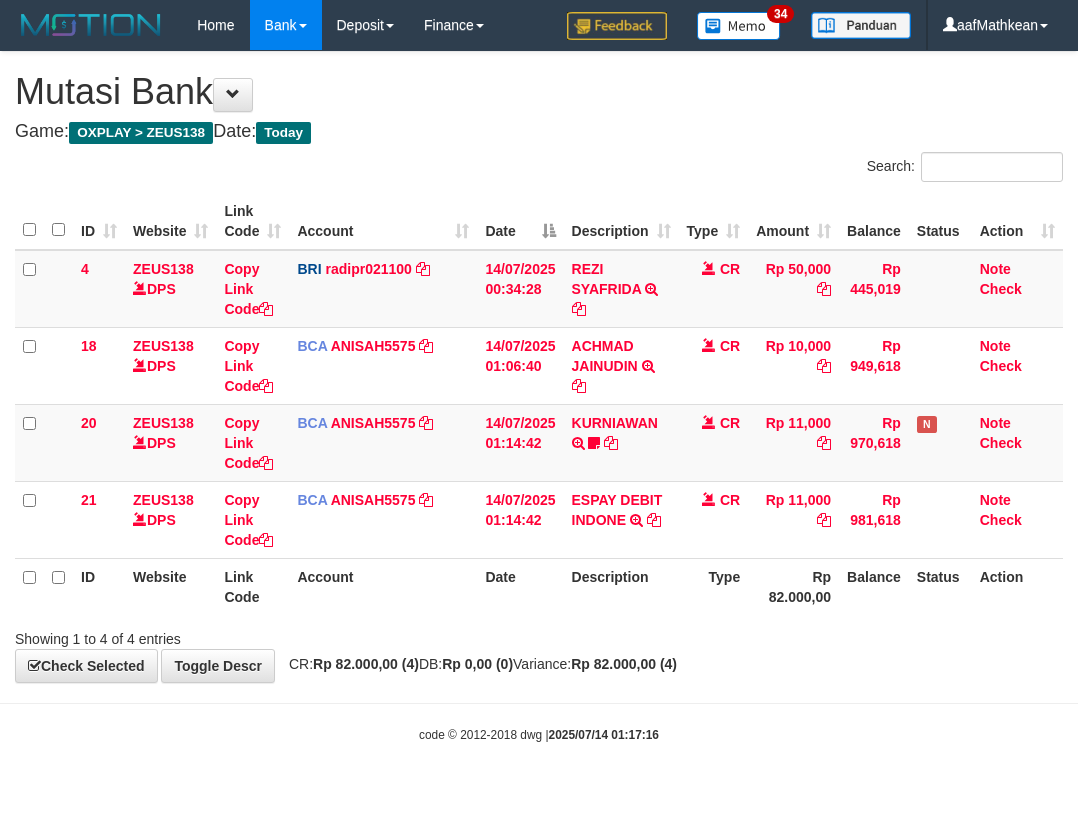 scroll, scrollTop: 0, scrollLeft: 0, axis: both 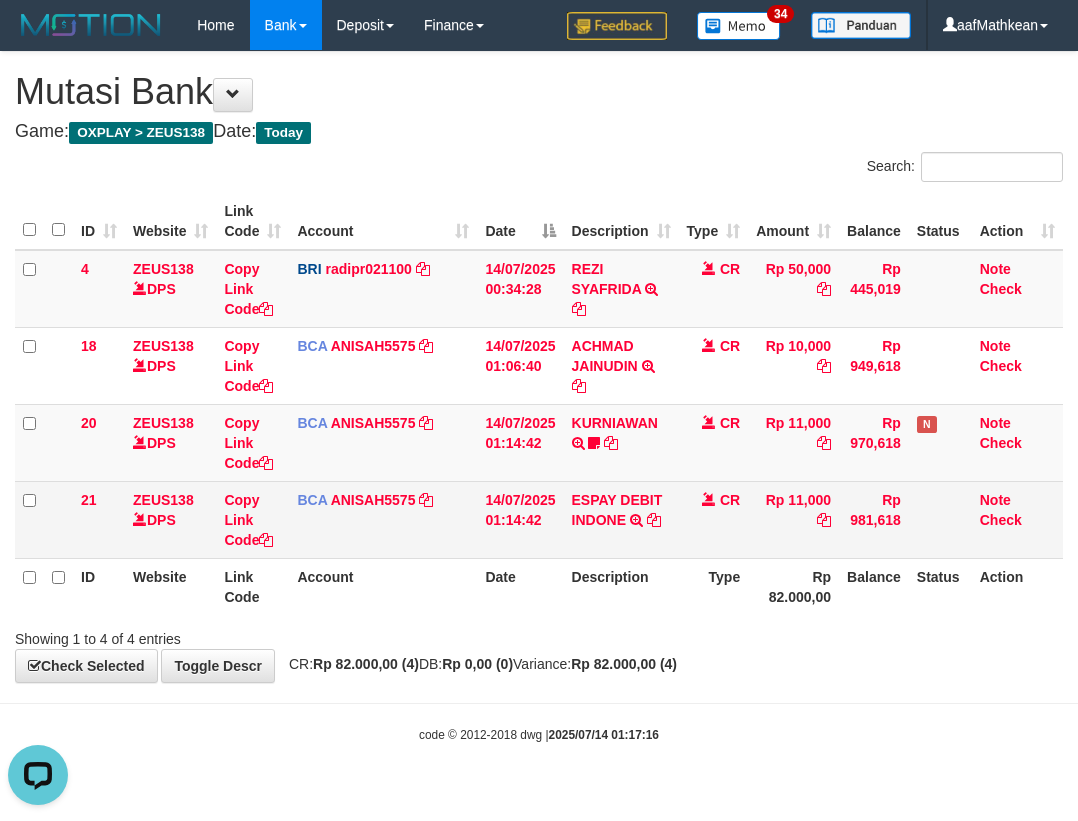 click on "14/07/2025 01:14:42" at bounding box center (520, 519) 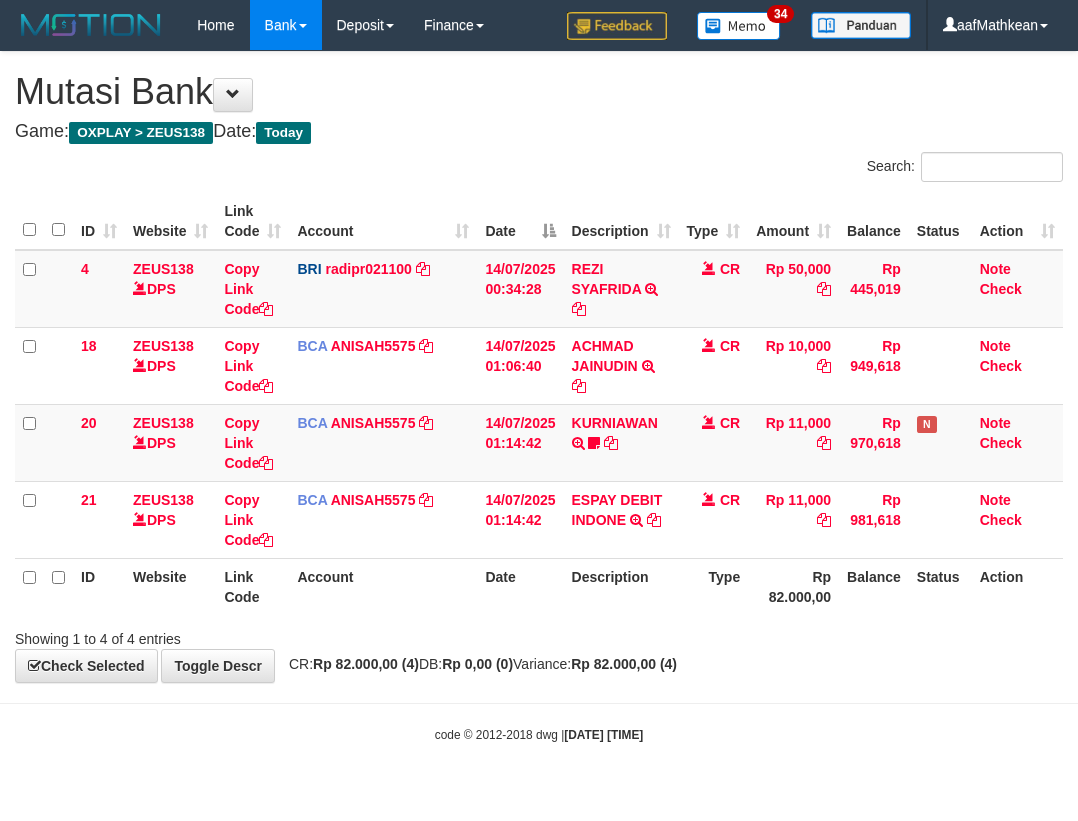 scroll, scrollTop: 0, scrollLeft: 0, axis: both 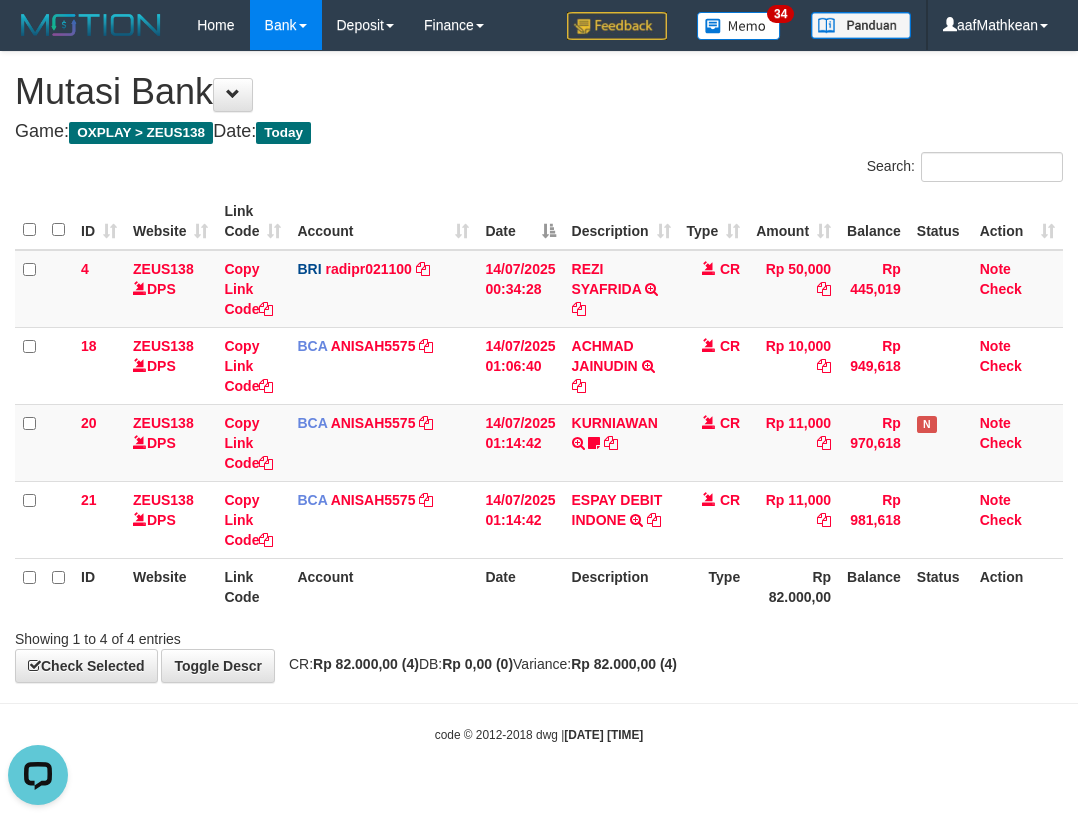 click on "Rp 82.000,00 (4)" at bounding box center (366, 664) 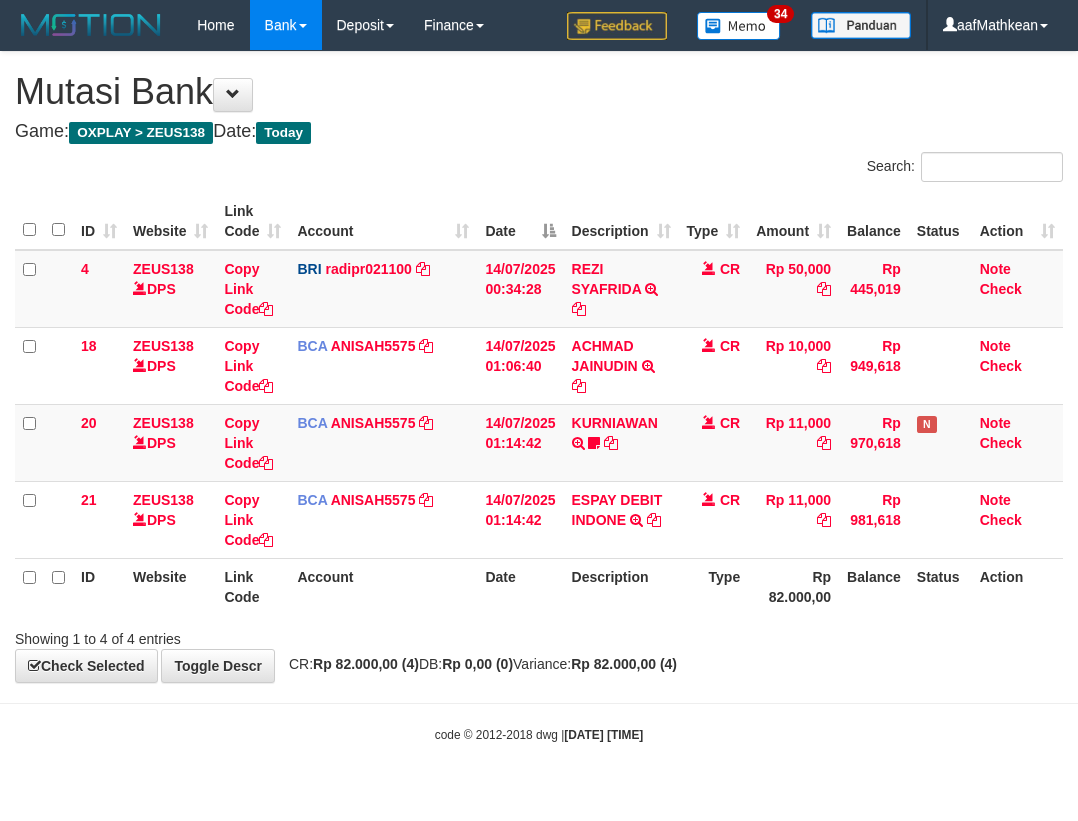 scroll, scrollTop: 0, scrollLeft: 0, axis: both 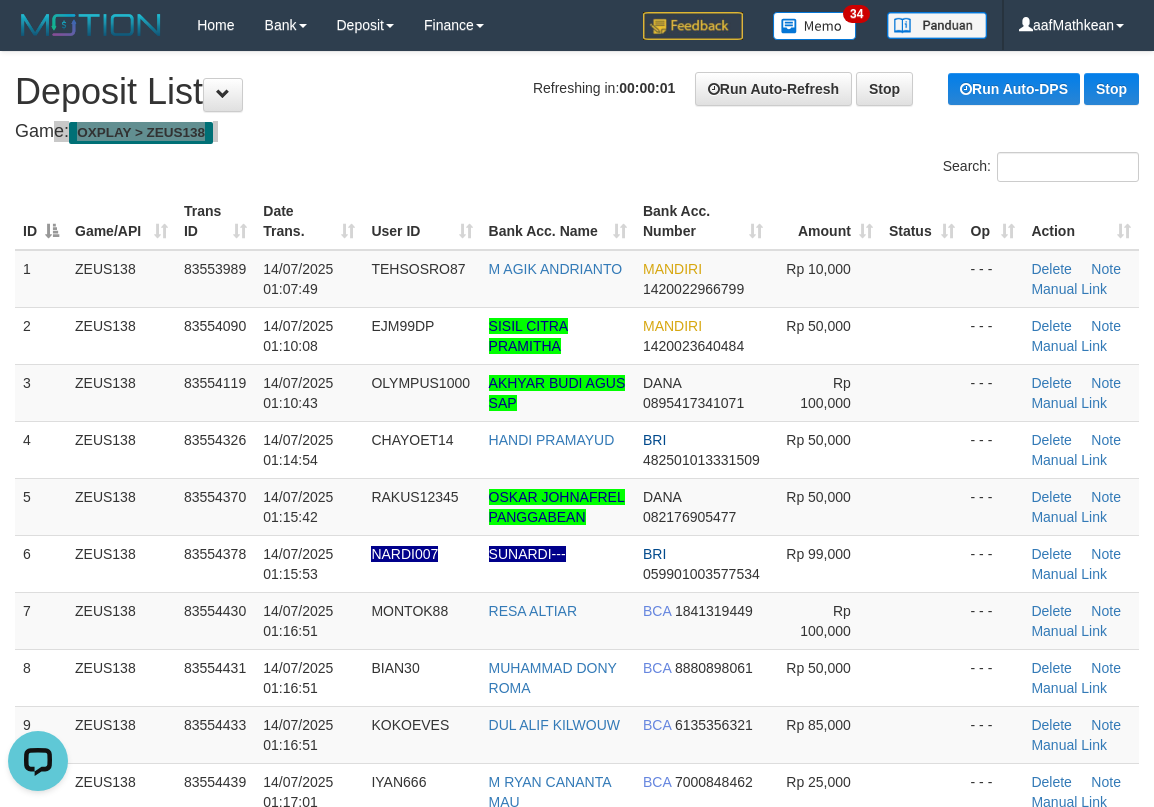 click on "**********" at bounding box center (577, 1385) 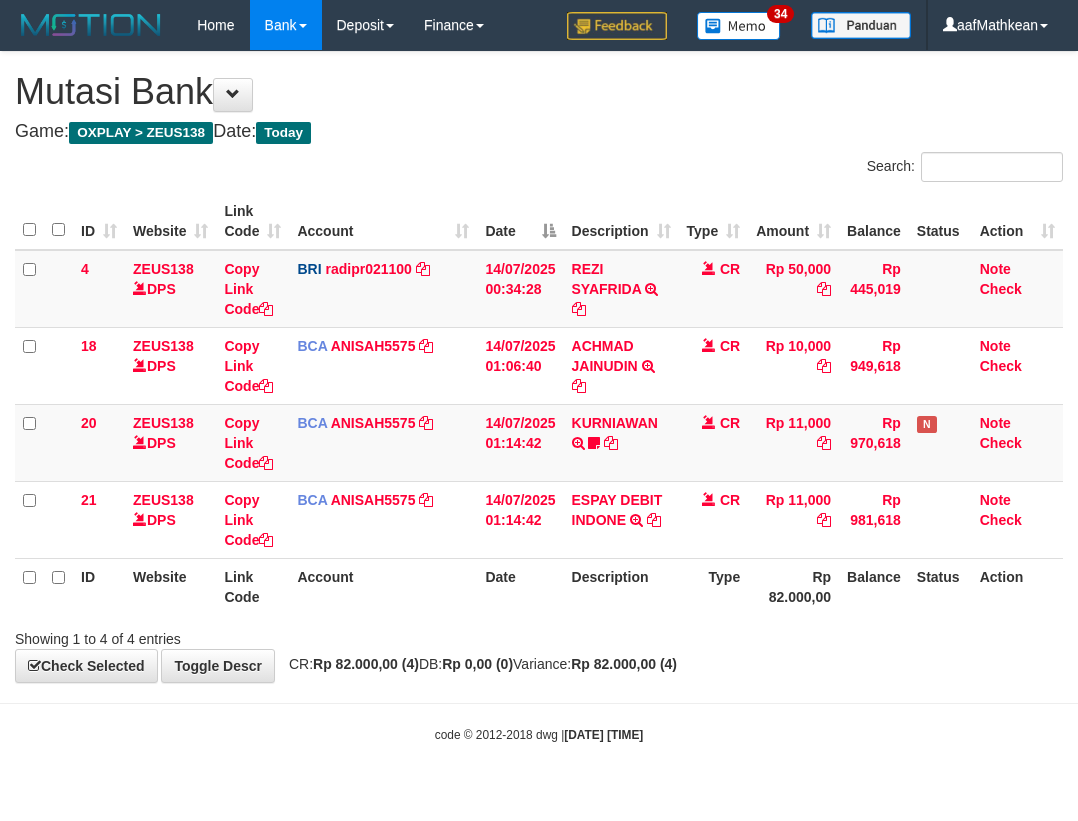 click on "Showing 1 to 4 of 4 entries" at bounding box center (539, 635) 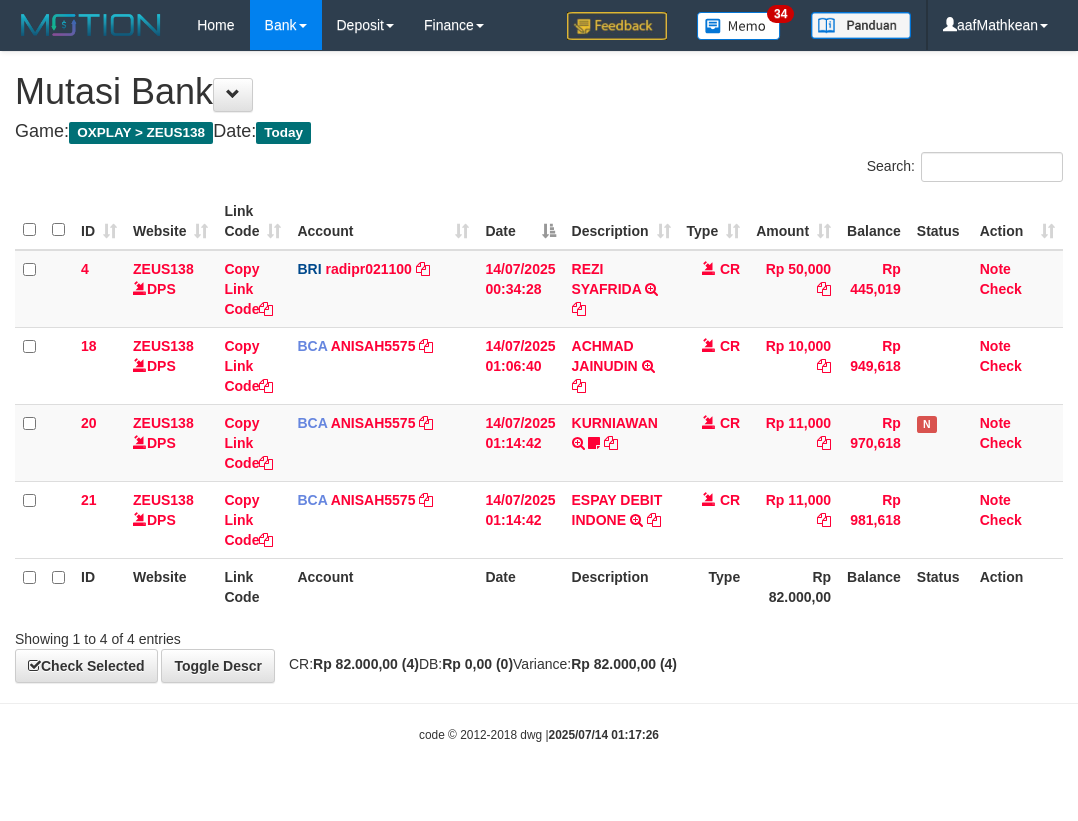 scroll, scrollTop: 0, scrollLeft: 0, axis: both 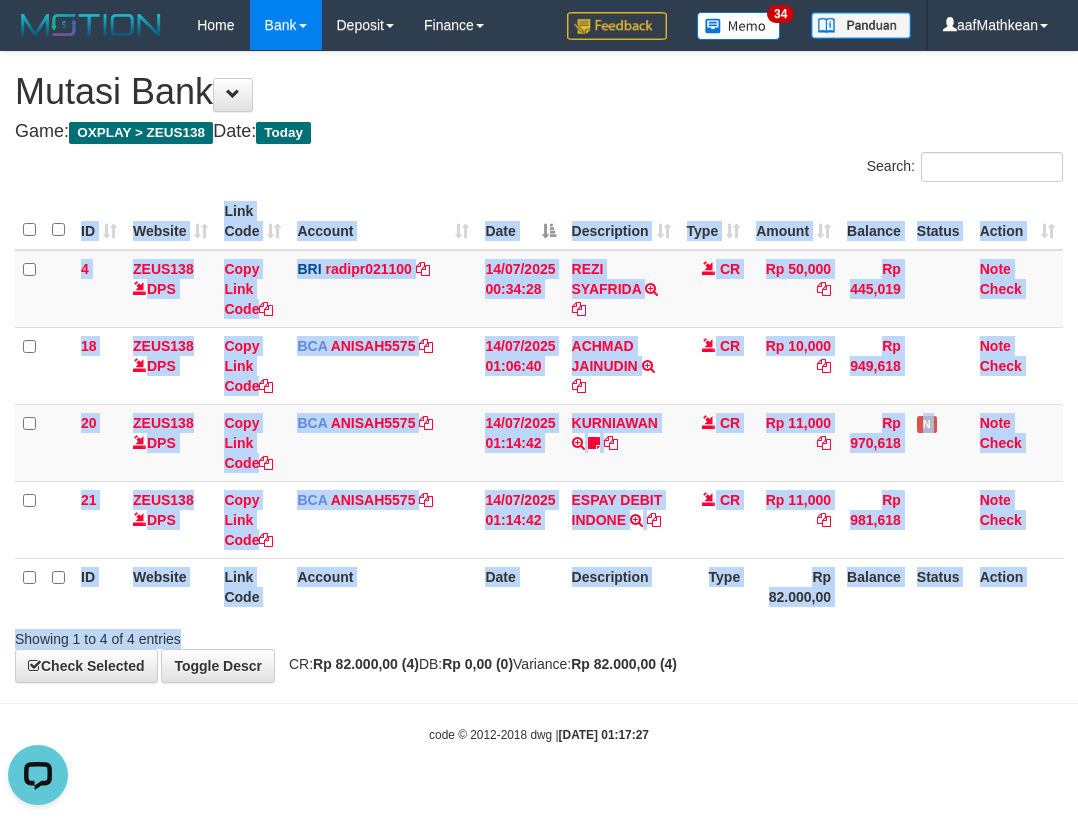 drag, startPoint x: 619, startPoint y: 619, endPoint x: 623, endPoint y: 603, distance: 16.492422 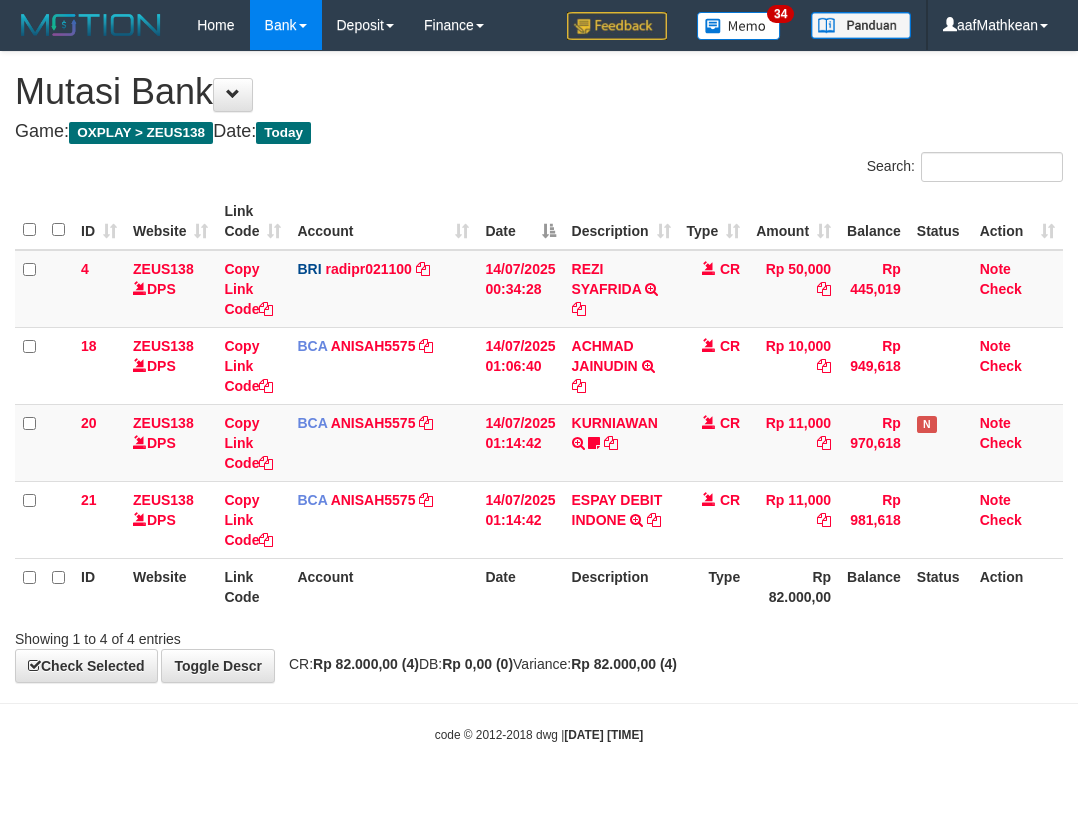 scroll, scrollTop: 0, scrollLeft: 0, axis: both 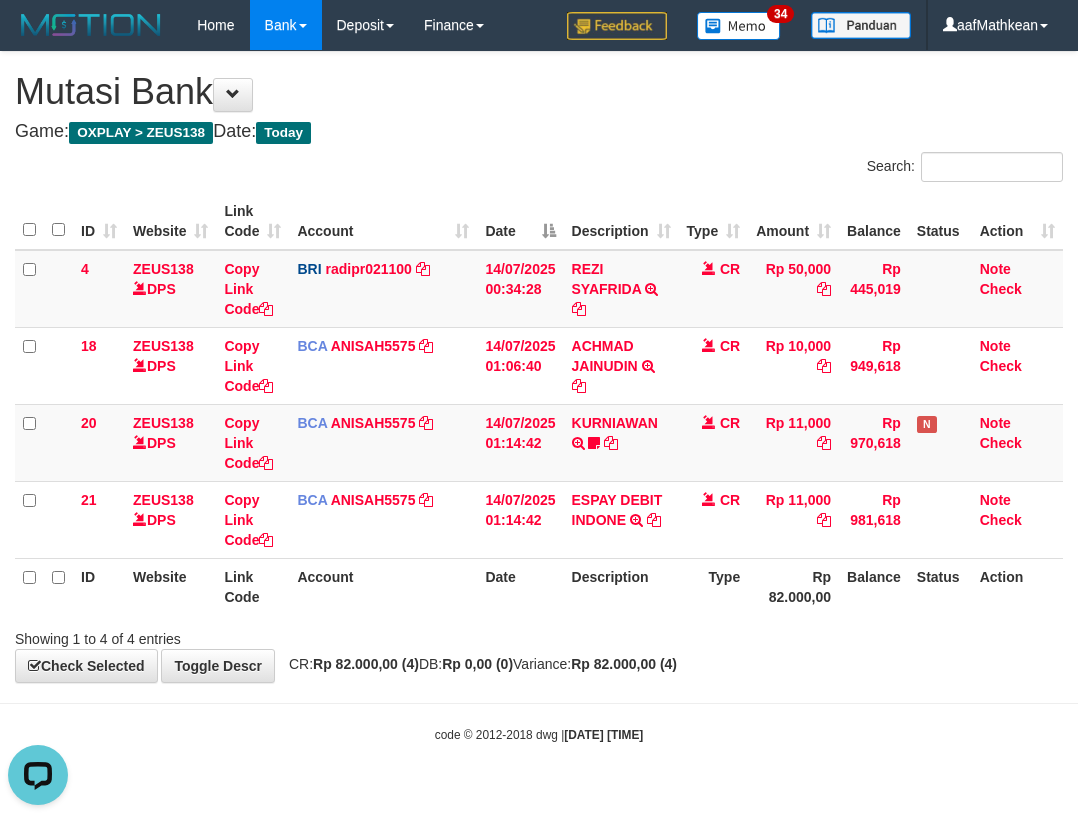 click on "**********" at bounding box center [539, 367] 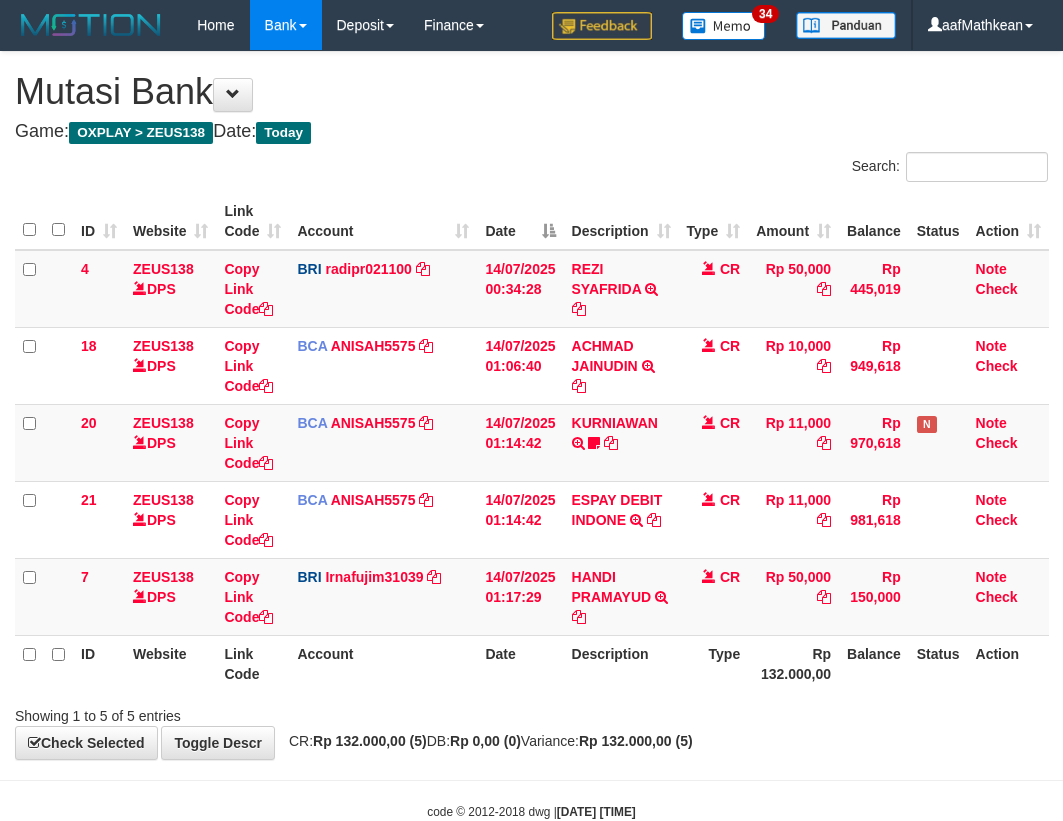 scroll, scrollTop: 0, scrollLeft: 0, axis: both 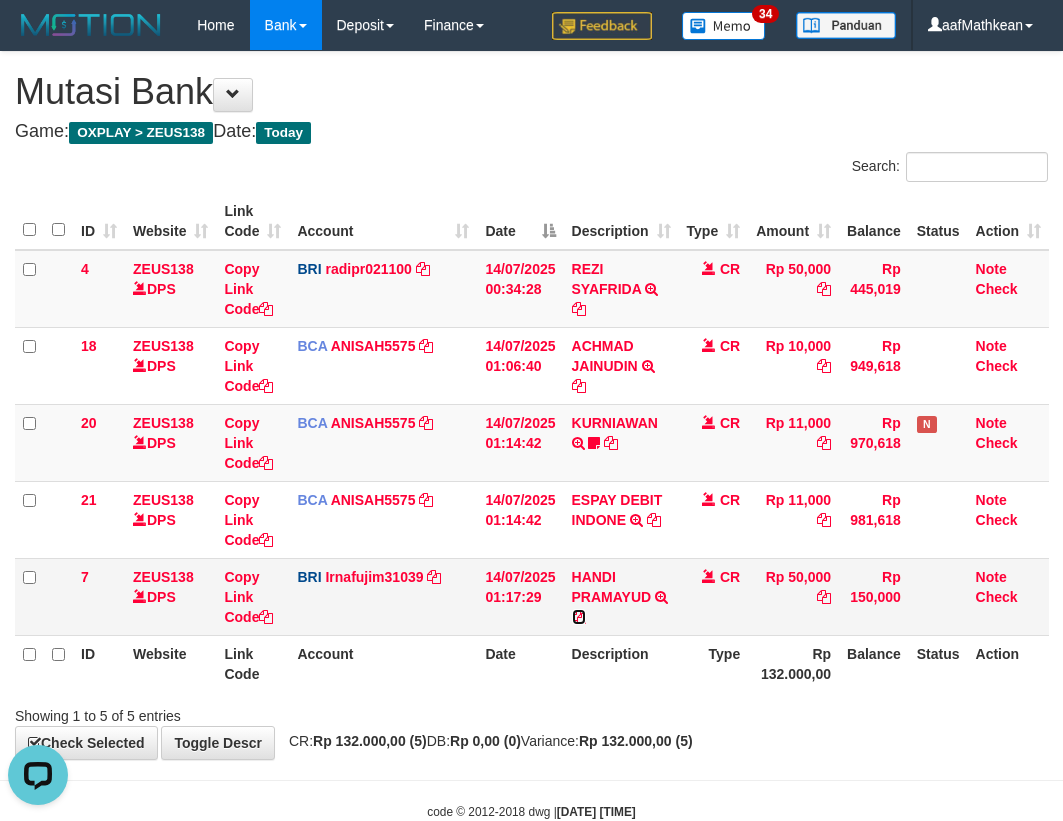 click at bounding box center [579, 617] 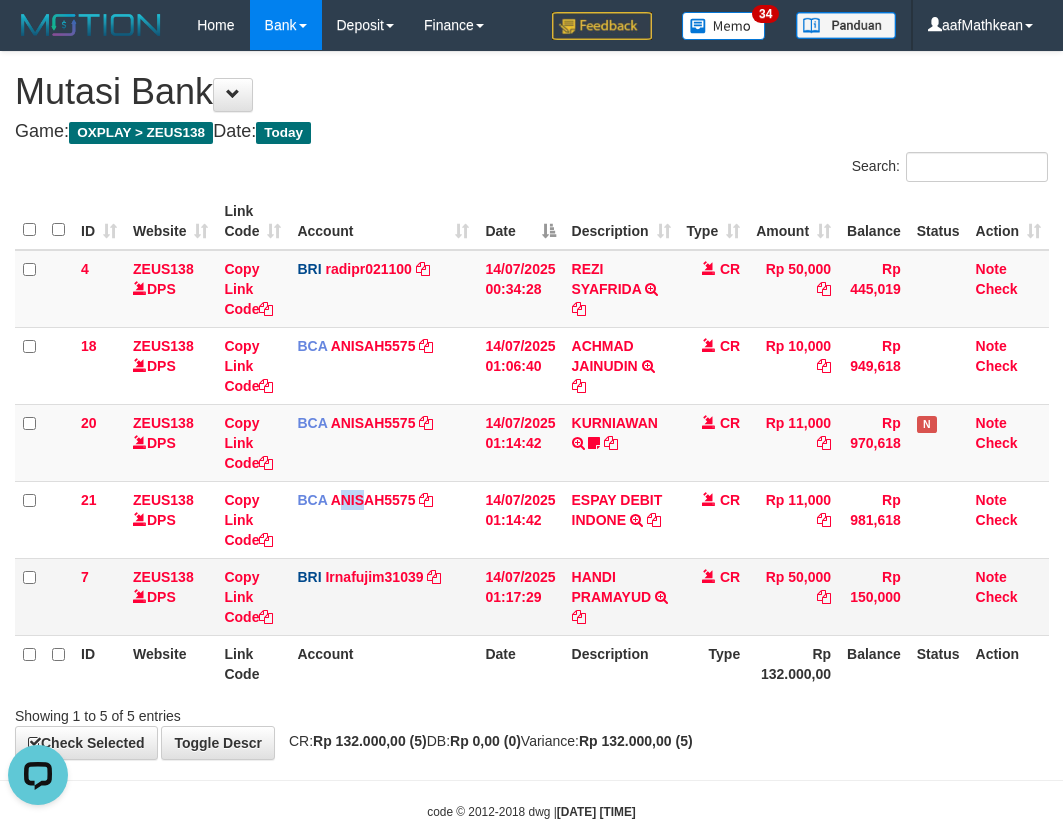 drag, startPoint x: 344, startPoint y: 483, endPoint x: 397, endPoint y: 562, distance: 95.131485 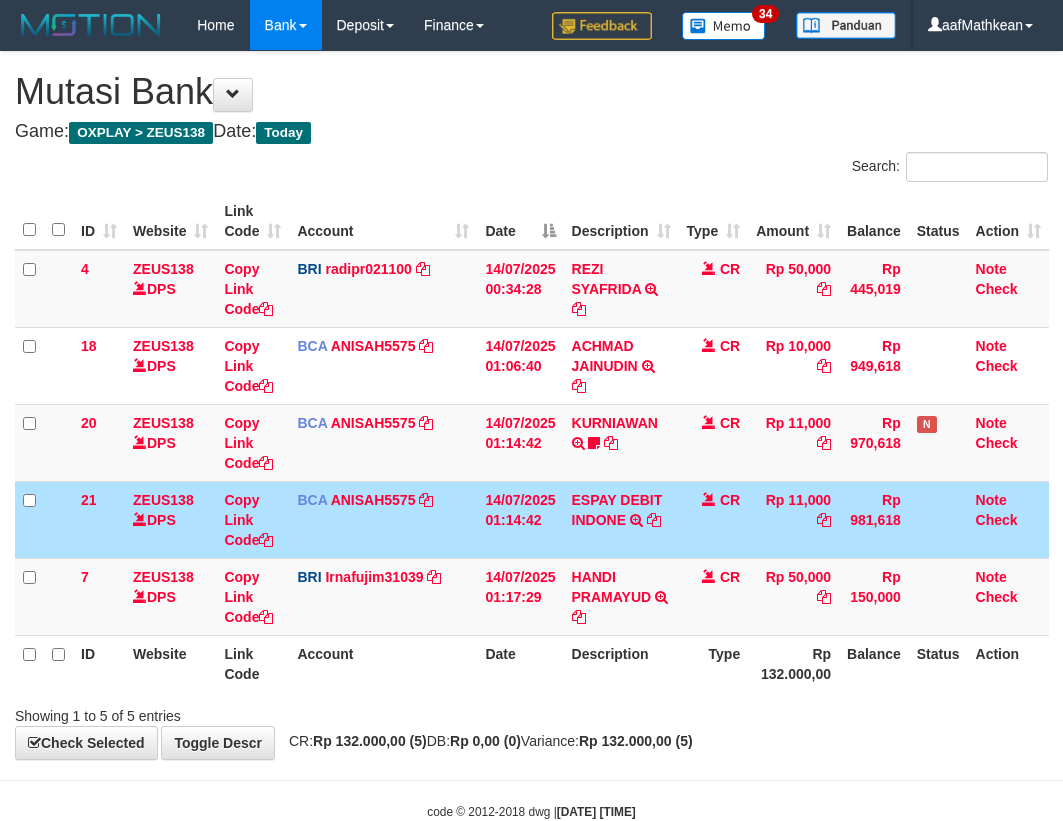 scroll, scrollTop: 0, scrollLeft: 0, axis: both 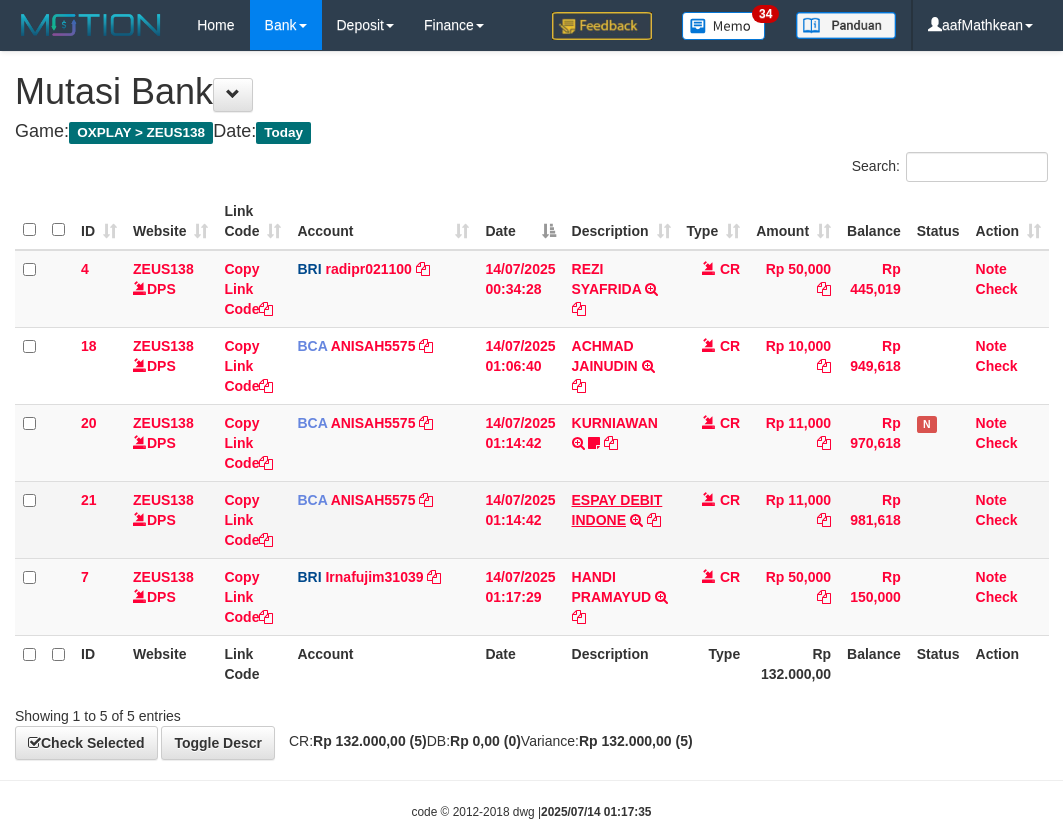click on "14/07/2025 01:14:42" at bounding box center (520, 519) 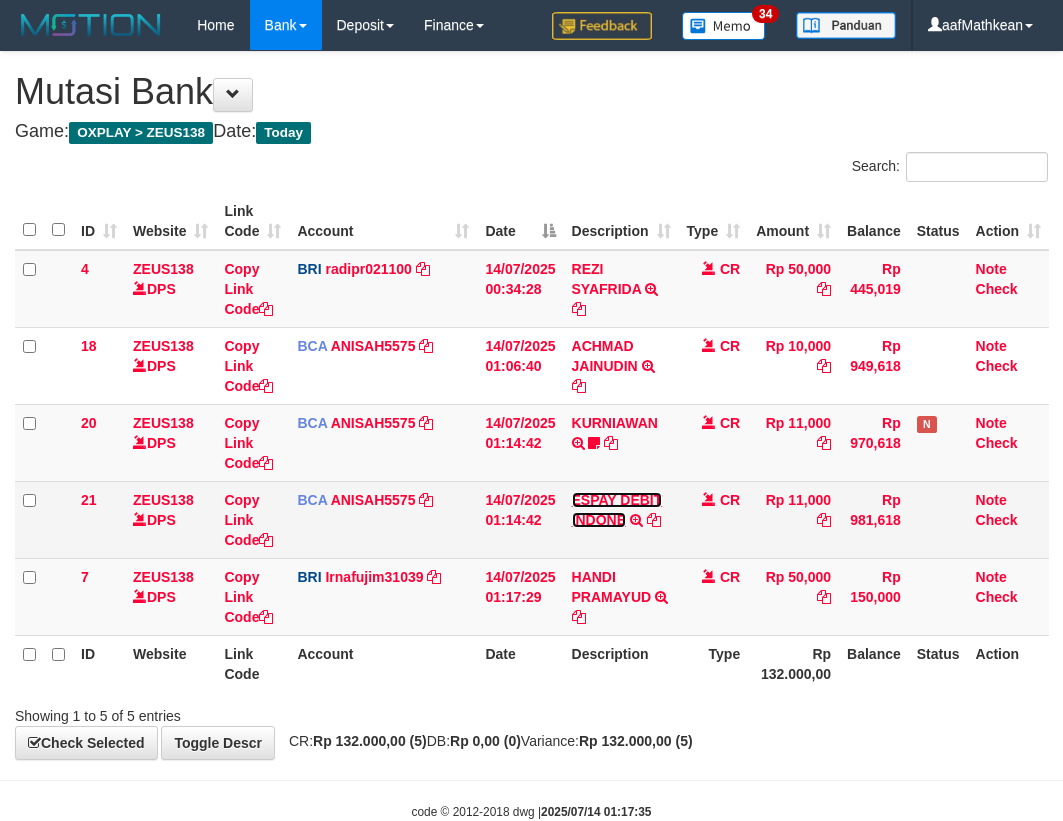 drag, startPoint x: 584, startPoint y: 521, endPoint x: 616, endPoint y: 518, distance: 32.140316 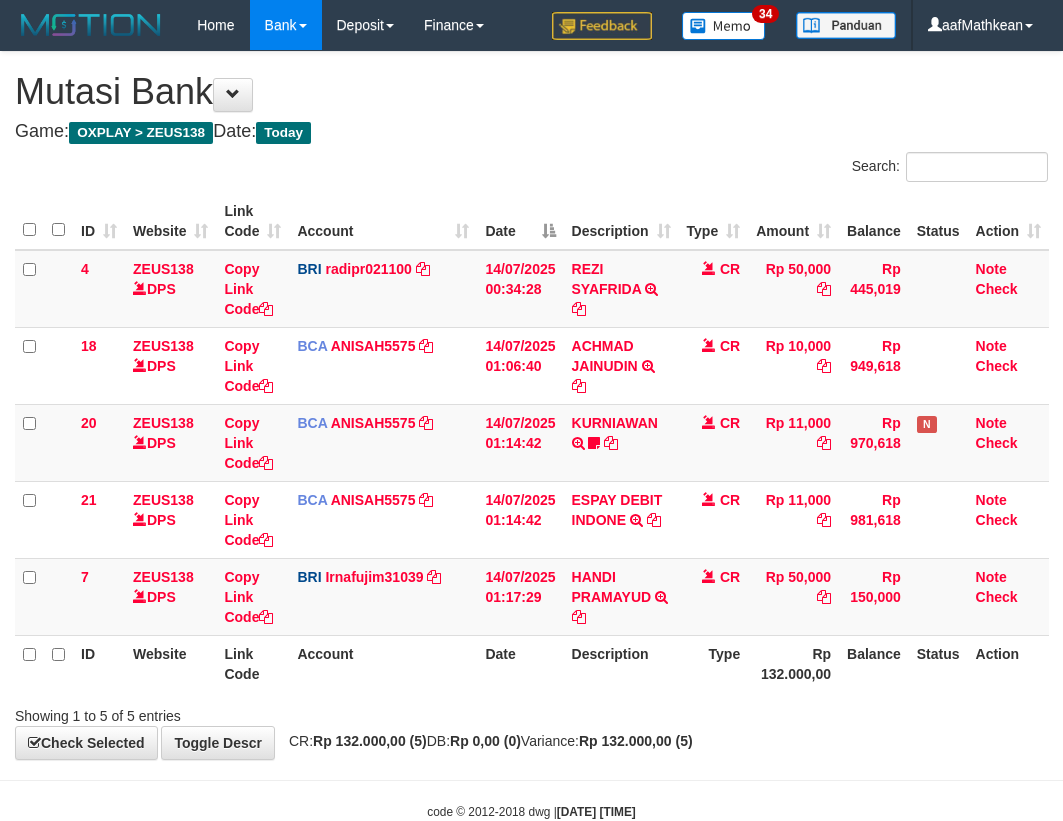 scroll, scrollTop: 0, scrollLeft: 0, axis: both 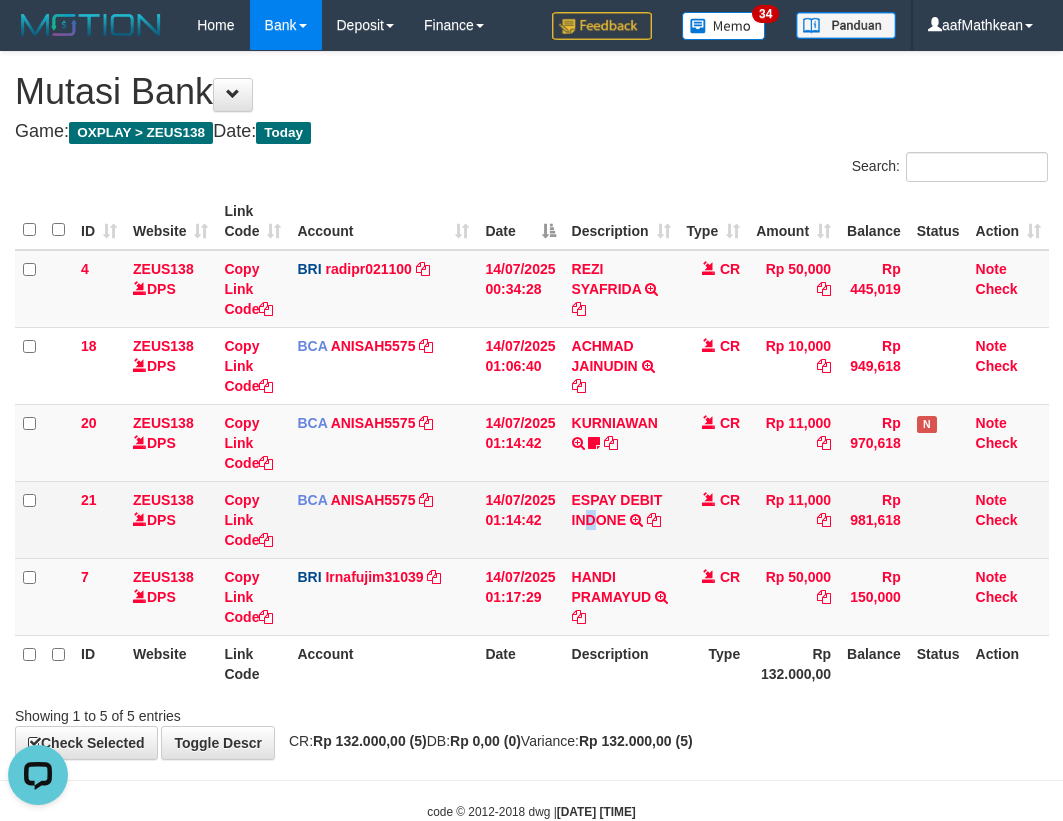 click on "ESPAY DEBIT INDONE         TRSF E-BANKING CR 1407/FTSCY/WS95051
11000.002025071484782028 TRFDN-PARDI
ESPAY DEBIT INDONE" at bounding box center (621, 519) 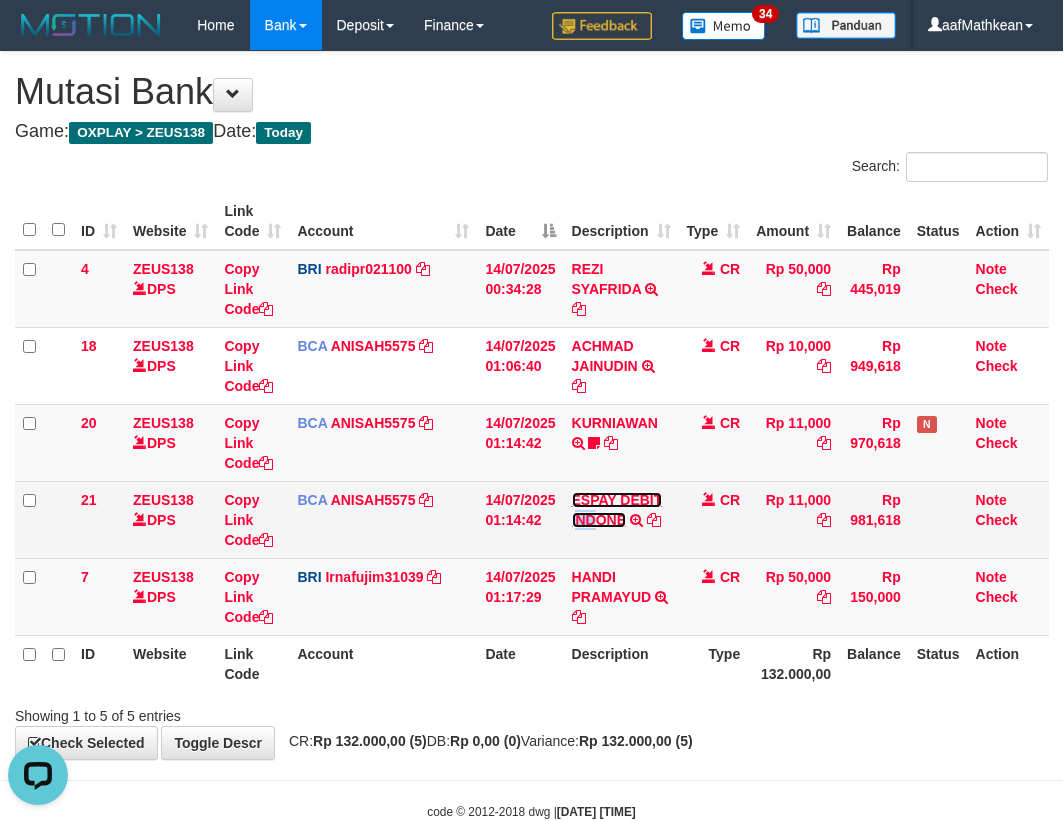 click on "ESPAY DEBIT INDONE" at bounding box center [617, 510] 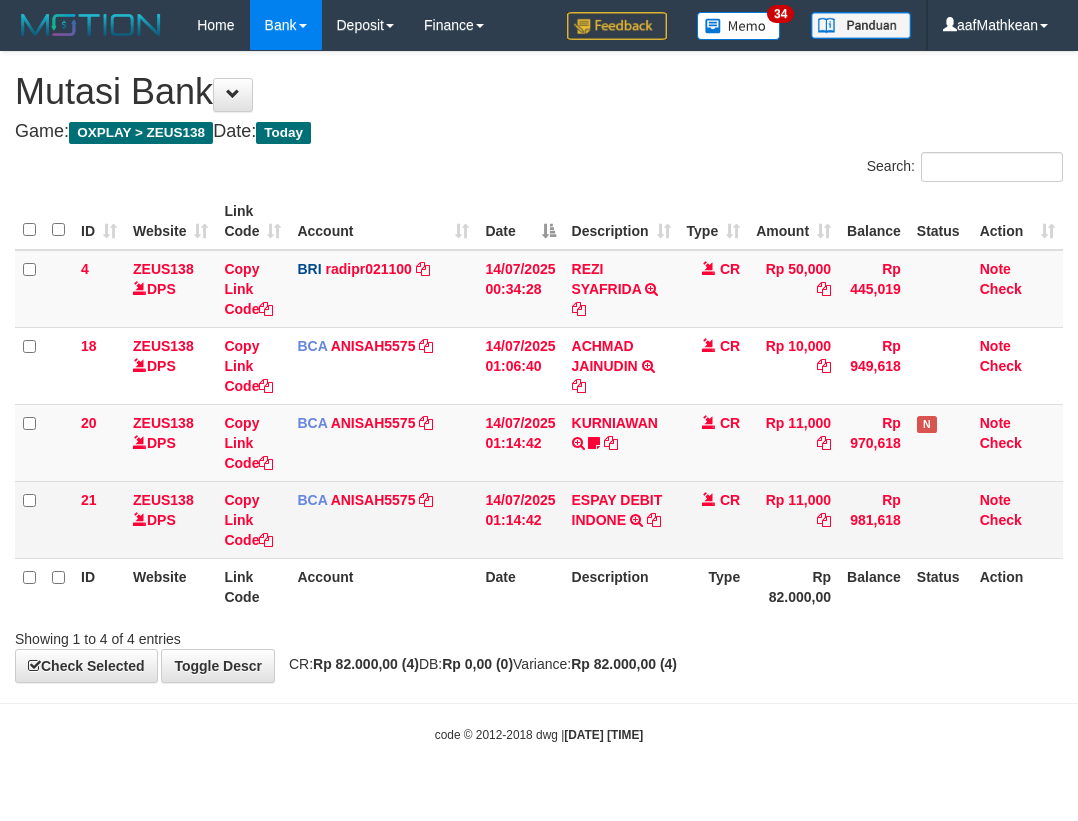 scroll, scrollTop: 0, scrollLeft: 0, axis: both 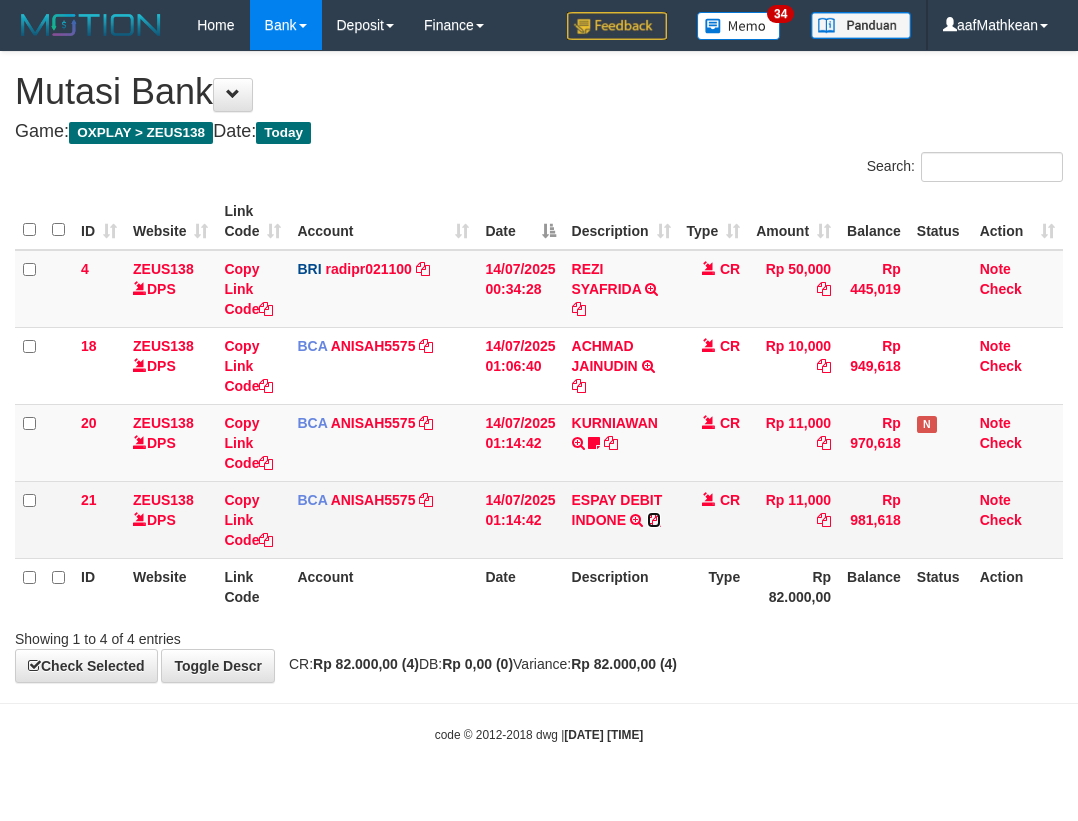 click at bounding box center (654, 520) 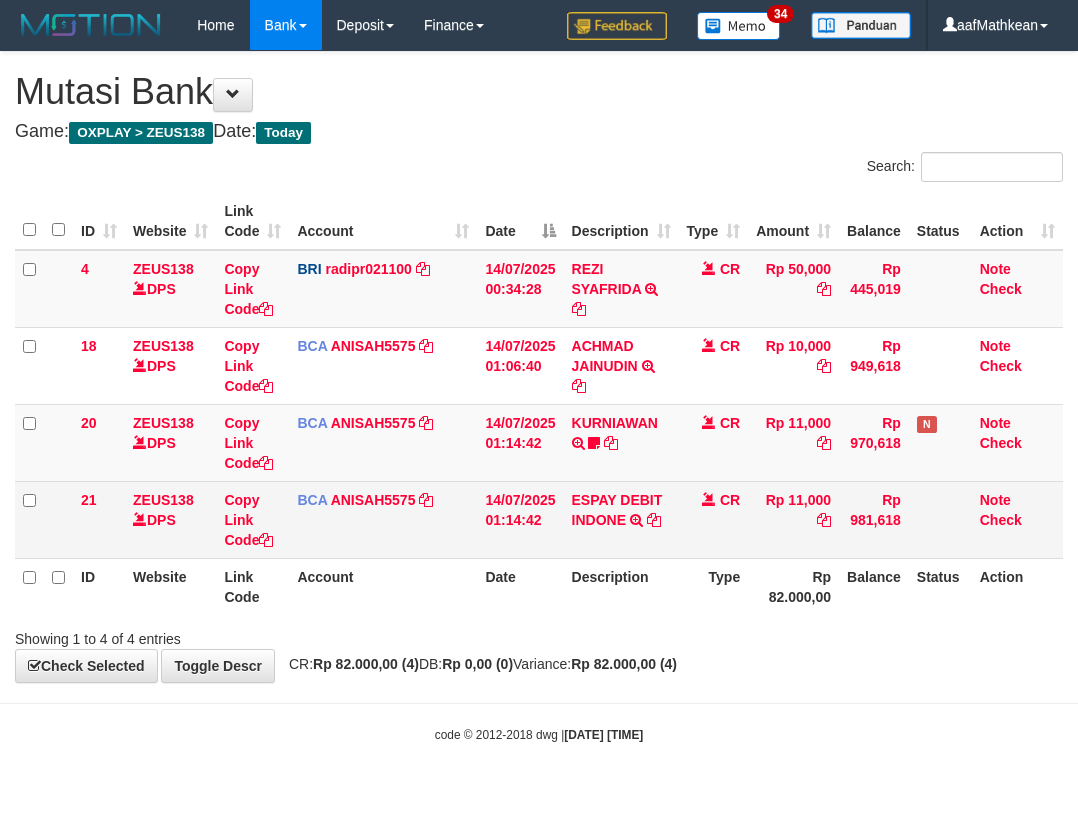 click on "ESPAY DEBIT INDONE         TRSF E-BANKING CR 1407/FTSCY/WS95051
11000.002025071484782028 TRFDN-PARDI
ESPAY DEBIT INDONE" at bounding box center (621, 519) 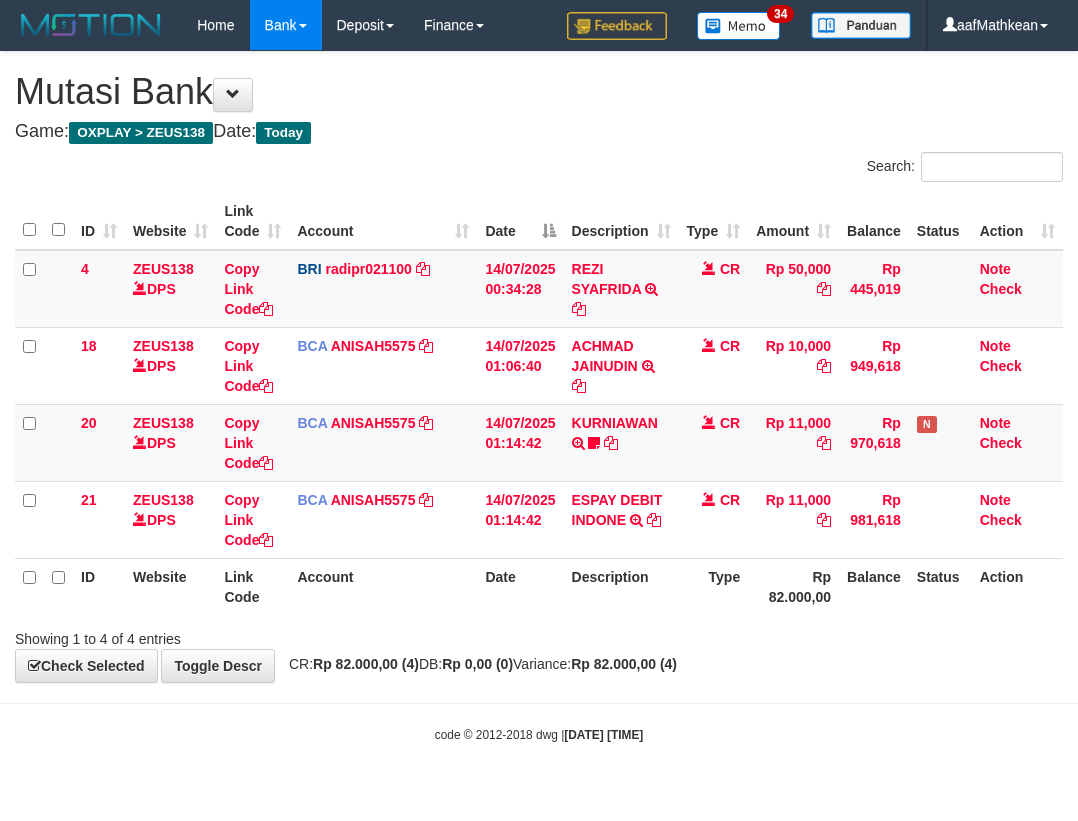 scroll, scrollTop: 0, scrollLeft: 0, axis: both 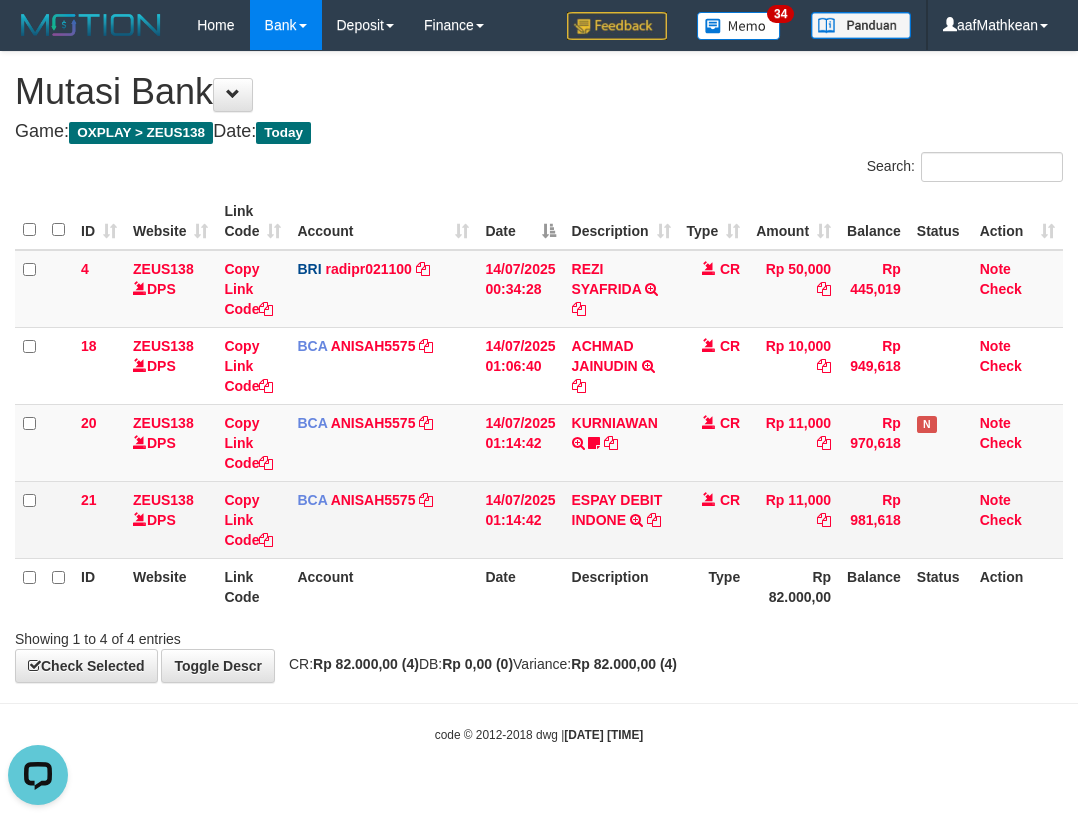 click on "ESPAY DEBIT INDONE         TRSF E-BANKING CR 1407/FTSCY/WS95051
11000.002025071484782028 TRFDN-PARDI
ESPAY DEBIT INDONE" at bounding box center [621, 519] 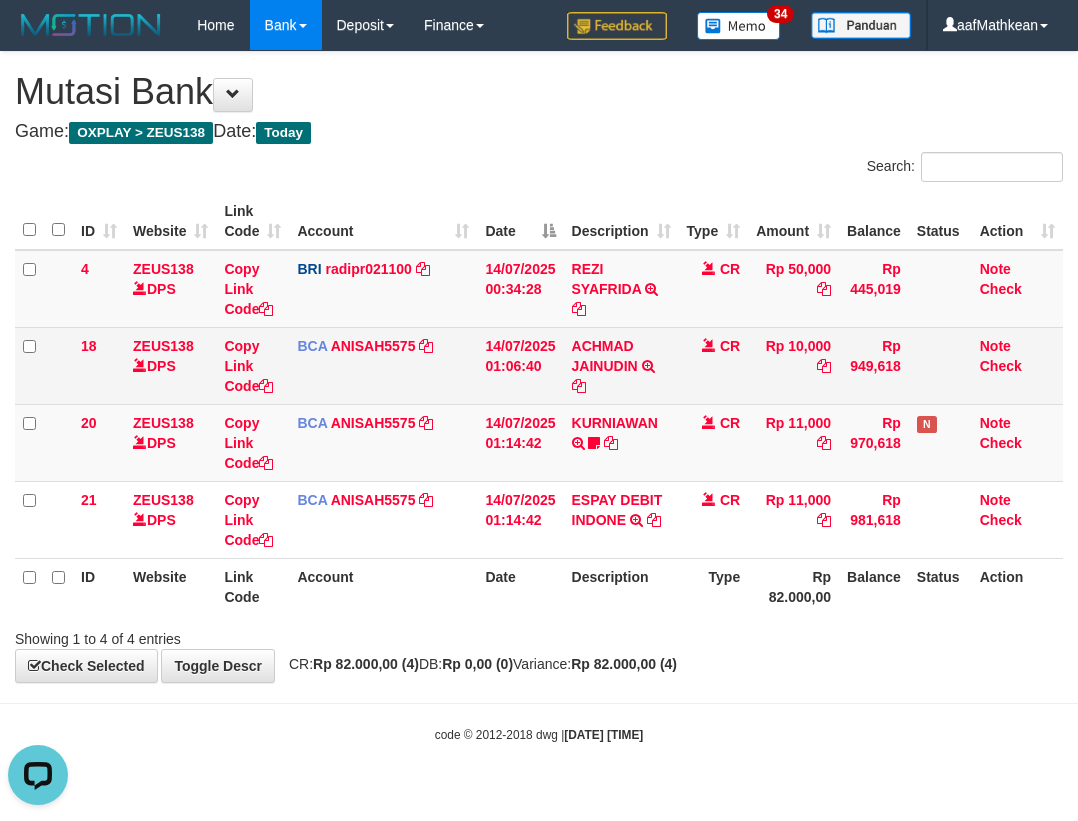 drag, startPoint x: 604, startPoint y: 535, endPoint x: 561, endPoint y: 402, distance: 139.7784 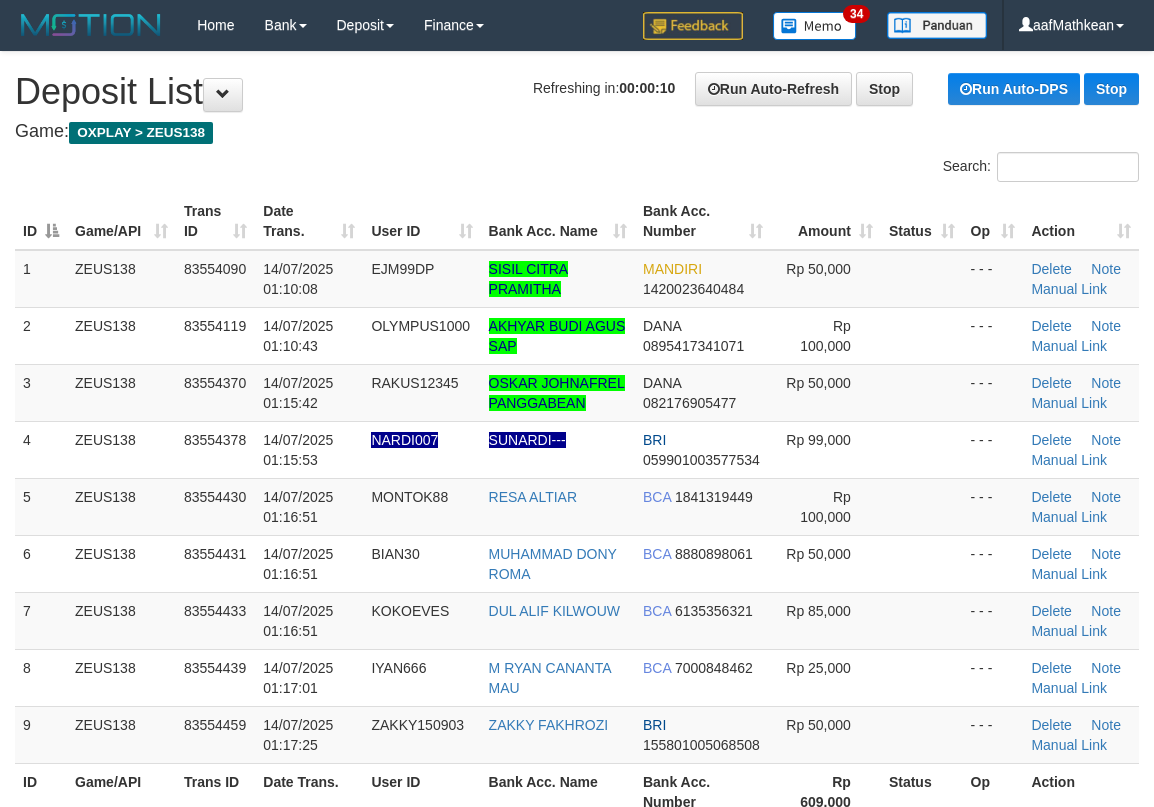 scroll, scrollTop: 0, scrollLeft: 0, axis: both 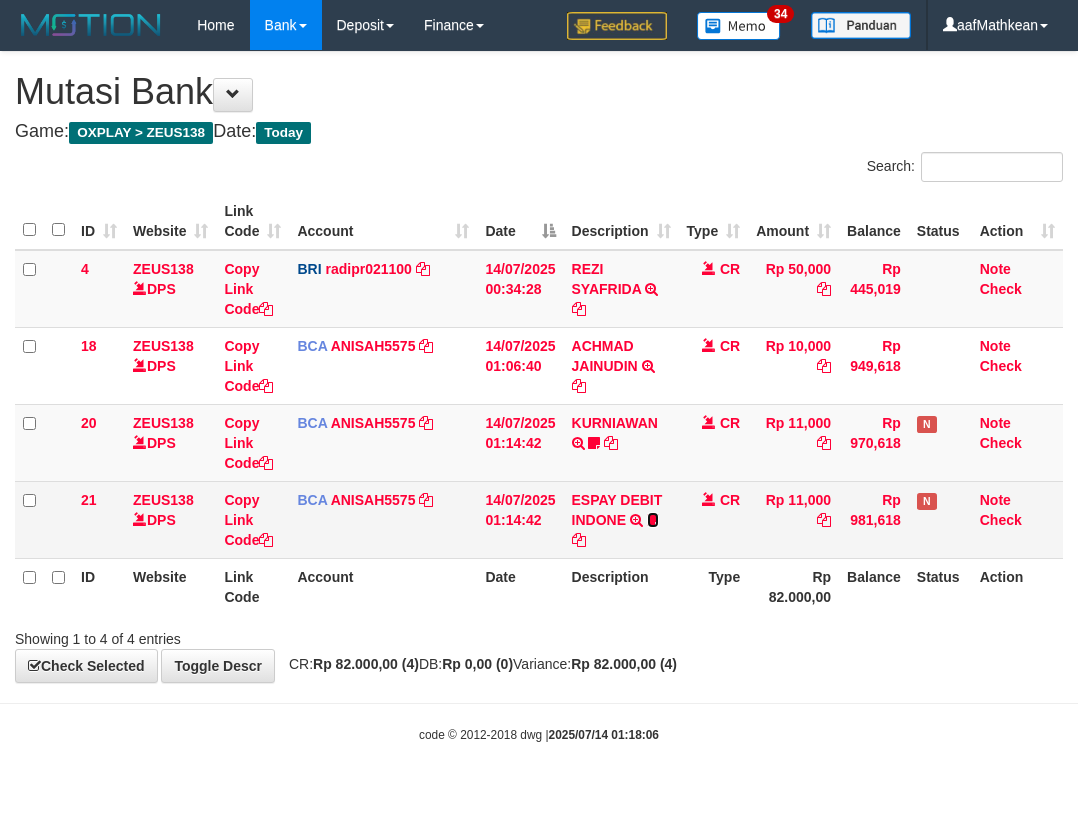 click at bounding box center (653, 520) 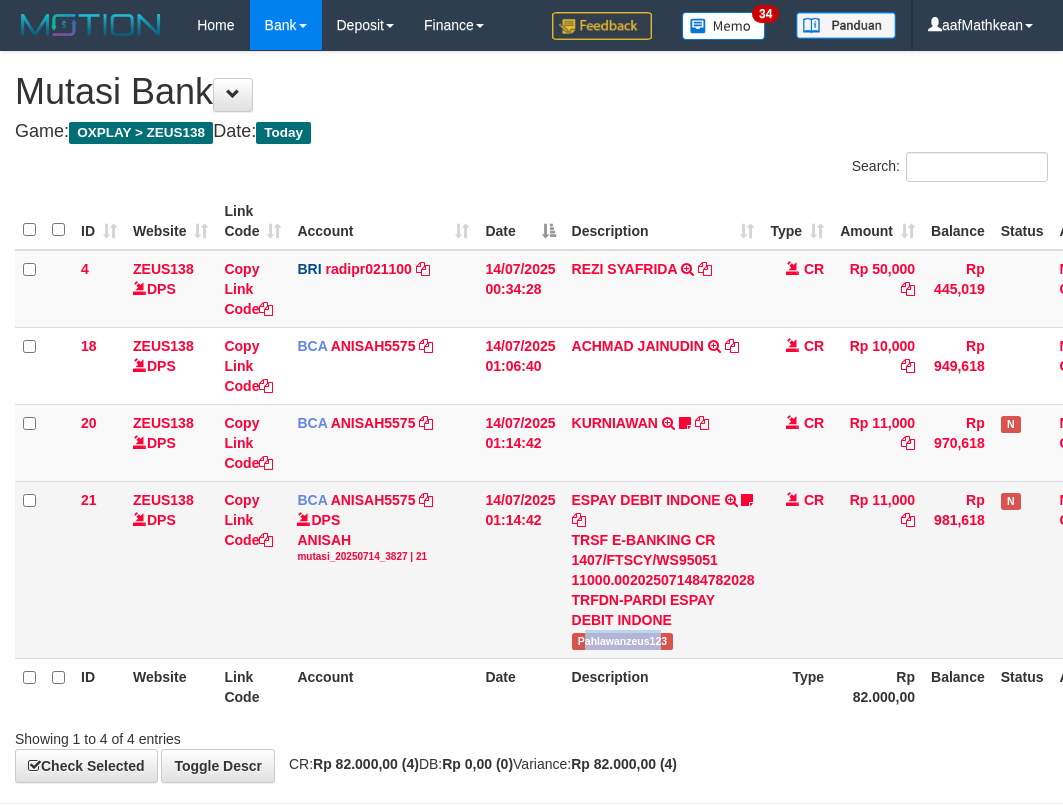 copy on "ahlawanzeus12" 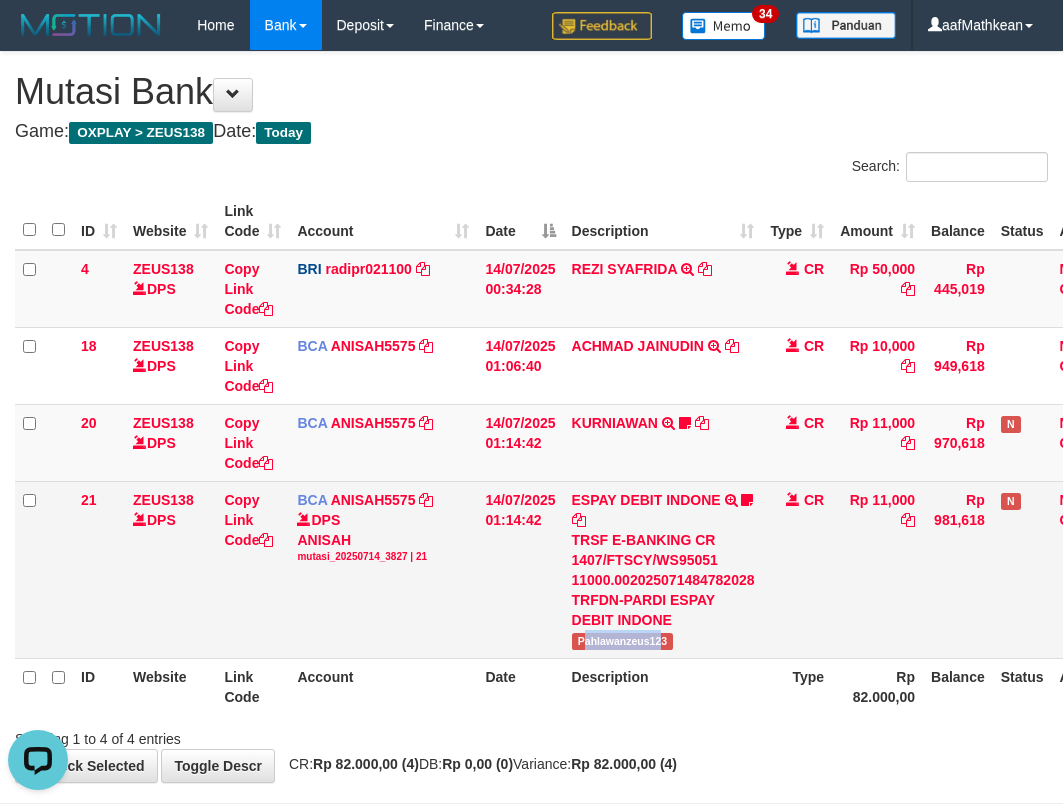 scroll, scrollTop: 0, scrollLeft: 0, axis: both 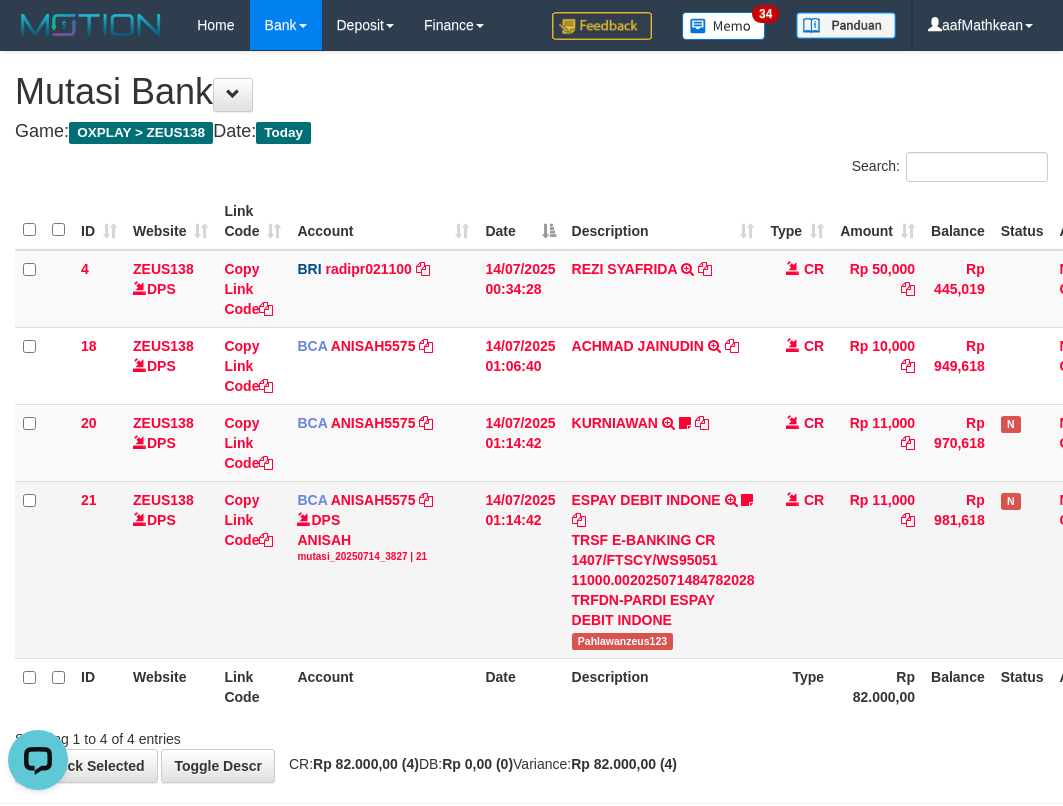 click on "BCA
ANISAH5575
DPS
ANISAH
mutasi_20250714_3827 | 21
mutasi_20250714_3827 | 21" at bounding box center (383, 569) 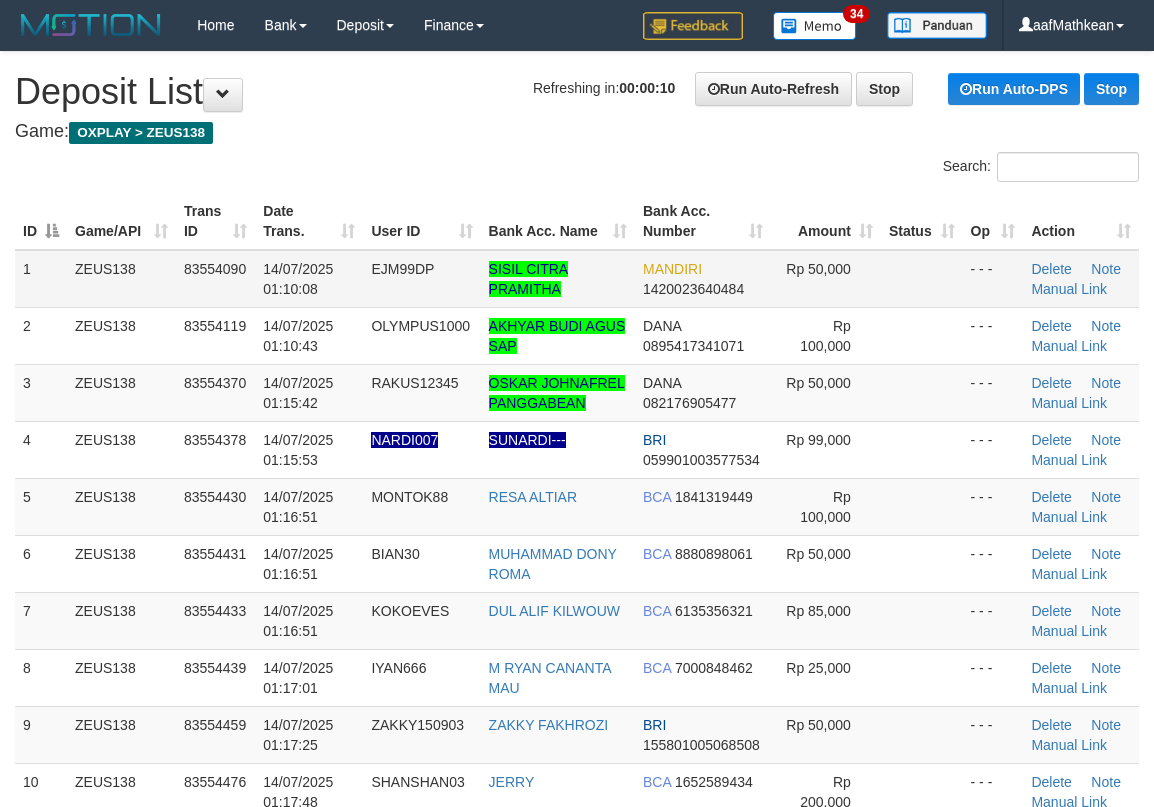 scroll, scrollTop: 0, scrollLeft: 0, axis: both 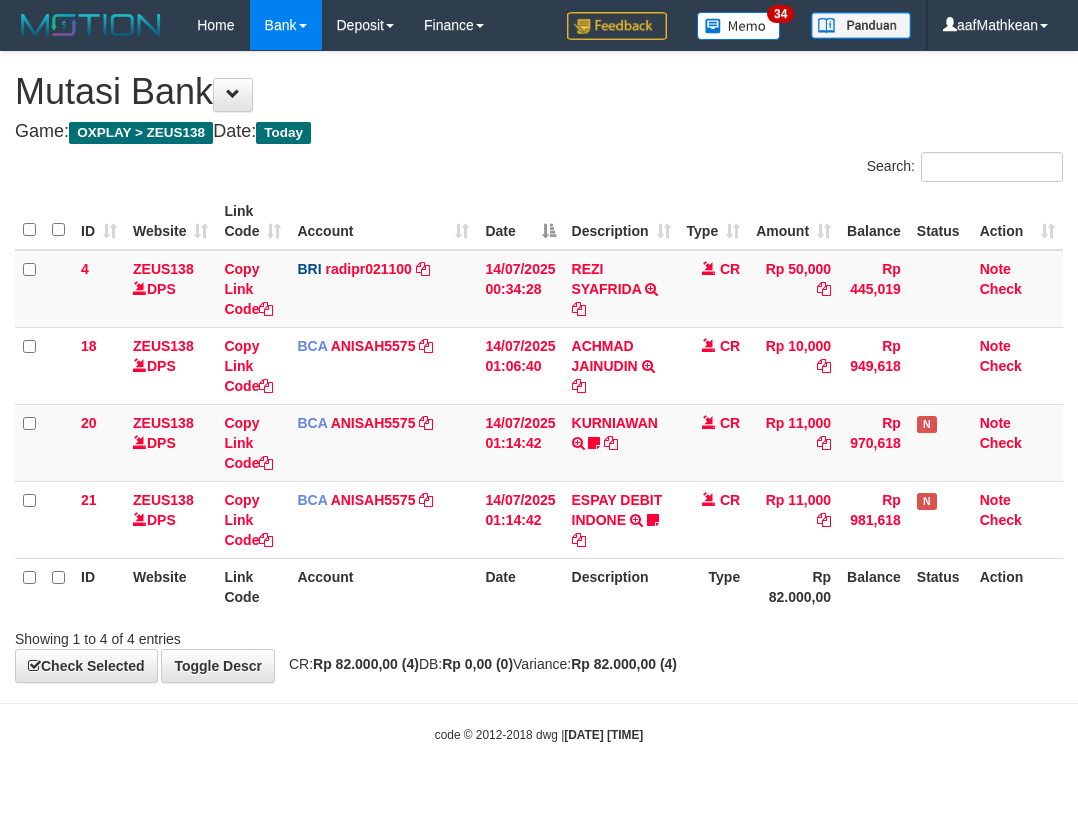 drag, startPoint x: 305, startPoint y: 664, endPoint x: 441, endPoint y: 661, distance: 136.03308 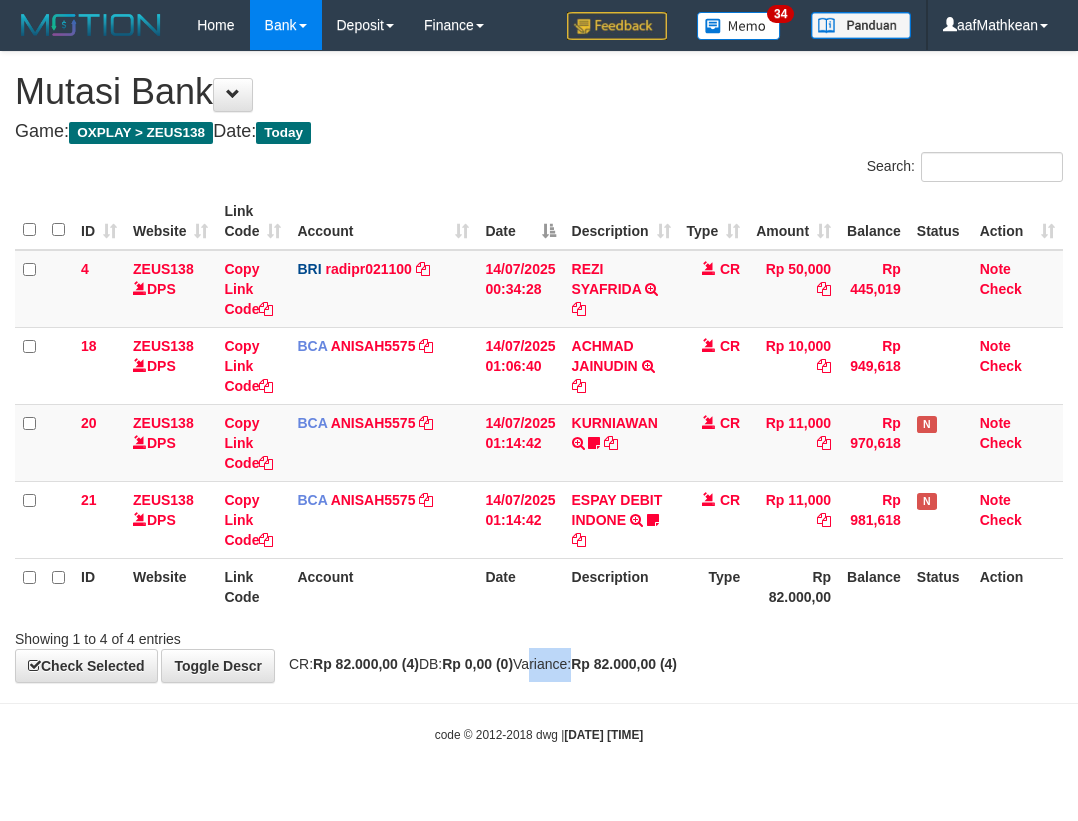 drag, startPoint x: 610, startPoint y: 661, endPoint x: 1091, endPoint y: 731, distance: 486.06686 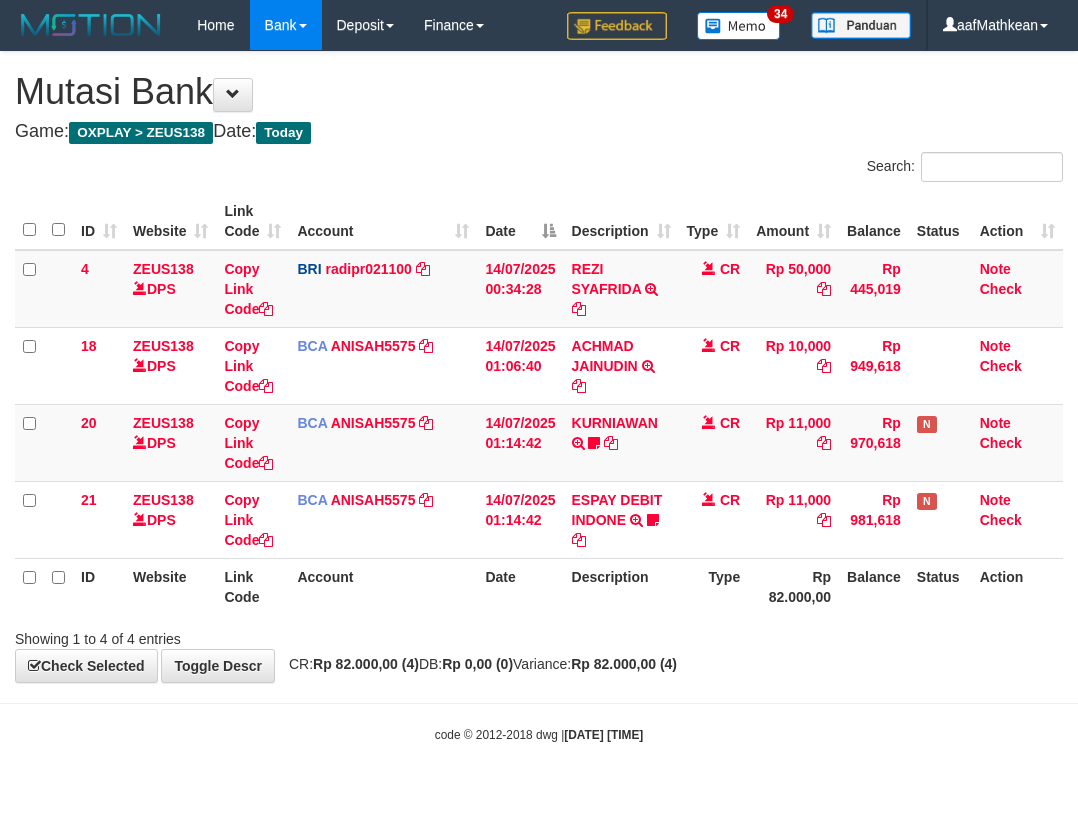 scroll, scrollTop: 0, scrollLeft: 0, axis: both 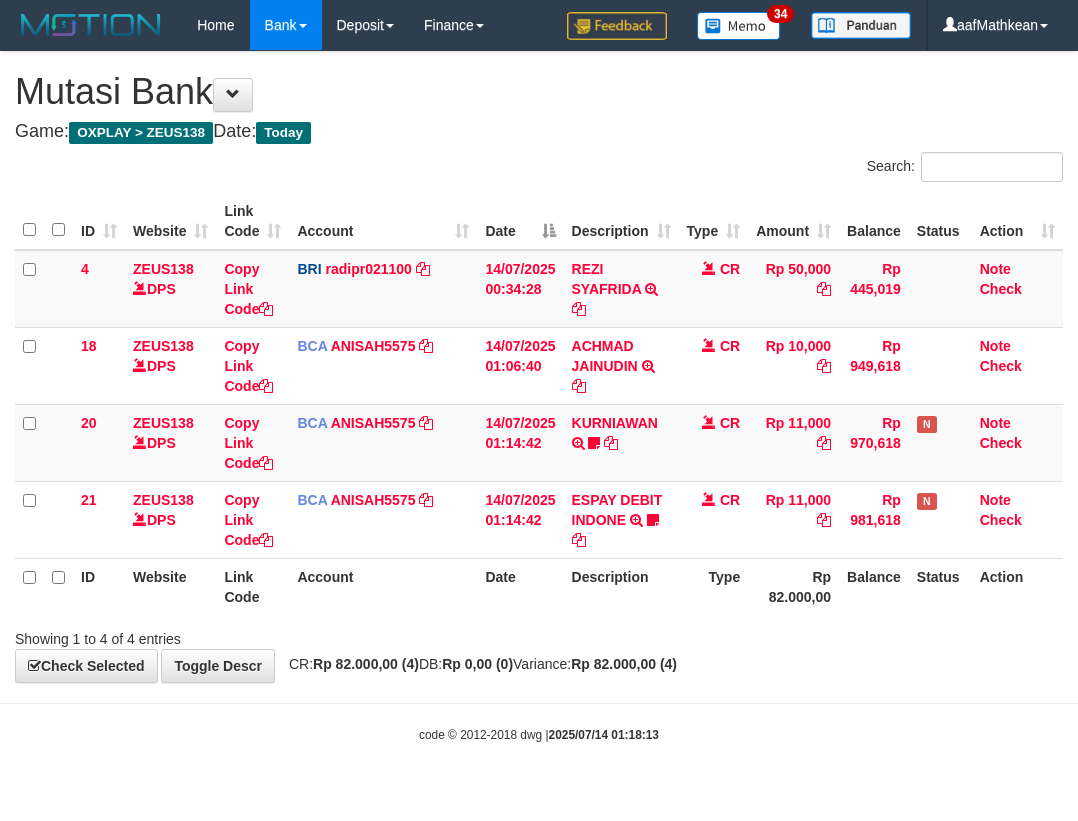 click on "2025/07/14 01:18:13" at bounding box center (604, 735) 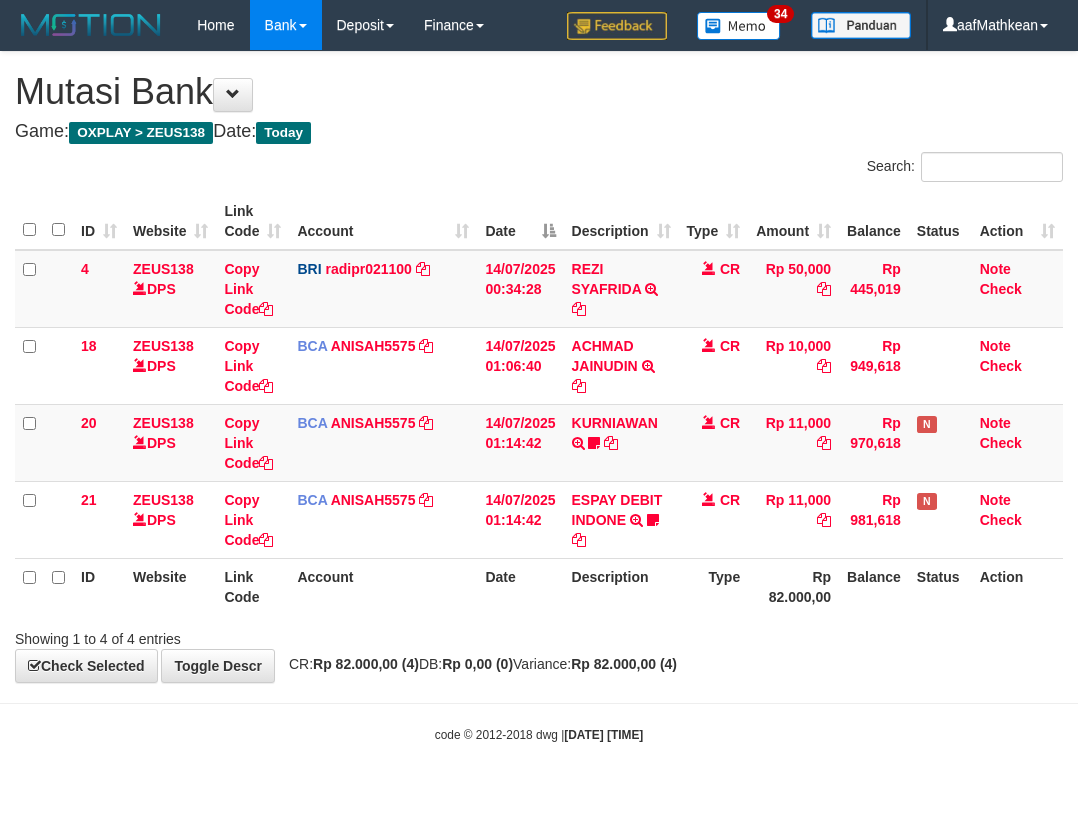 scroll, scrollTop: 0, scrollLeft: 0, axis: both 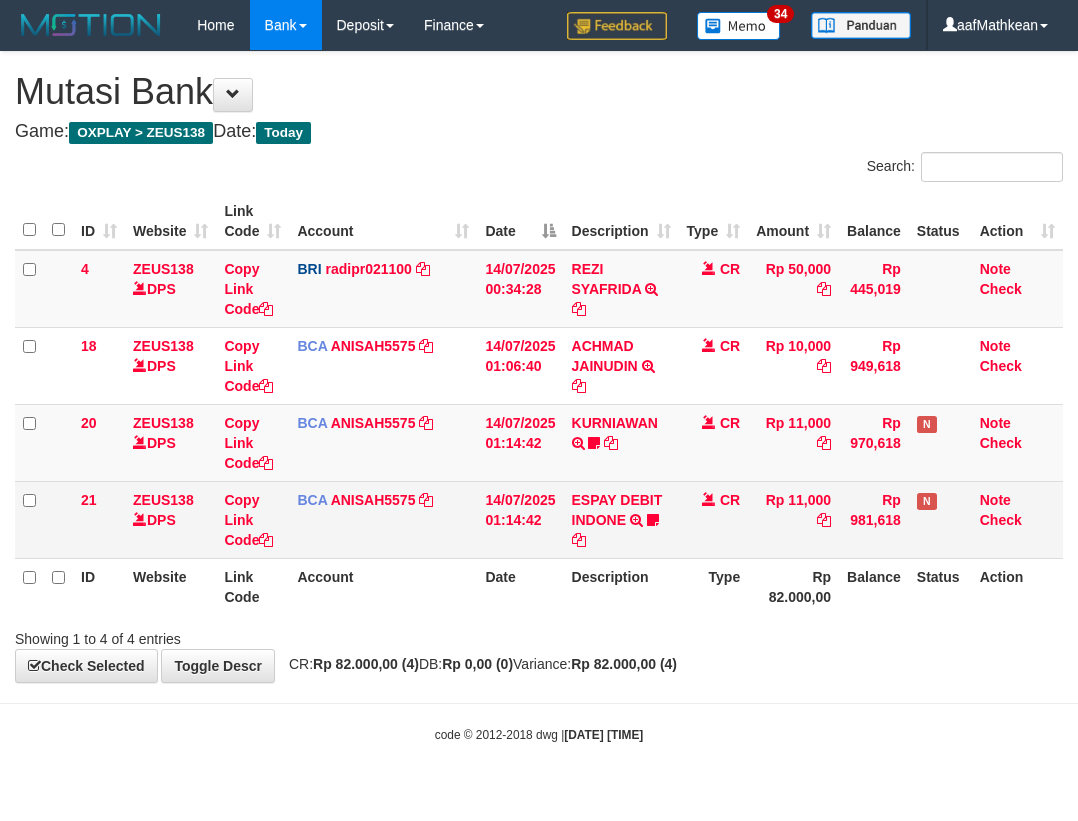 drag, startPoint x: 578, startPoint y: 530, endPoint x: 613, endPoint y: 550, distance: 40.311287 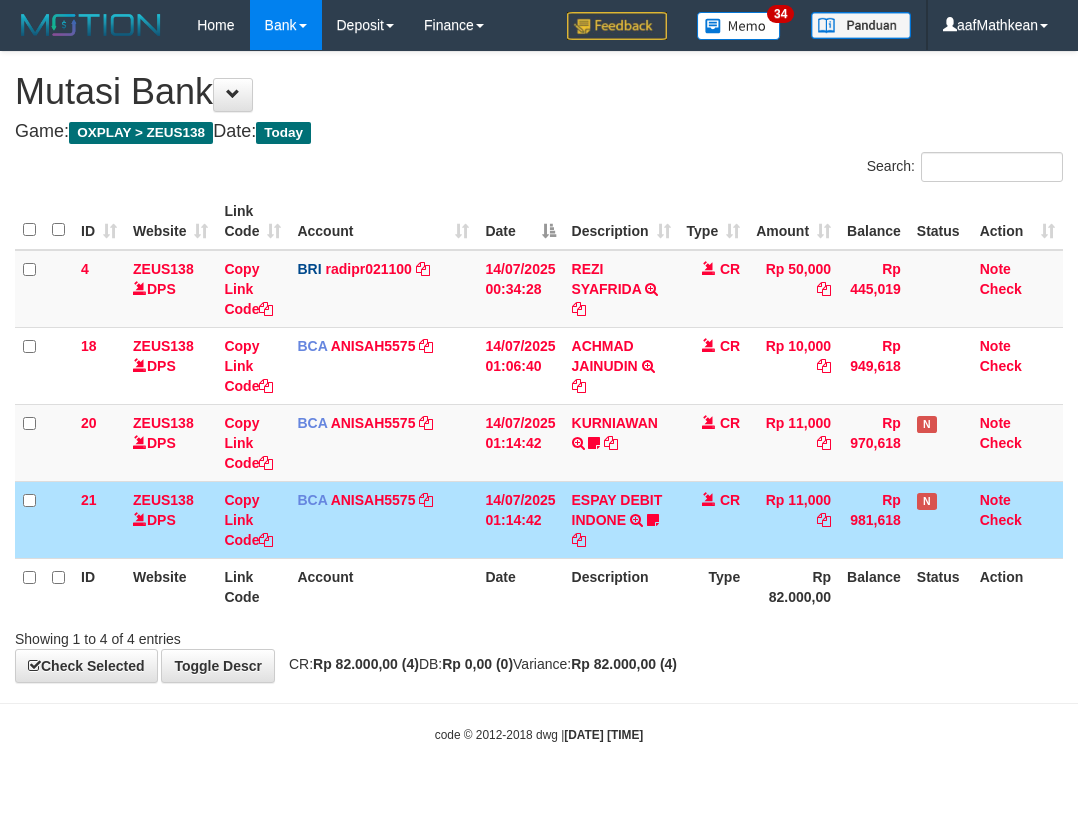 scroll, scrollTop: 0, scrollLeft: 0, axis: both 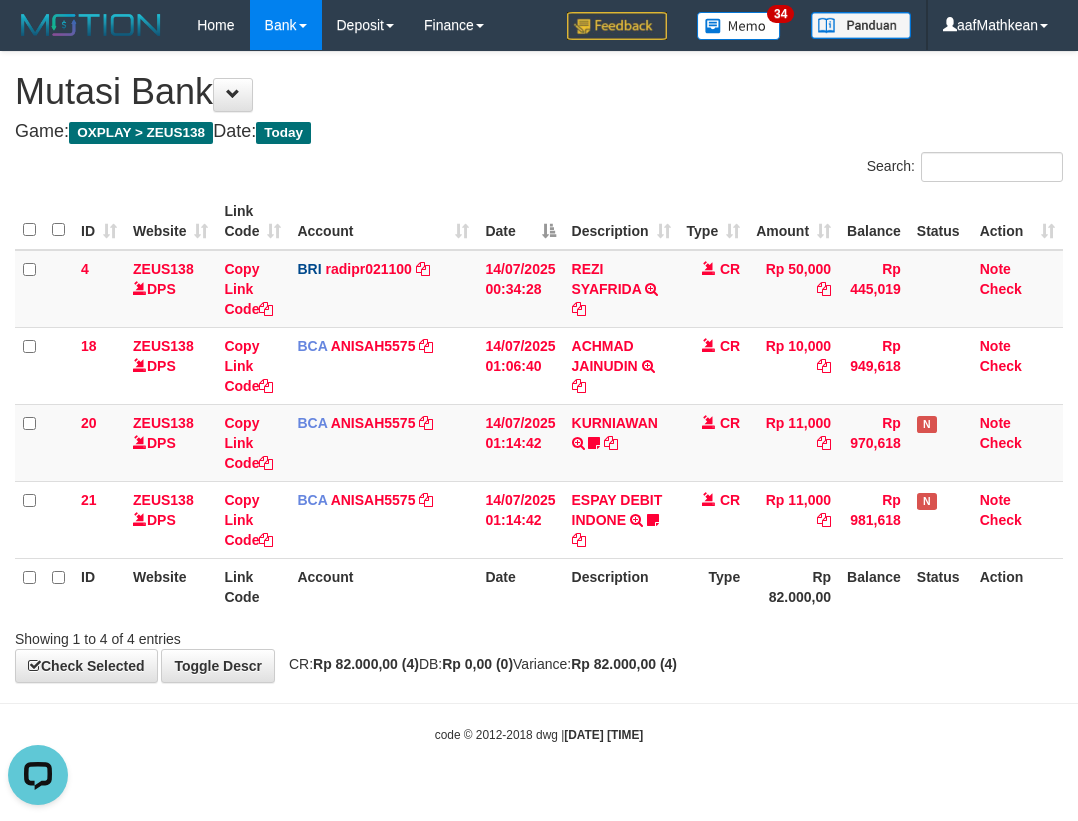 click on "Showing 1 to 4 of 4 entries" at bounding box center [539, 635] 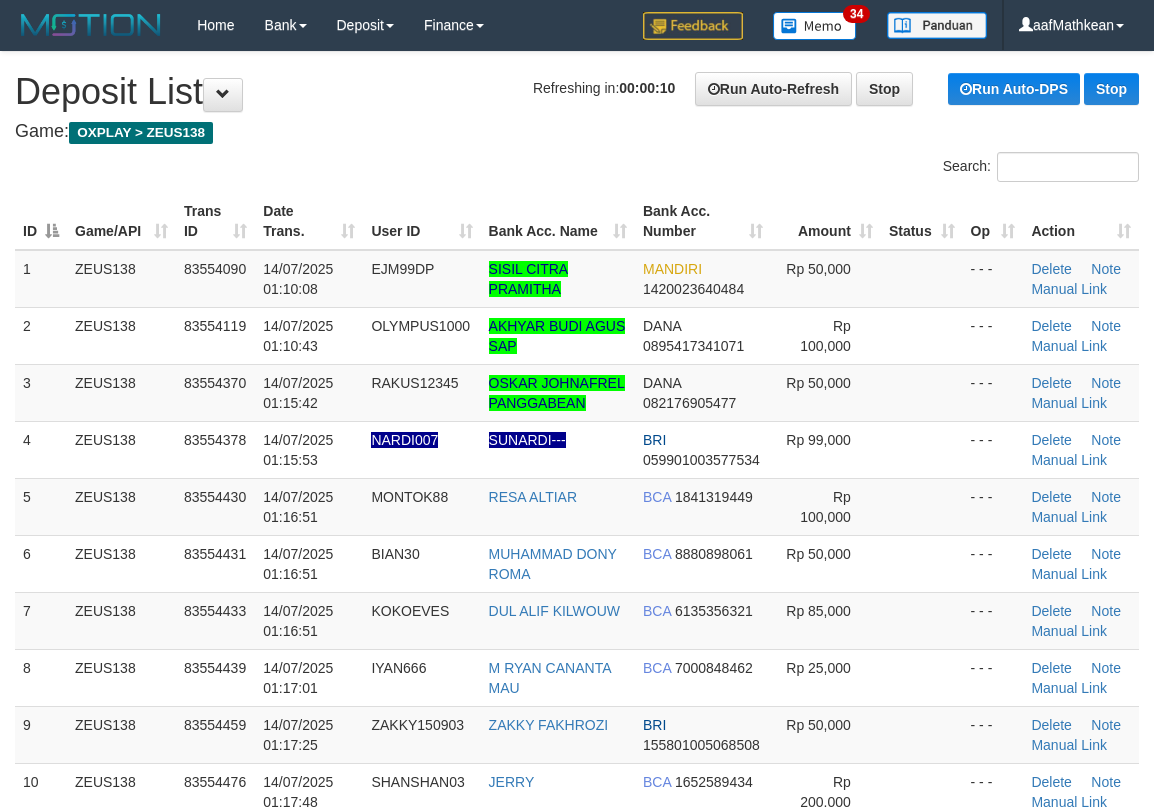 scroll, scrollTop: 0, scrollLeft: 0, axis: both 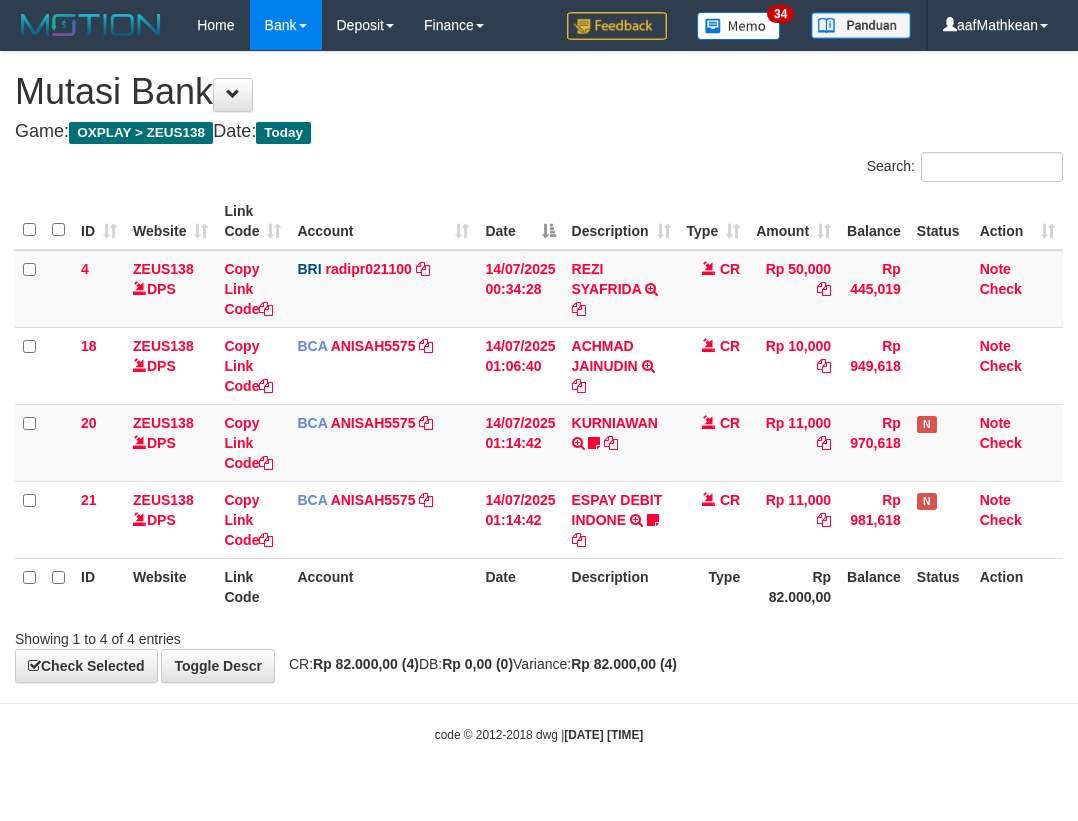 drag, startPoint x: 683, startPoint y: 652, endPoint x: 841, endPoint y: 647, distance: 158.0791 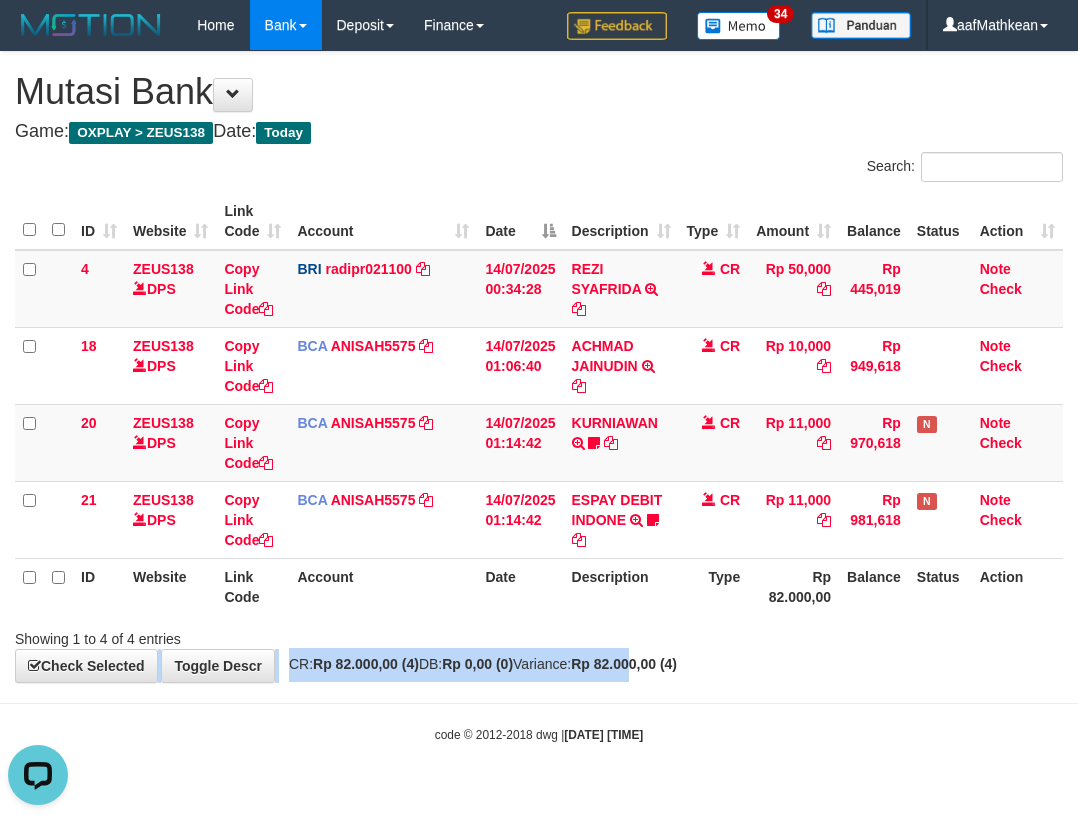 scroll, scrollTop: 0, scrollLeft: 0, axis: both 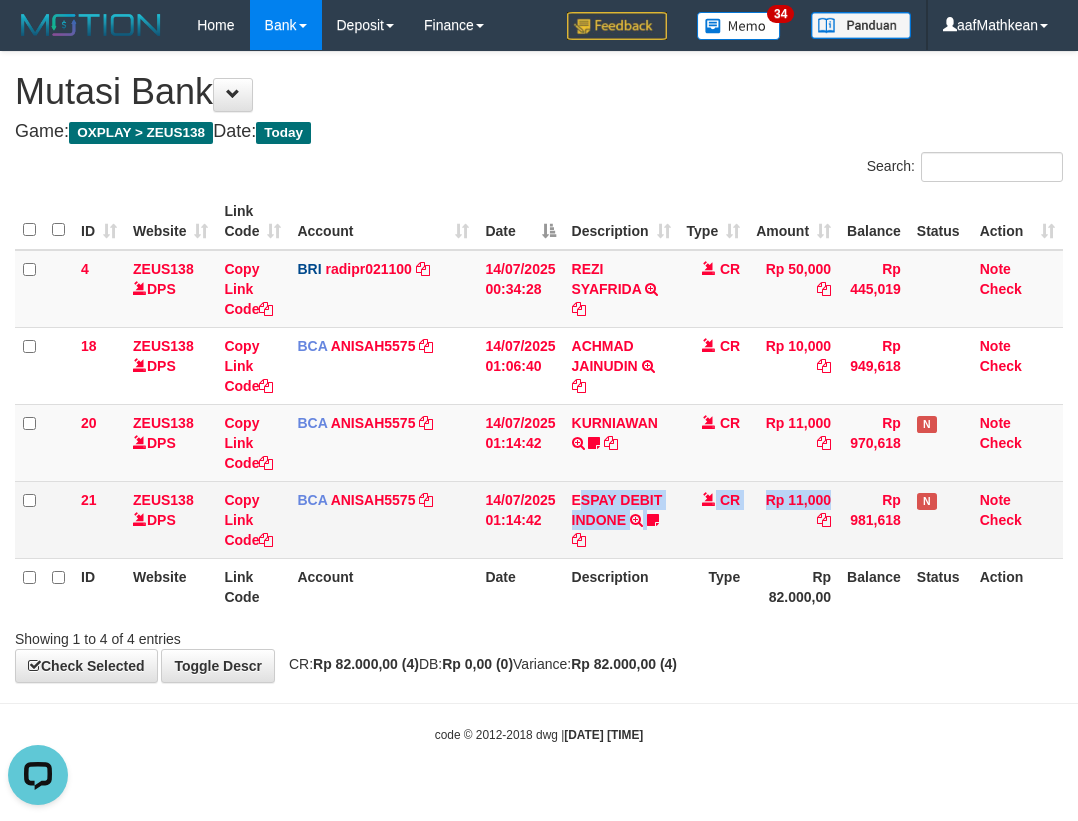 drag, startPoint x: 665, startPoint y: 527, endPoint x: 1072, endPoint y: 475, distance: 410.3084 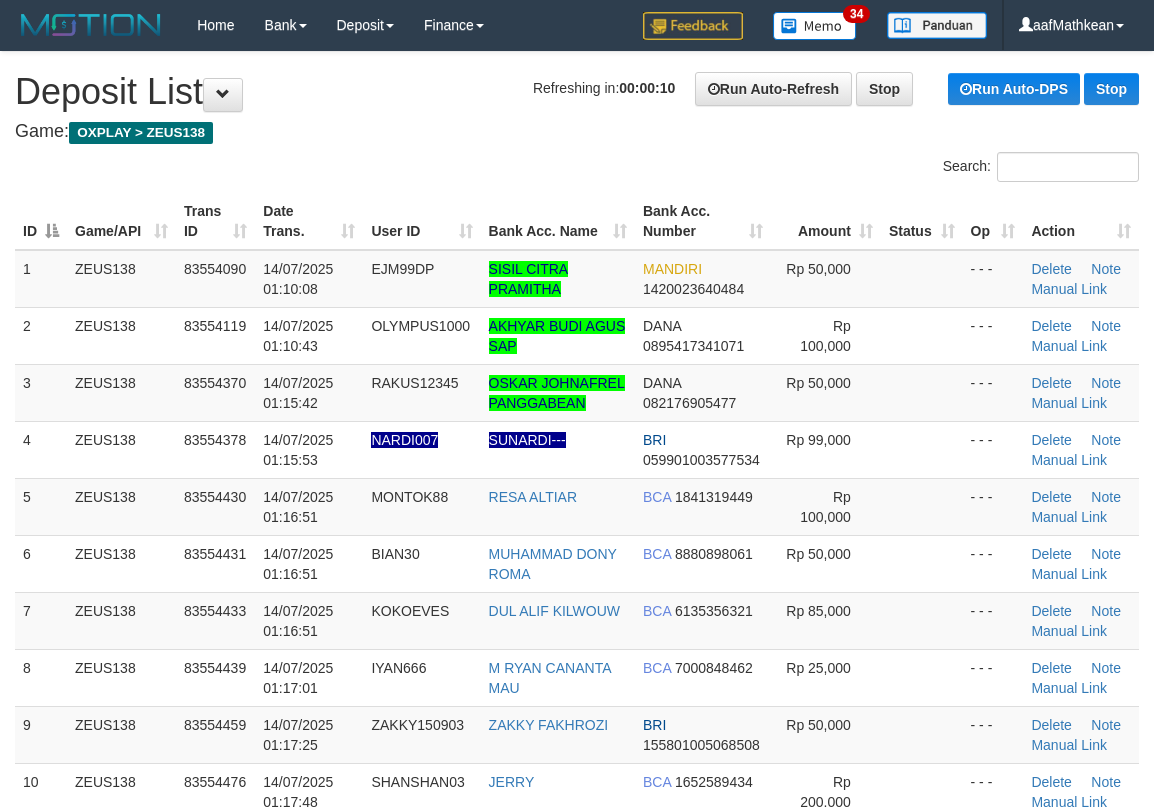 scroll, scrollTop: 0, scrollLeft: 0, axis: both 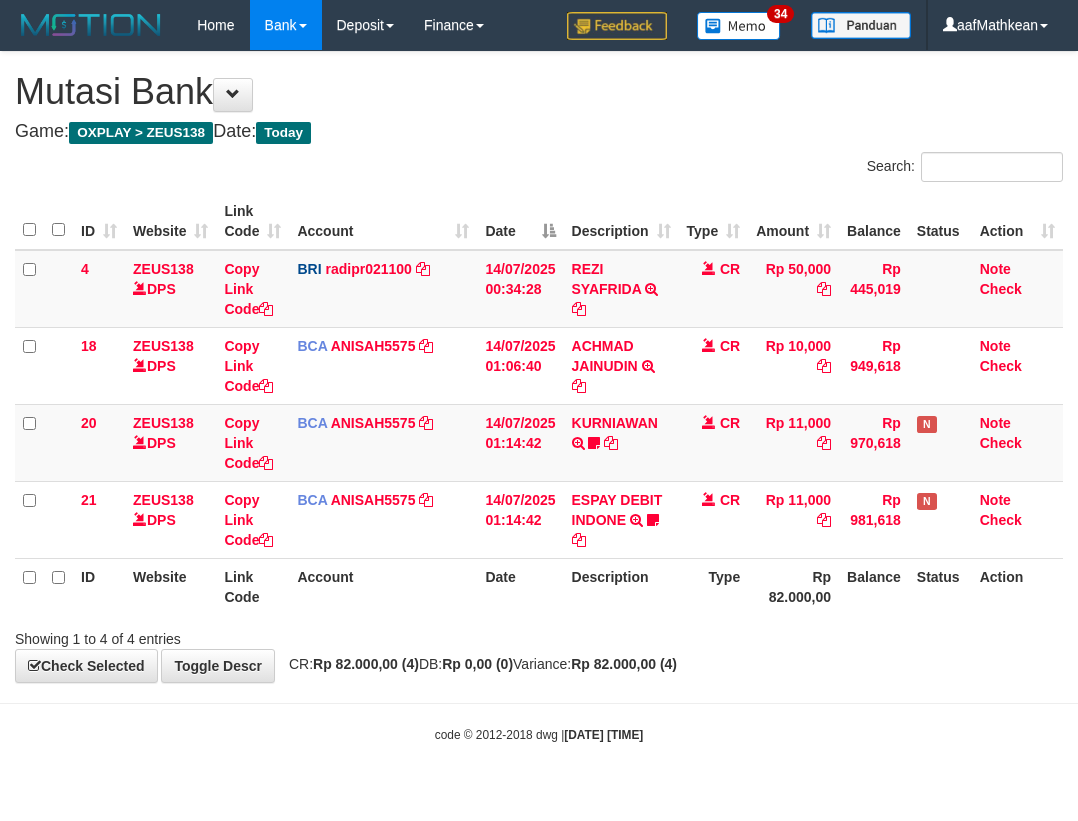 click on "Account" at bounding box center [383, 586] 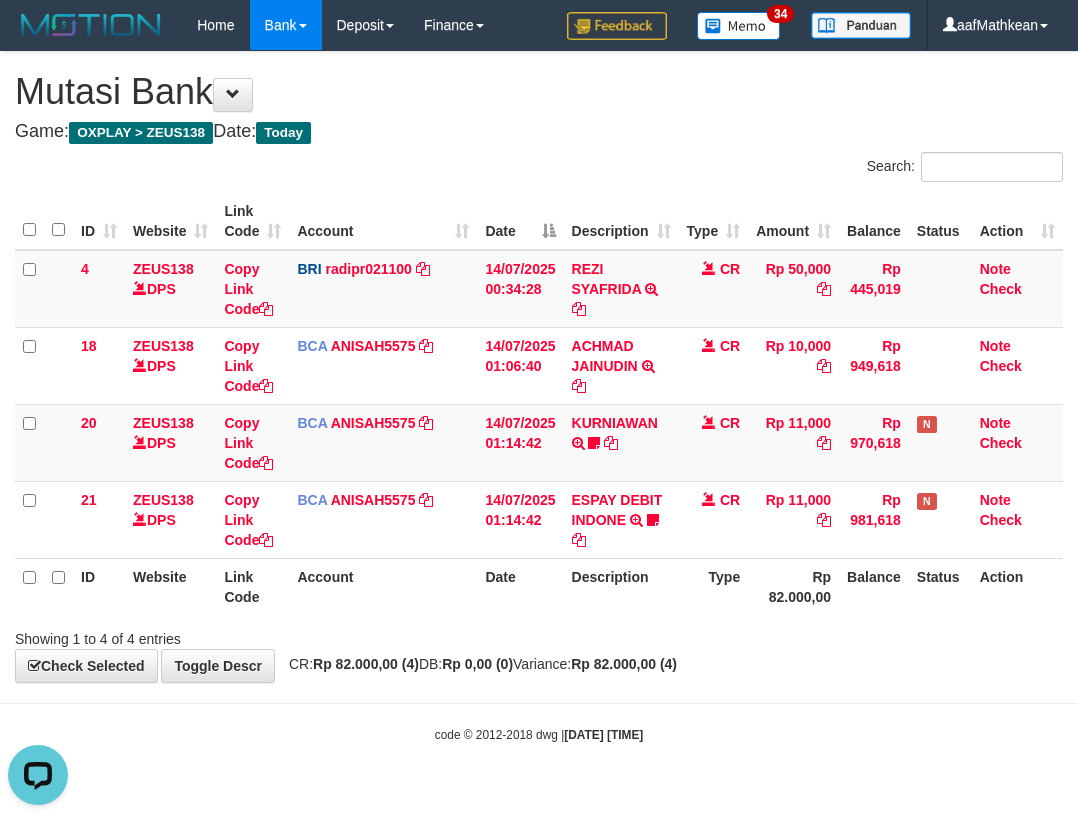 scroll, scrollTop: 0, scrollLeft: 0, axis: both 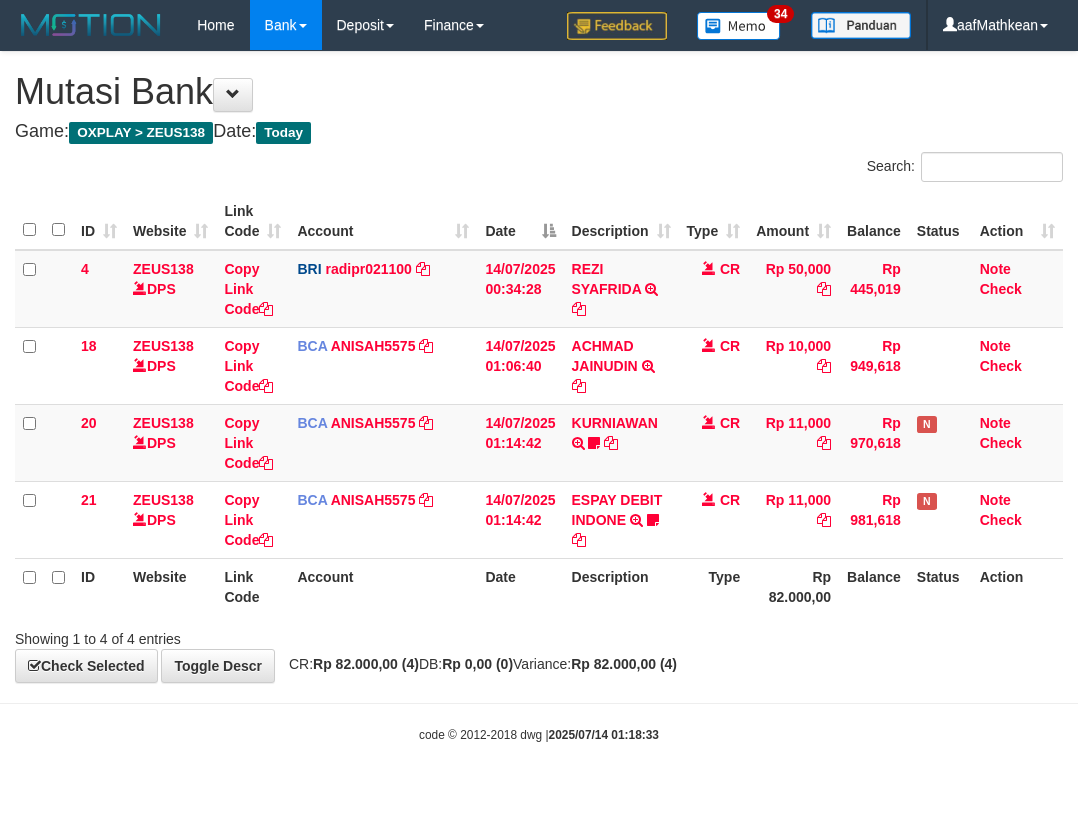 click on "**********" at bounding box center (539, 367) 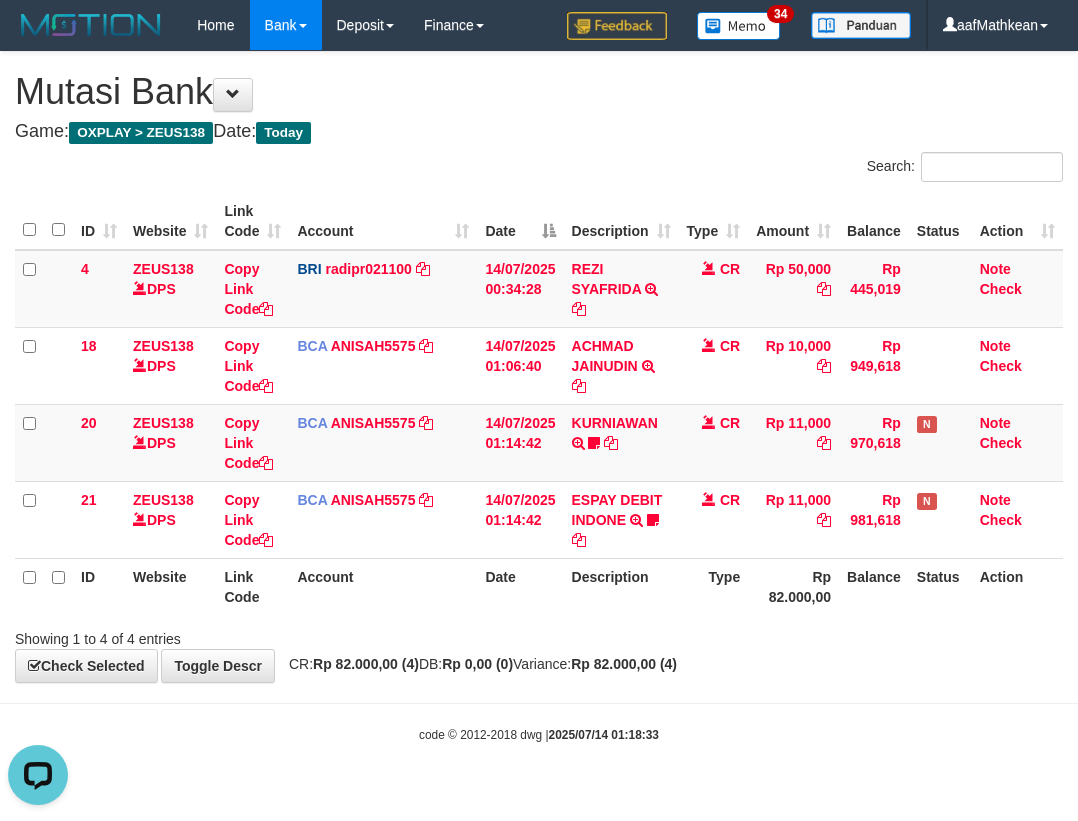 scroll, scrollTop: 0, scrollLeft: 0, axis: both 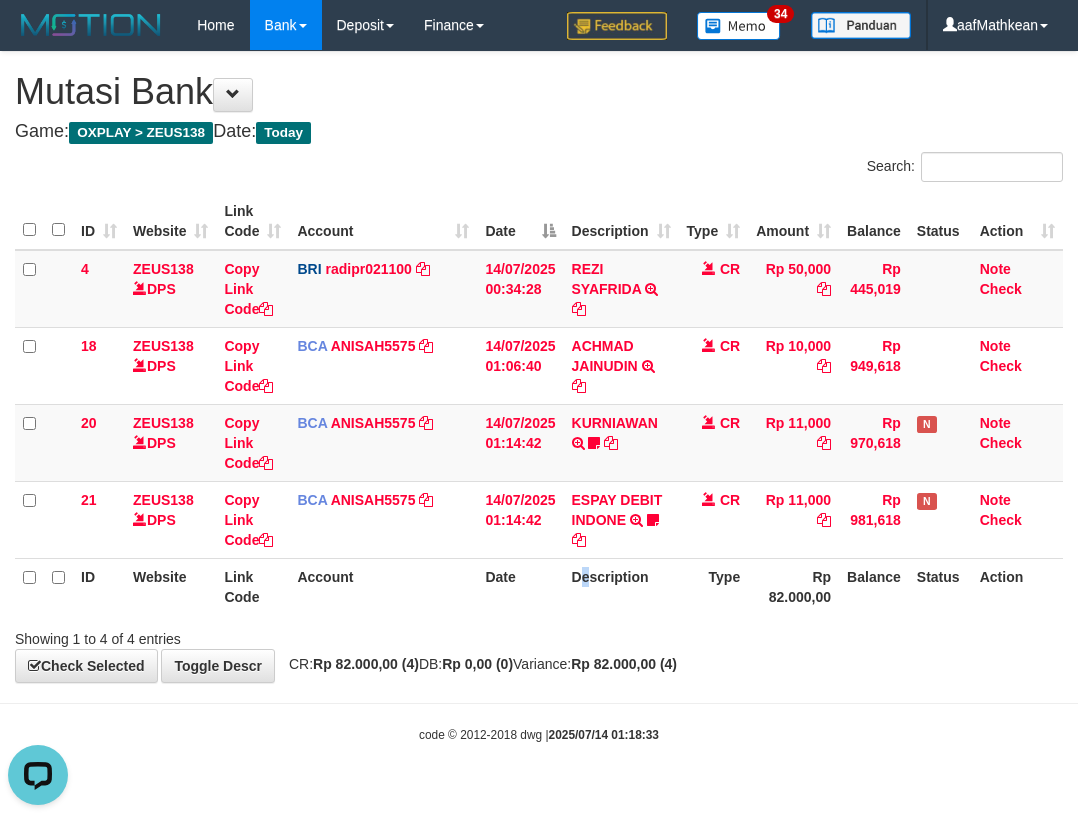 click on "Description" at bounding box center (621, 586) 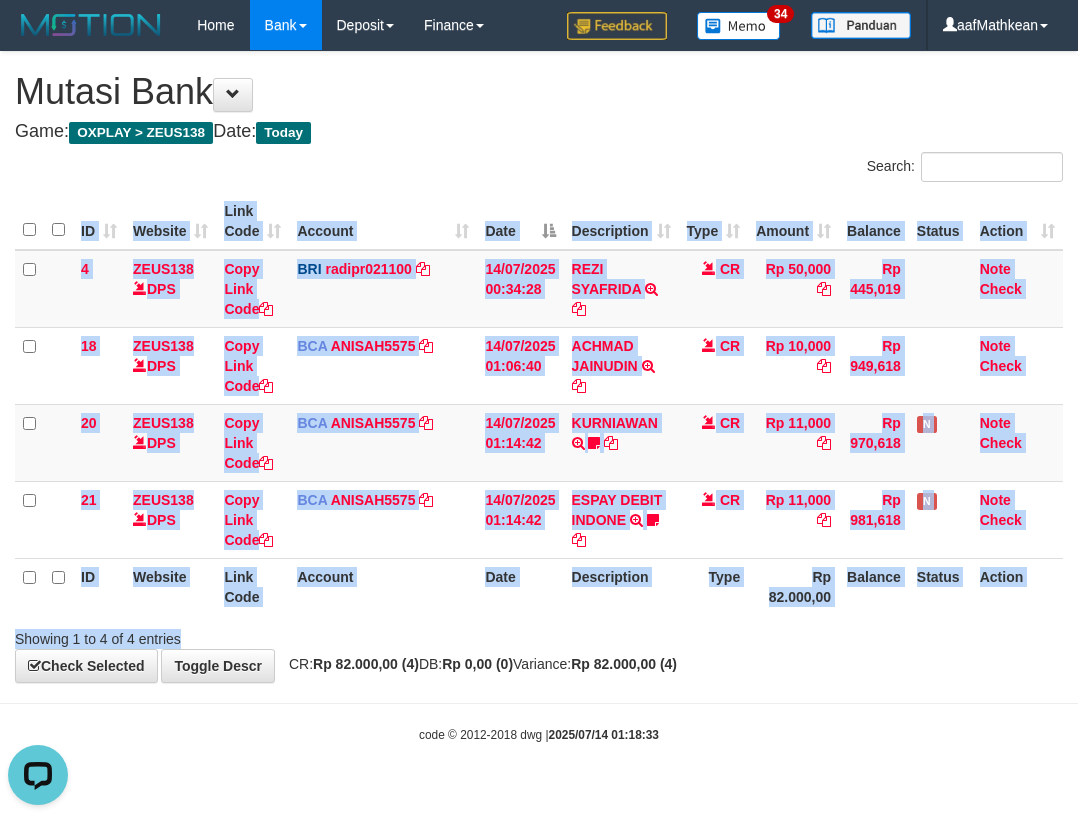 click on "Search:
ID Website Link Code Account Date Description Type Amount Balance Status Action
4
ZEUS138    DPS
Copy Link Code
BRI
radipr021100
DPS
REYNALDI ADI PRATAMA
mutasi_20250714_3774 | 4
mutasi_20250714_3774 | 4
14/07/2025 00:34:28
REZI SYAFRIDA         TRANSFER NBMB REZI SYAFRIDA TO REYNALDI ADI PRATAMA
CR
Rp 50,000
Rp 445,019
Note
Check
18
ZEUS138    DPS
Copy Link Code
BCA
ANISAH5575
DPS
ANISAH" at bounding box center [539, 400] 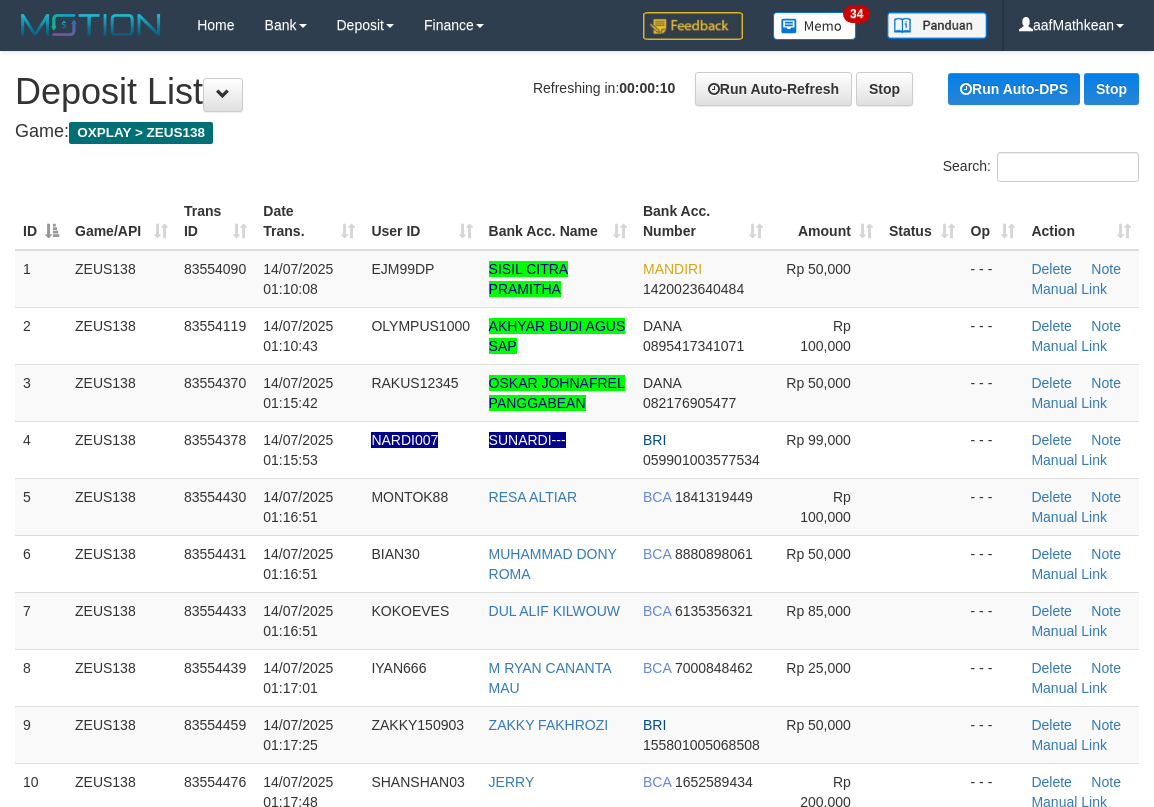scroll, scrollTop: 0, scrollLeft: 0, axis: both 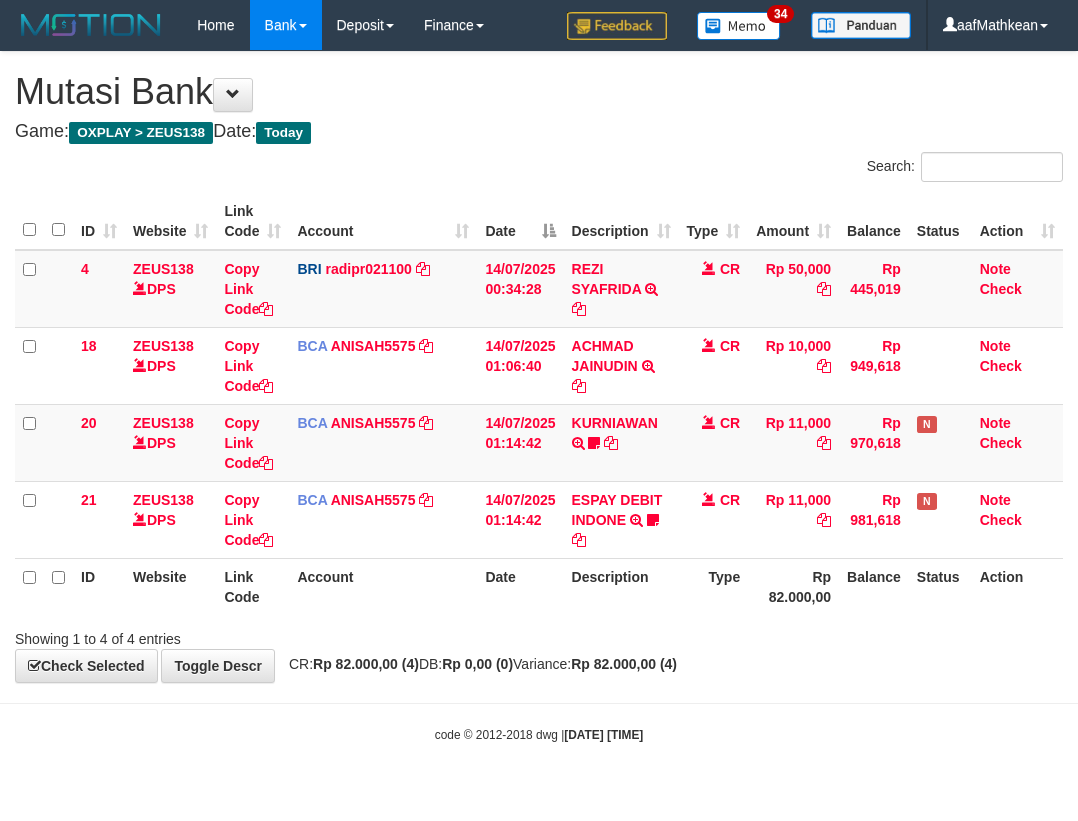 click on "Search:
ID Website Link Code Account Date Description Type Amount Balance Status Action
4
ZEUS138    DPS
Copy Link Code
BRI
radipr021100
DPS
REYNALDI ADI PRATAMA
mutasi_20250714_3774 | 4
mutasi_20250714_3774 | 4
14/07/2025 00:34:28
REZI SYAFRIDA         TRANSFER NBMB REZI SYAFRIDA TO REYNALDI ADI PRATAMA
CR
Rp 50,000
Rp 445,019
Note
Check
18
ZEUS138    DPS
Copy Link Code
BCA
ANISAH5575
DPS
ANISAH" at bounding box center (539, 400) 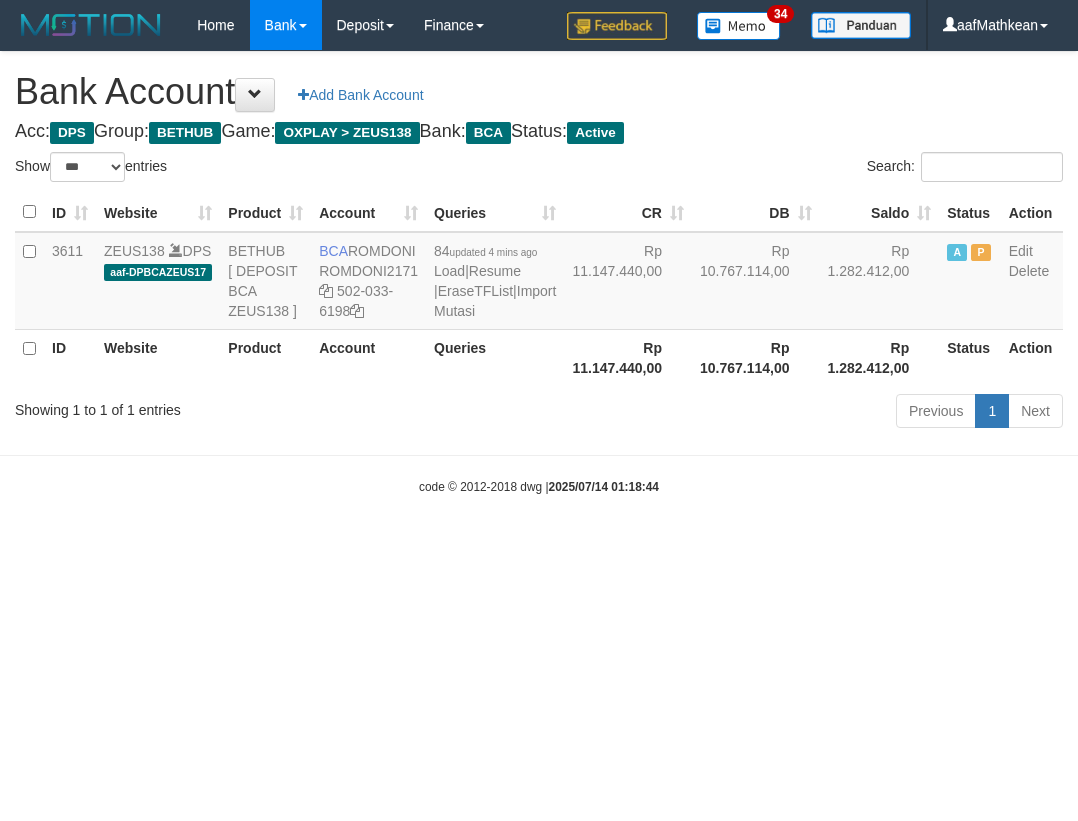 select on "***" 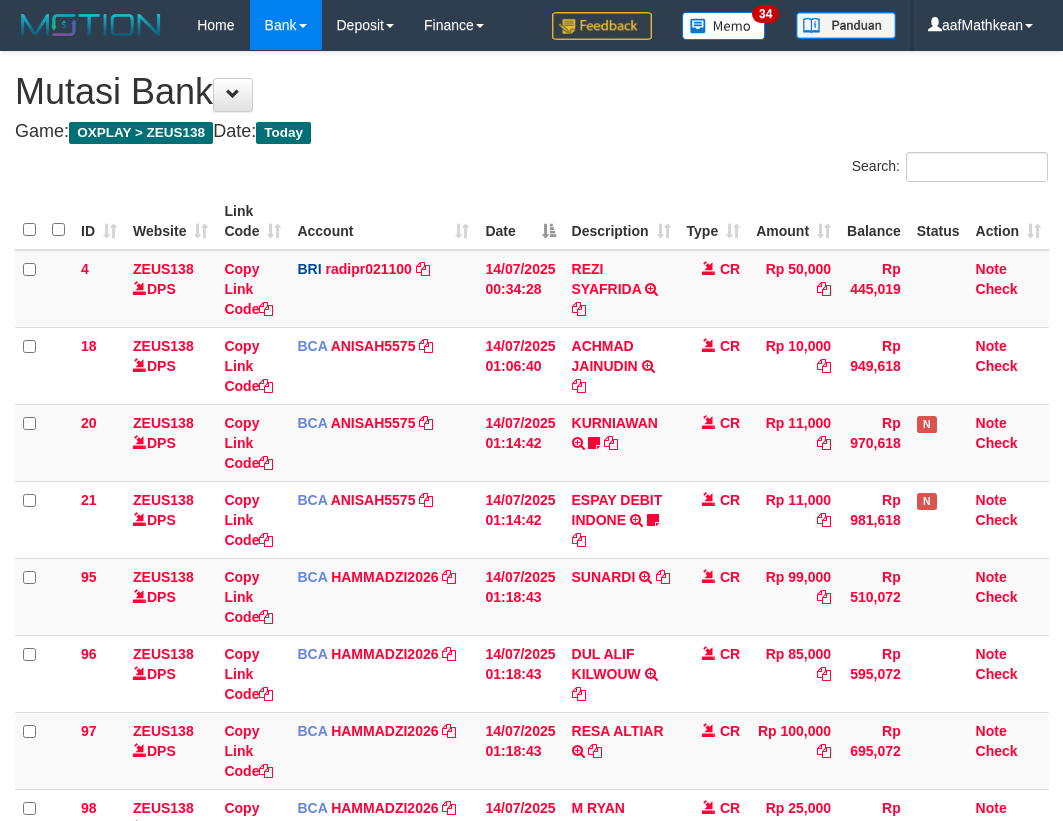 scroll, scrollTop: 0, scrollLeft: 0, axis: both 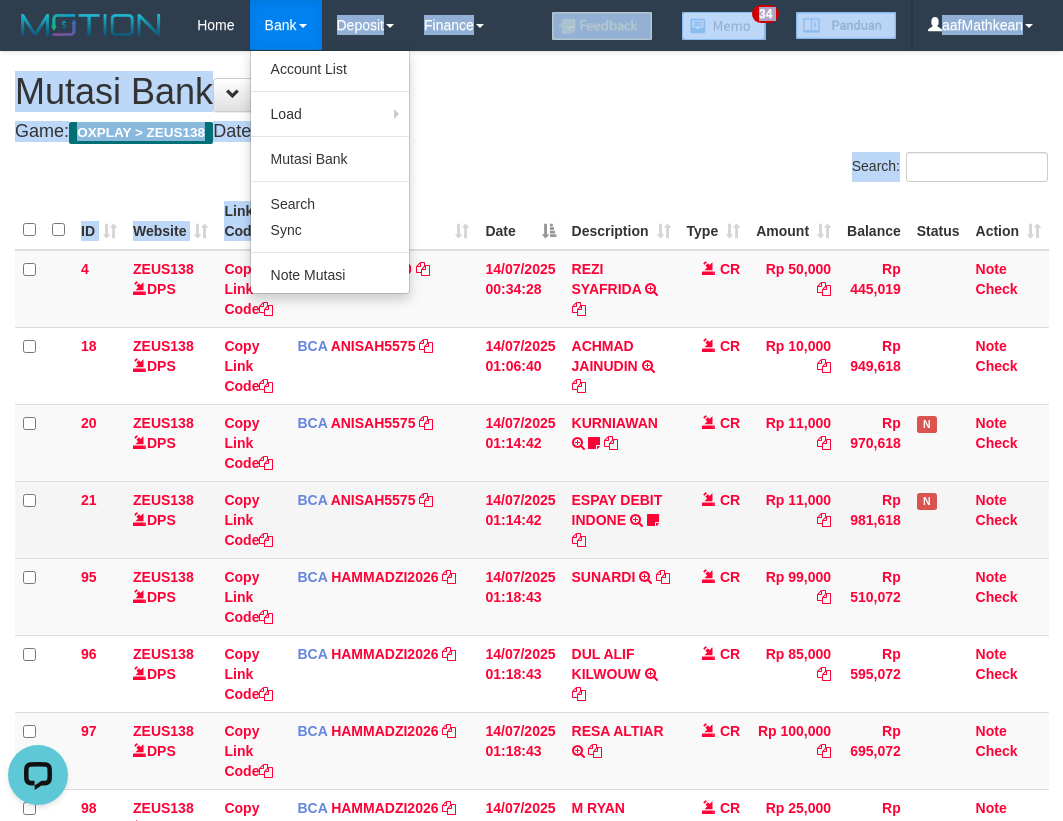 drag, startPoint x: 331, startPoint y: 101, endPoint x: 684, endPoint y: 557, distance: 576.6672 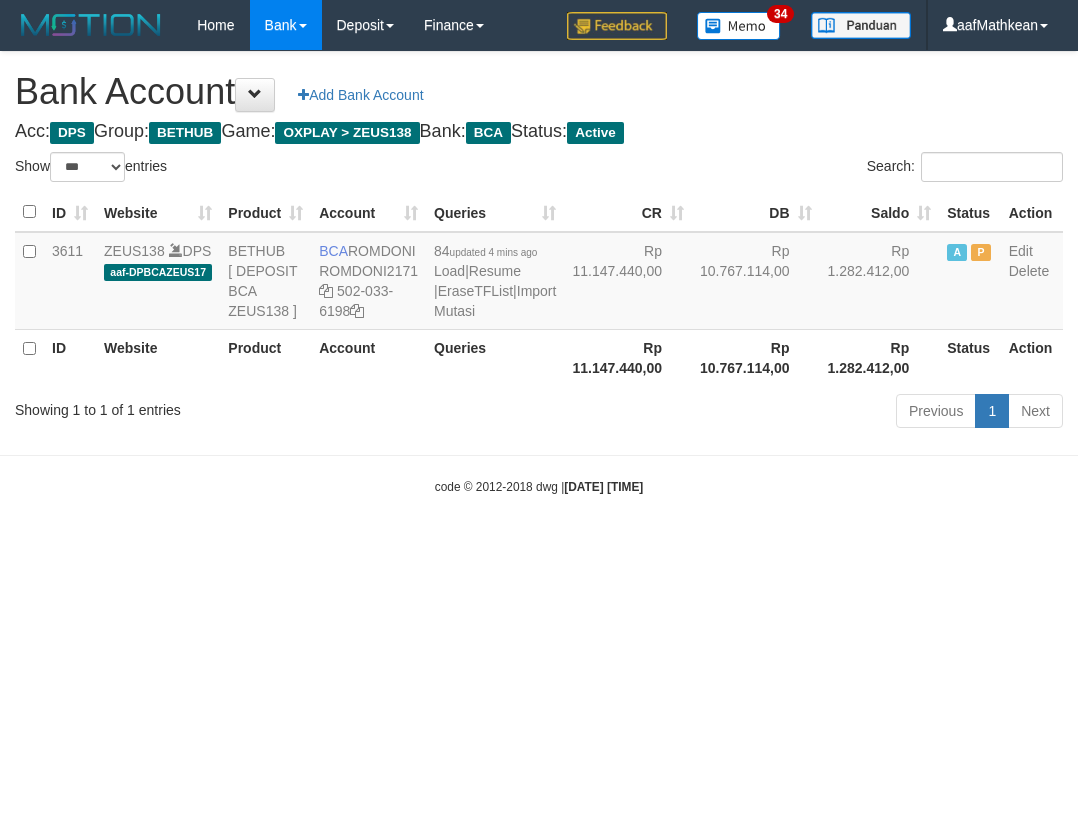 select on "***" 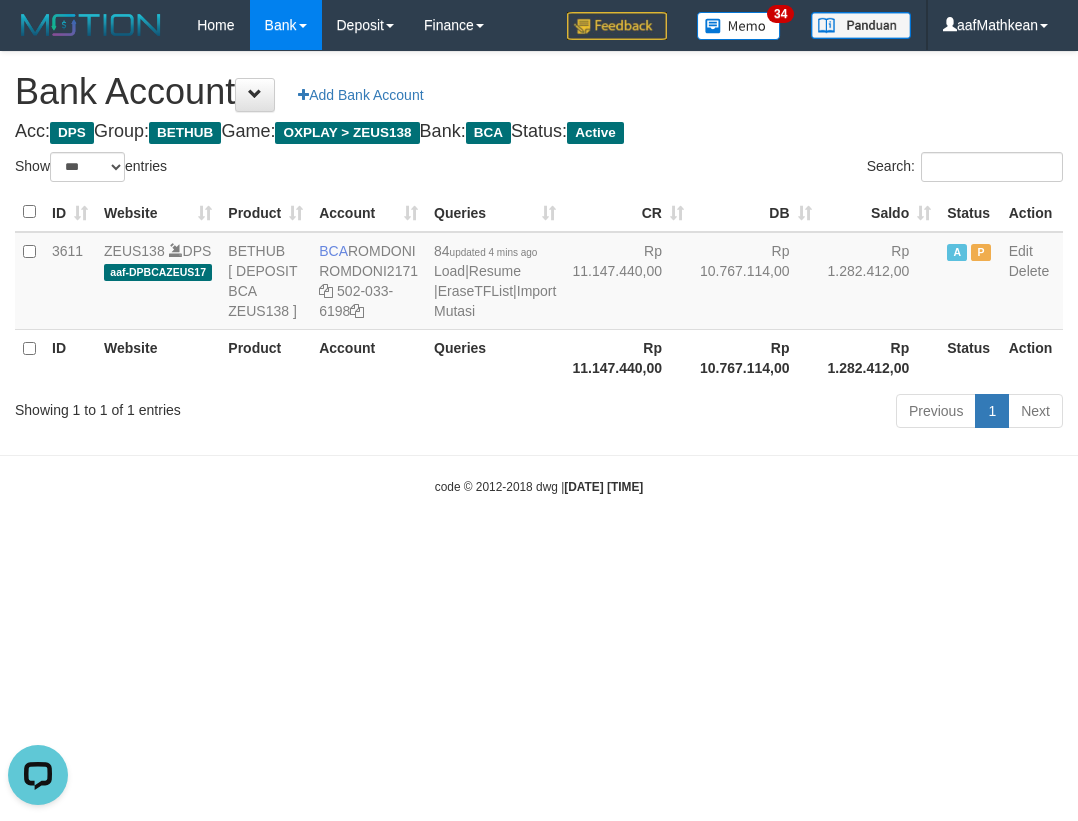 scroll, scrollTop: 0, scrollLeft: 0, axis: both 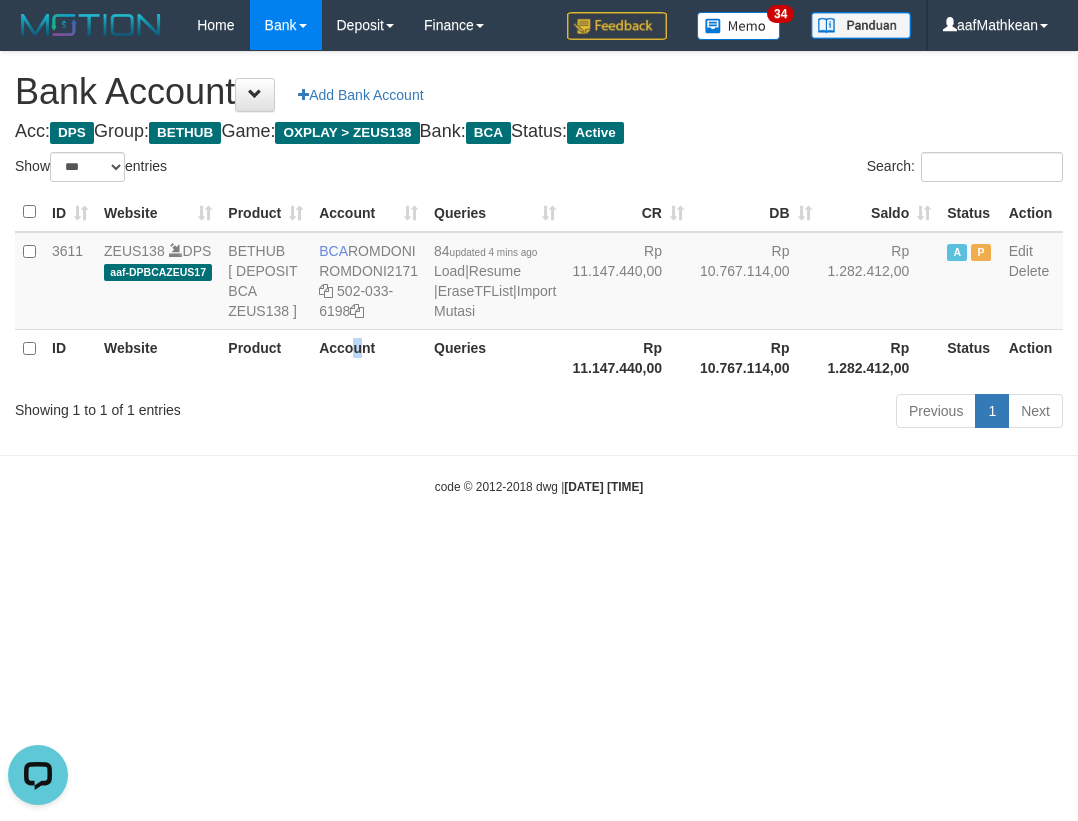 click on "Account" at bounding box center (368, 357) 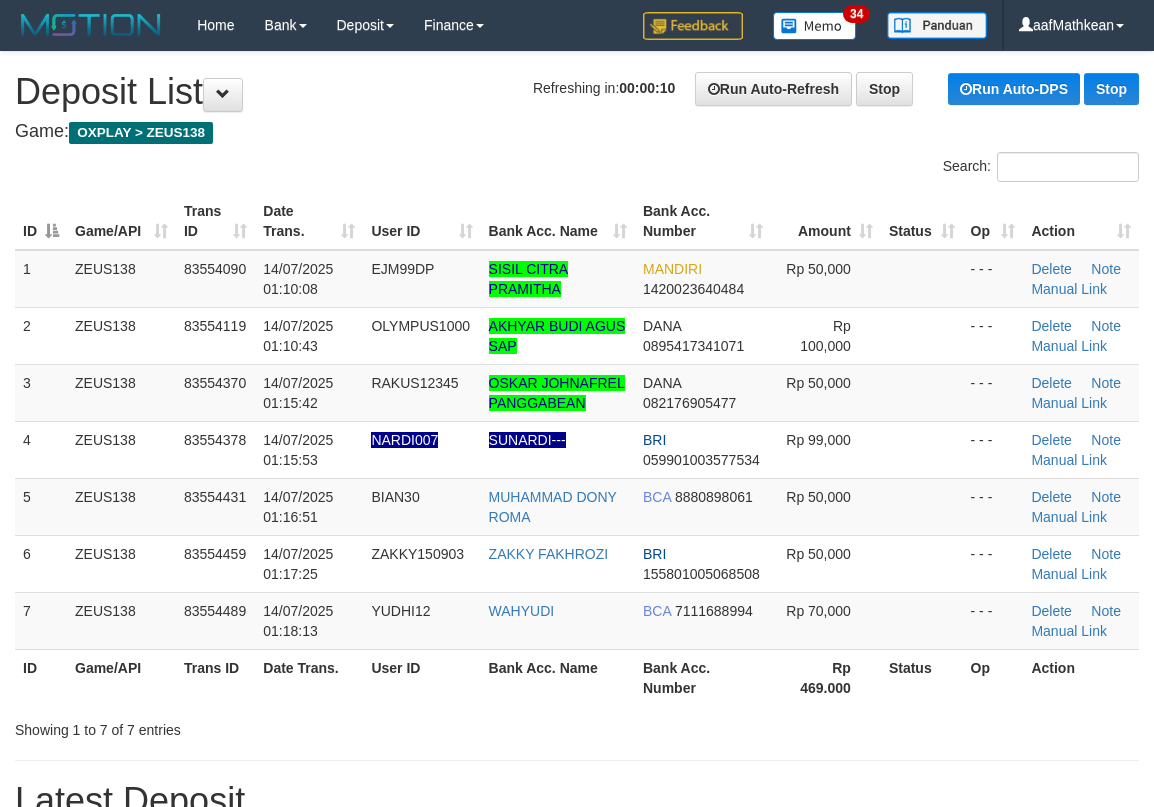 scroll, scrollTop: 0, scrollLeft: 0, axis: both 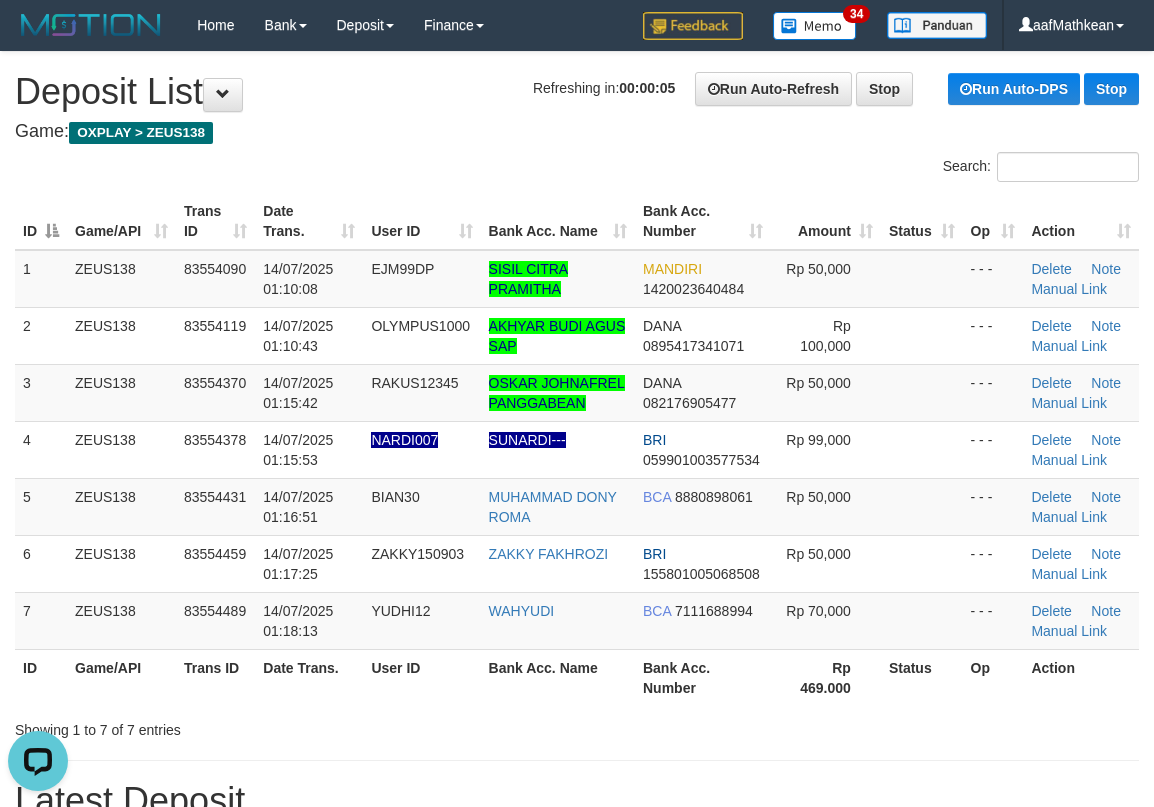 click on "Game/API" at bounding box center (121, 221) 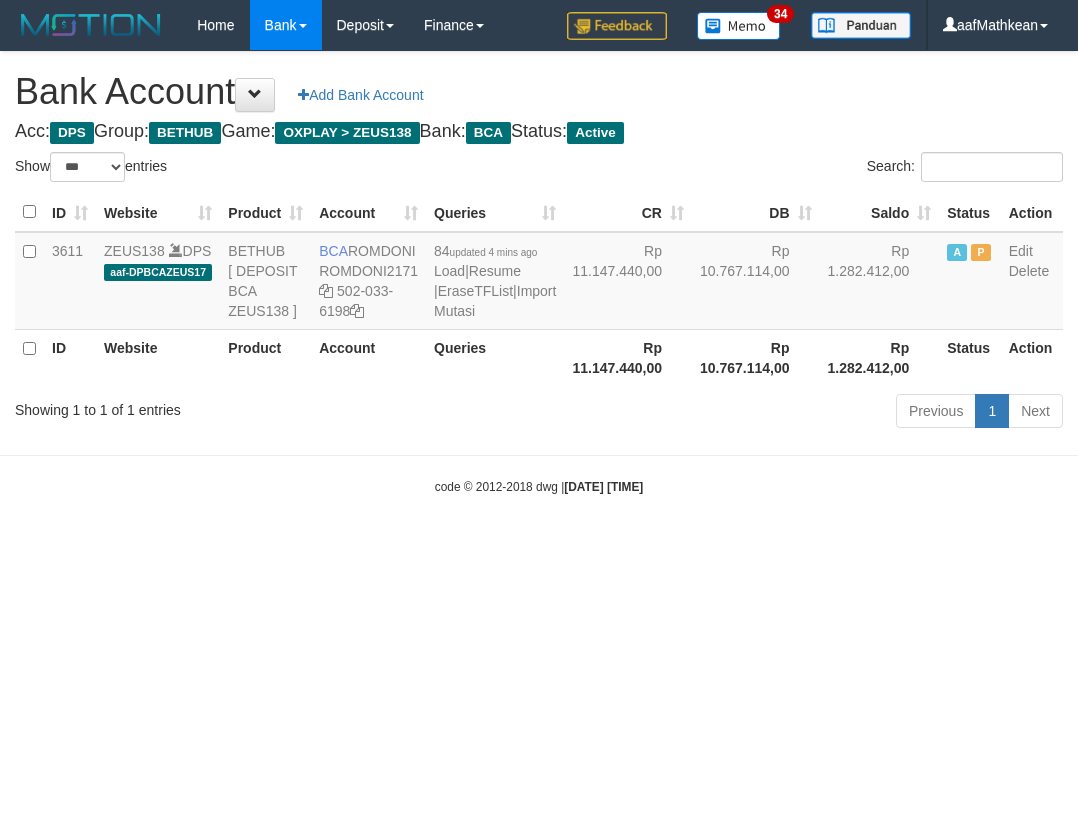 select on "***" 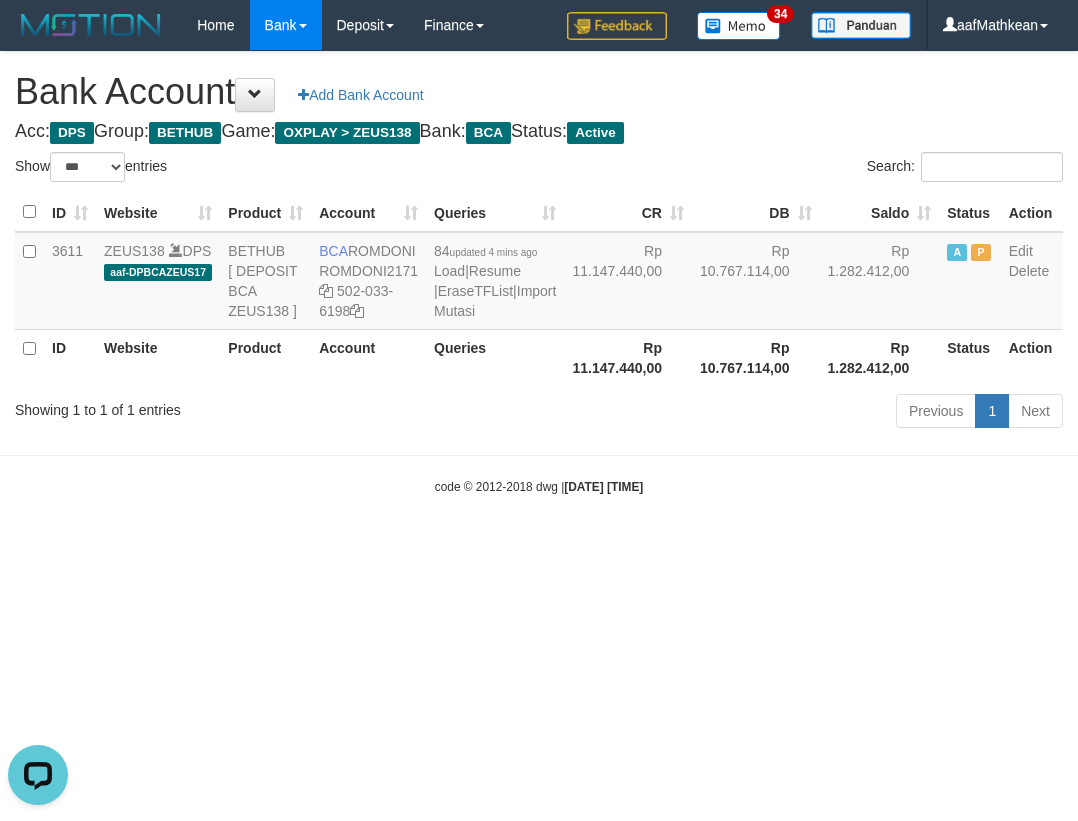scroll, scrollTop: 0, scrollLeft: 0, axis: both 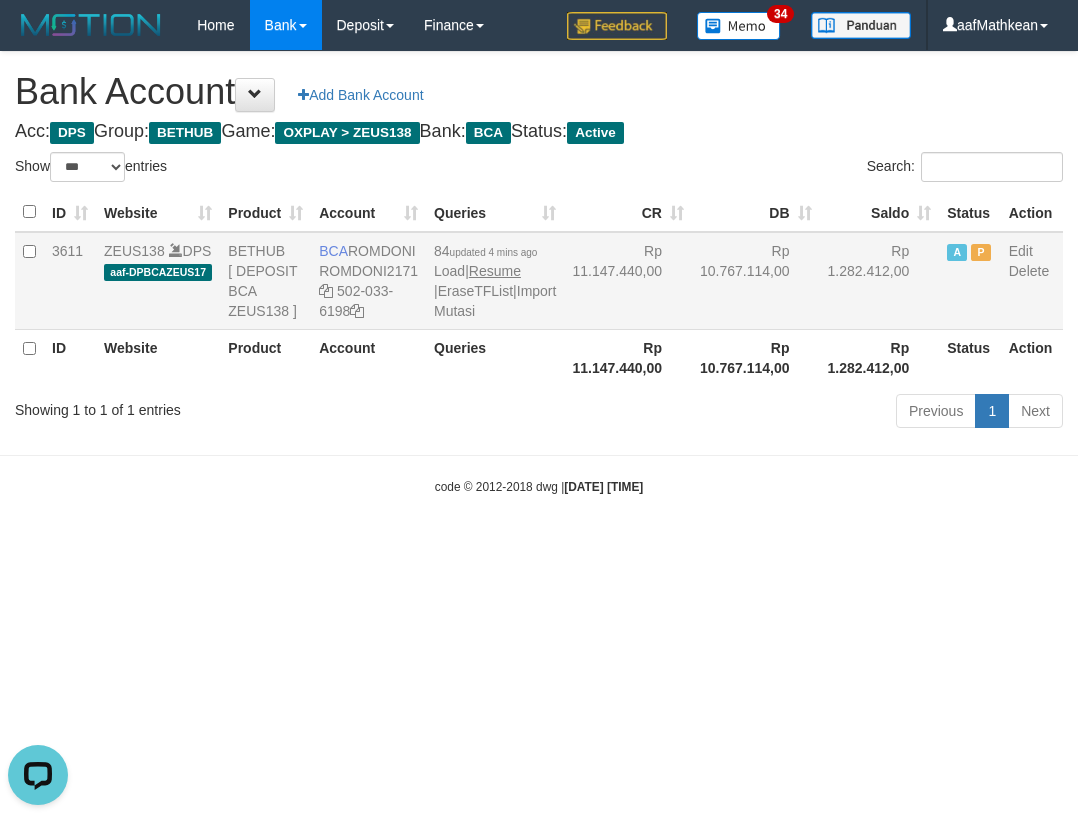 drag, startPoint x: 491, startPoint y: 365, endPoint x: 468, endPoint y: 318, distance: 52.3259 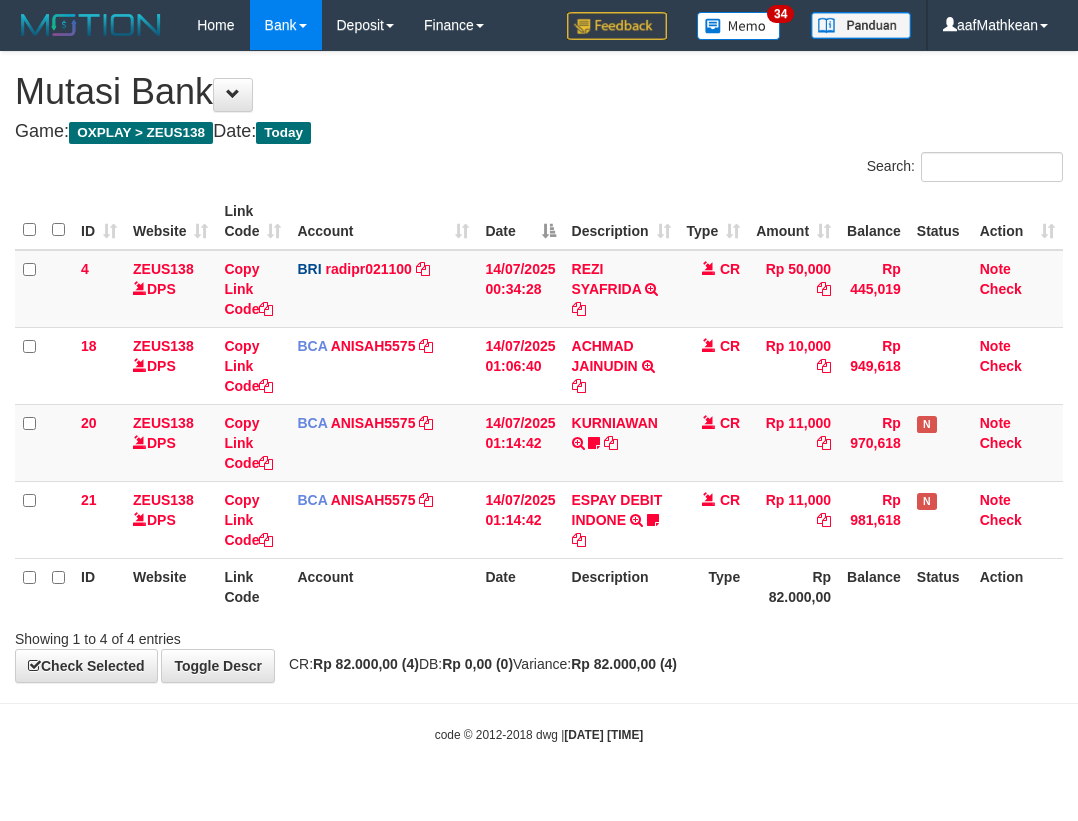 scroll, scrollTop: 0, scrollLeft: 0, axis: both 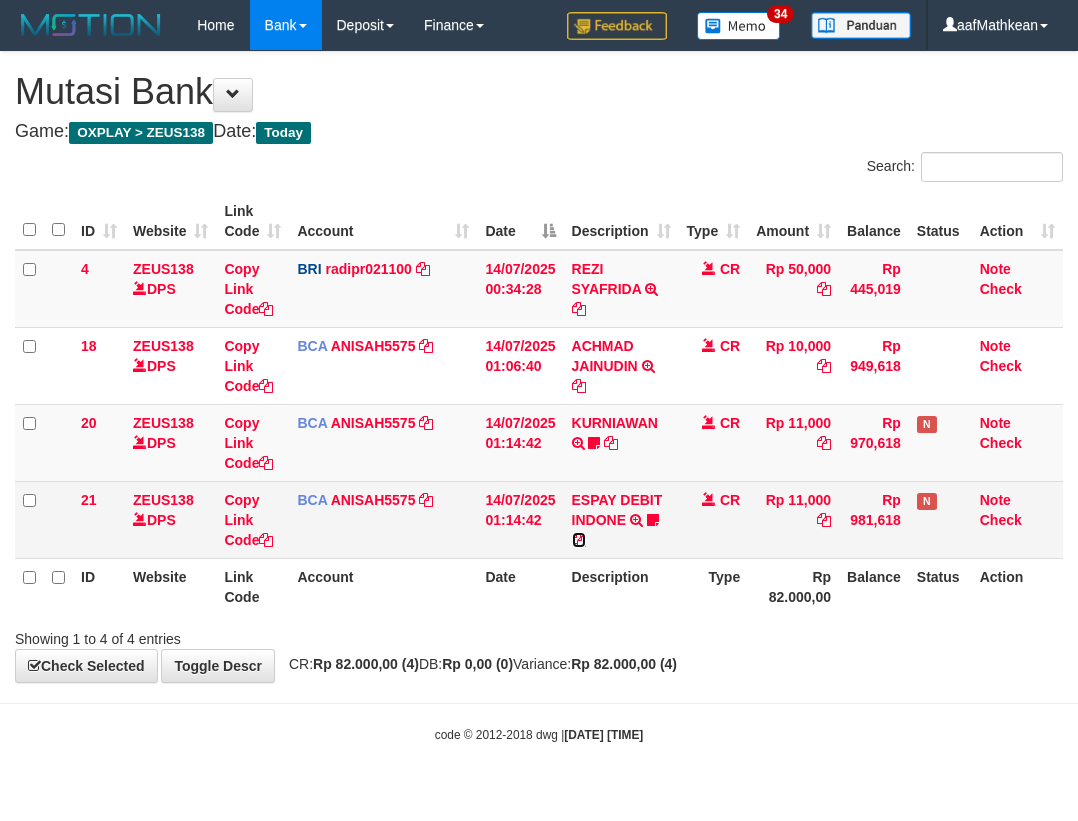 click at bounding box center [579, 540] 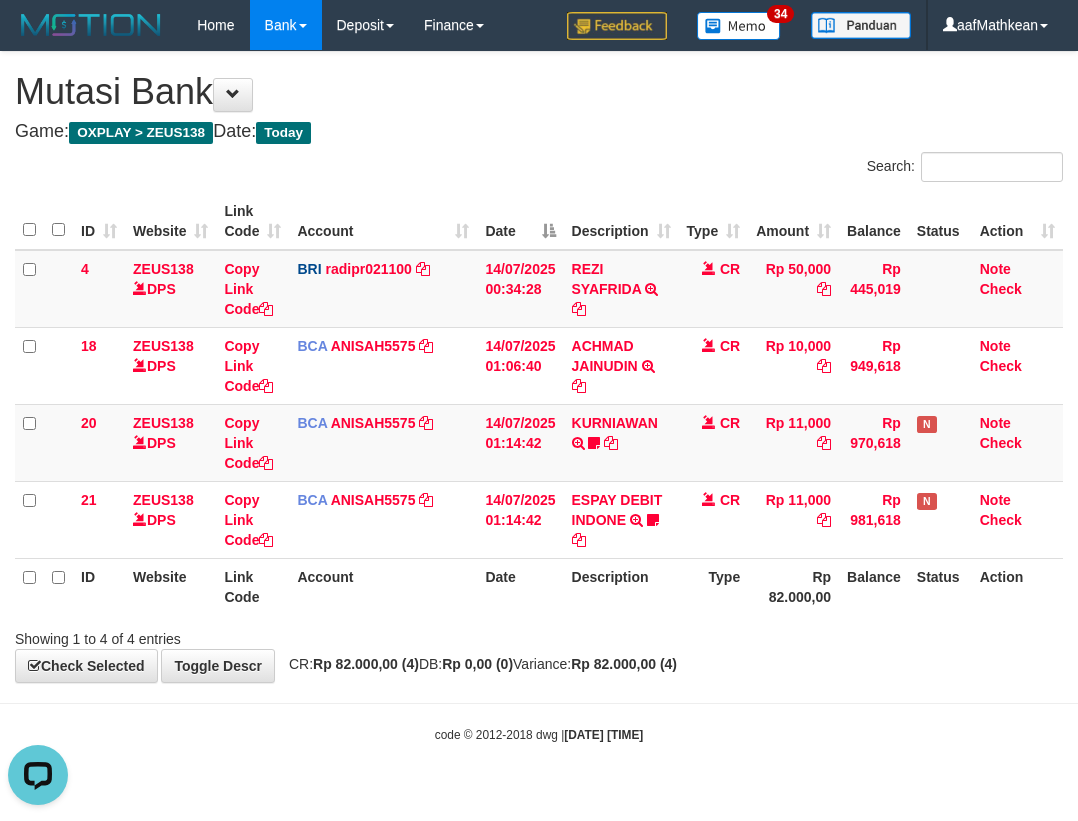 scroll, scrollTop: 0, scrollLeft: 0, axis: both 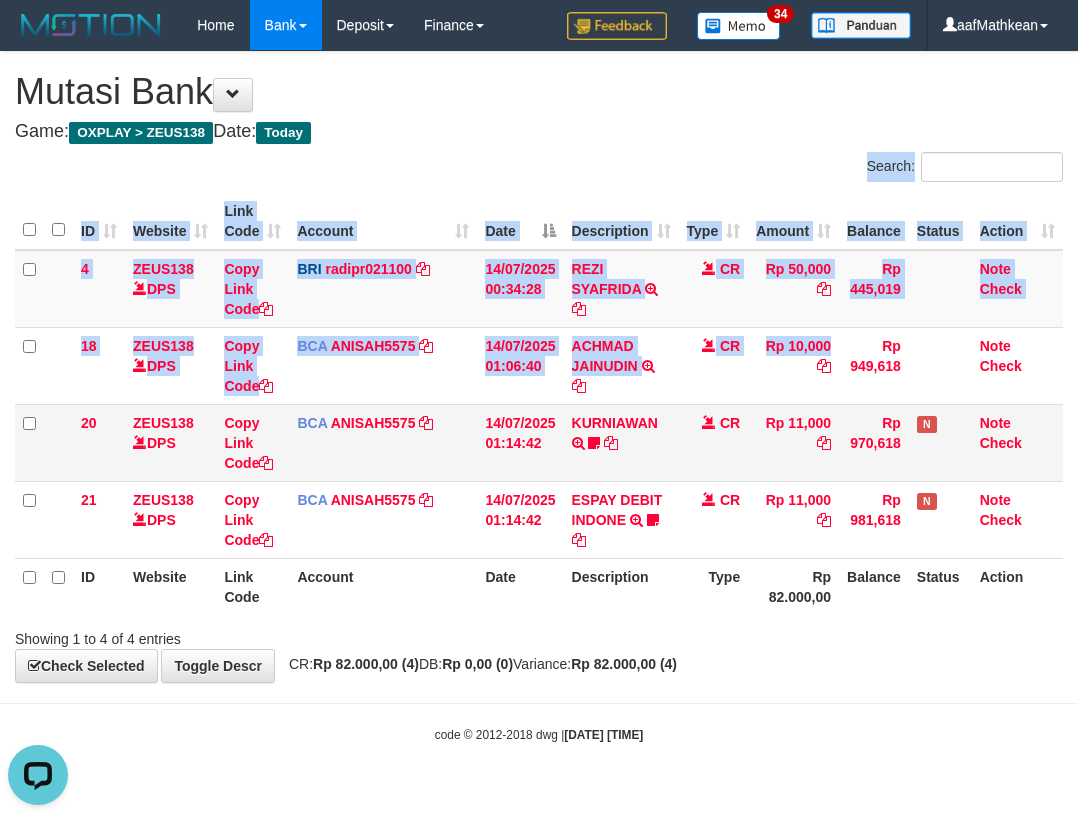 drag, startPoint x: 884, startPoint y: 478, endPoint x: 975, endPoint y: 485, distance: 91.26884 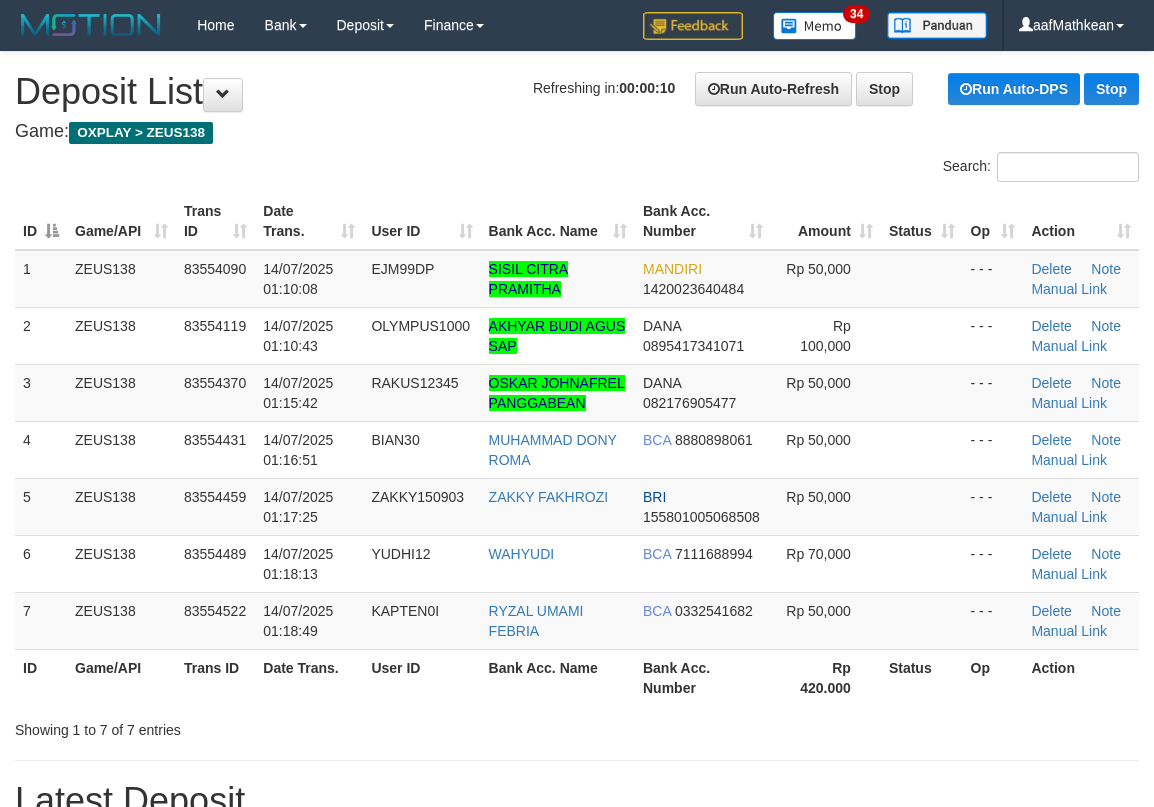 scroll, scrollTop: 0, scrollLeft: 0, axis: both 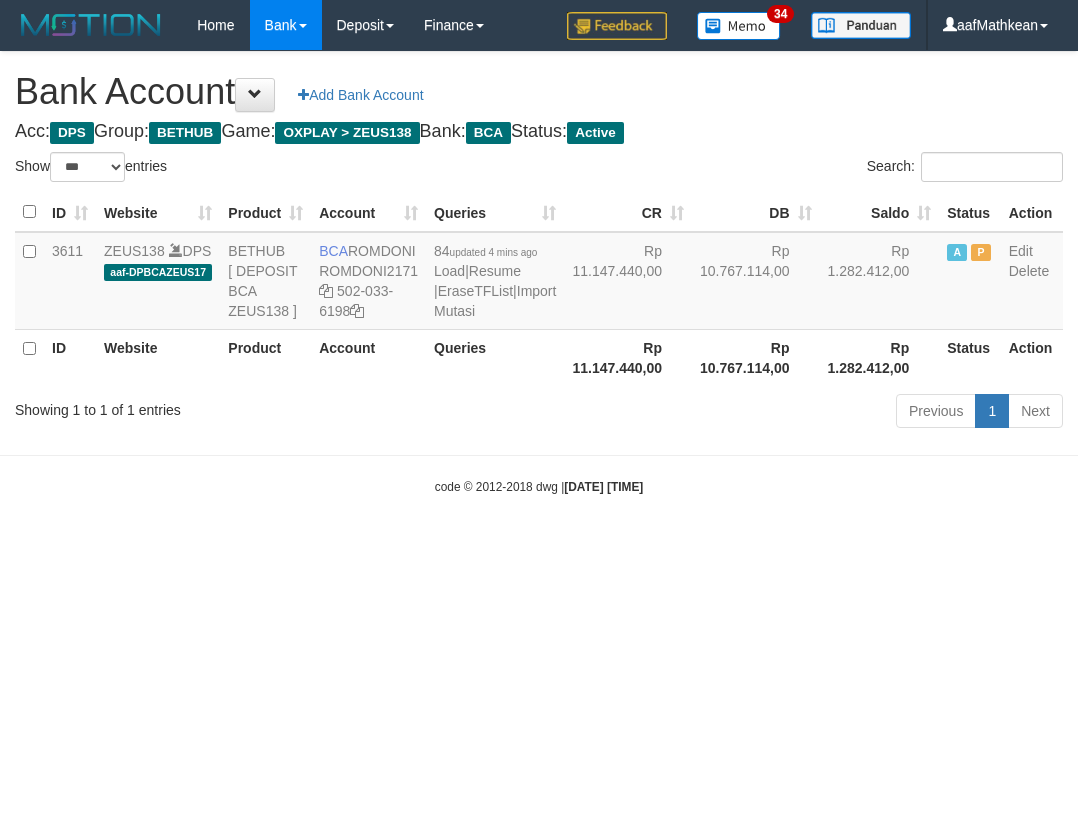 select on "***" 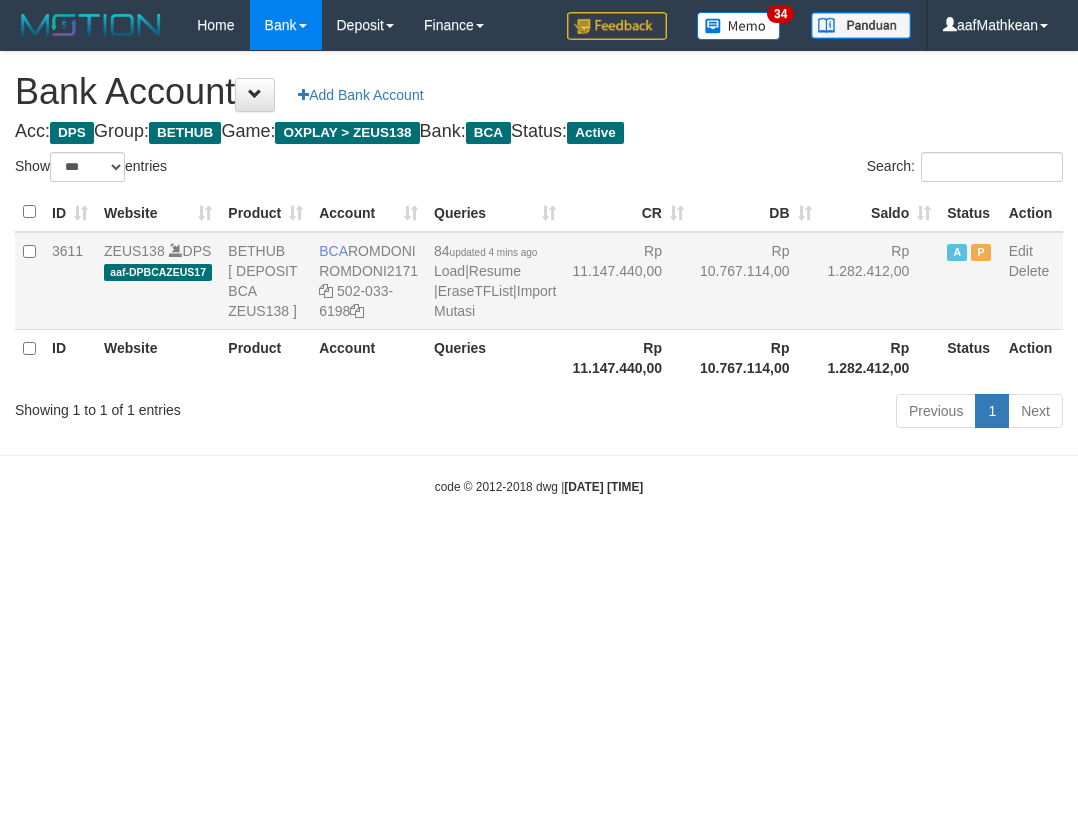 scroll, scrollTop: 0, scrollLeft: 0, axis: both 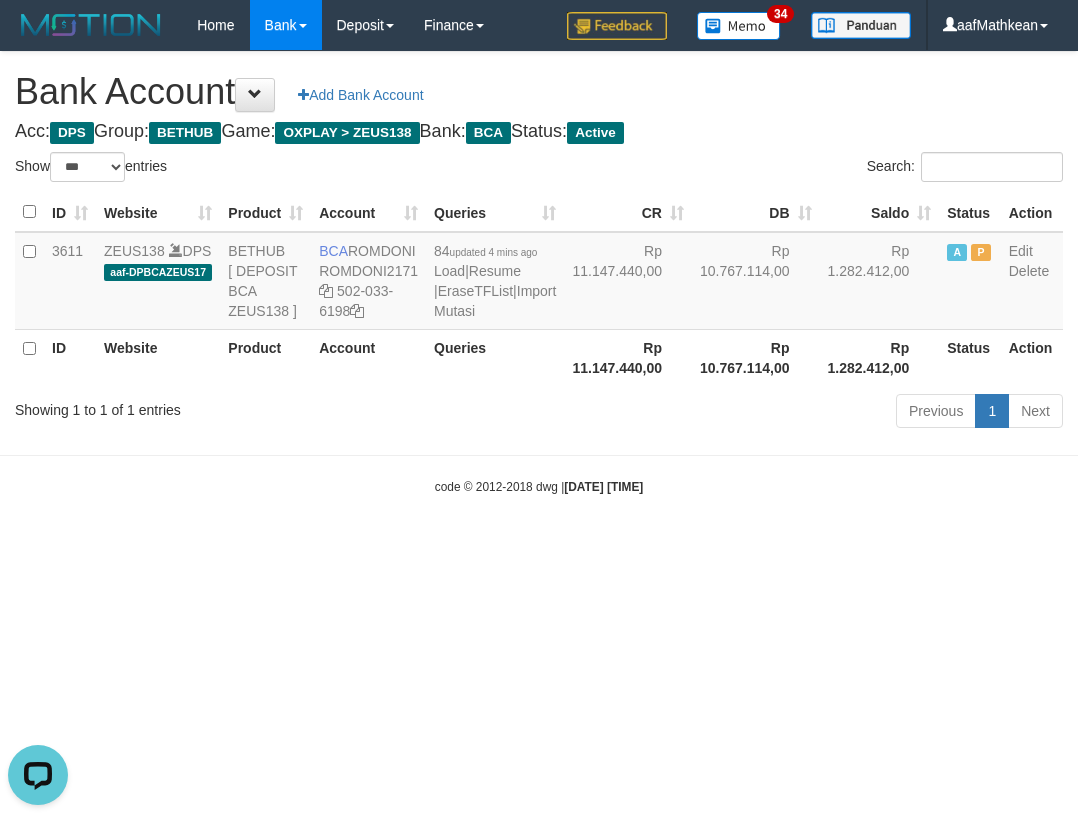 click on "Toggle navigation
Home
Bank
Account List
Load
By Website
Group
[OXPLAY]													ZEUS138
By Load Group (DPS)" at bounding box center [539, 273] 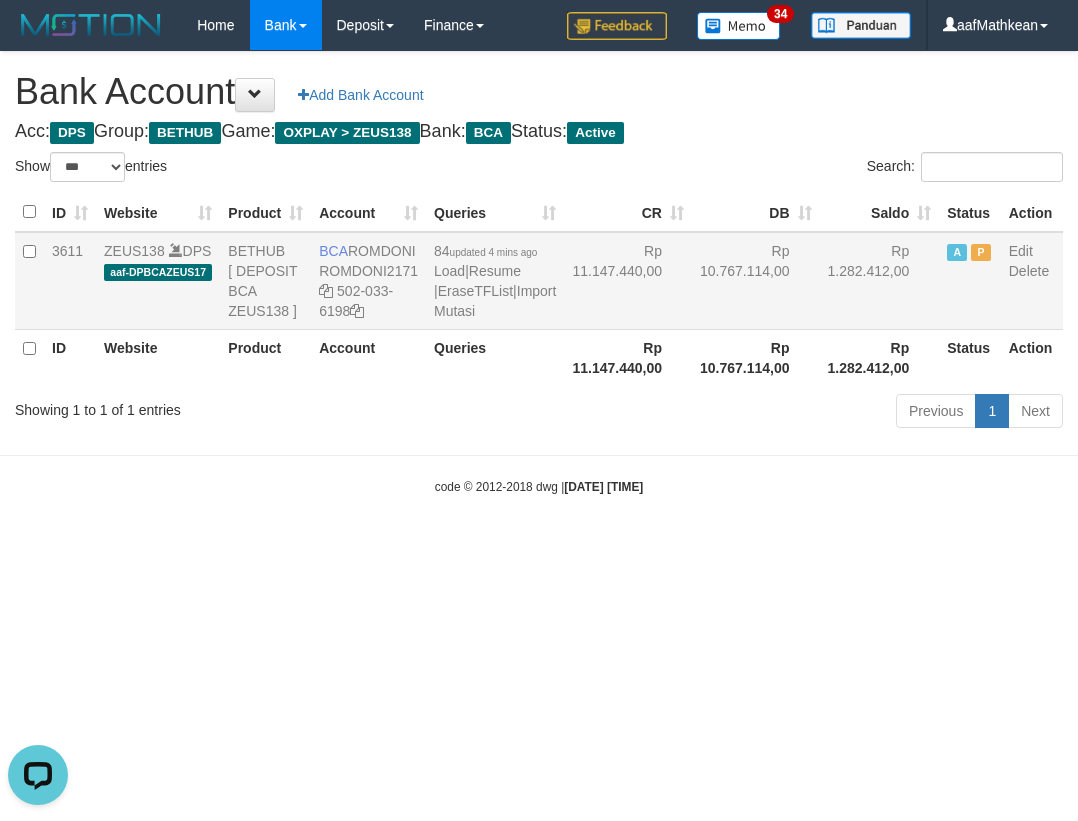 drag, startPoint x: 602, startPoint y: 379, endPoint x: 548, endPoint y: 343, distance: 64.899925 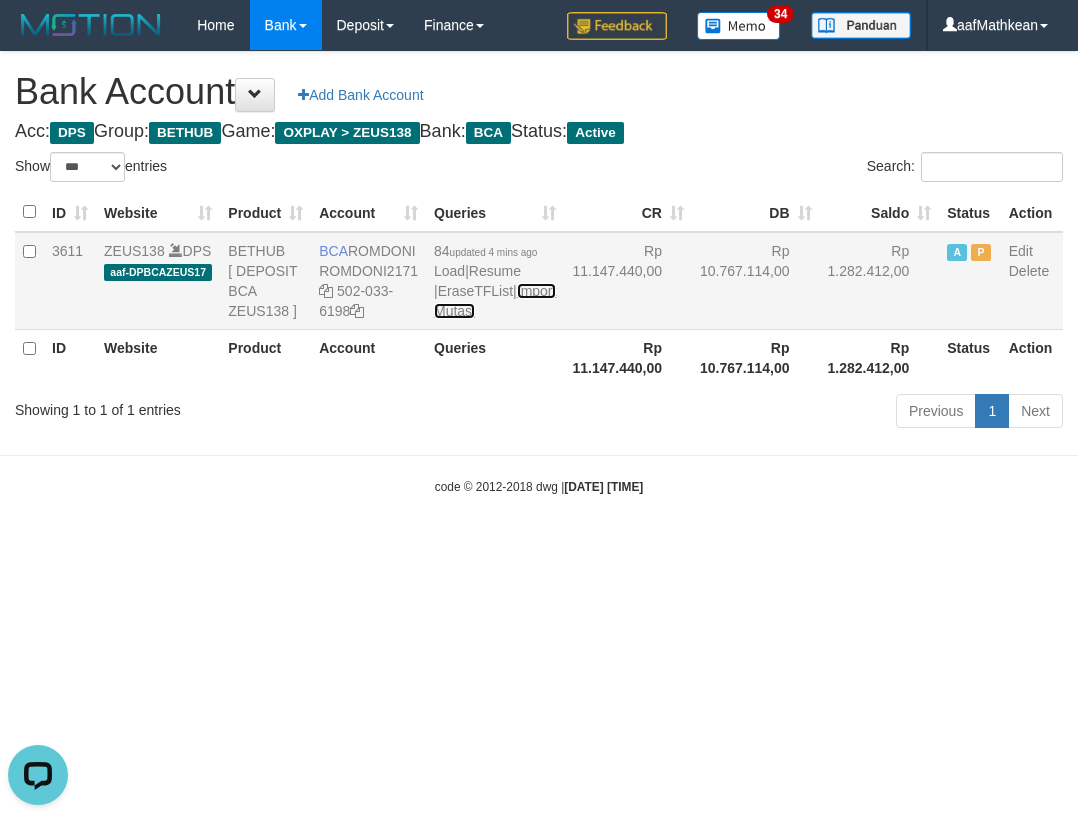 click on "Import Mutasi" at bounding box center [495, 301] 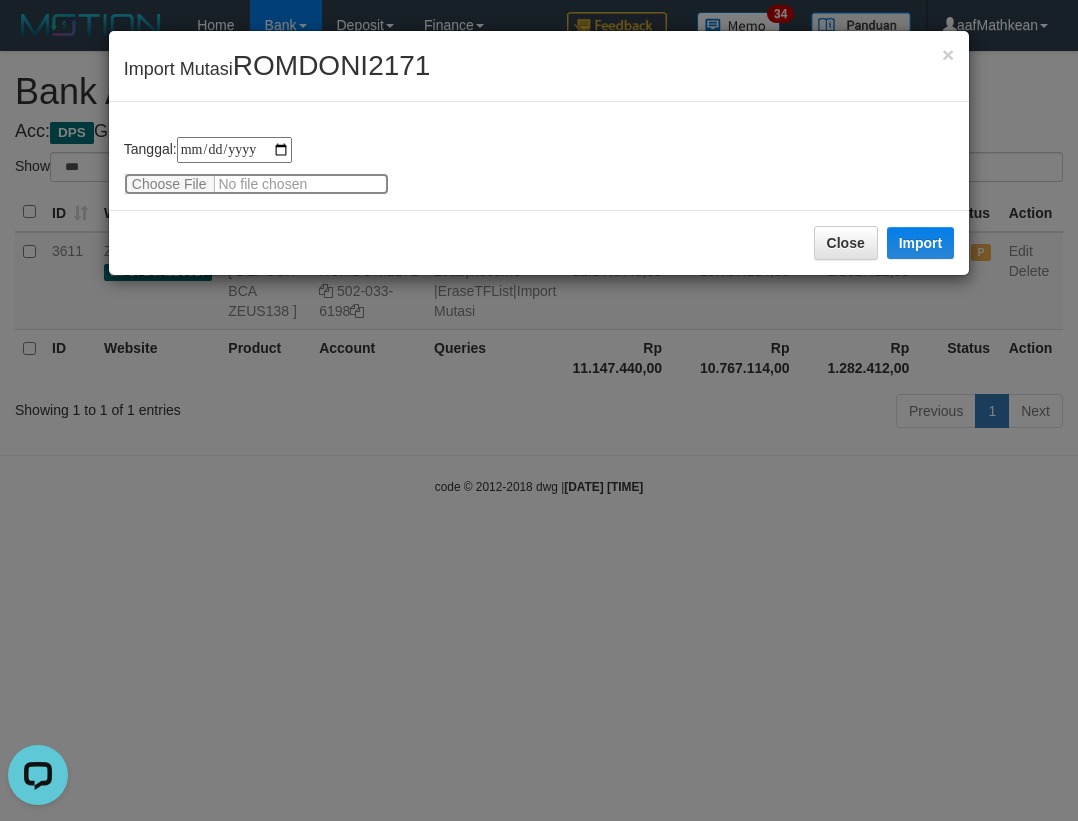 click at bounding box center [256, 184] 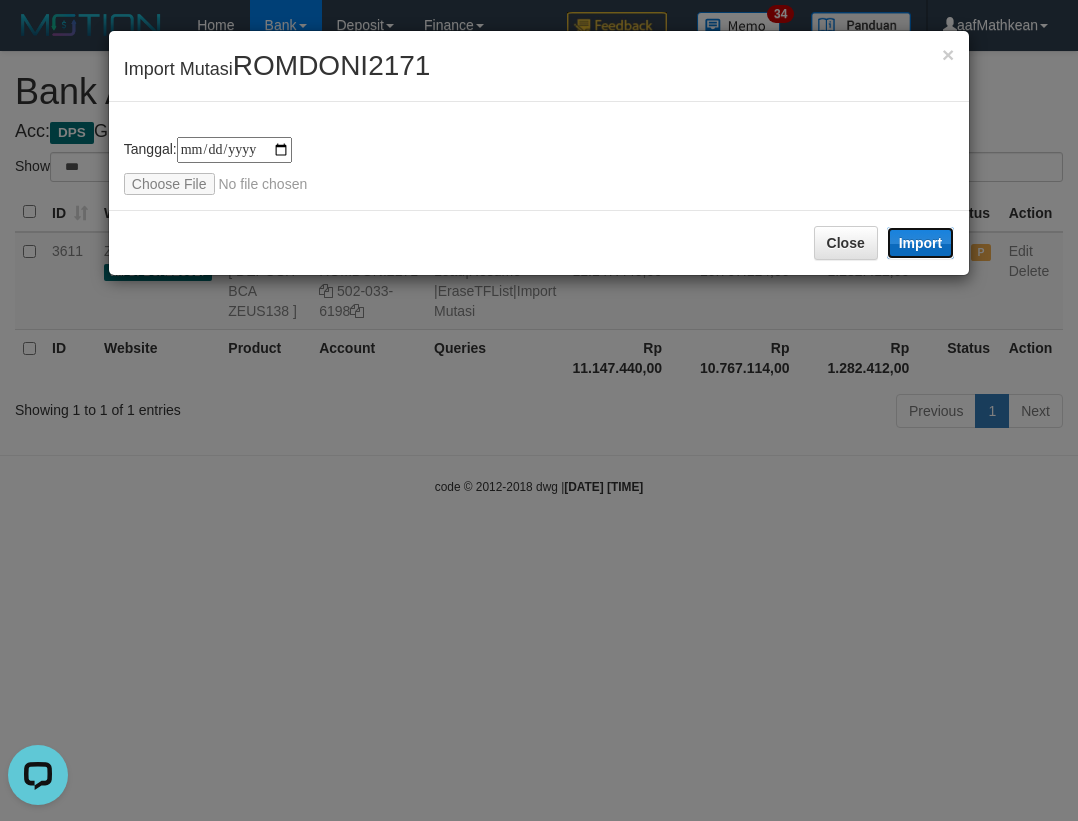 click on "Import" at bounding box center [921, 243] 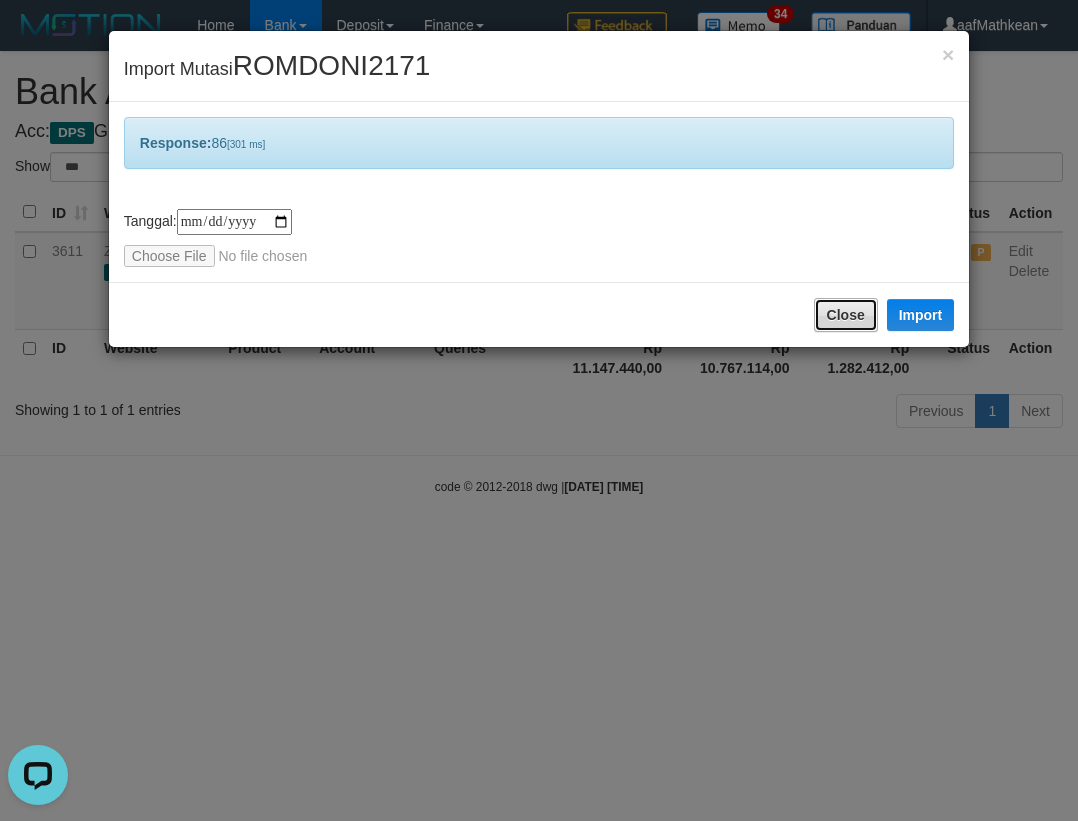 drag, startPoint x: 839, startPoint y: 325, endPoint x: 331, endPoint y: 52, distance: 576.70874 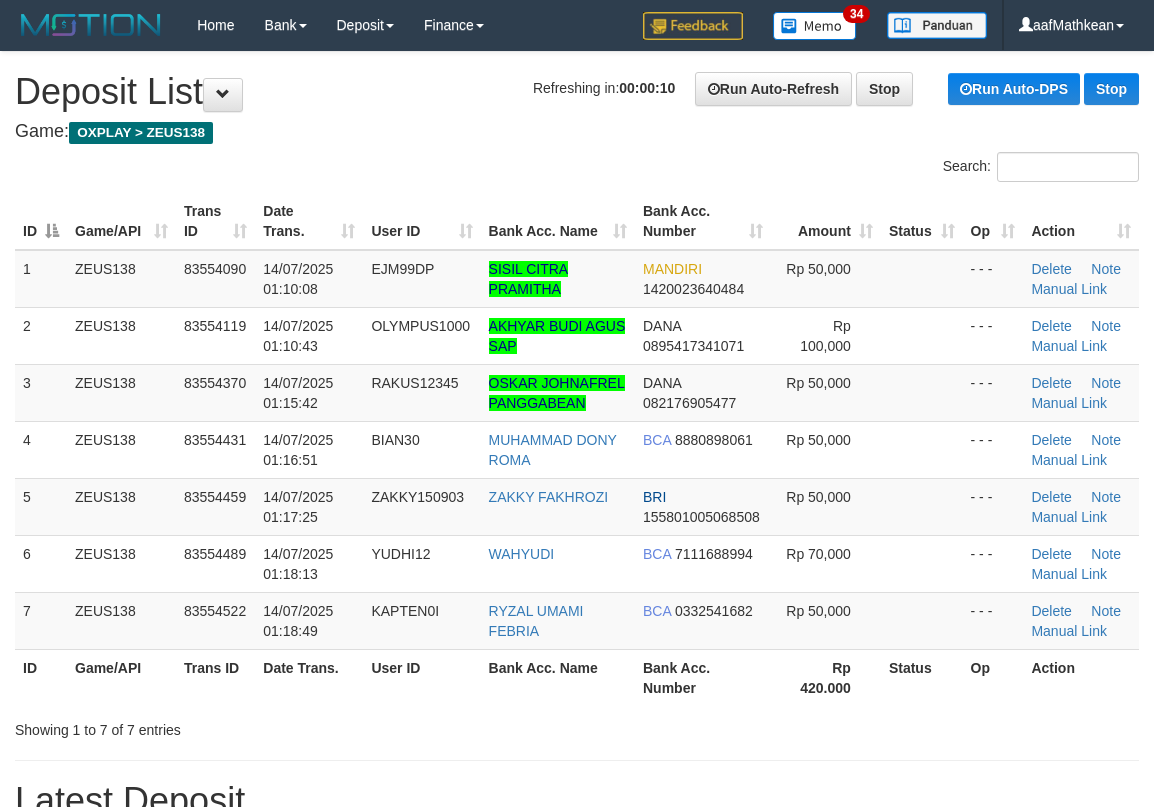scroll, scrollTop: 0, scrollLeft: 0, axis: both 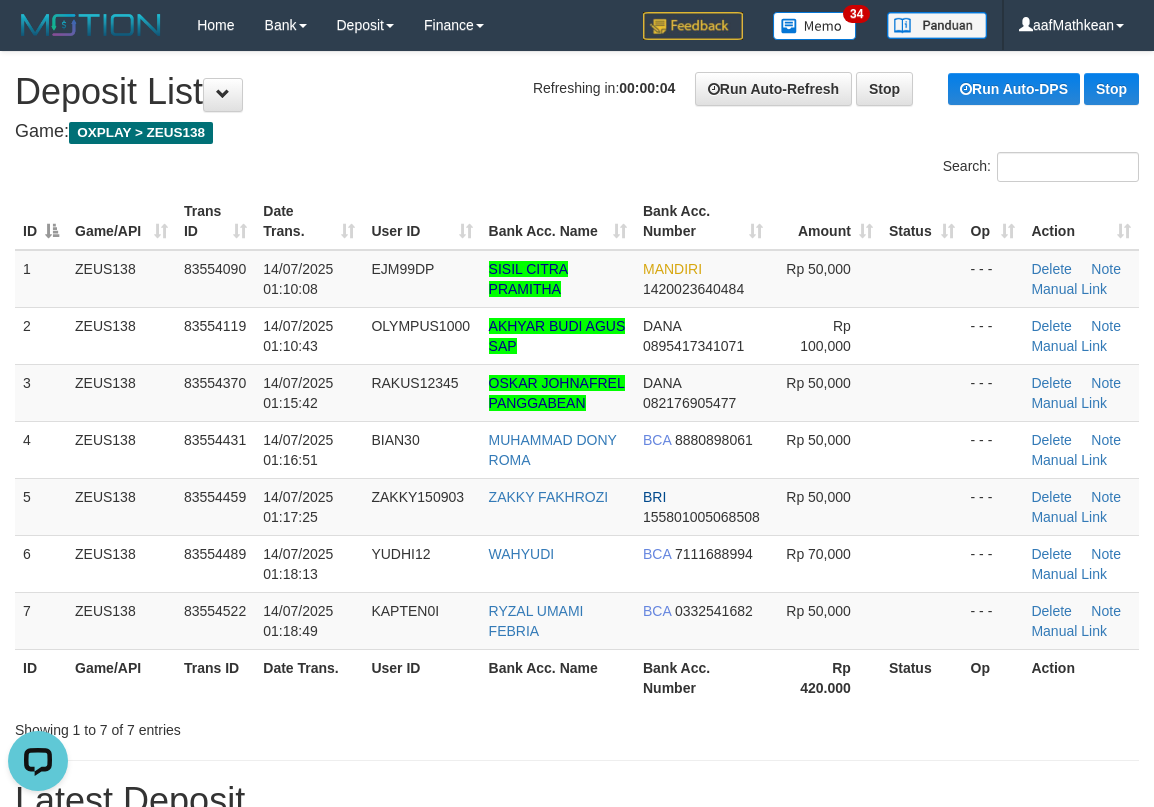 drag, startPoint x: 507, startPoint y: 160, endPoint x: 10, endPoint y: 277, distance: 510.58594 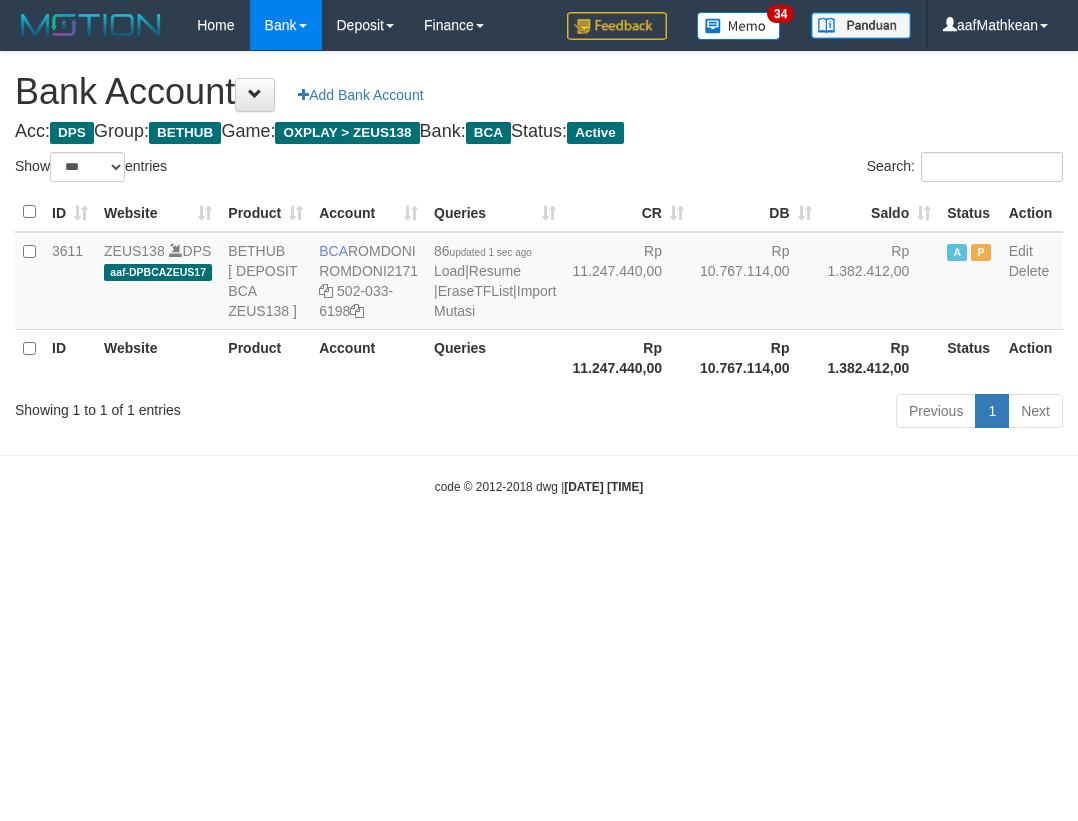 select on "***" 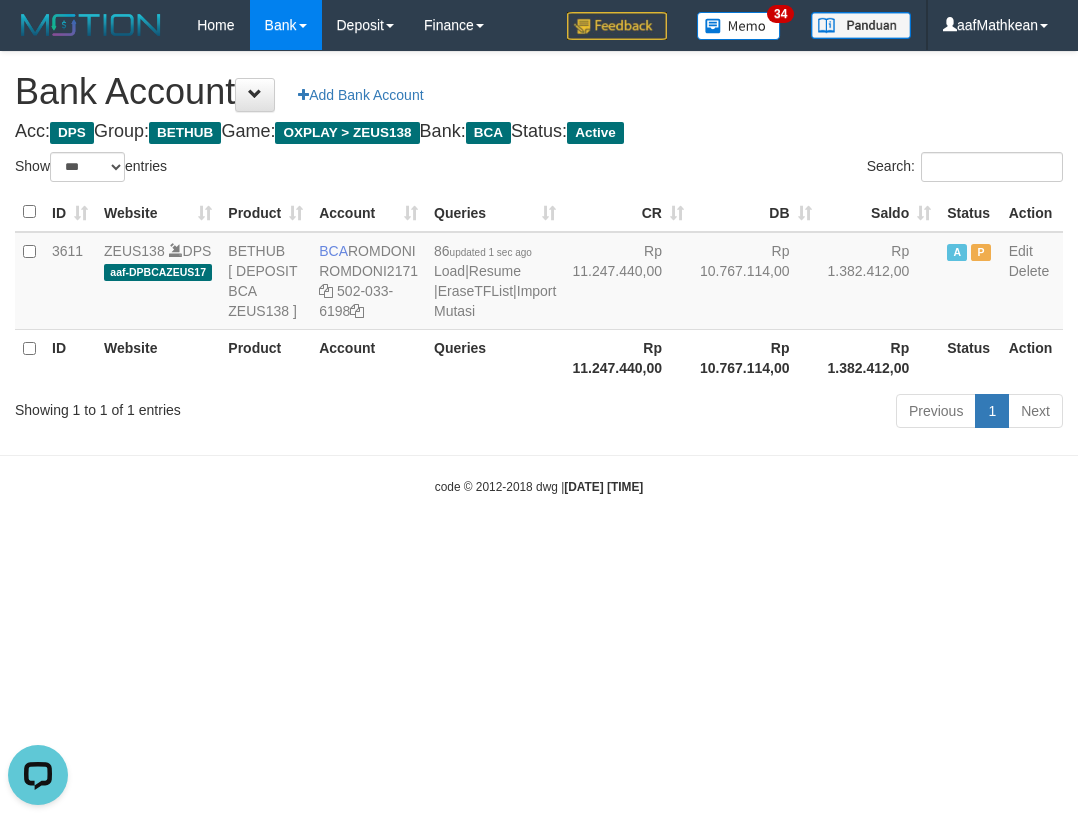 scroll, scrollTop: 0, scrollLeft: 0, axis: both 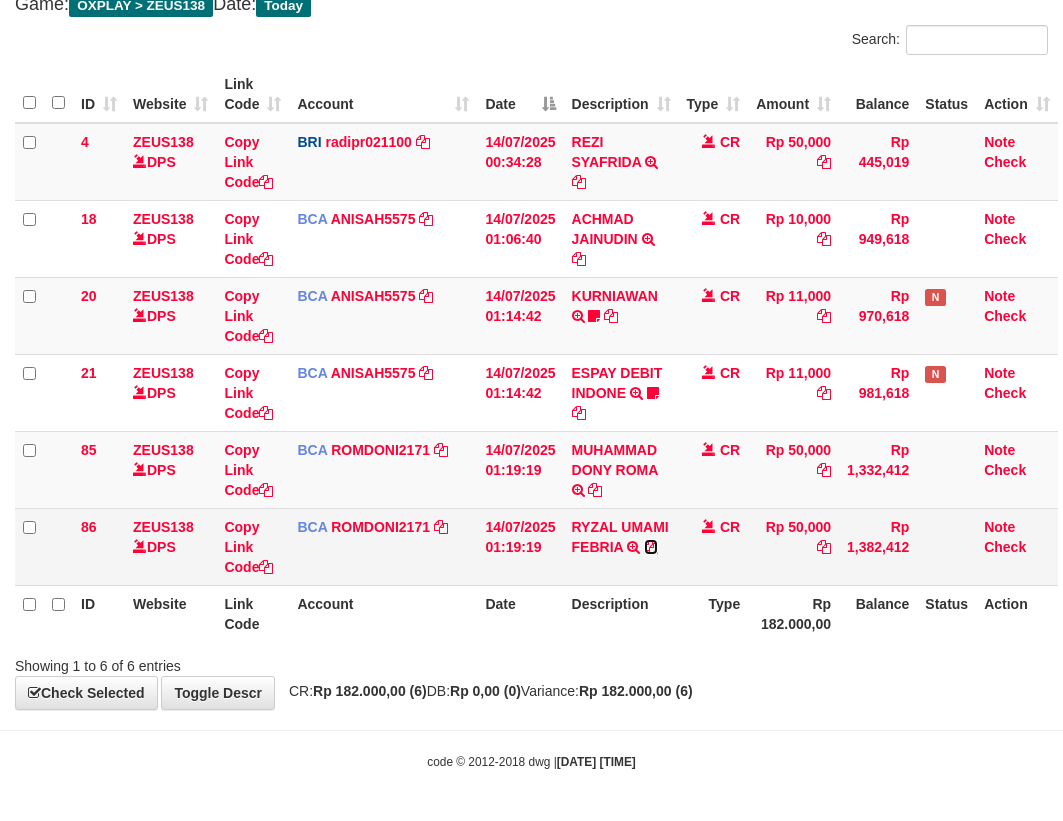click at bounding box center [651, 547] 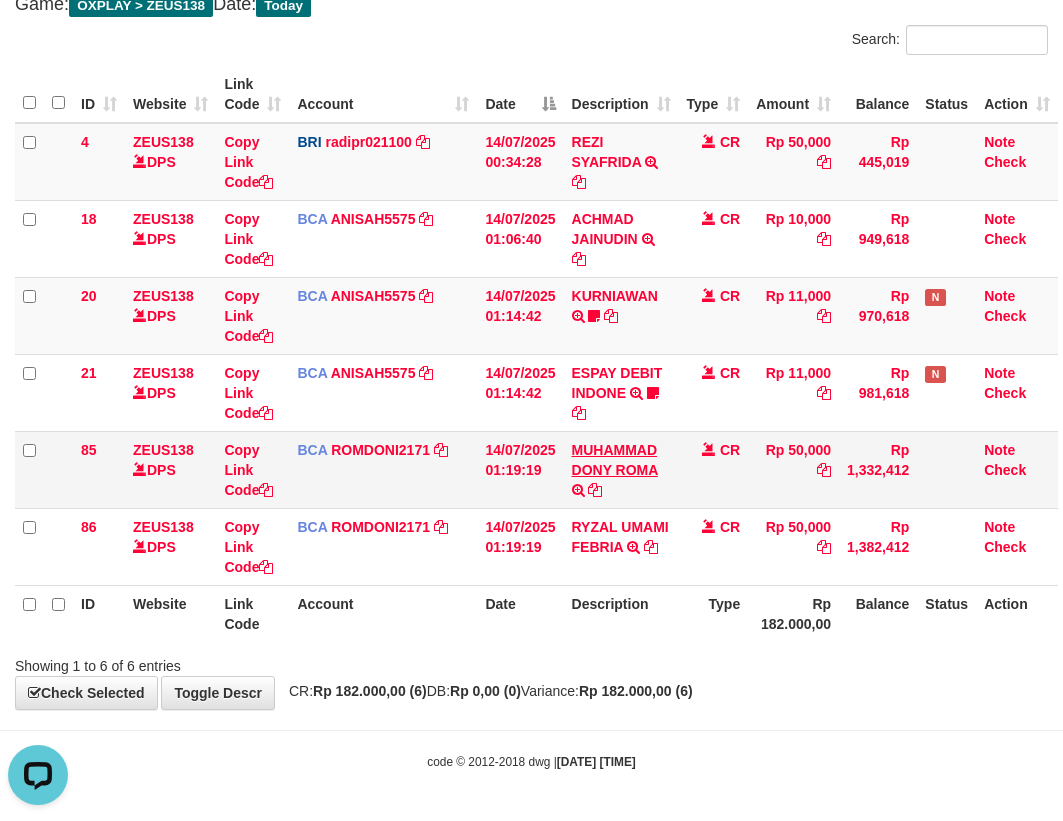 scroll, scrollTop: 0, scrollLeft: 0, axis: both 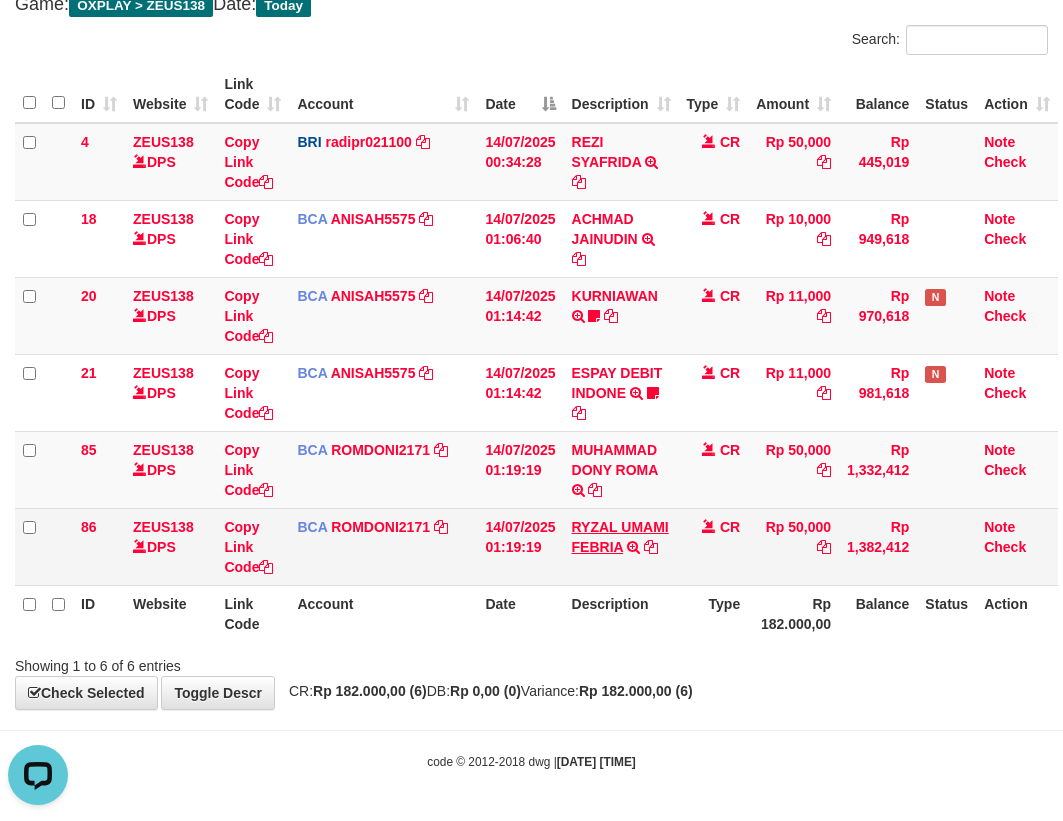 click on "RYZAL UMAMI FEBRIA         TRSF E-BANKING CR 1407/FTSCY/WS95031
50000.00RYZAL UMAMI FEBRIA" at bounding box center (621, 546) 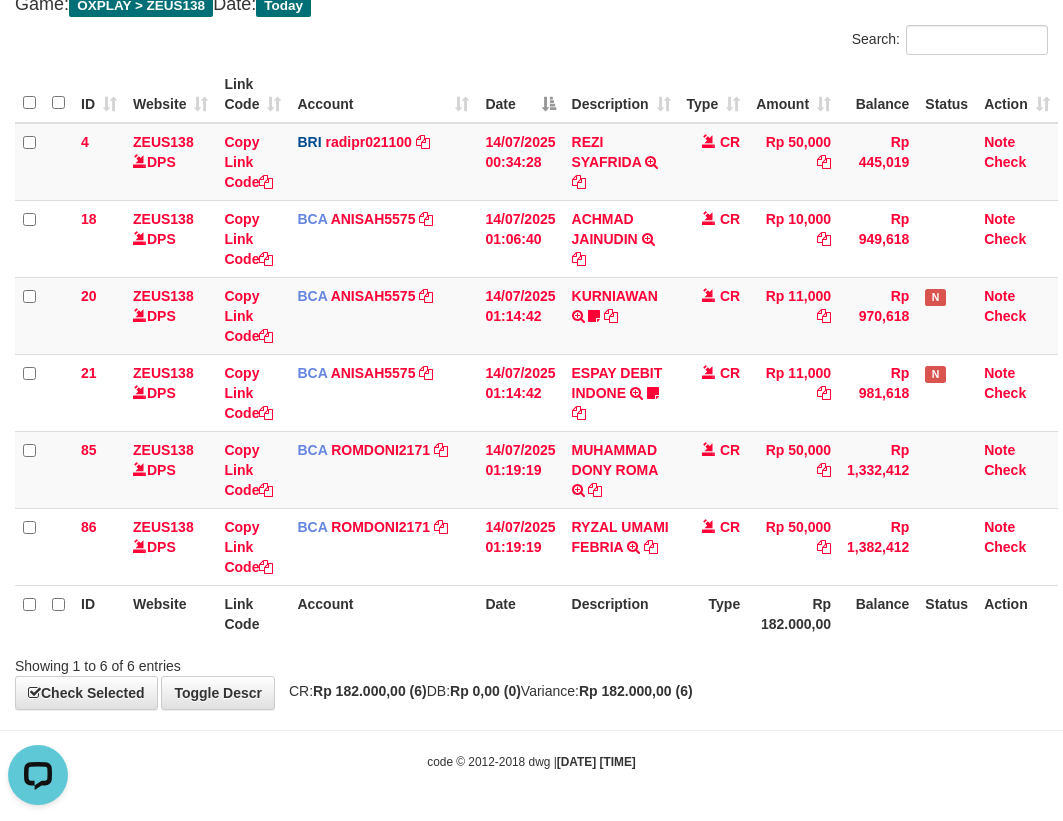 click on "RYZAL UMAMI FEBRIA         TRSF E-BANKING CR 1407/FTSCY/WS95031
50000.00RYZAL UMAMI FEBRIA" at bounding box center [621, 546] 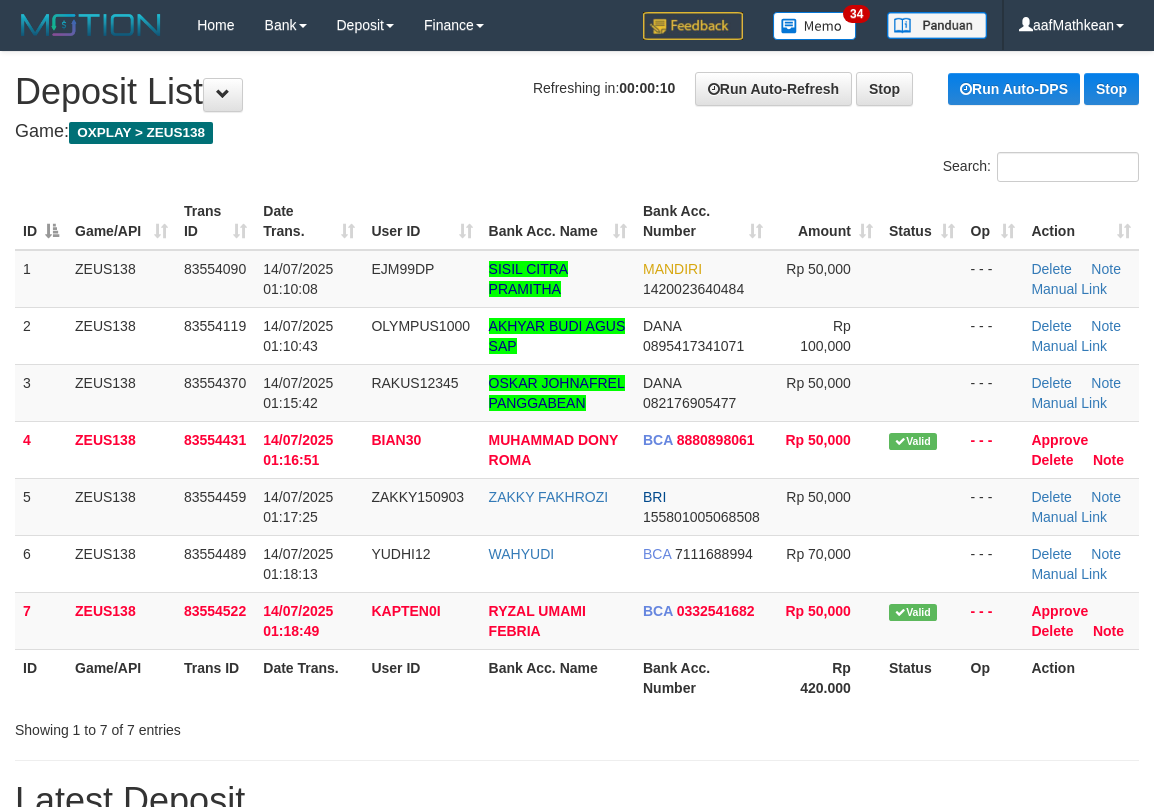 click on "ID Game/API Trans ID Date Trans. User ID Bank Acc. Name Bank Acc. Number Amount Status Op Action
1
ZEUS138
83554090
14/07/2025 01:10:08
EJM99DP
[NAME]
MANDIRI
1420023640484
Rp 50,000
- - -
Delete
Note
Manual Link
2
ZEUS138
83554119
14/07/2025 01:10:43
OLYMPUS1000
[NAME]
DANA
0895417341071
Rp 100,000" at bounding box center [577, 449] 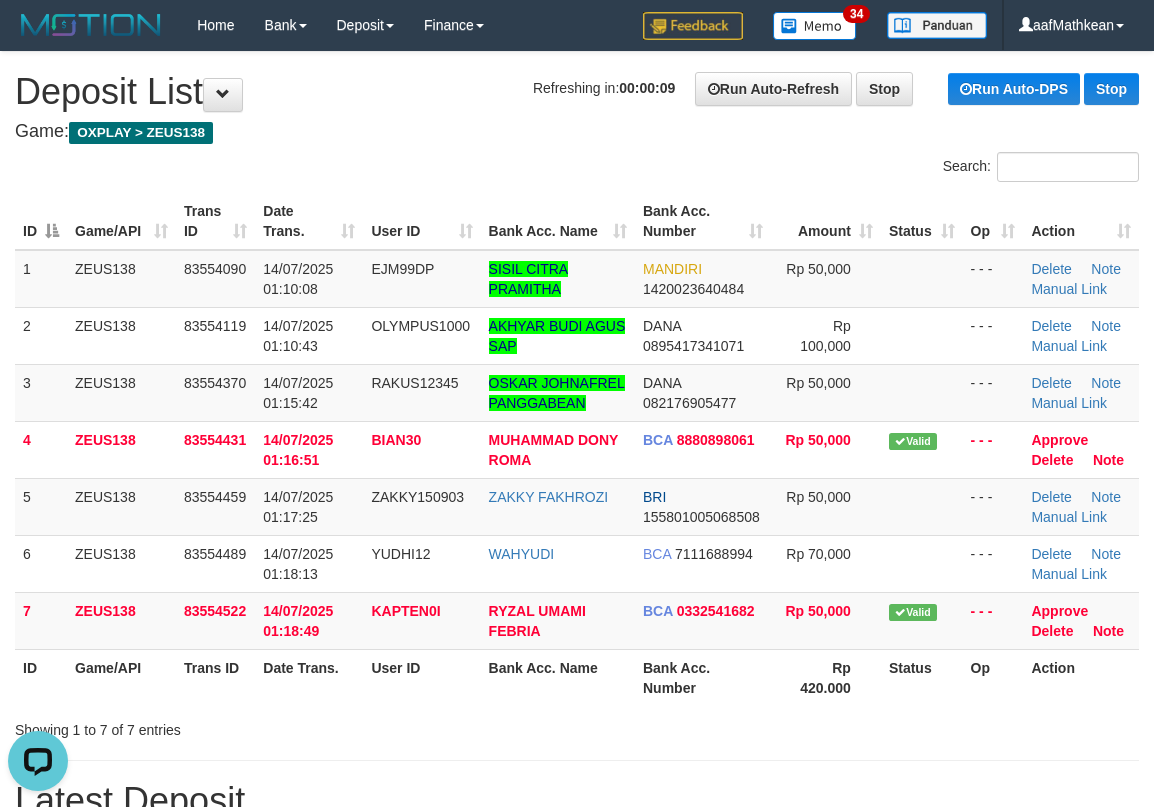 scroll, scrollTop: 0, scrollLeft: 0, axis: both 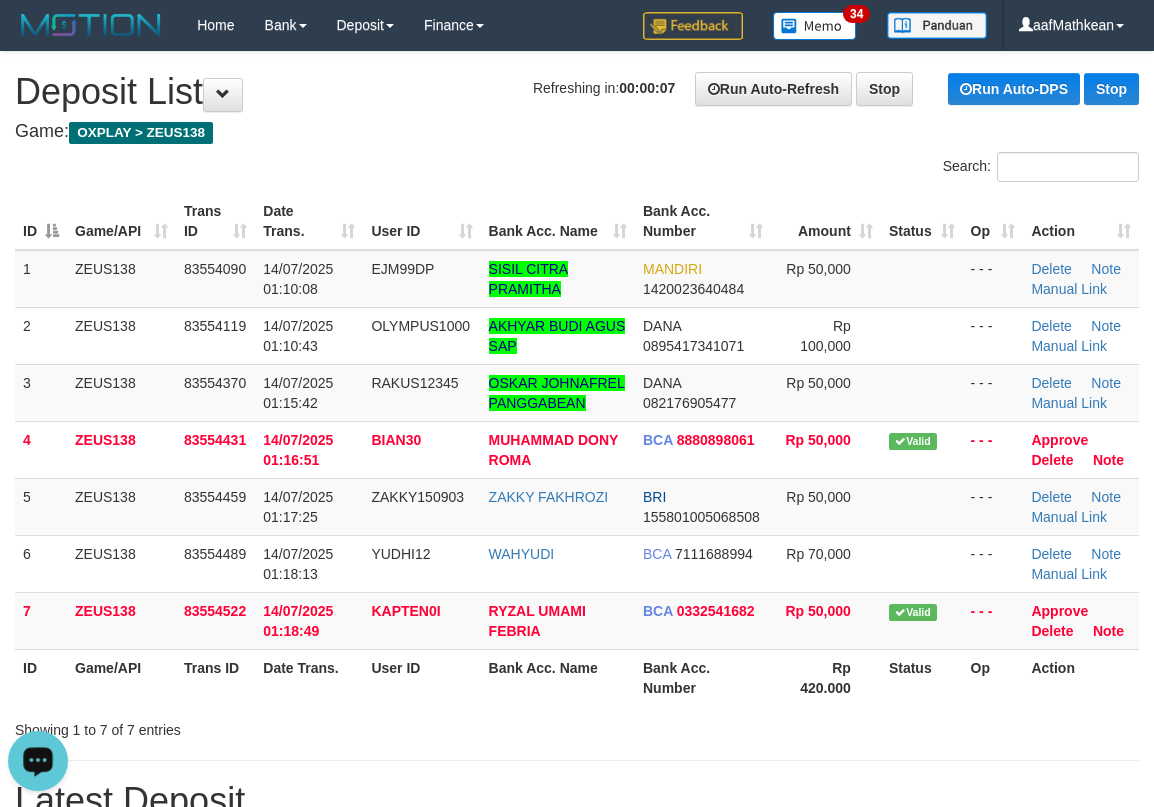 click on "Search:" at bounding box center [577, 169] 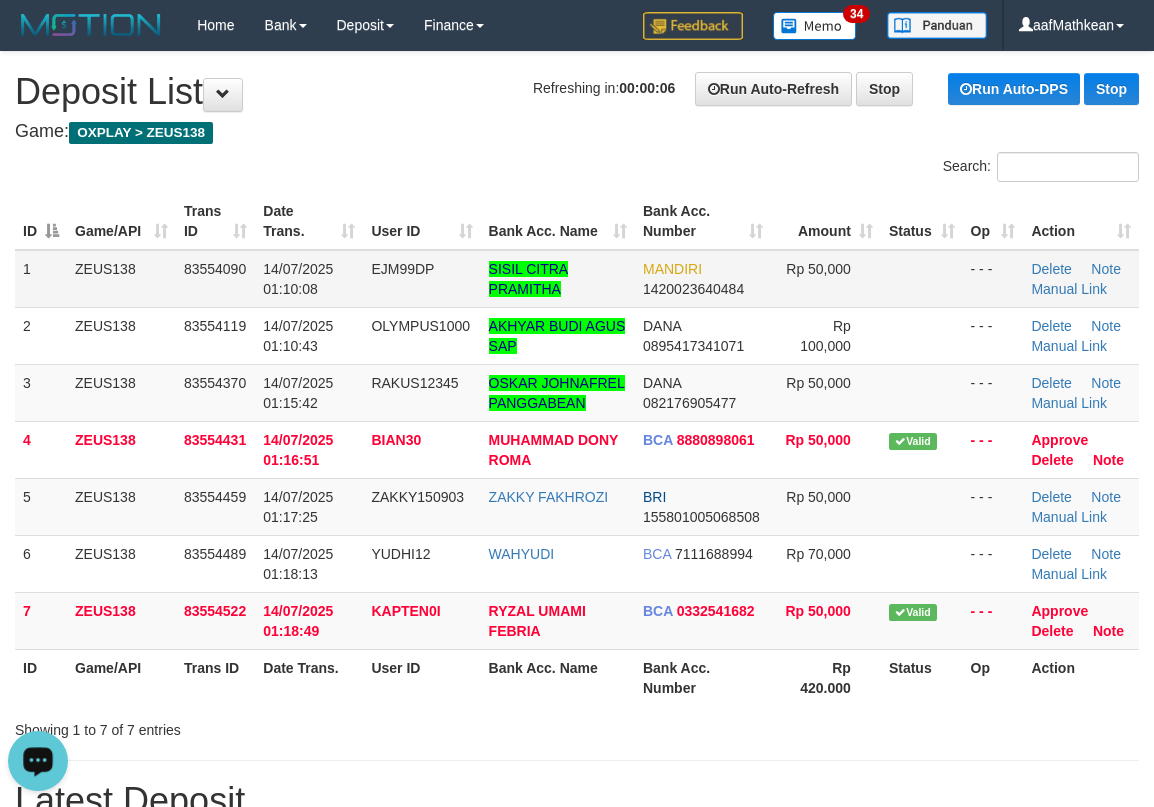click on "ID Game/API Trans ID Date Trans. User ID Bank Acc. Name Bank Acc. Number Amount Status Op Action" at bounding box center (577, 221) 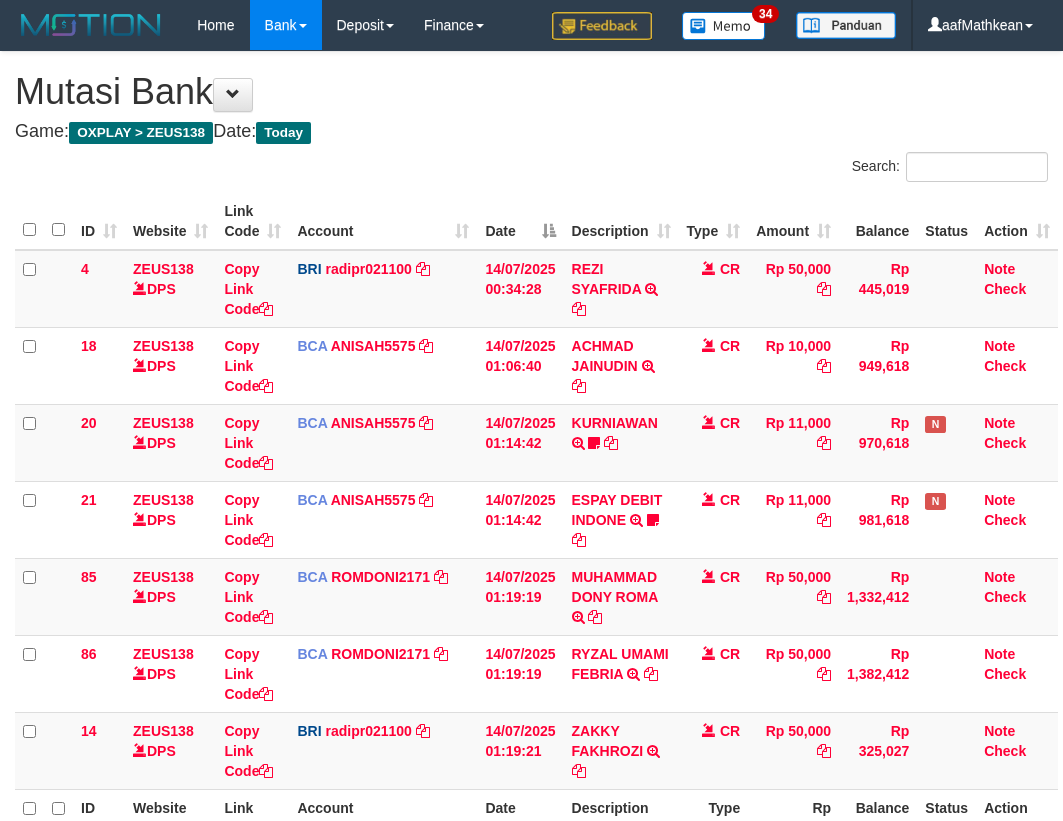 scroll, scrollTop: 128, scrollLeft: 0, axis: vertical 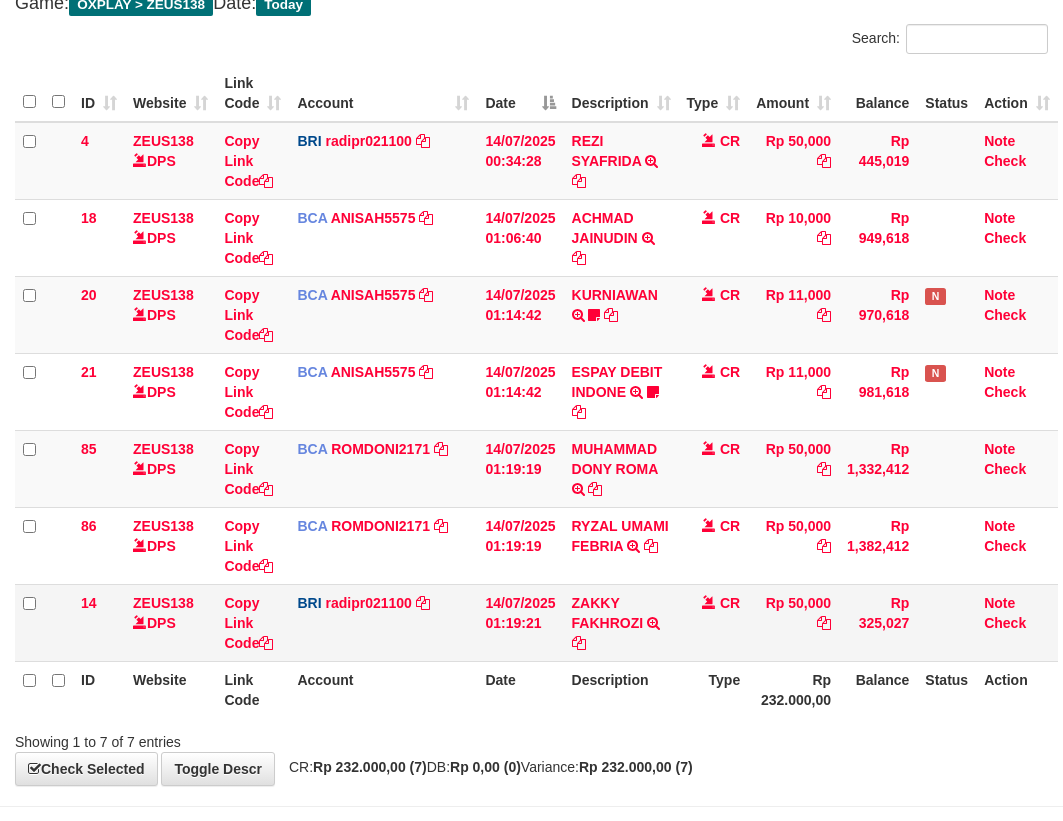 click on "BRI
radipr021100
DPS
REYNALDI ADI PRATAMA
mutasi_20250714_3774 | 14
mutasi_20250714_3774 | 14" at bounding box center [383, 622] 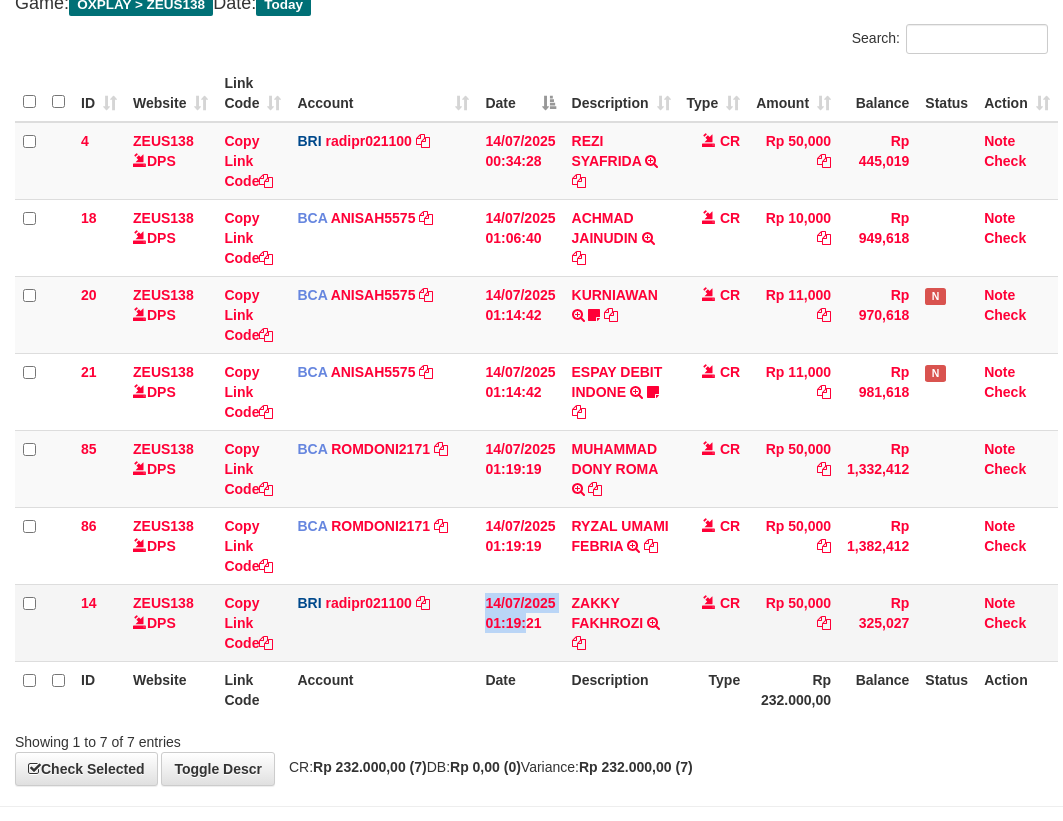 drag, startPoint x: 472, startPoint y: 657, endPoint x: 521, endPoint y: 645, distance: 50.447994 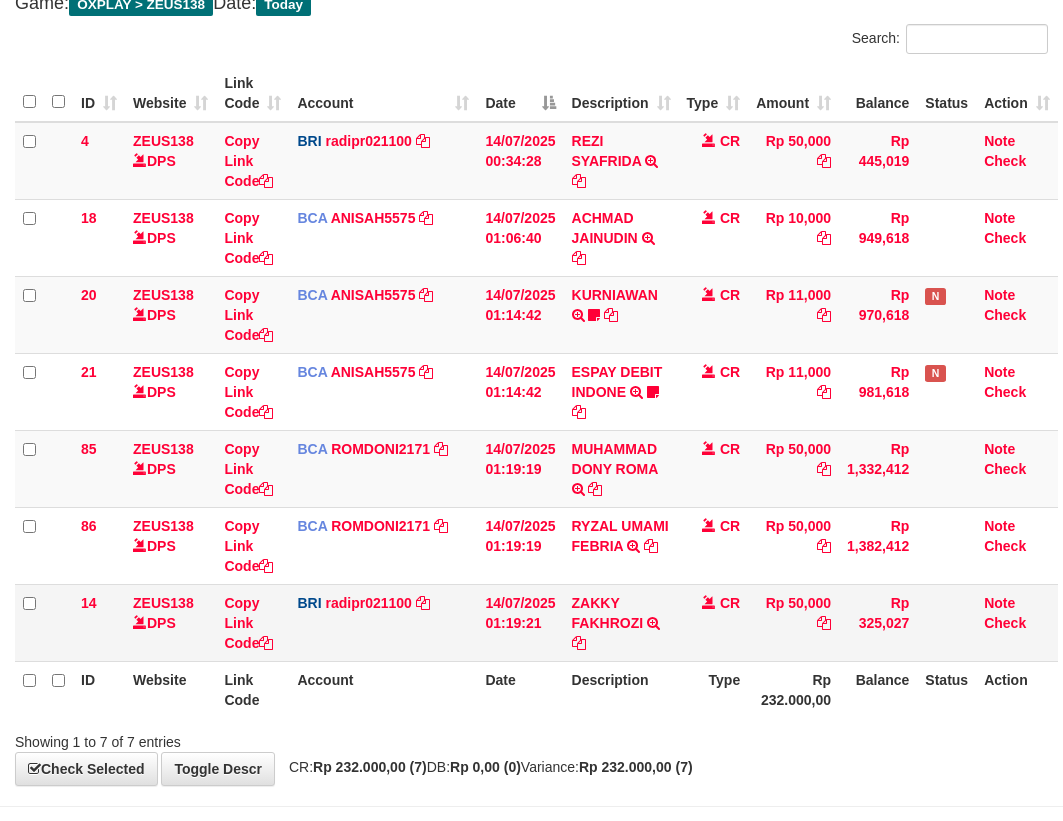 click on "ZAKKY FAKHROZI         TRANSFER NBMB ZAKKY FAKHROZI TO REYNALDI ADI PRATAMA" at bounding box center (621, 622) 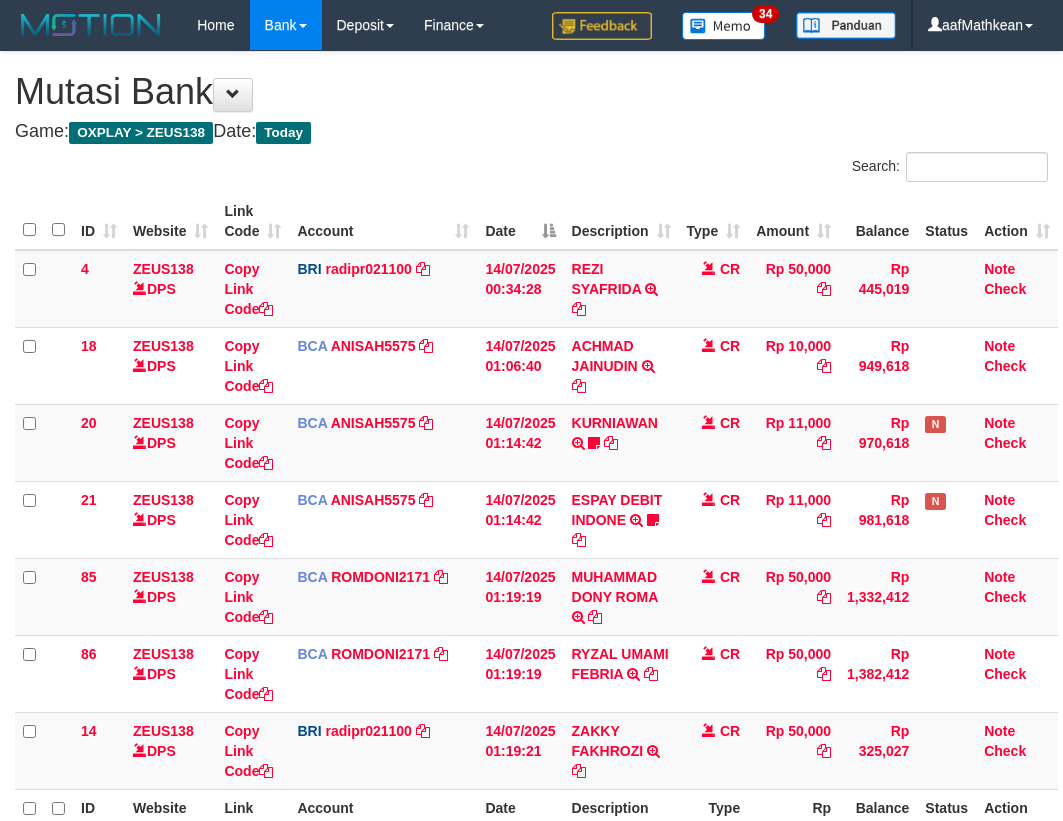 scroll, scrollTop: 129, scrollLeft: 0, axis: vertical 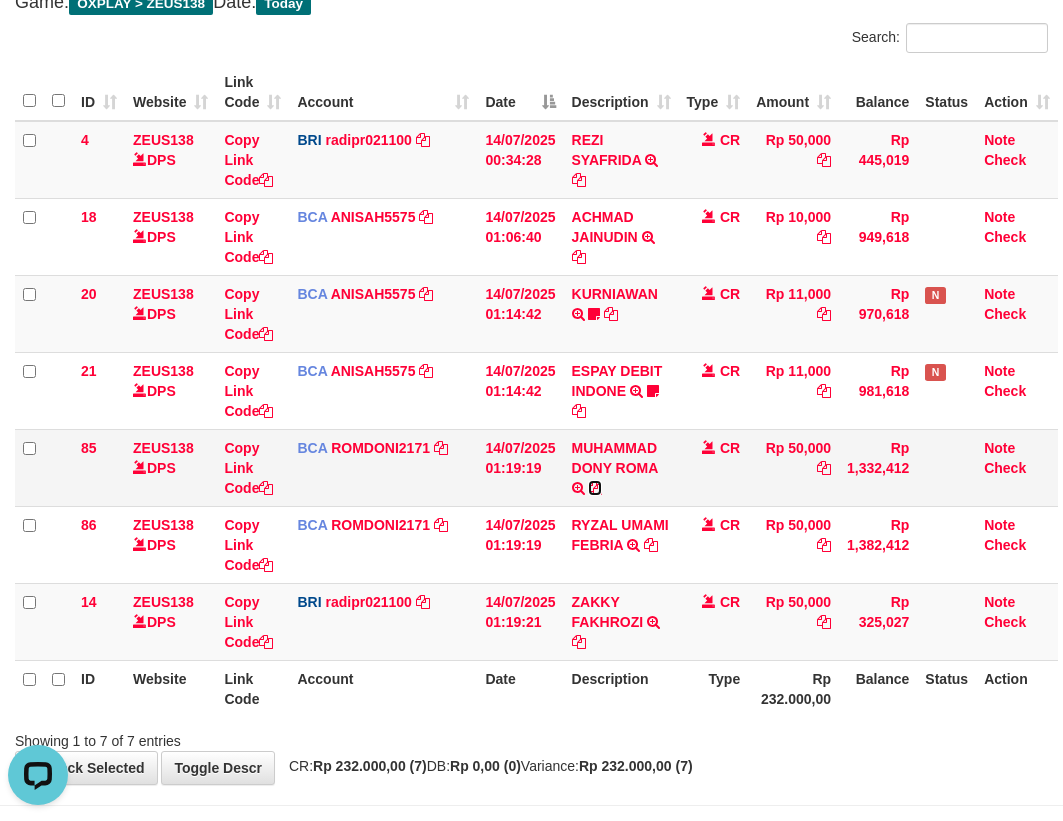 click at bounding box center [595, 488] 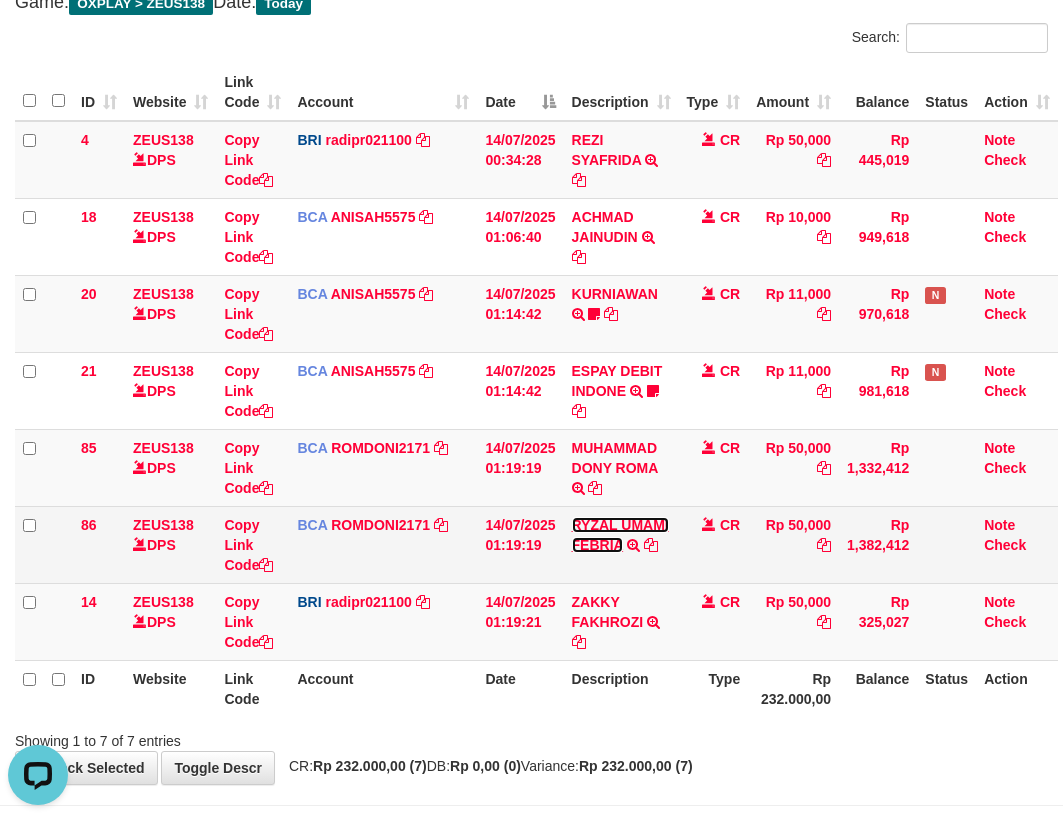 click on "RYZAL UMAMI FEBRIA" at bounding box center (620, 535) 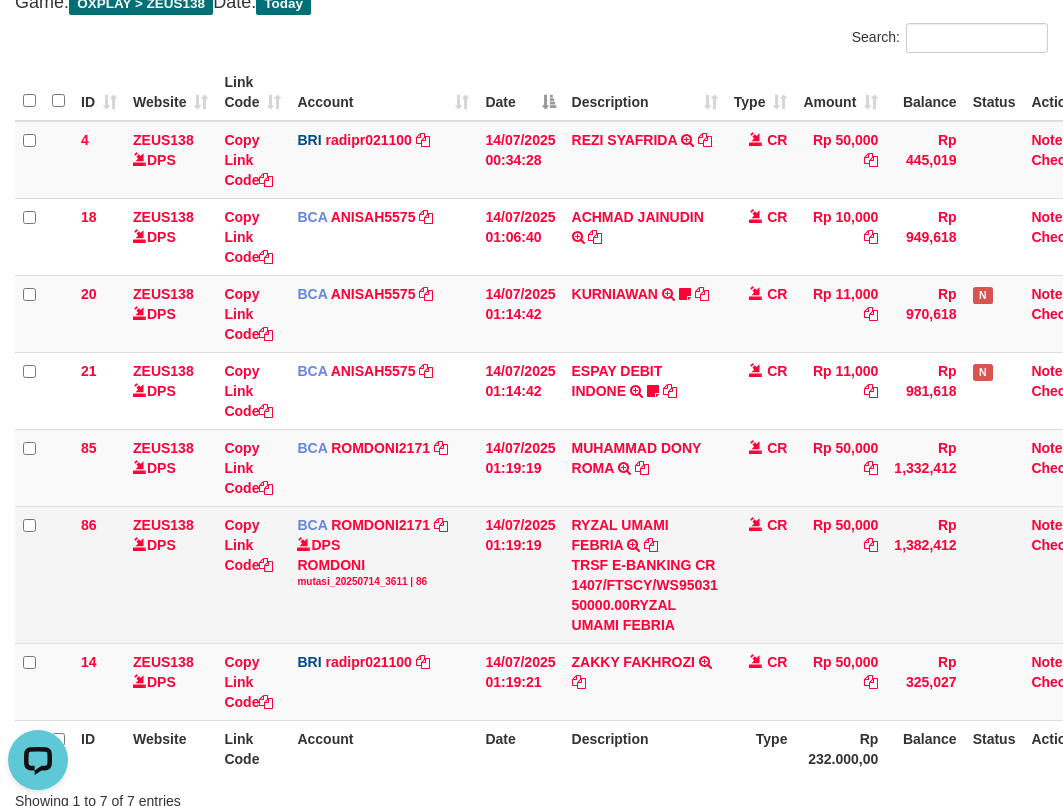 drag, startPoint x: 423, startPoint y: 644, endPoint x: 639, endPoint y: 639, distance: 216.05786 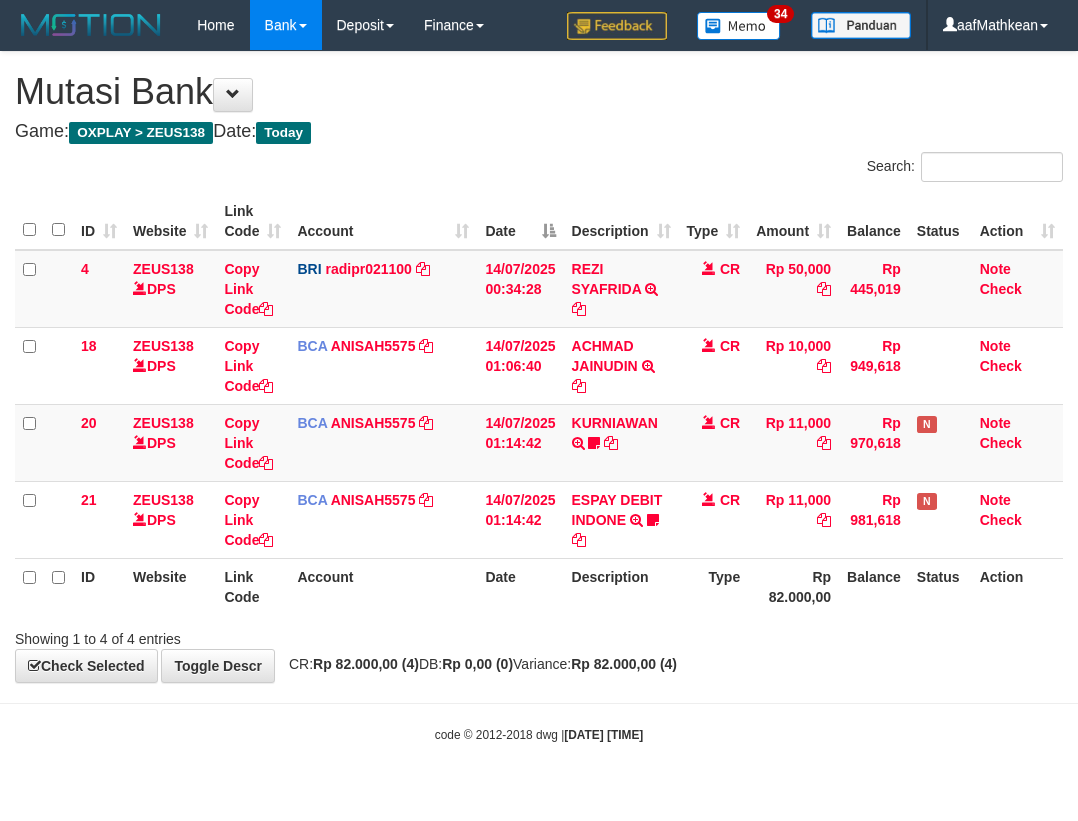 scroll, scrollTop: 0, scrollLeft: 0, axis: both 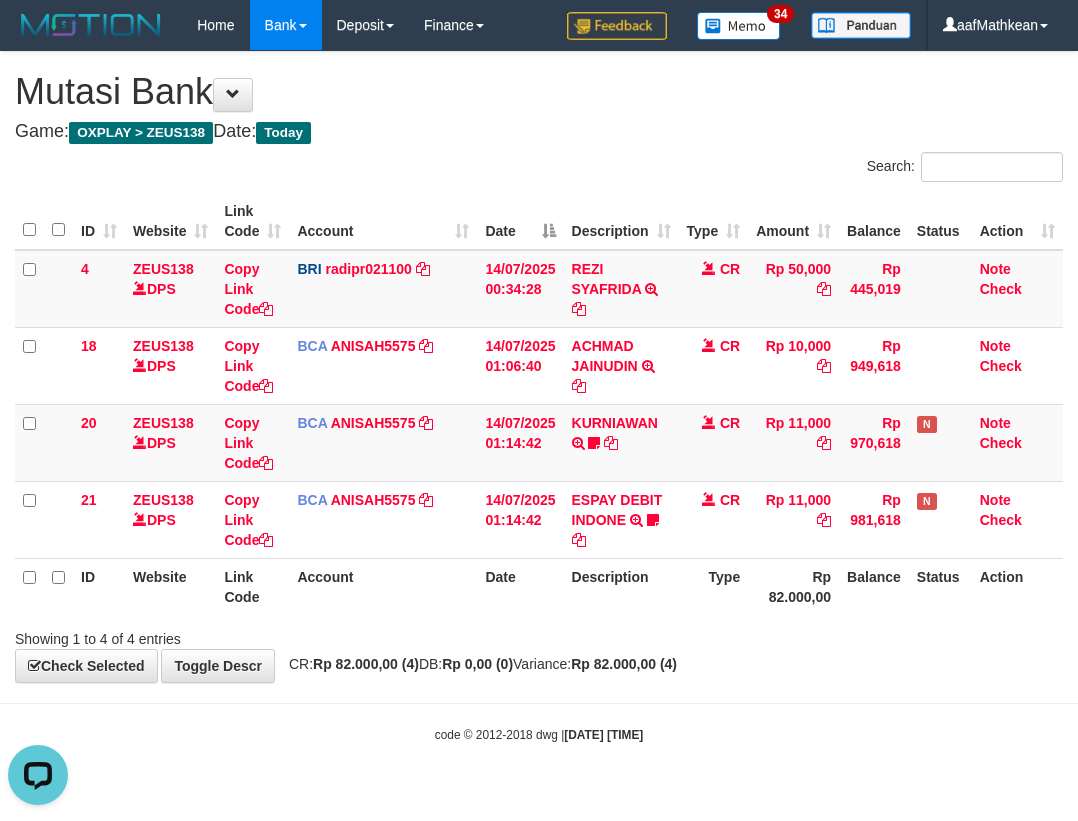 click on "ESPAY DEBIT INDONE            TRSF E-BANKING CR 1407/FTSCY/WS95051
11000.002025071484782028 TRFDN-PARDI
ESPAY DEBIT INDONE    Pahlawanzeus123" at bounding box center [621, 519] 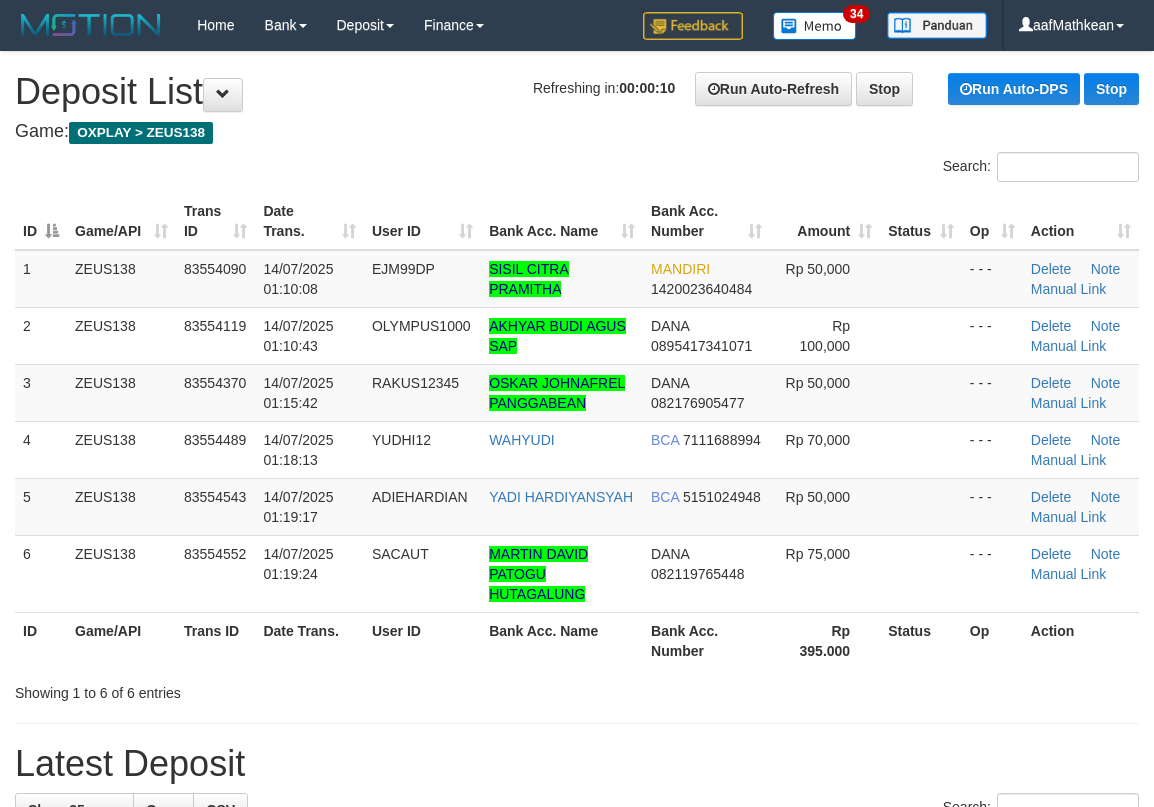 scroll, scrollTop: 0, scrollLeft: 0, axis: both 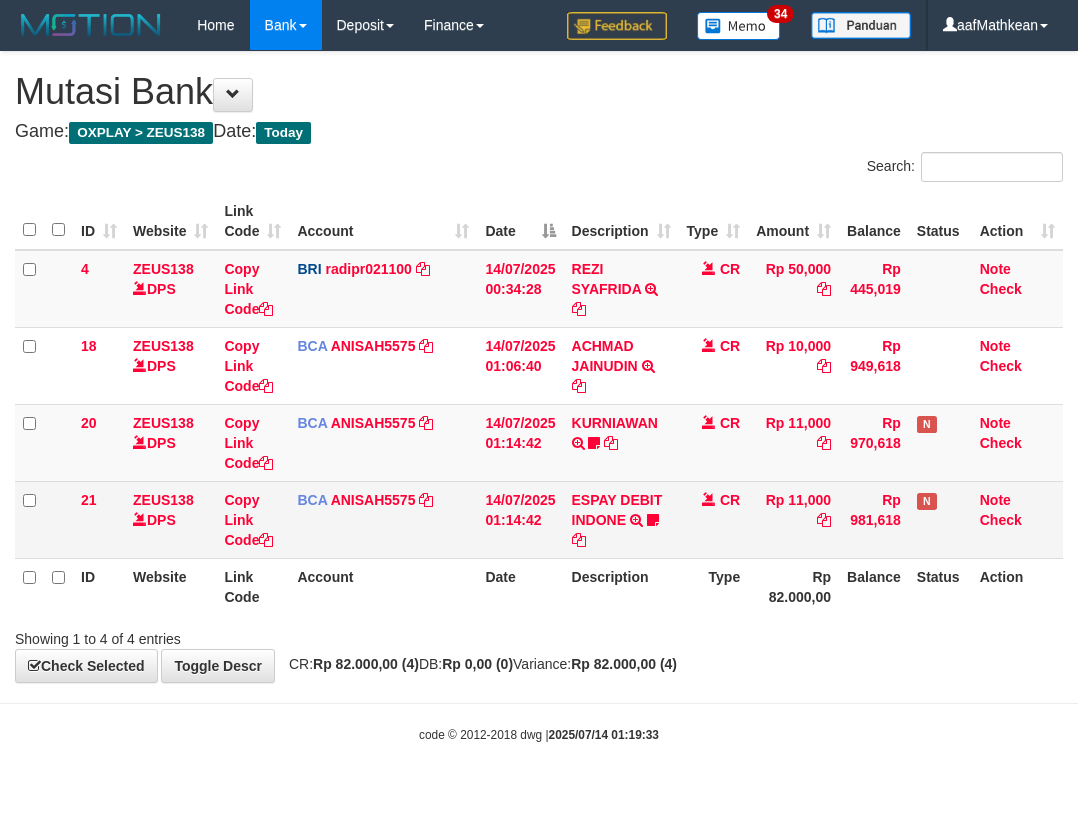 click on "CR" at bounding box center (714, 519) 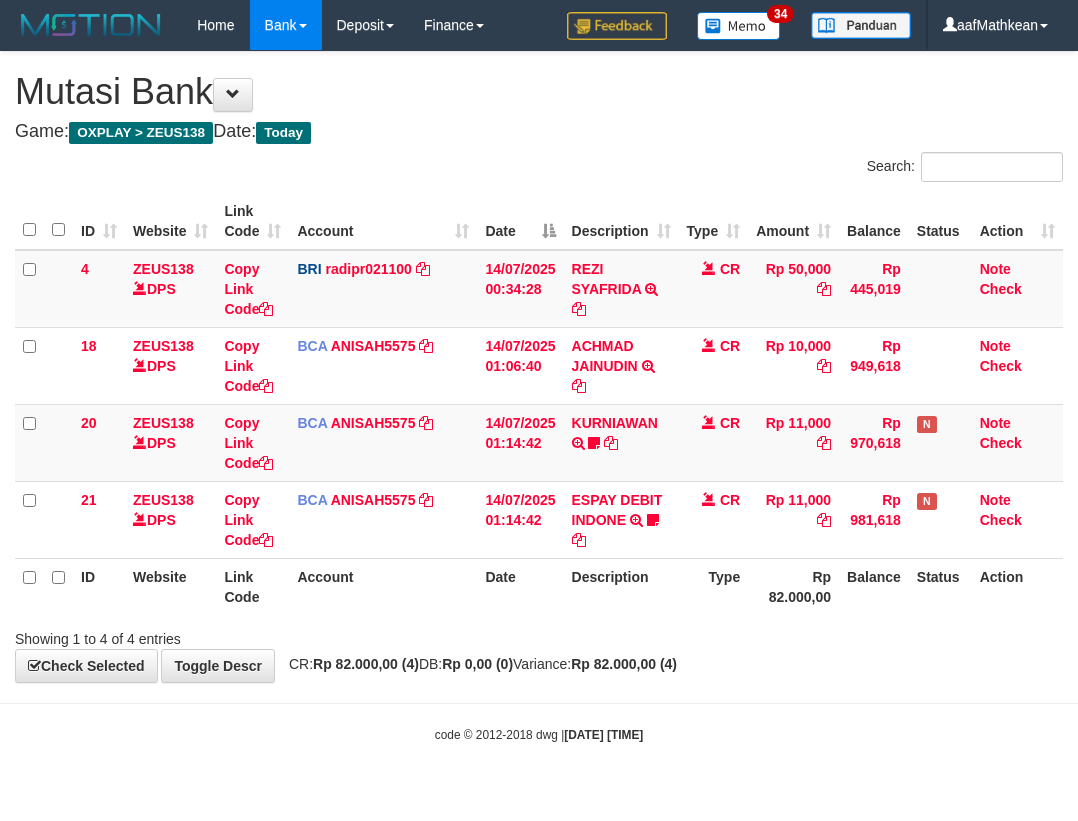 scroll, scrollTop: 0, scrollLeft: 0, axis: both 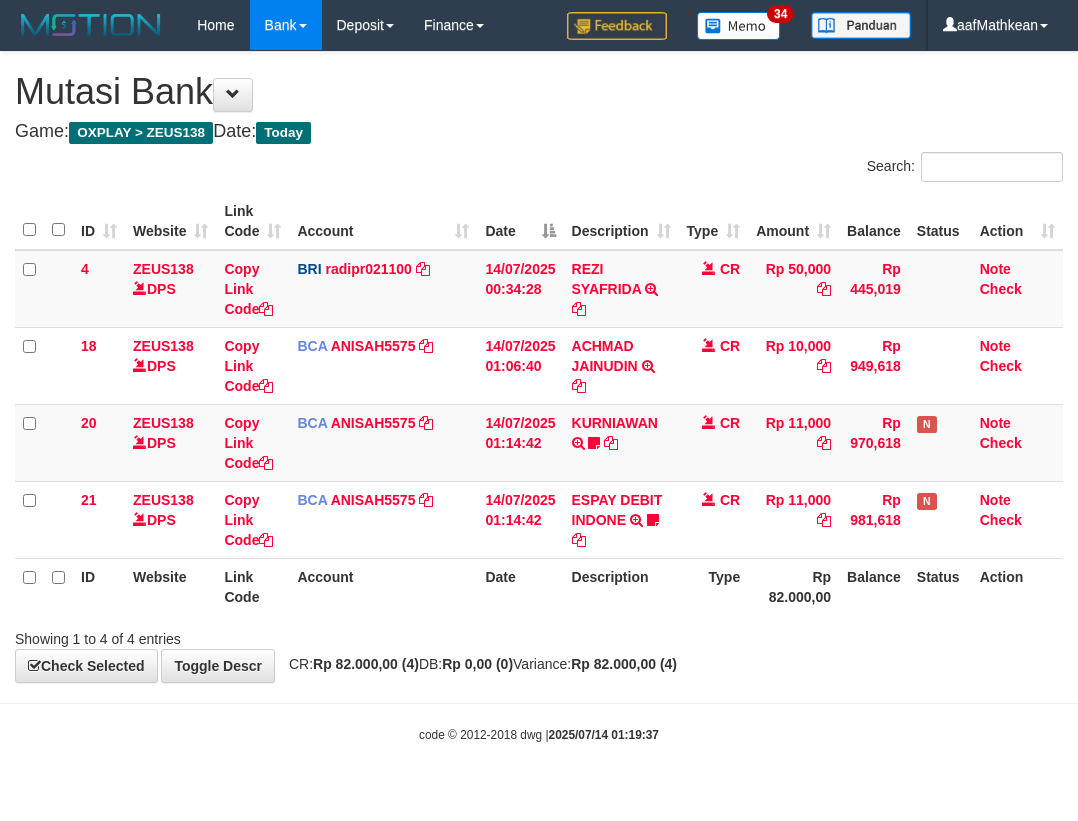 click on "Showing 1 to 4 of 4 entries" at bounding box center [539, 635] 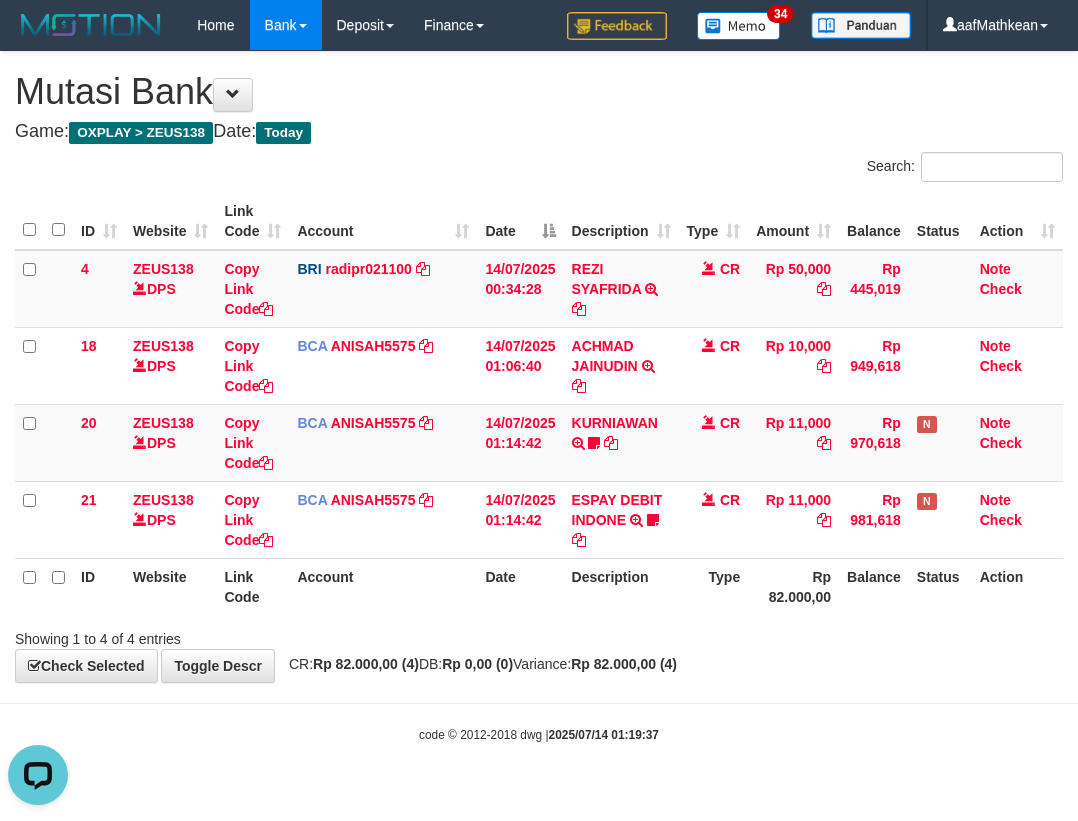 scroll, scrollTop: 0, scrollLeft: 0, axis: both 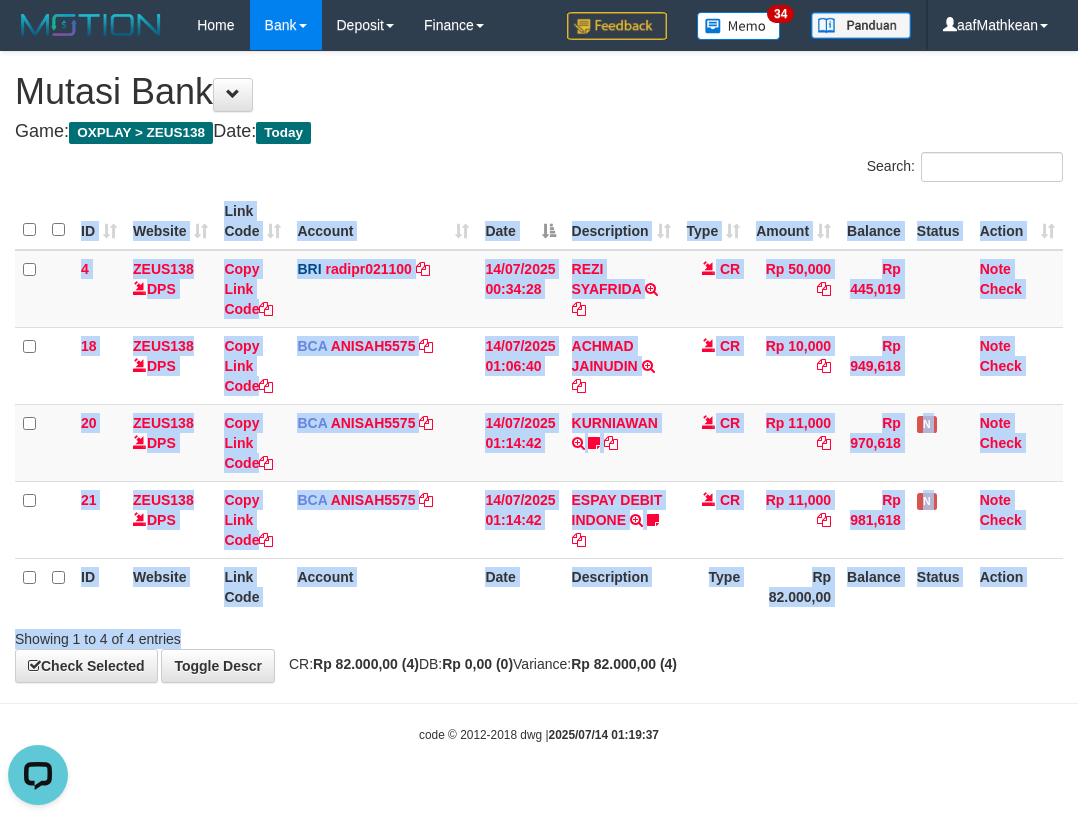 drag, startPoint x: 606, startPoint y: 641, endPoint x: 1068, endPoint y: 671, distance: 462.973 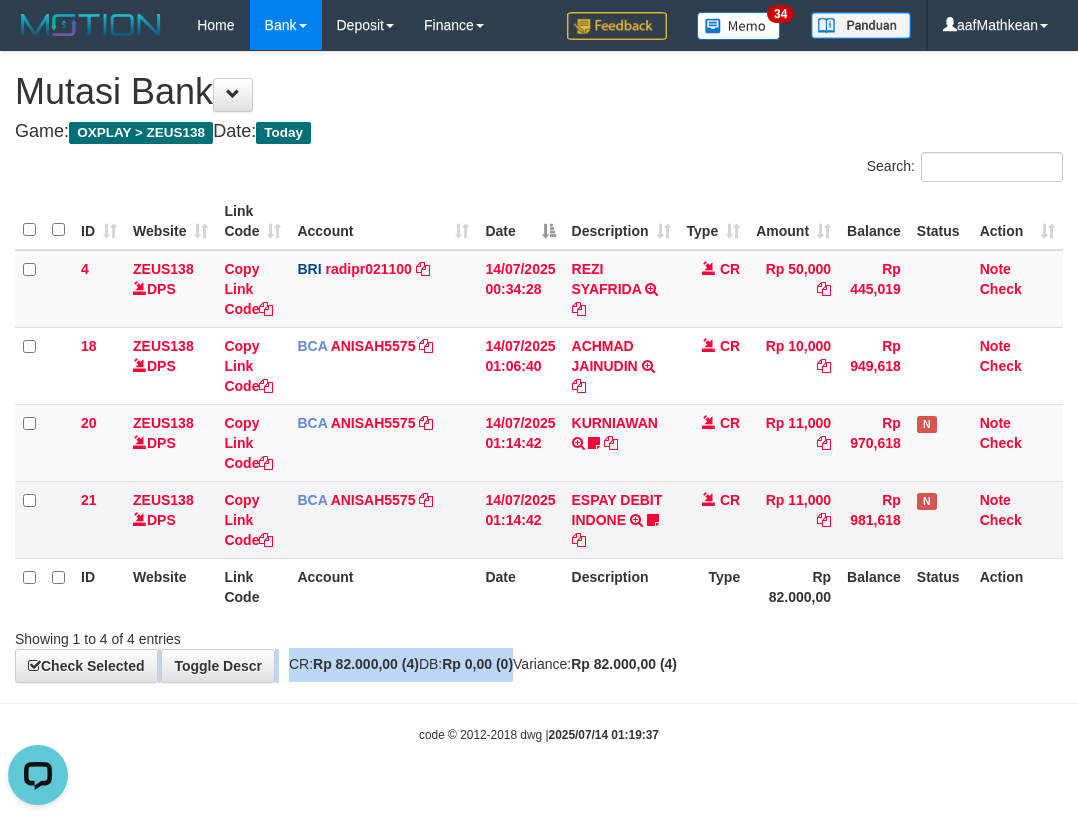 drag, startPoint x: 502, startPoint y: 522, endPoint x: 860, endPoint y: 533, distance: 358.16895 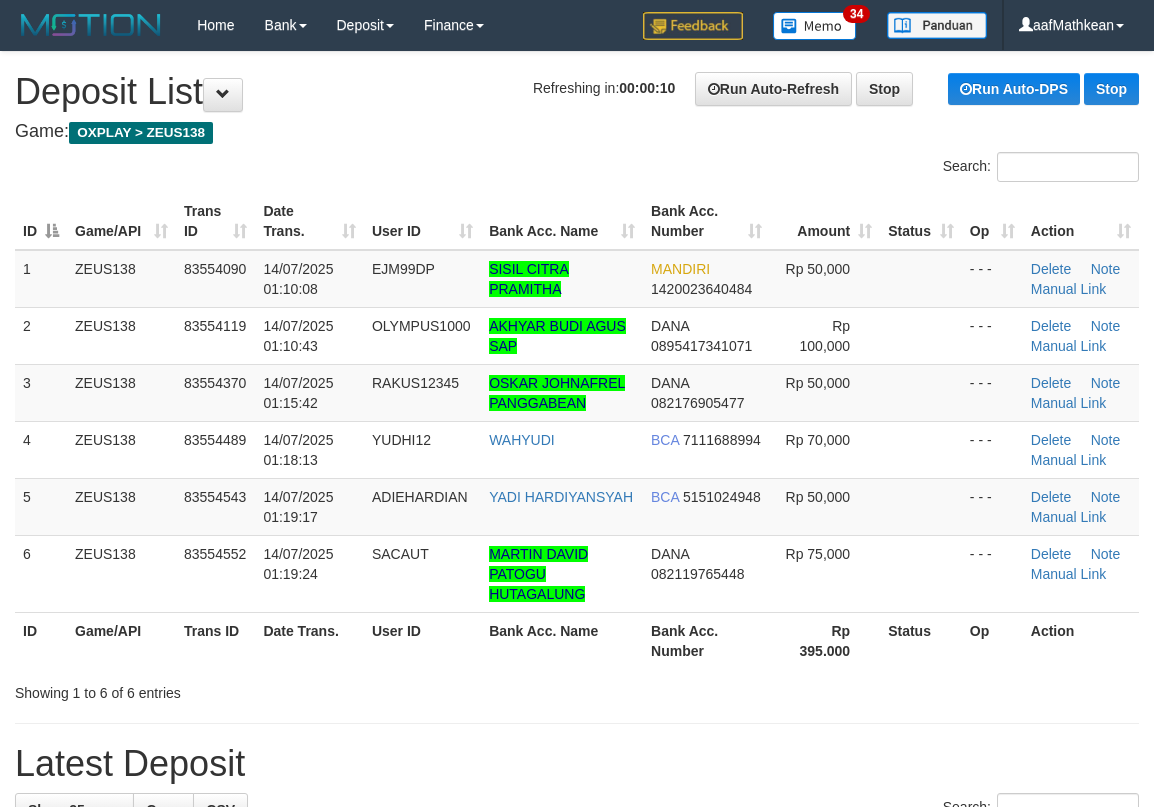 scroll, scrollTop: 0, scrollLeft: 0, axis: both 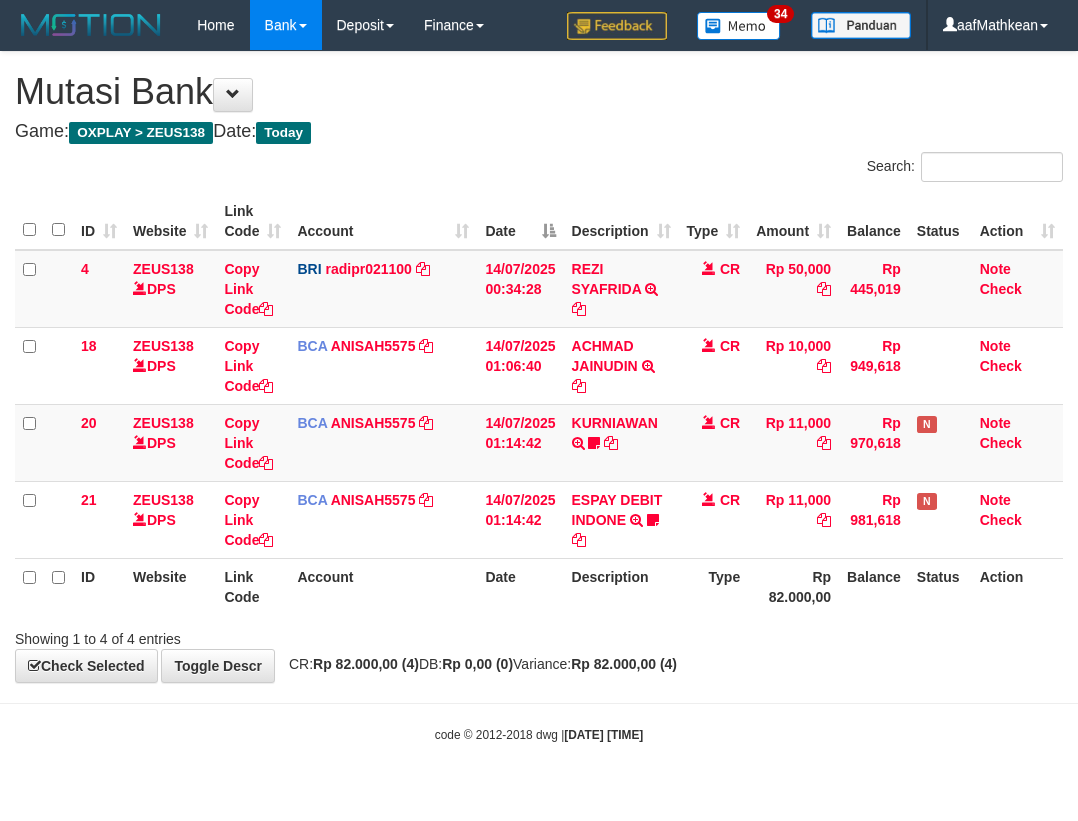 click on "Link Code" at bounding box center [252, 586] 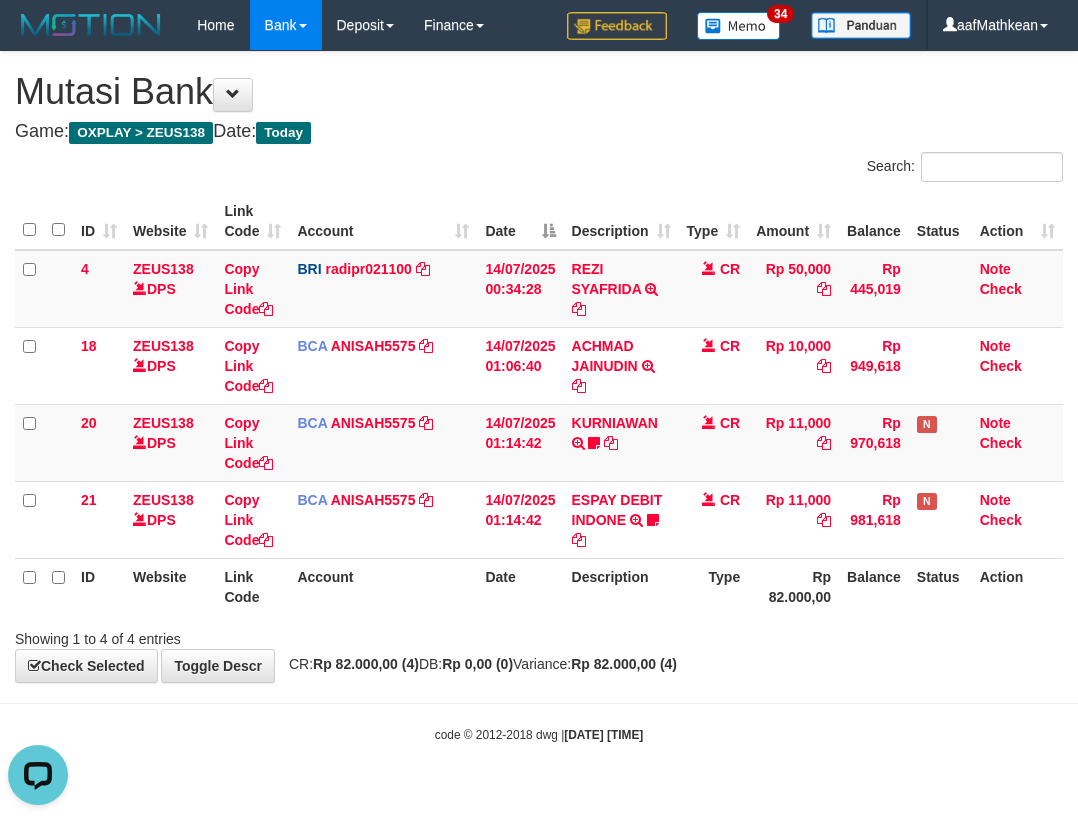 scroll, scrollTop: 0, scrollLeft: 0, axis: both 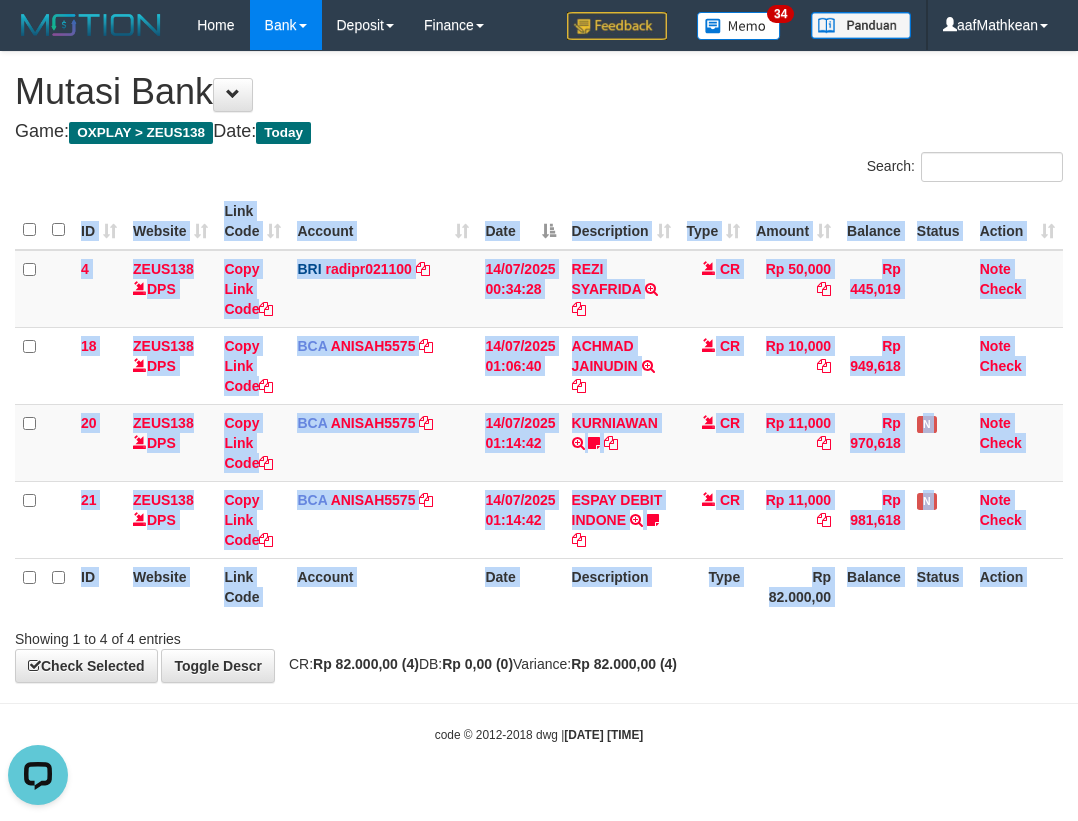 click on "ID Website Link Code Account Date Description Type Amount Balance Status Action
4
ZEUS138    DPS
Copy Link Code
BRI
radipr021100
DPS
[FIRST] [LAST]
mutasi_[DATE]_[NUMBER] | 4
mutasi_[DATE]_[NUMBER] | 4
[DATE] [TIME]
[FIRST] [LAST]         TRANSFER NBMB [FIRST] [LAST] TO [FIRST] [LAST]
CR
Rp 50,000
Rp 445,019
Note
Check
18
ZEUS138    DPS
Copy Link Code
BCA
ANISAH5575
DPS
[FIRST]
mutasi_[DATE]_[NUMBER] | 18
mutasi_[DATE]_[NUMBER] | 18
[DATE] [TIME]
[FIRST] [LAST]         TRSF E-BANKING CR [DATE]/FTSCY/WS95031
10000.00[FIRST] [LAST]
CR
Rp 10,000
Rp 949,618
Note
Check
20
ZEUS138    DPS
Copy Link Code
BCA
ANISAH5575
DPS
..." at bounding box center [539, 404] 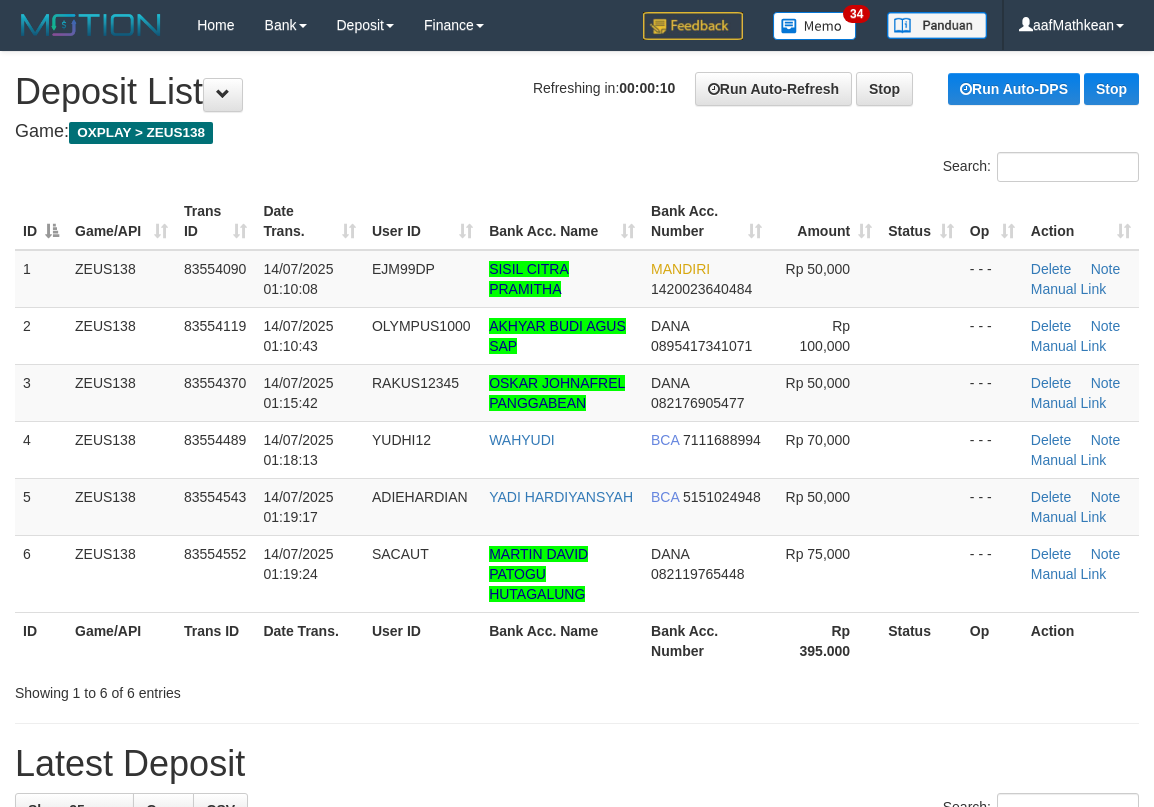 scroll, scrollTop: 0, scrollLeft: 0, axis: both 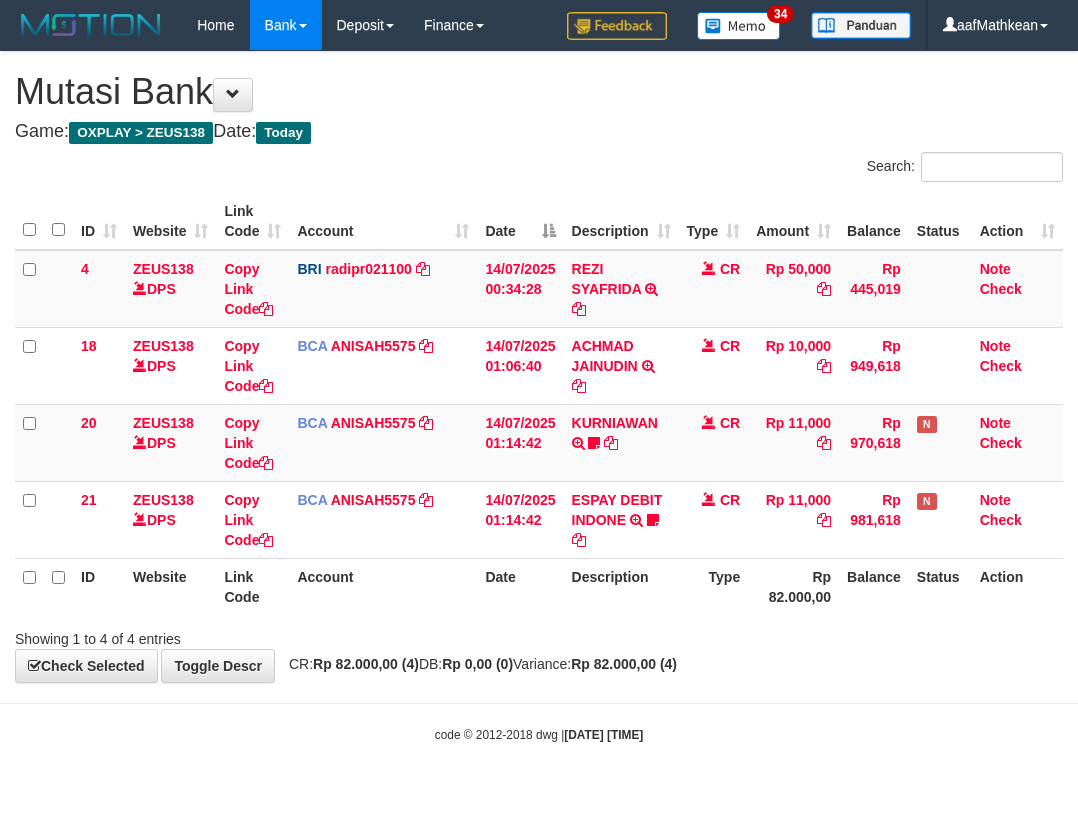 click on "Description" at bounding box center [621, 586] 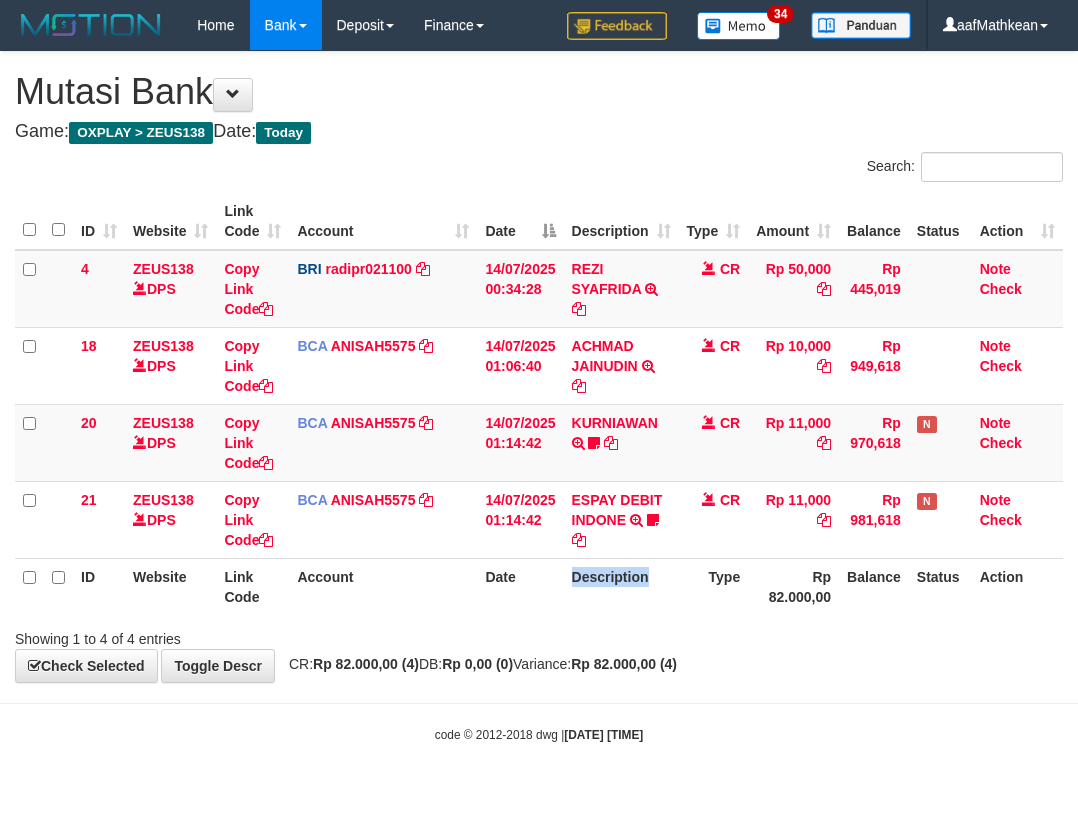 click on "Date" at bounding box center [520, 586] 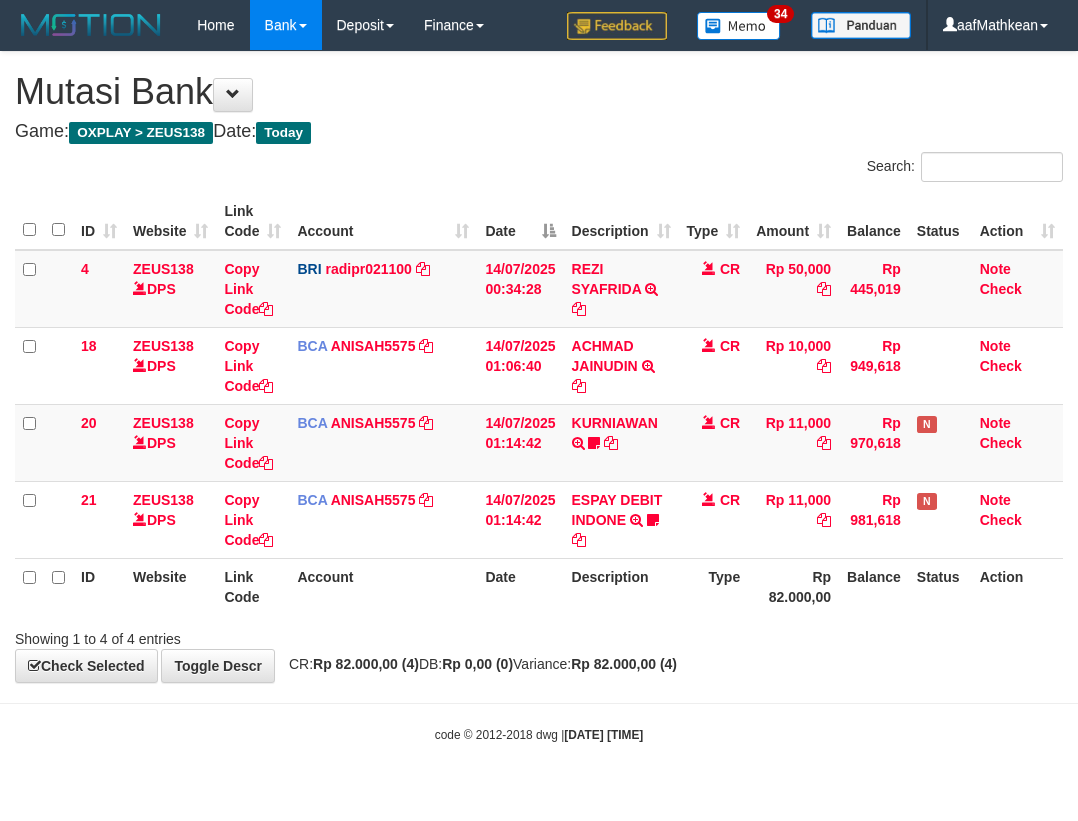 click on "Date" at bounding box center [520, 586] 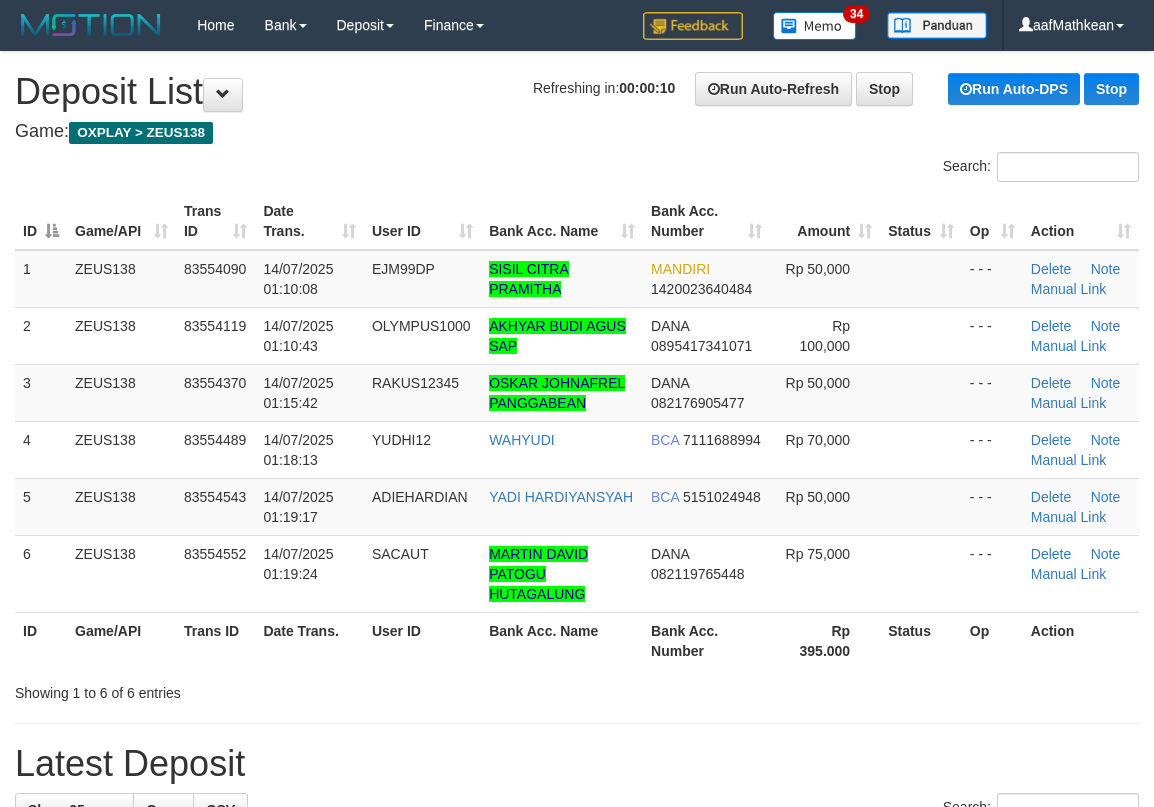 scroll, scrollTop: 0, scrollLeft: 0, axis: both 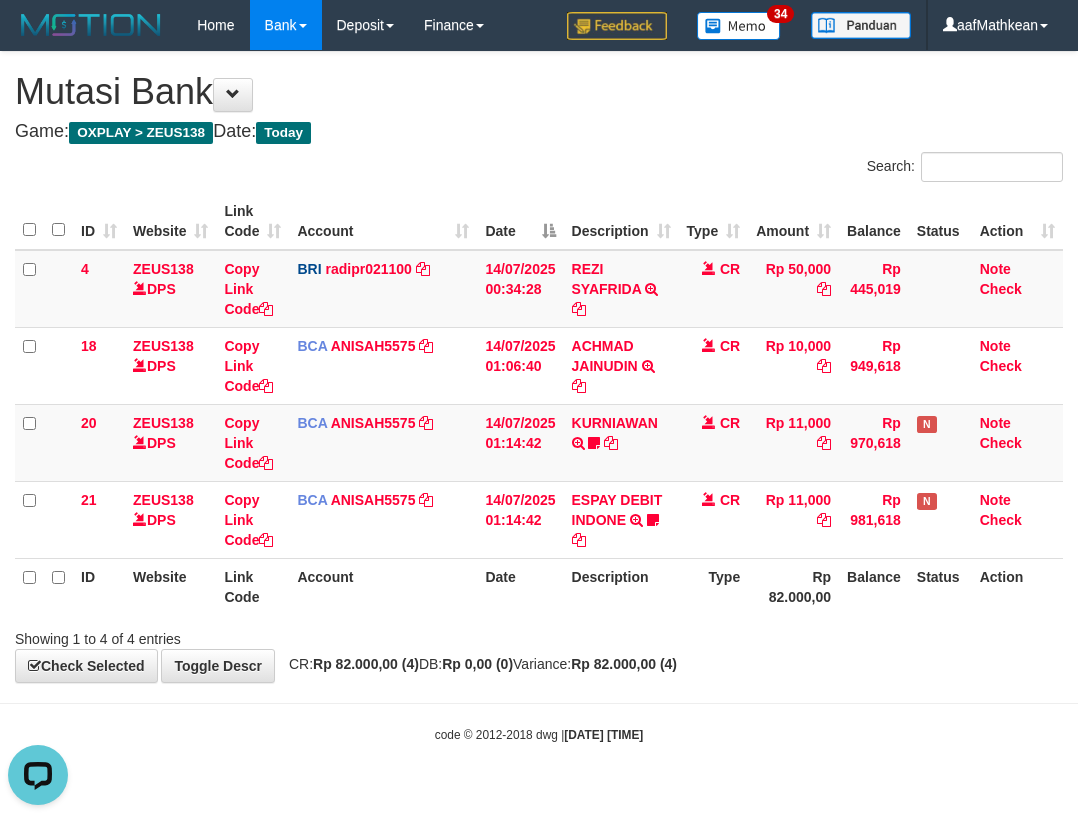 click on "Account" at bounding box center (383, 586) 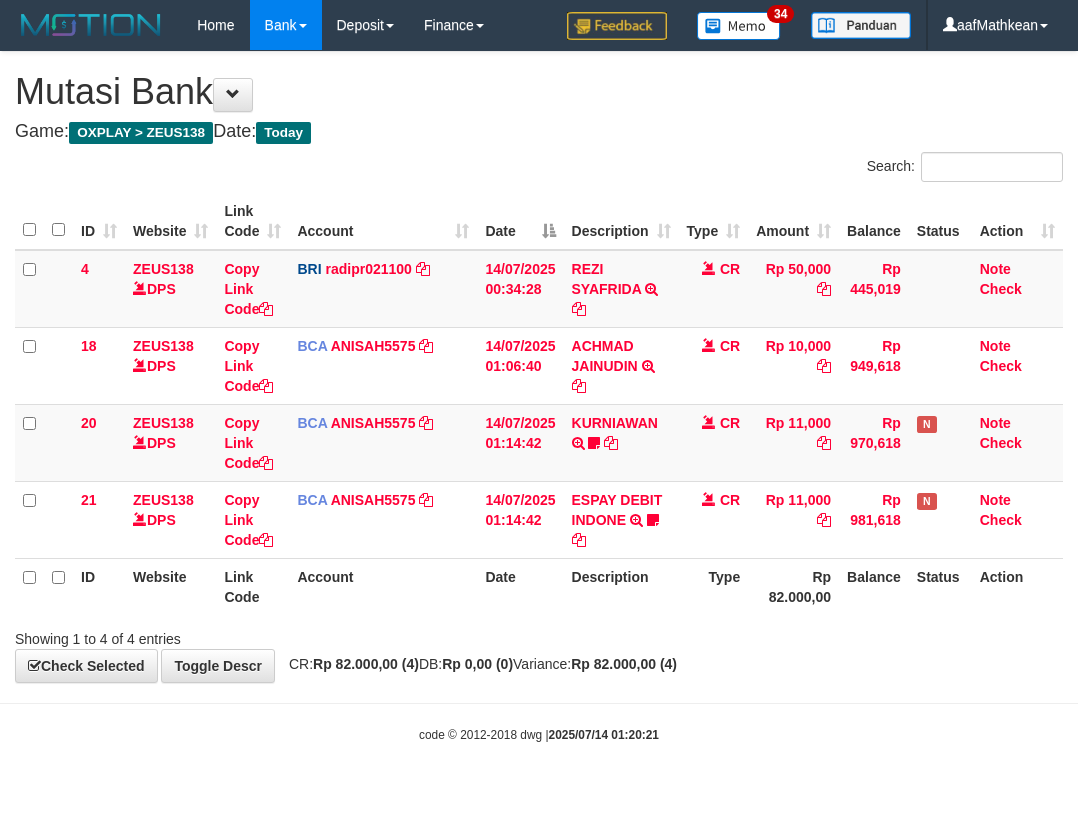 scroll, scrollTop: 0, scrollLeft: 0, axis: both 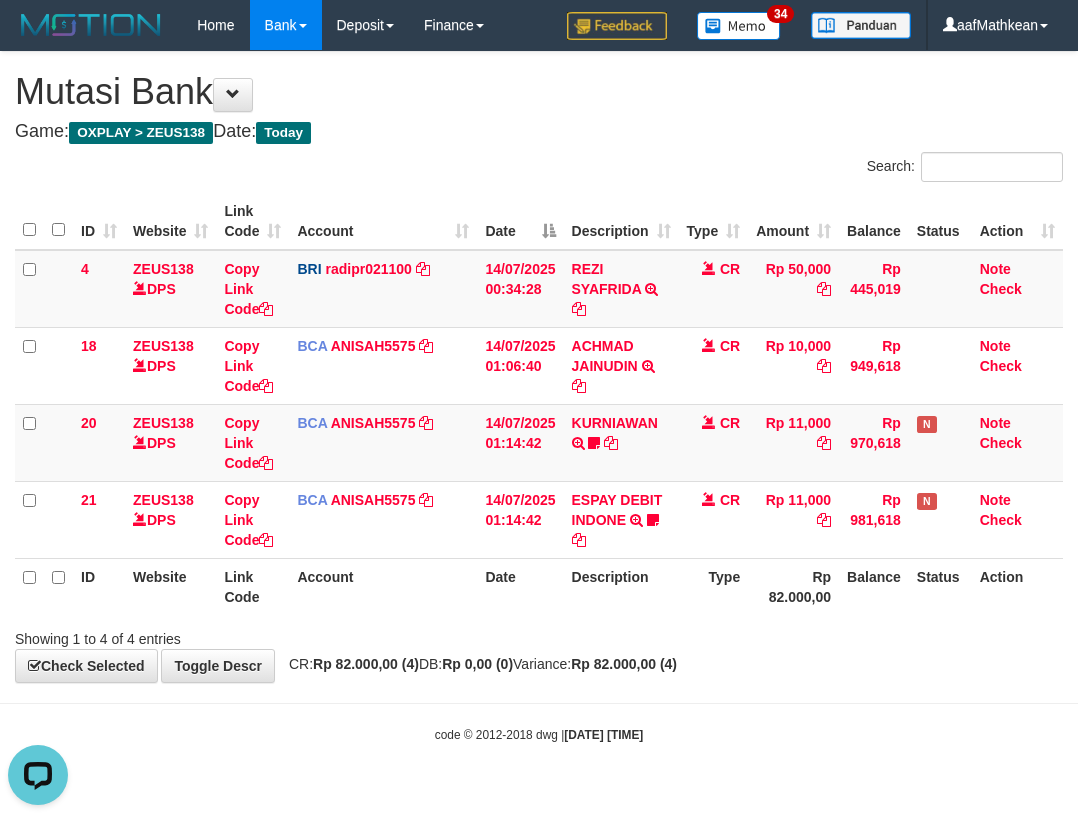 click on "**********" at bounding box center [539, 367] 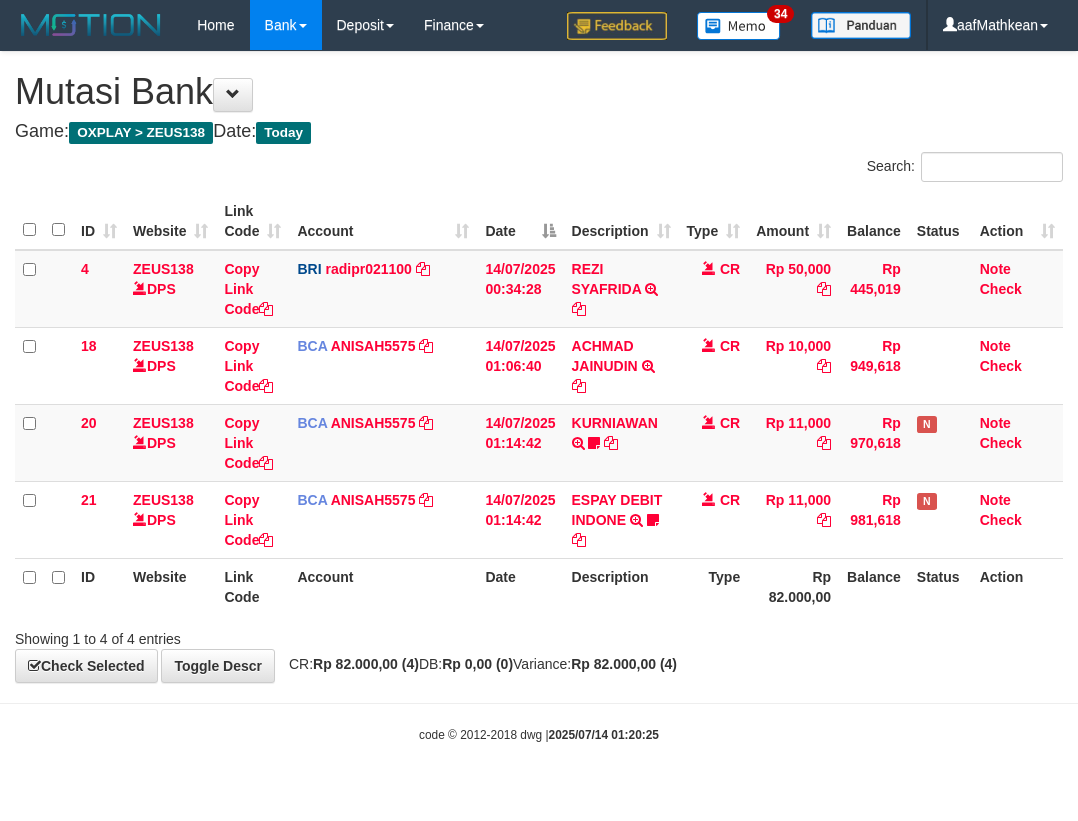 scroll, scrollTop: 0, scrollLeft: 0, axis: both 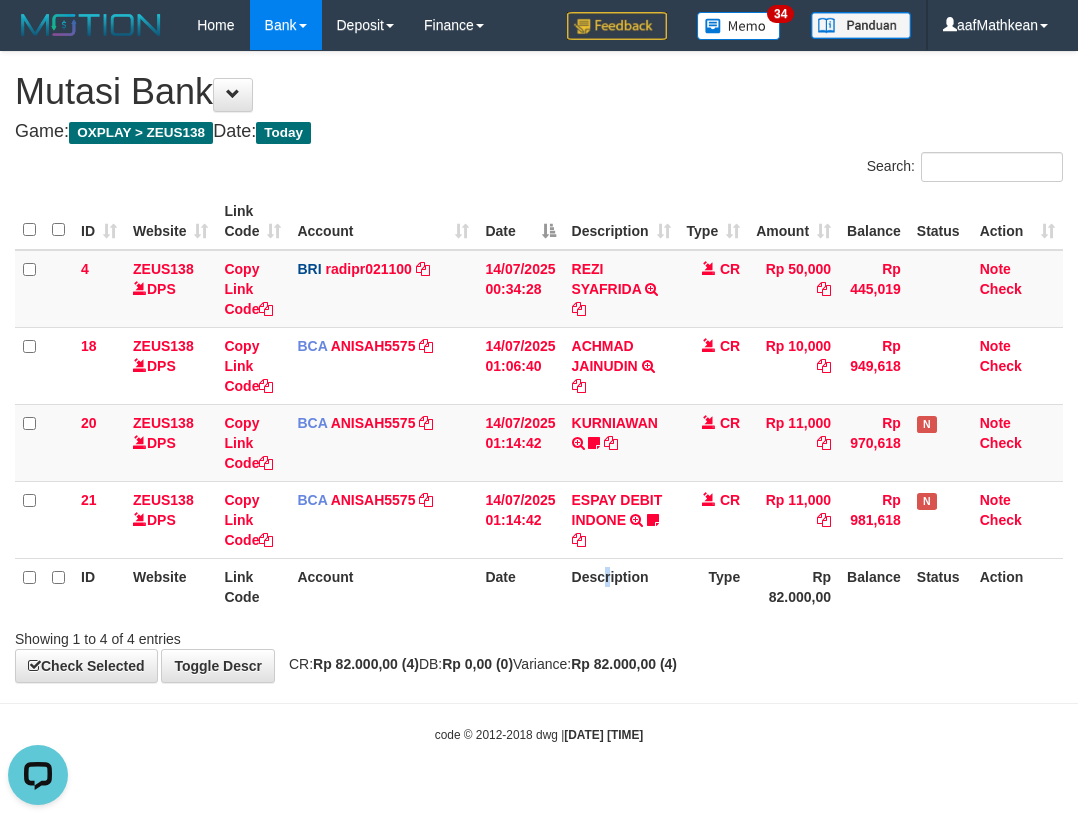 click on "Description" at bounding box center [621, 586] 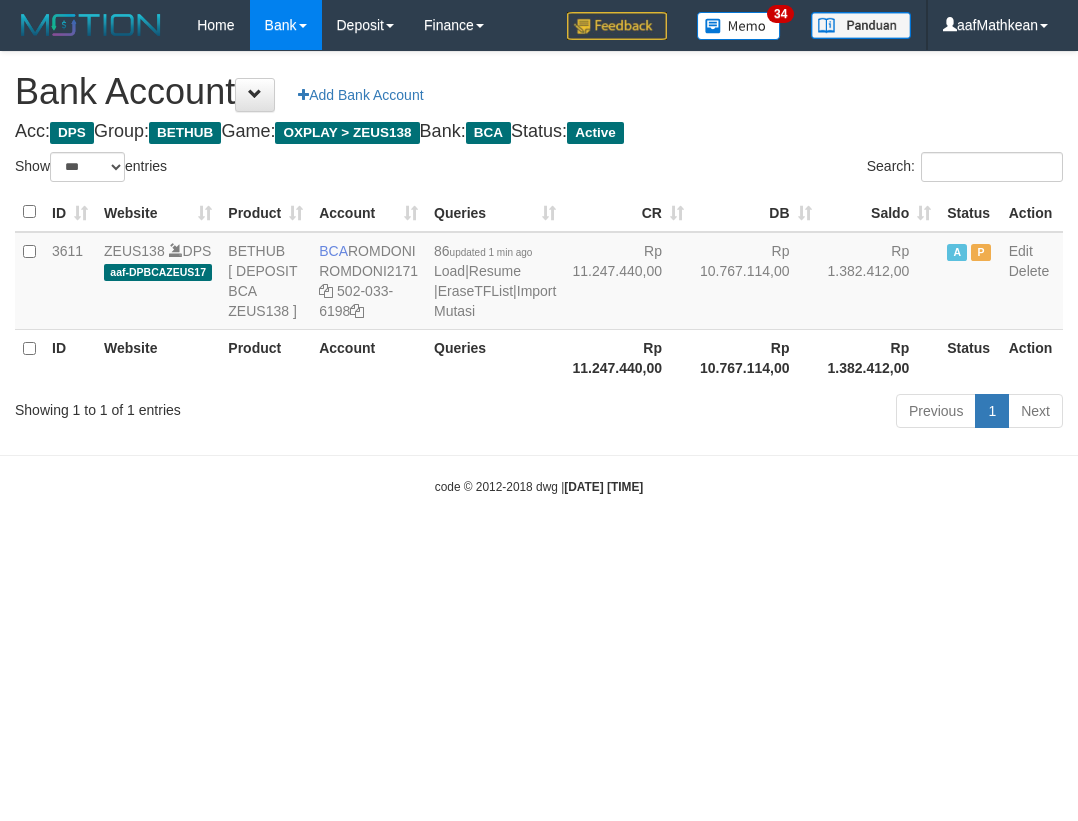 select on "***" 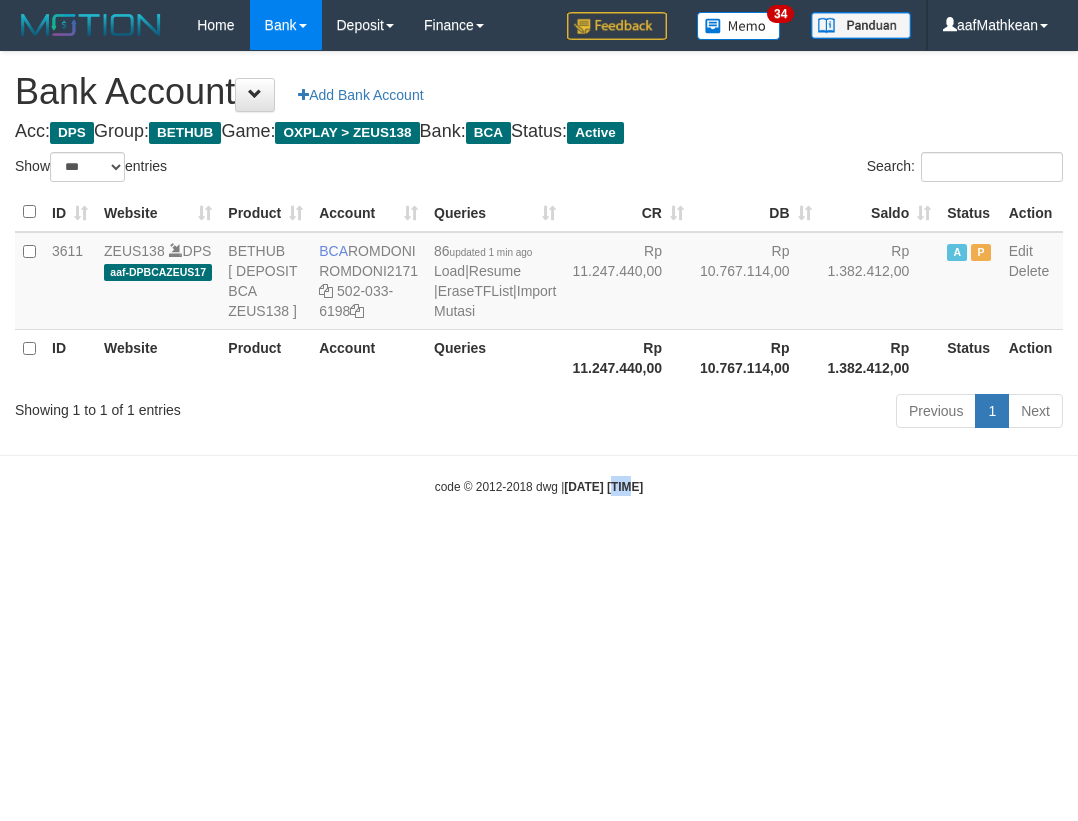 click on "Toggle navigation
Home
Bank
Account List
Load
By Website
Group
[OXPLAY]													ZEUS138
By Load Group (DPS)" at bounding box center (539, 273) 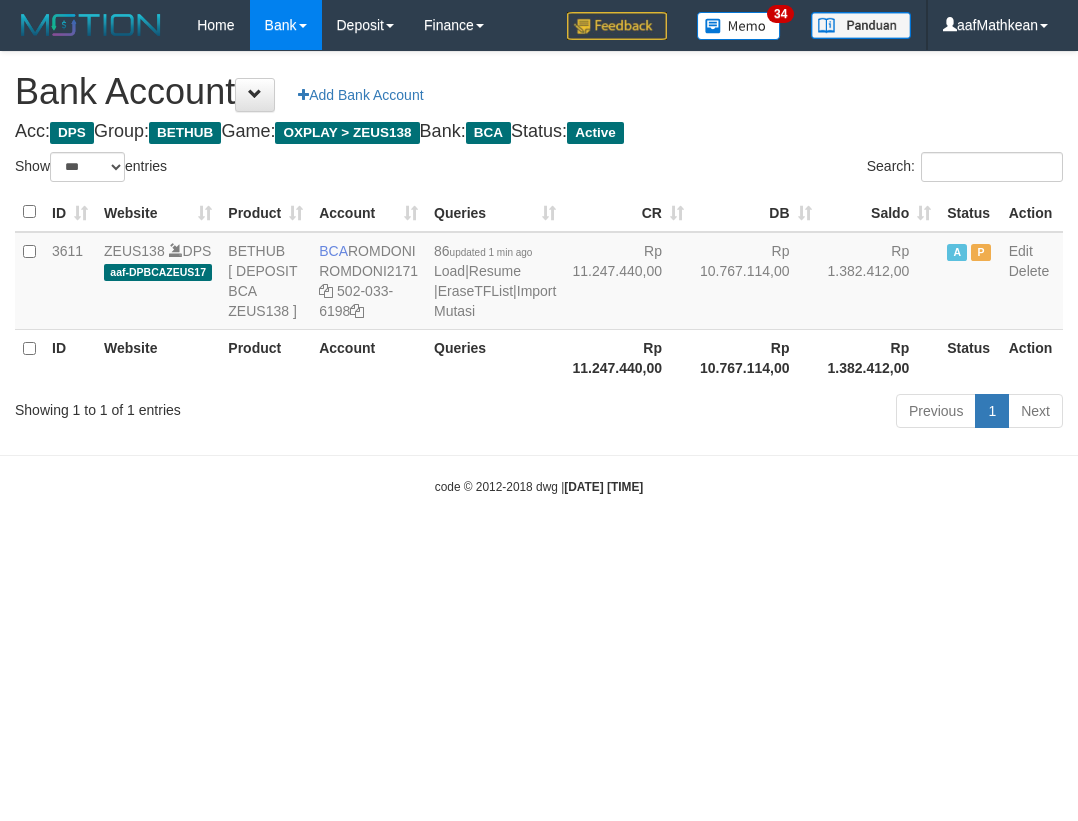 select on "***" 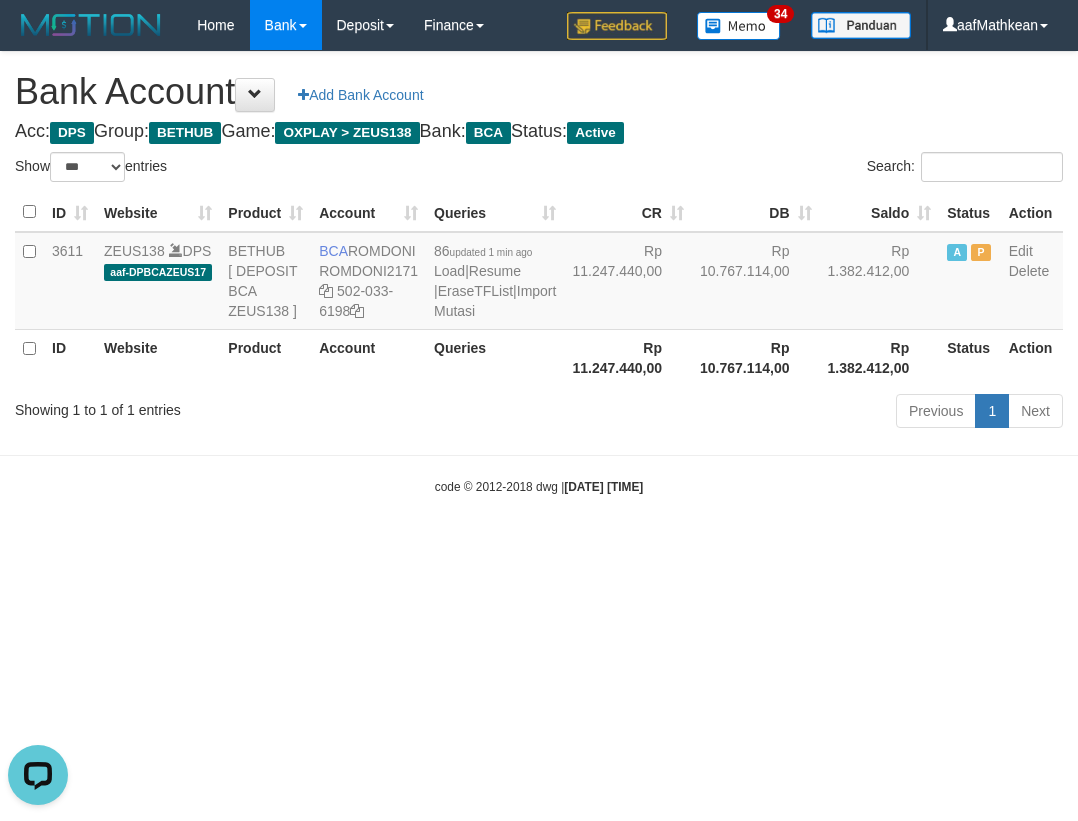 scroll, scrollTop: 0, scrollLeft: 0, axis: both 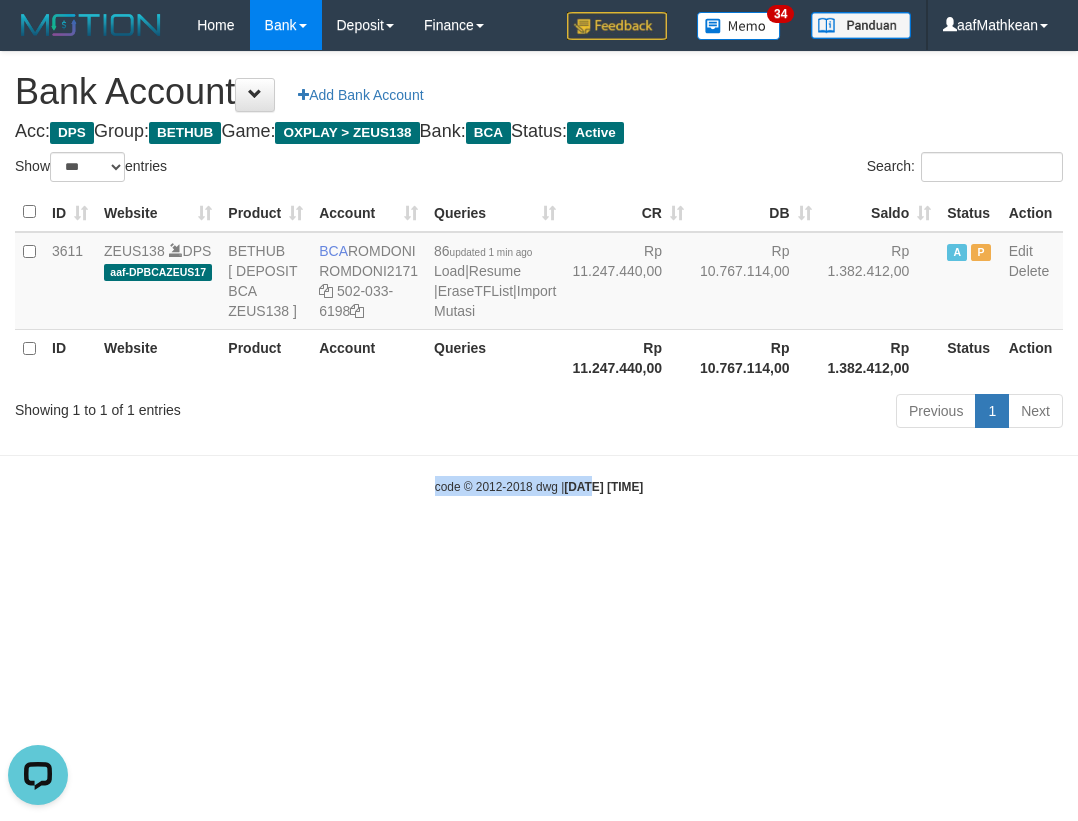 drag, startPoint x: 611, startPoint y: 511, endPoint x: 542, endPoint y: 550, distance: 79.25907 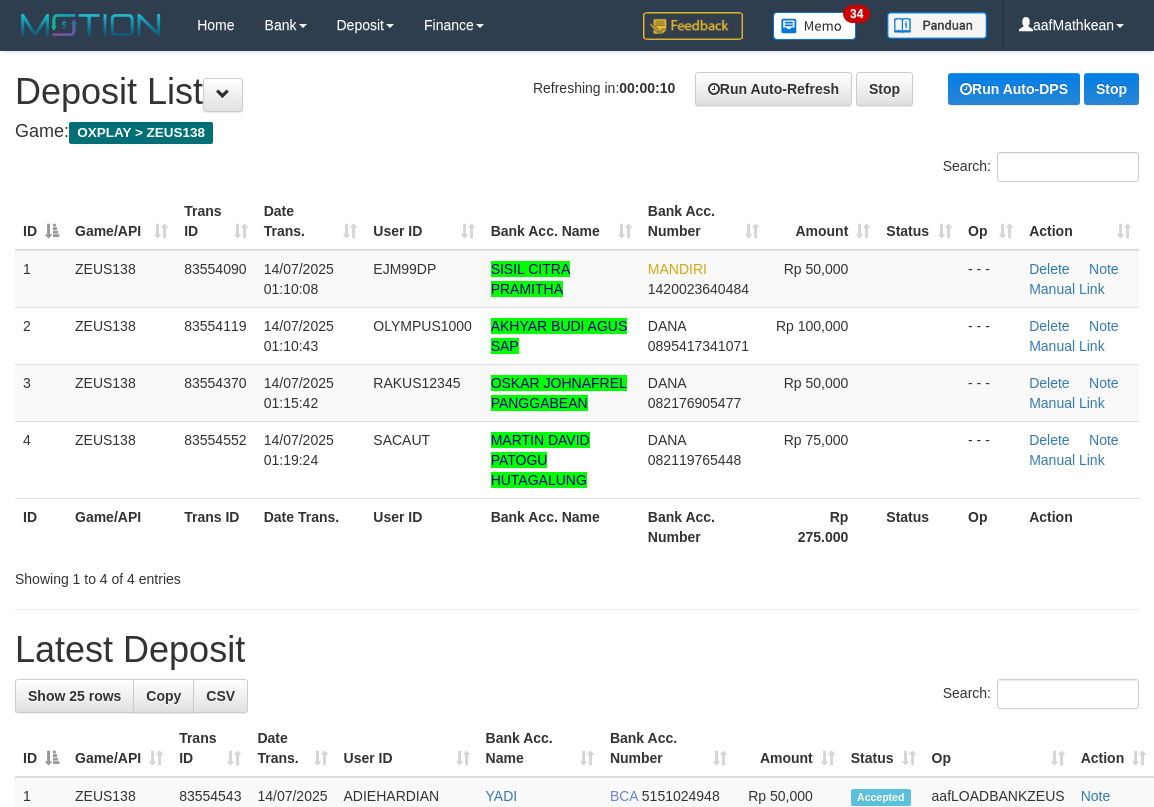 scroll, scrollTop: 0, scrollLeft: 0, axis: both 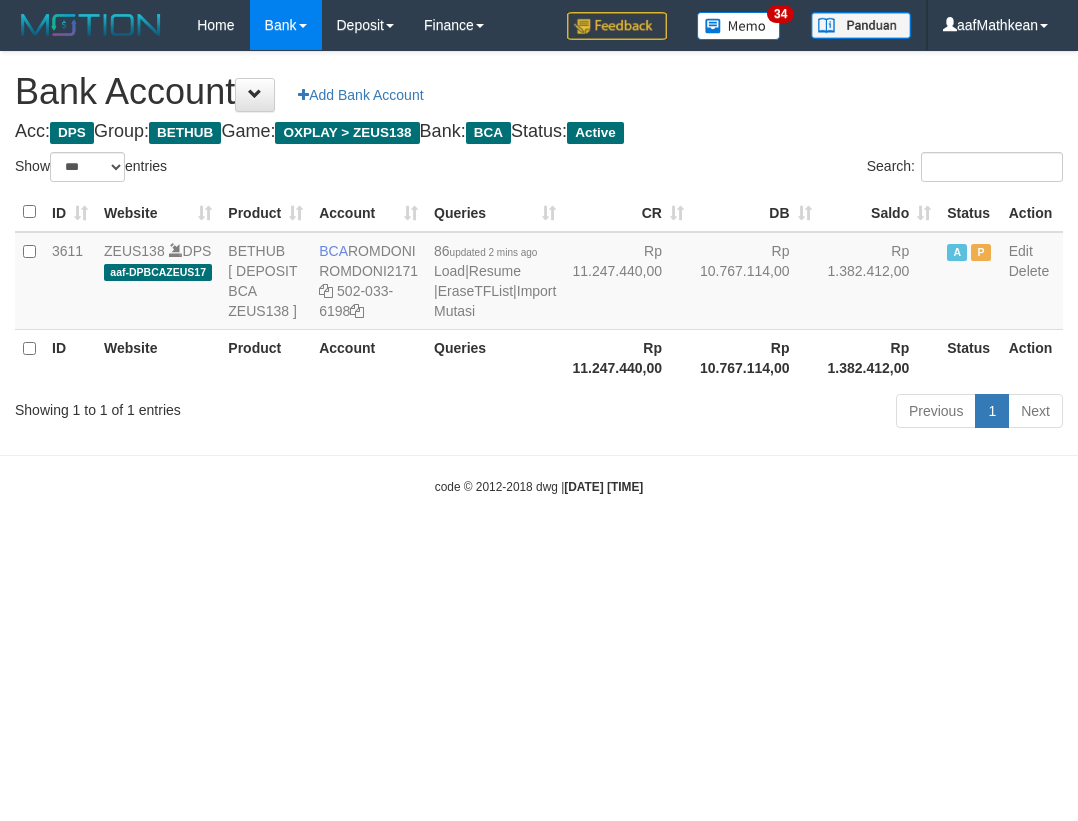 select on "***" 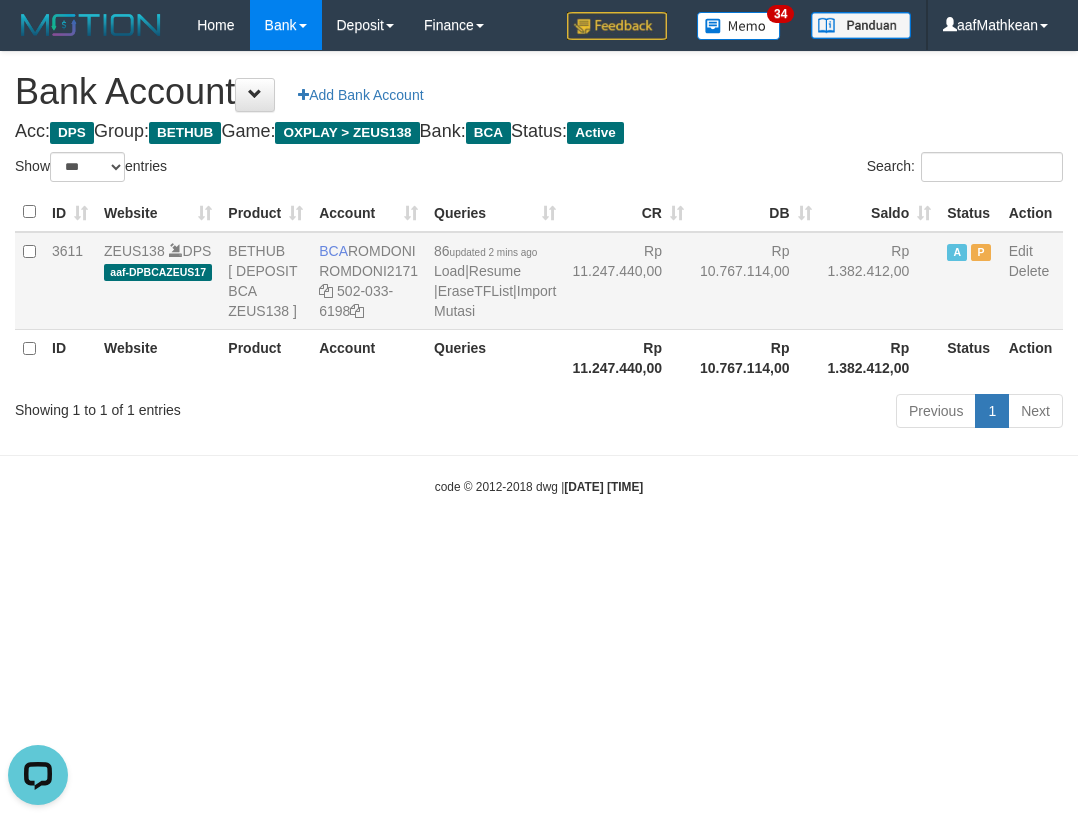 scroll, scrollTop: 0, scrollLeft: 0, axis: both 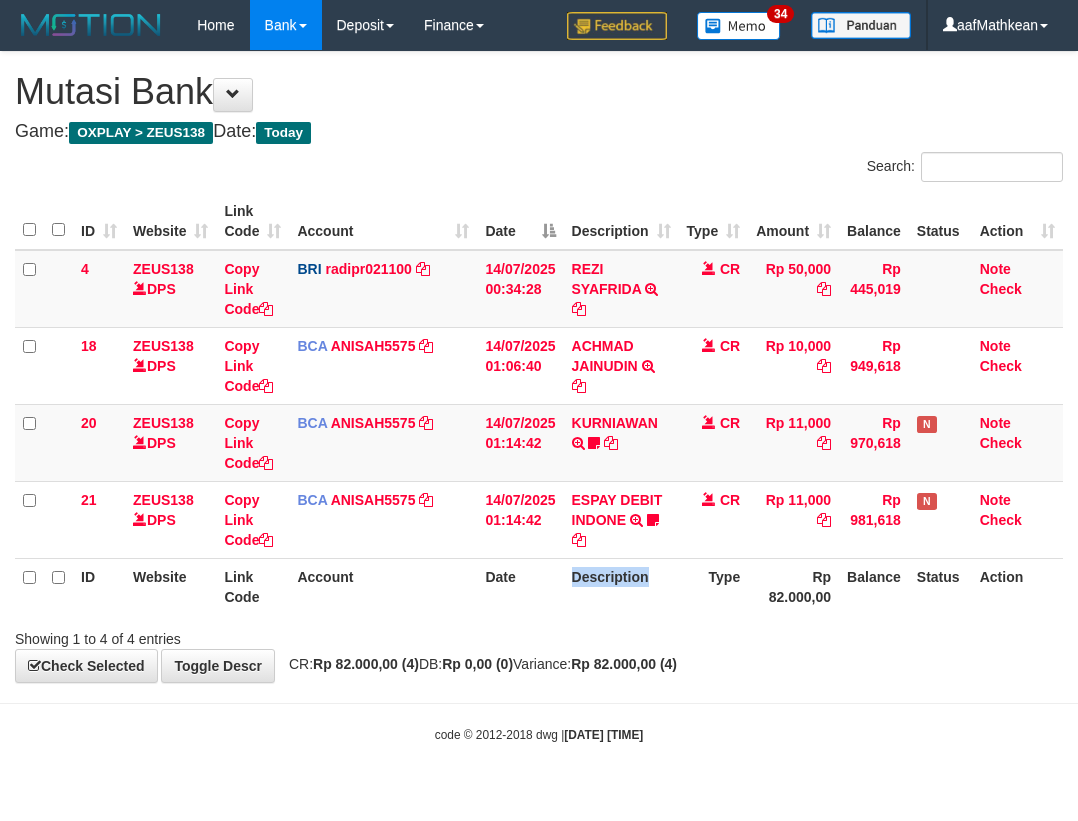 click on "Description" at bounding box center [621, 586] 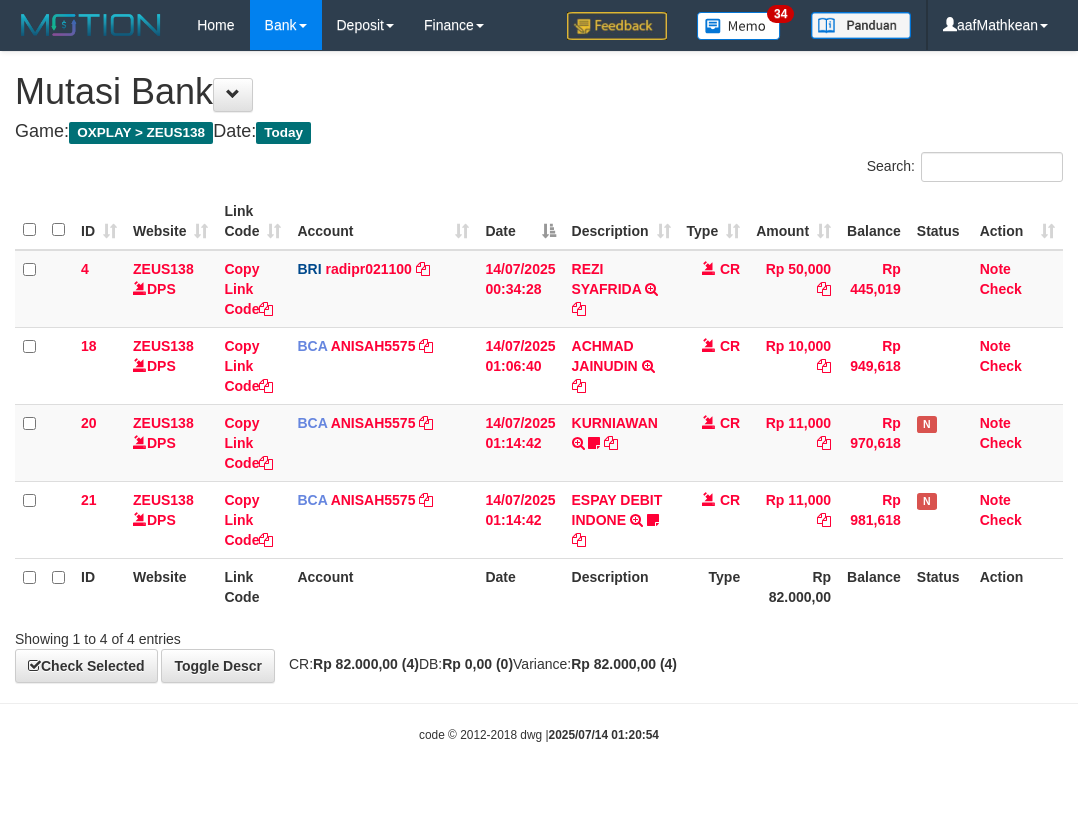 scroll, scrollTop: 0, scrollLeft: 0, axis: both 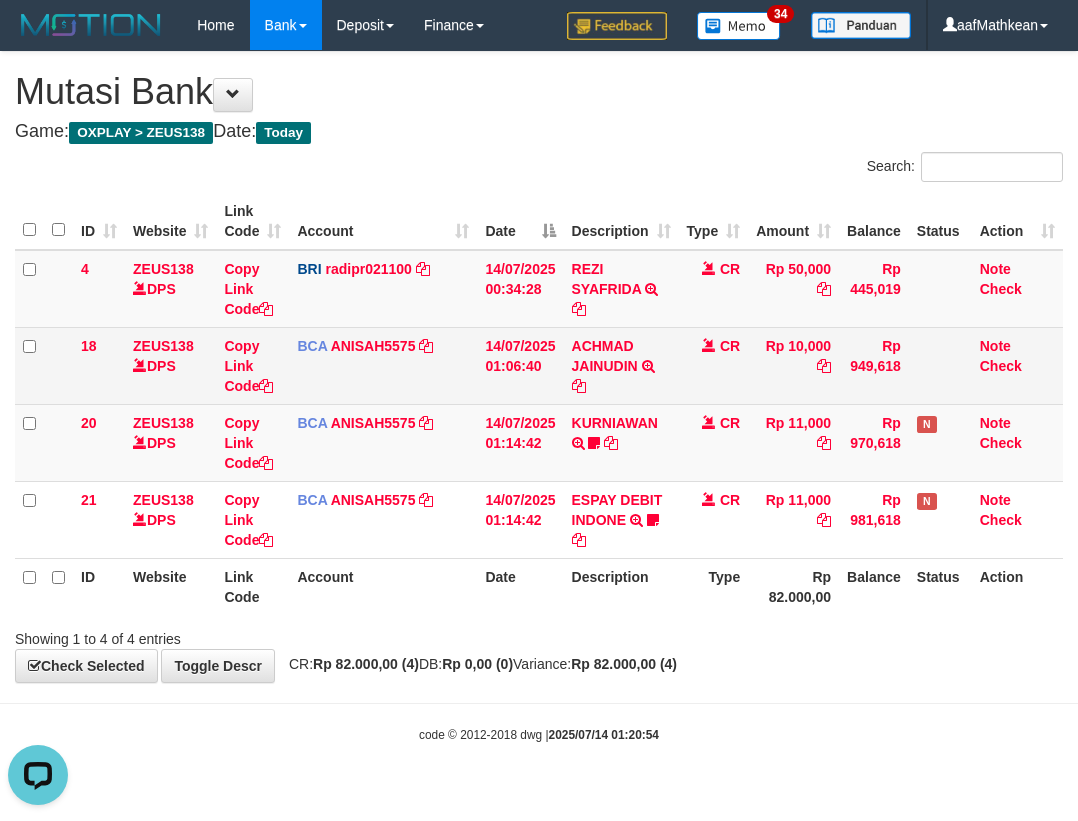 click on "4
ZEUS138    [CITY]
Copy Link Code
BRI
radipr021100
[CITY]
REYNALDI ADI PRATAMA
mutasi_20250714_3774 | 4
mutasi_20250714_3774 | 4
14/07/2025 00:34:28
REZI SYAFRIDA         TRANSFER NBMB REZI SYAFRIDA TO REYNALDI ADI PRATAMA
CR
Rp 50,000
Rp 445,019
Note
Check
18
ZEUS138    [CITY]
Copy Link Code
BCA
ANISAH5575
[CITY]
ANISAH
mutasi_20250714_3827 | 18
mutasi_20250714_3827 | 18
ACHMAD JAINUDIN" at bounding box center (539, 404) 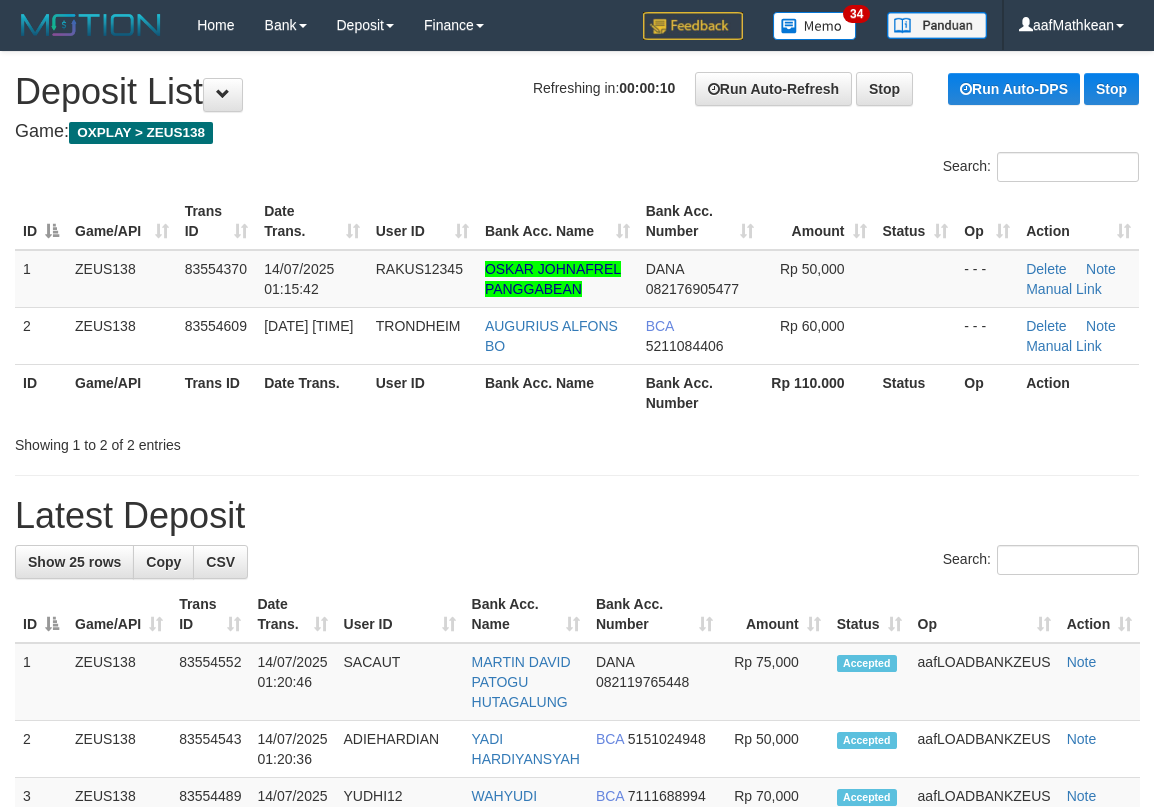 scroll, scrollTop: 0, scrollLeft: 0, axis: both 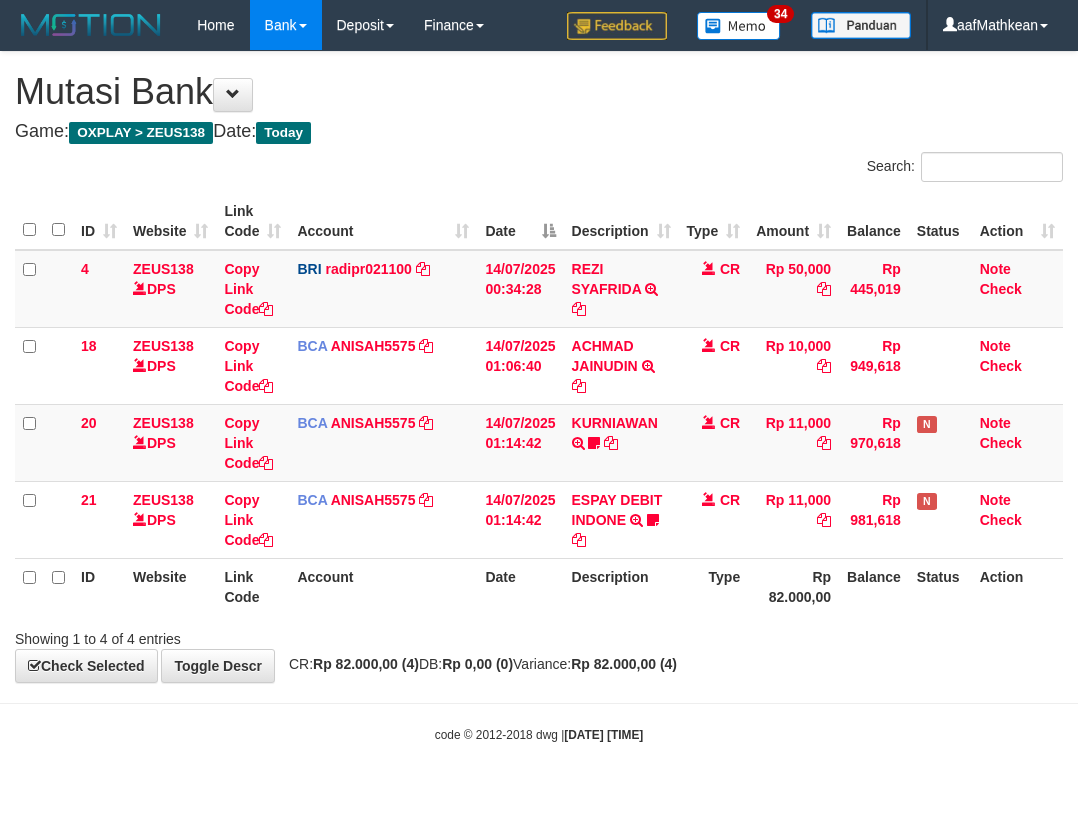 click on "Date" at bounding box center [520, 586] 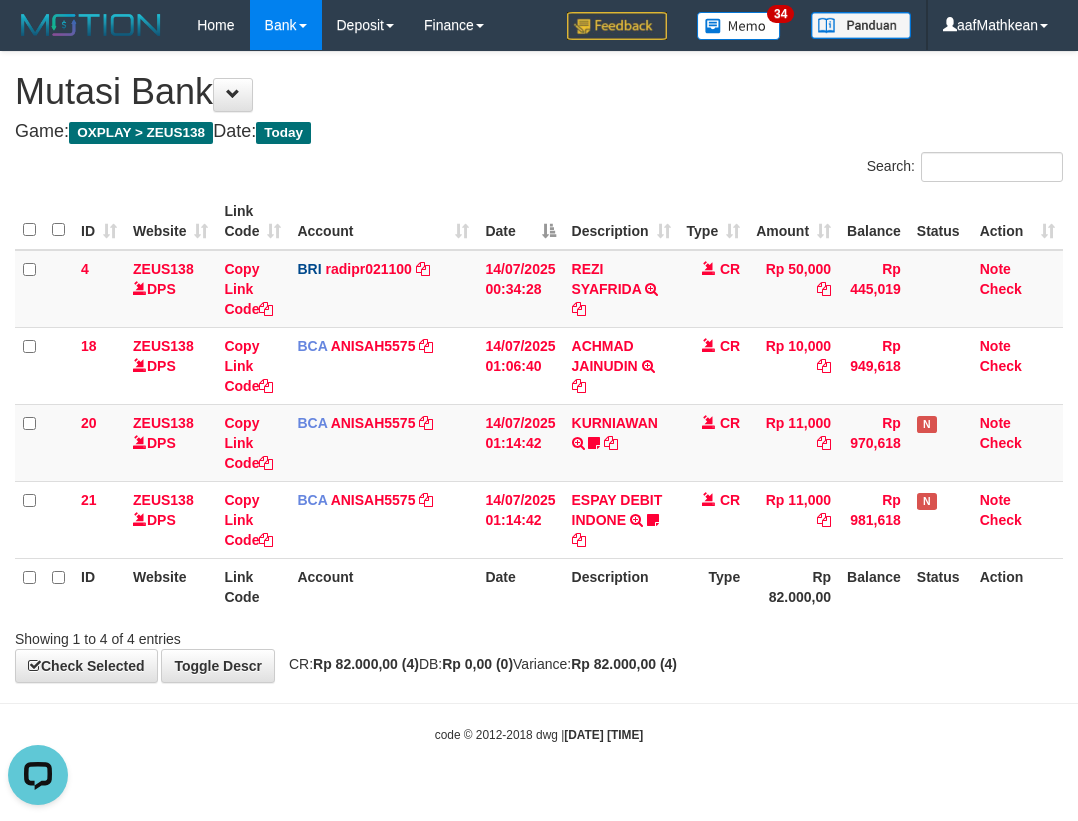 scroll, scrollTop: 0, scrollLeft: 0, axis: both 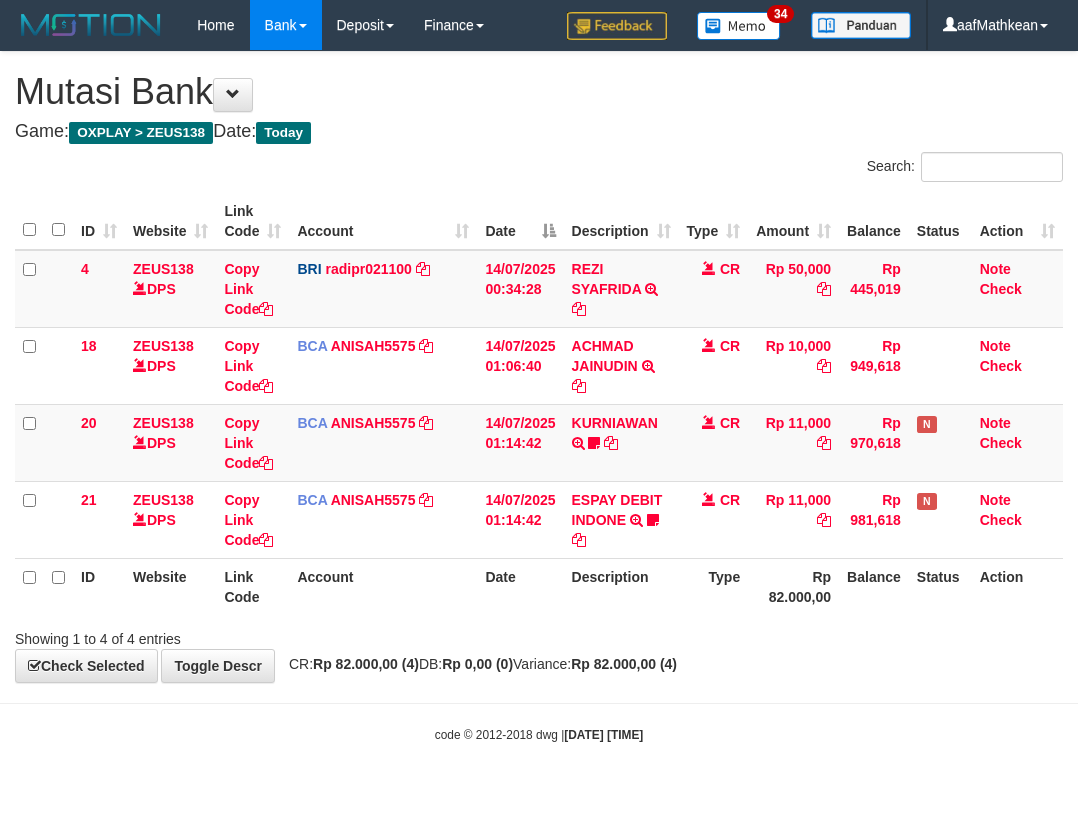 drag, startPoint x: 0, startPoint y: 0, endPoint x: 595, endPoint y: 593, distance: 840.04407 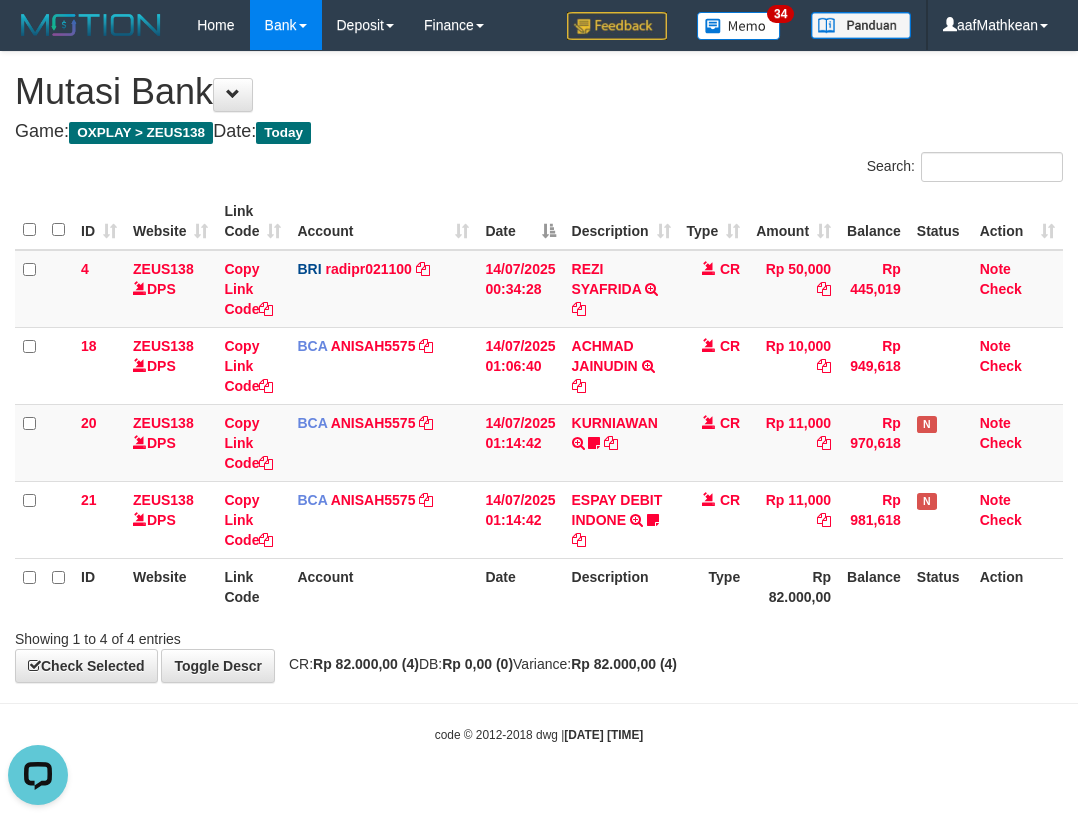 scroll, scrollTop: 0, scrollLeft: 0, axis: both 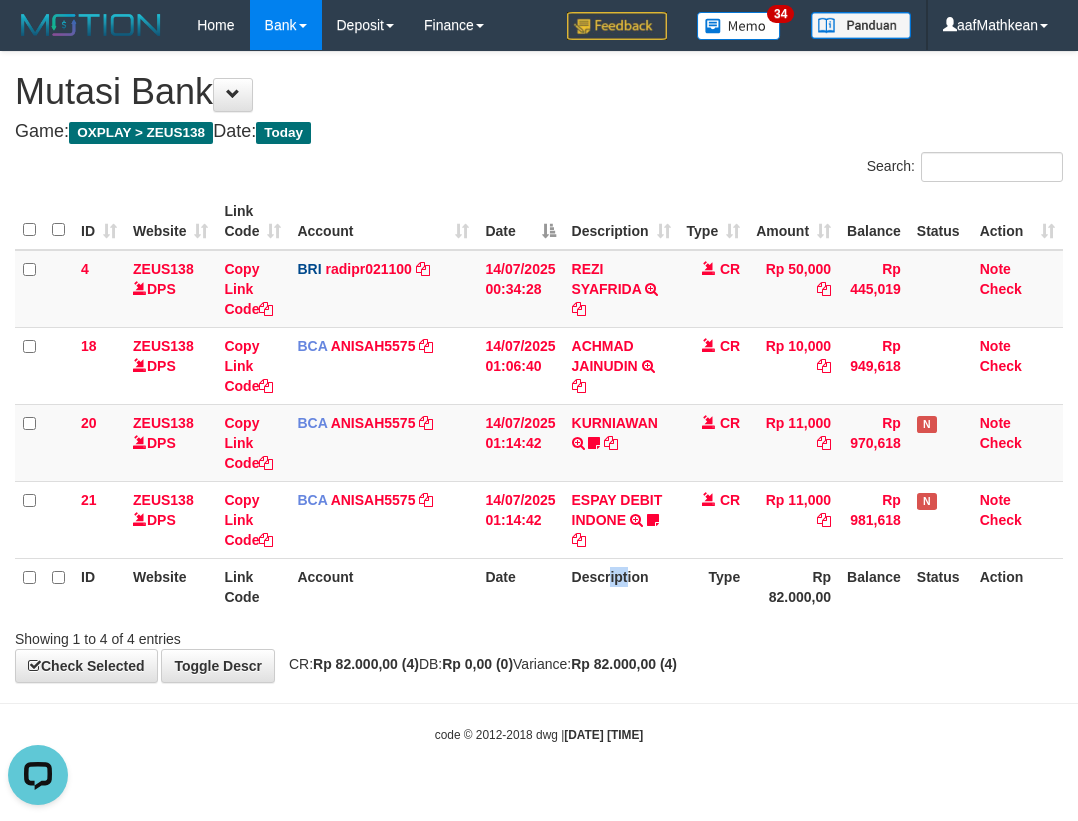 click on "Description" at bounding box center [621, 586] 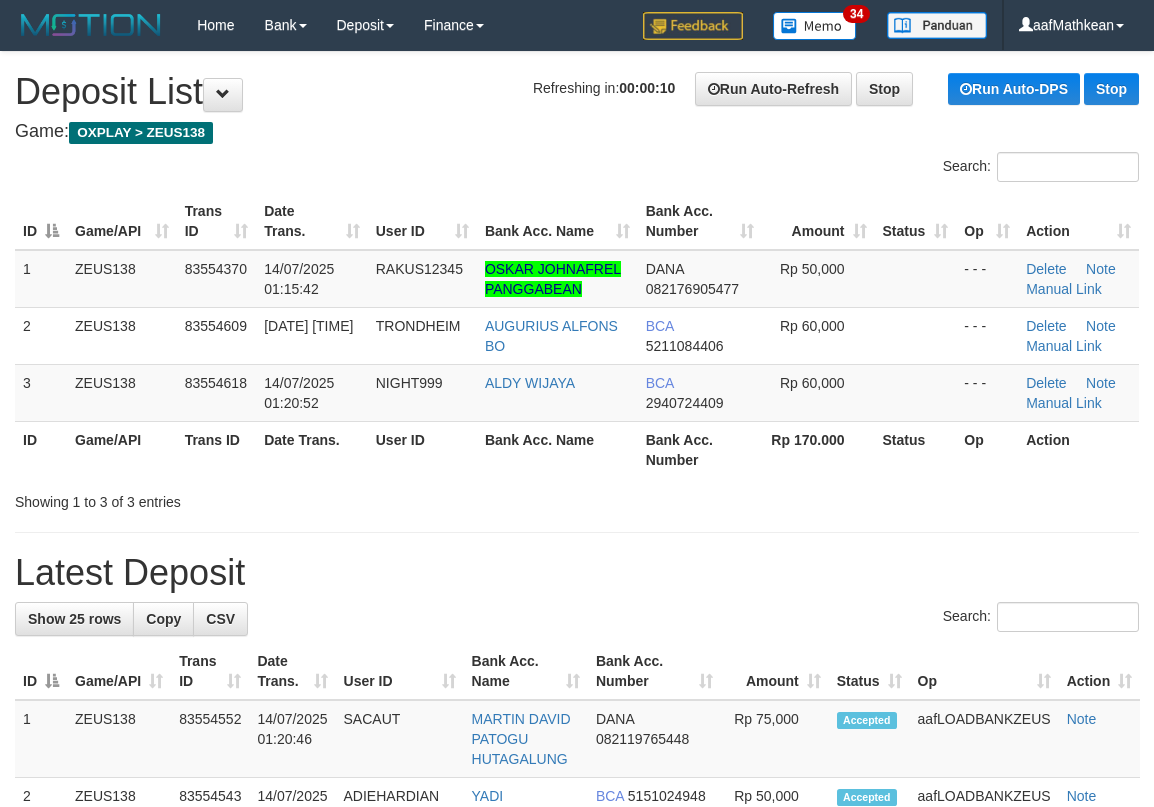 scroll, scrollTop: 0, scrollLeft: 0, axis: both 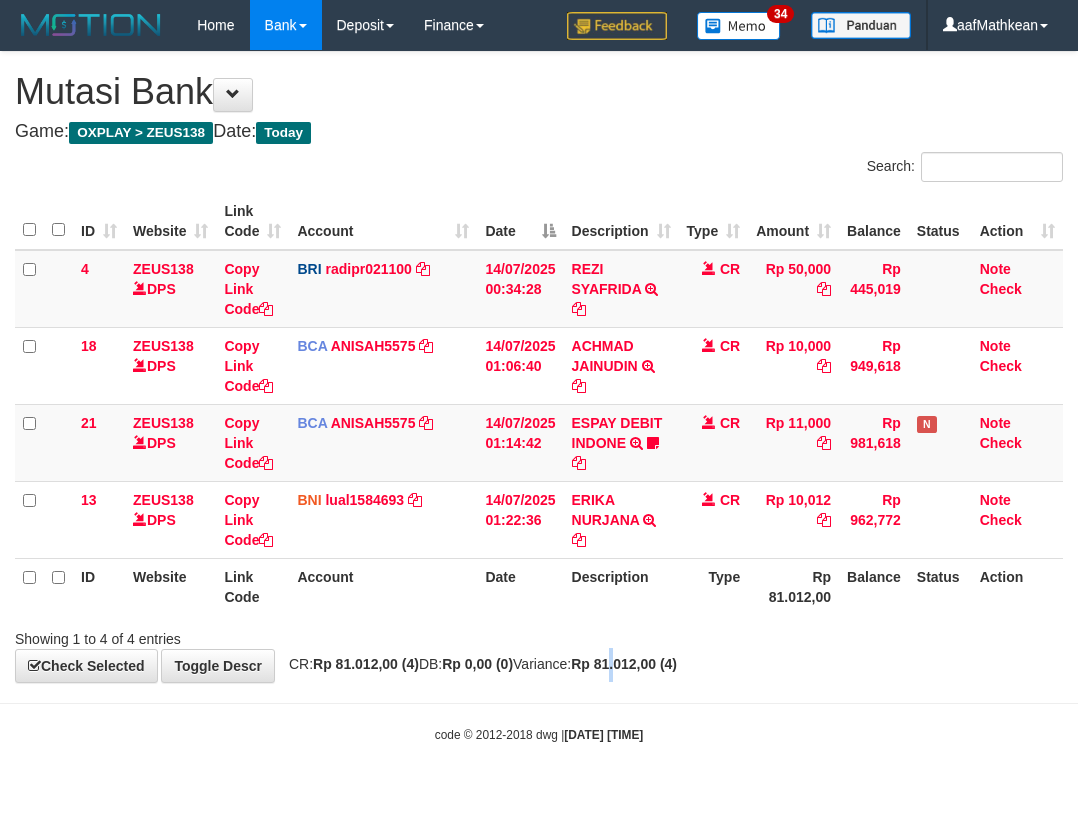 click on "Search:
ID Website Link Code Account Date Description Type Amount Balance Status Action
4
ZEUS138    DPS
Copy Link Code
BRI
radipr021100
DPS
[FIRST] [LAST]
mutasi_20250714_3774 | 4
mutasi_20250714_3774 | 4
14/07/2025 00:34:28
[NAME]         TRANSFER NBMB [NAME] TO [NAME]
CR
Rp 50,000
Rp 445,019
Note
Check
18
ZEUS138    DPS
Copy Link Code
BCA
ANISAH5575
DPS
[FIRST]" at bounding box center (539, 400) 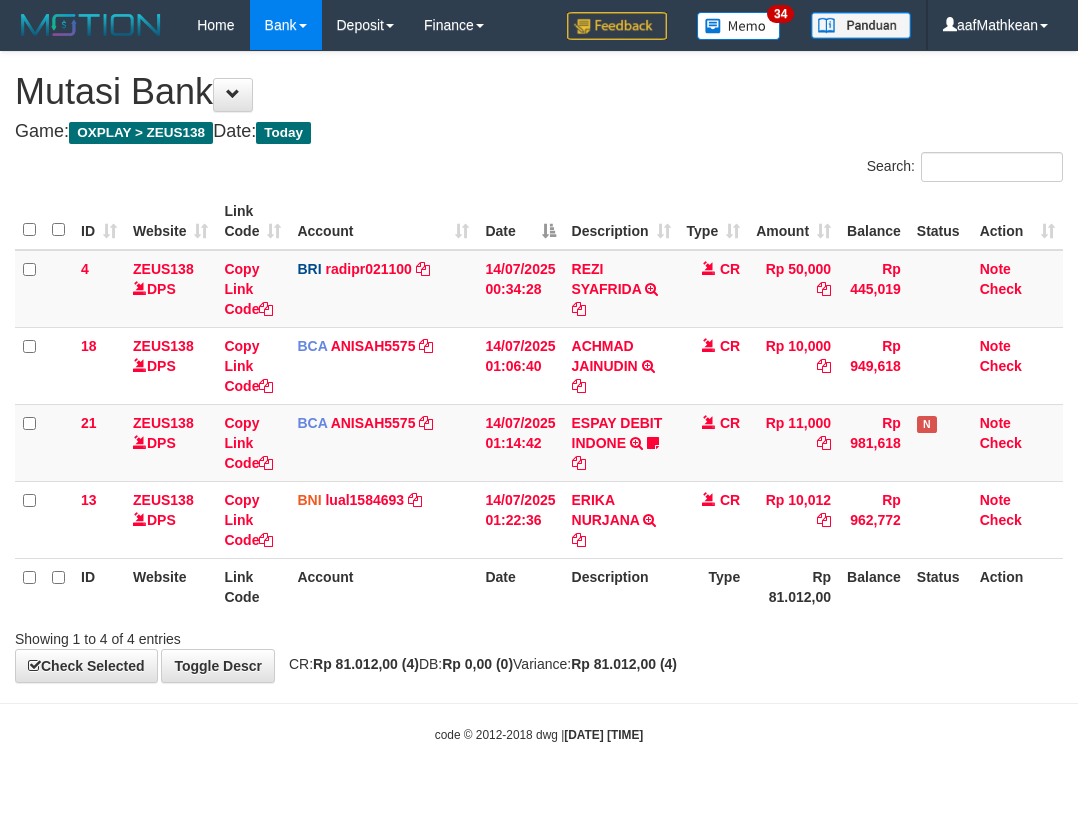 click on "Description" at bounding box center (621, 586) 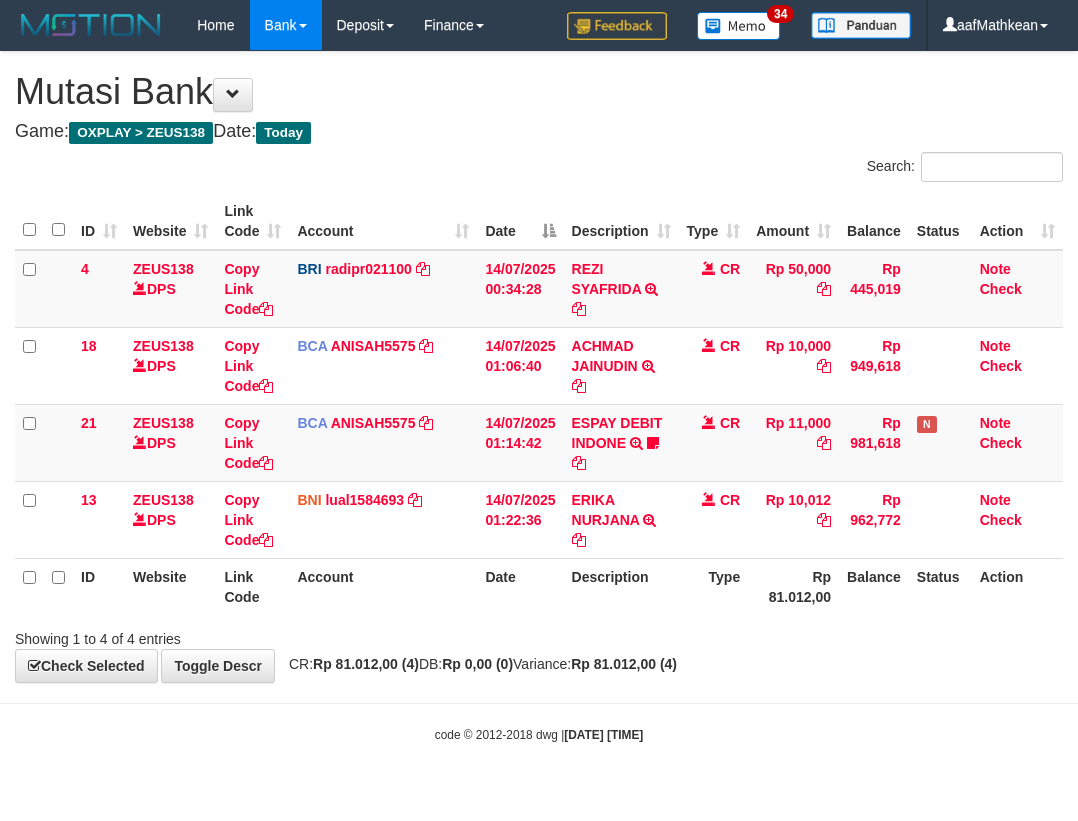 scroll, scrollTop: 0, scrollLeft: 0, axis: both 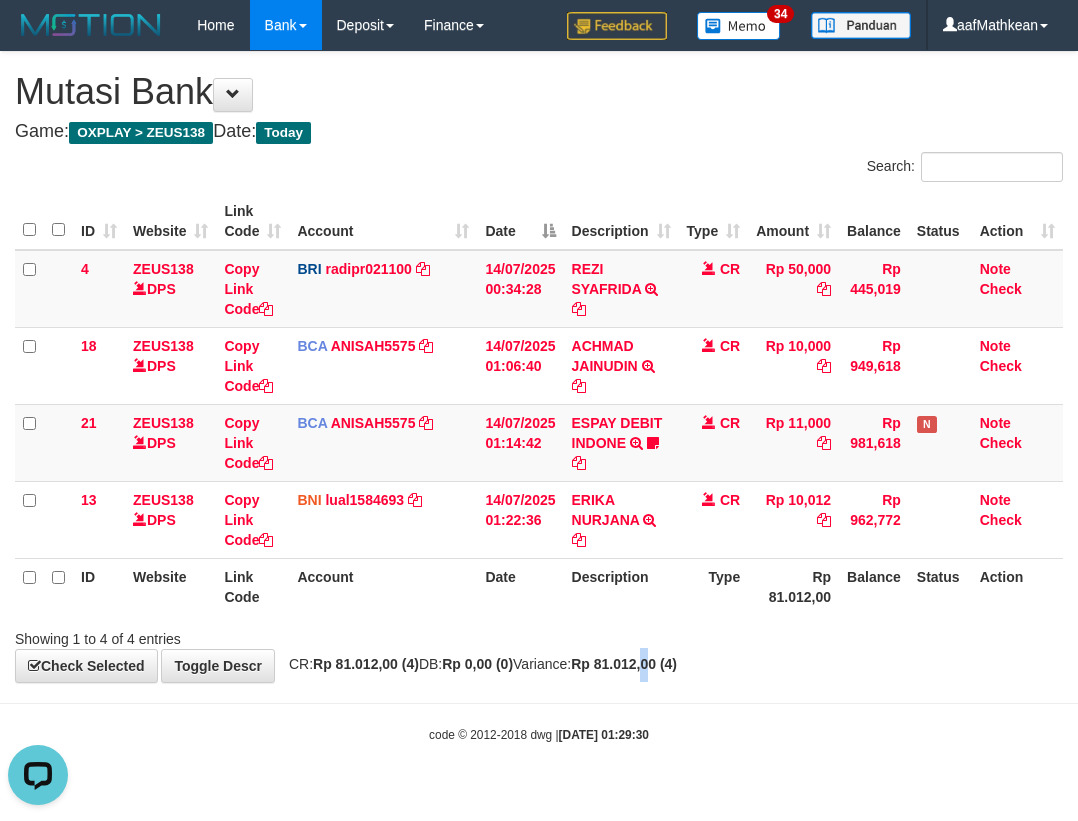 click on "**********" at bounding box center [539, 367] 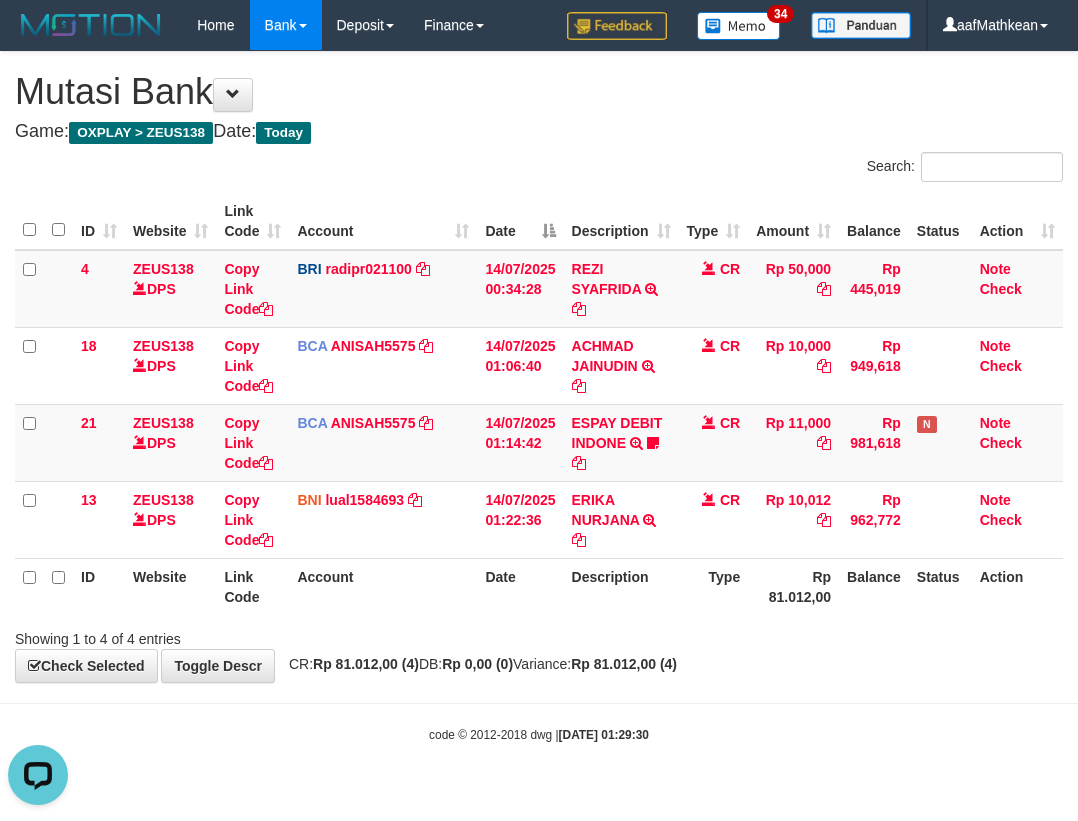 click on "**********" at bounding box center [539, 367] 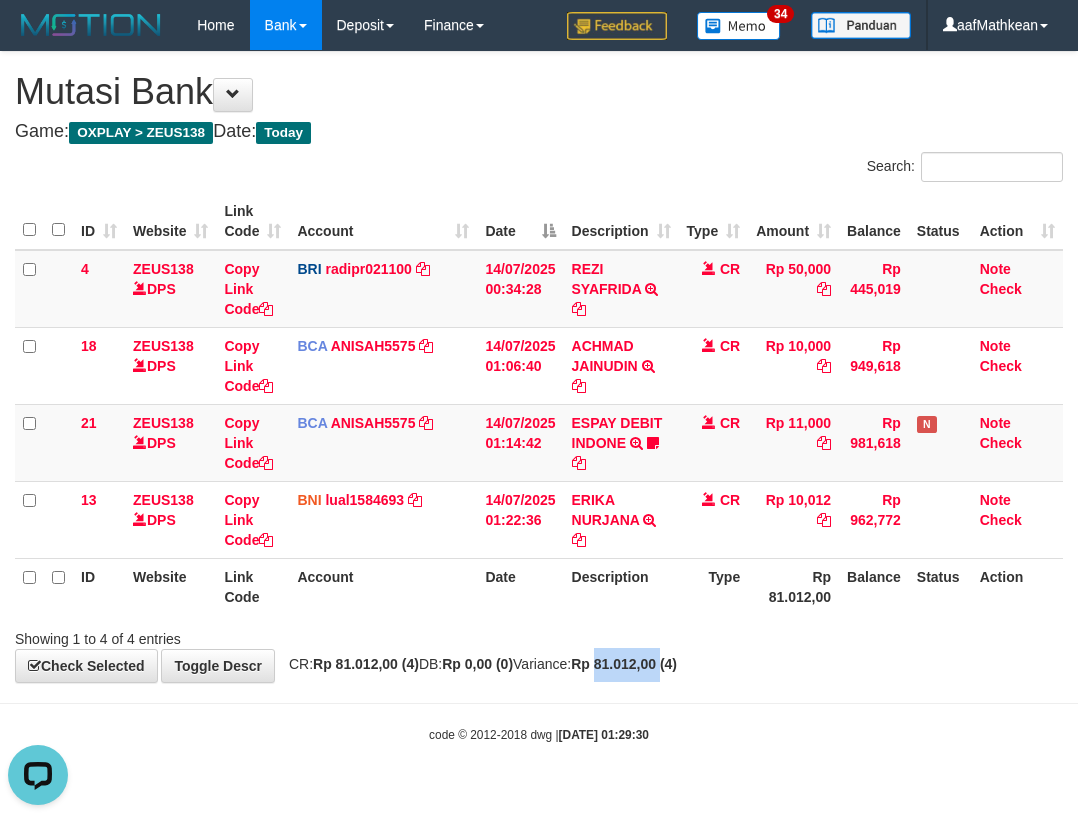 click on "Search:
ID Website Link Code Account Date Description Type Amount Balance Status Action
4
ZEUS138    DPS
Copy Link Code
BRI
radipr021100
DPS
REYNALDI ADI PRATAMA
mutasi_20250714_3774 | 4
mutasi_20250714_3774 | 4
14/07/2025 00:34:28
REZI SYAFRIDA         TRANSFER NBMB REZI SYAFRIDA TO REYNALDI ADI PRATAMA
CR
Rp 50,000
Rp 445,019
Note
Check
18
ZEUS138    DPS
Copy Link Code
BCA
ANISAH5575
DPS
ANISAH" at bounding box center [539, 400] 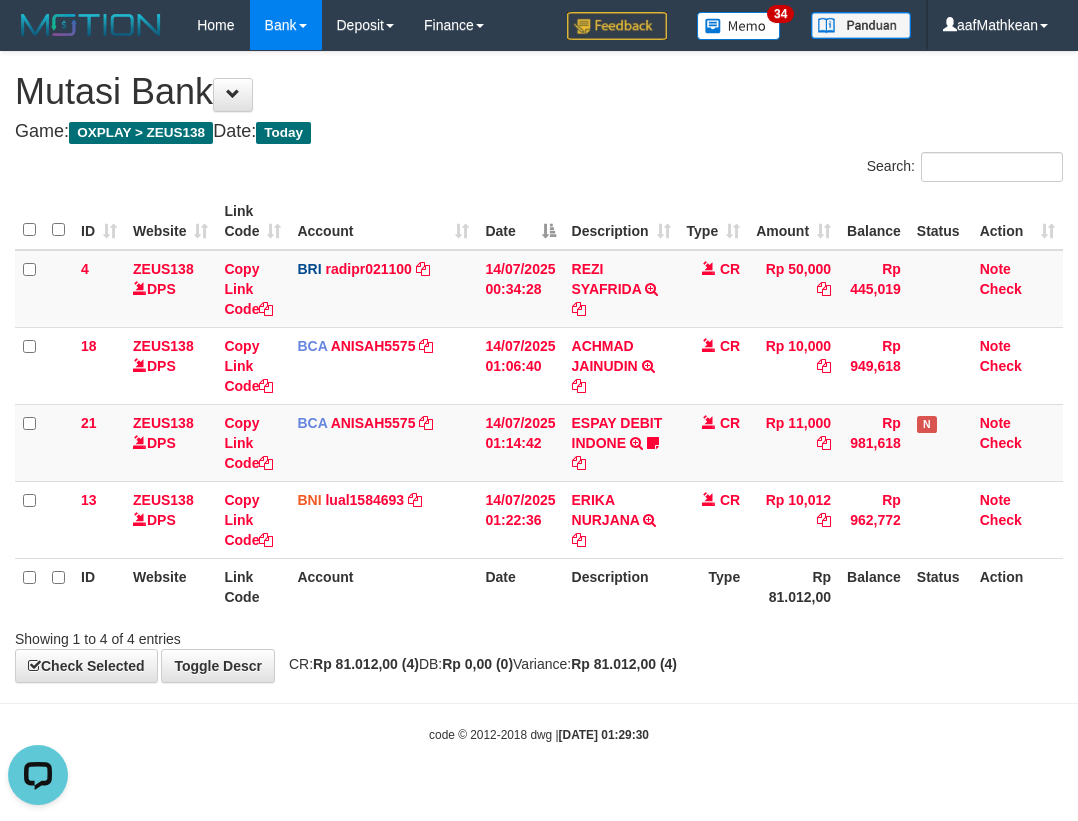drag, startPoint x: 772, startPoint y: 683, endPoint x: 959, endPoint y: 728, distance: 192.33824 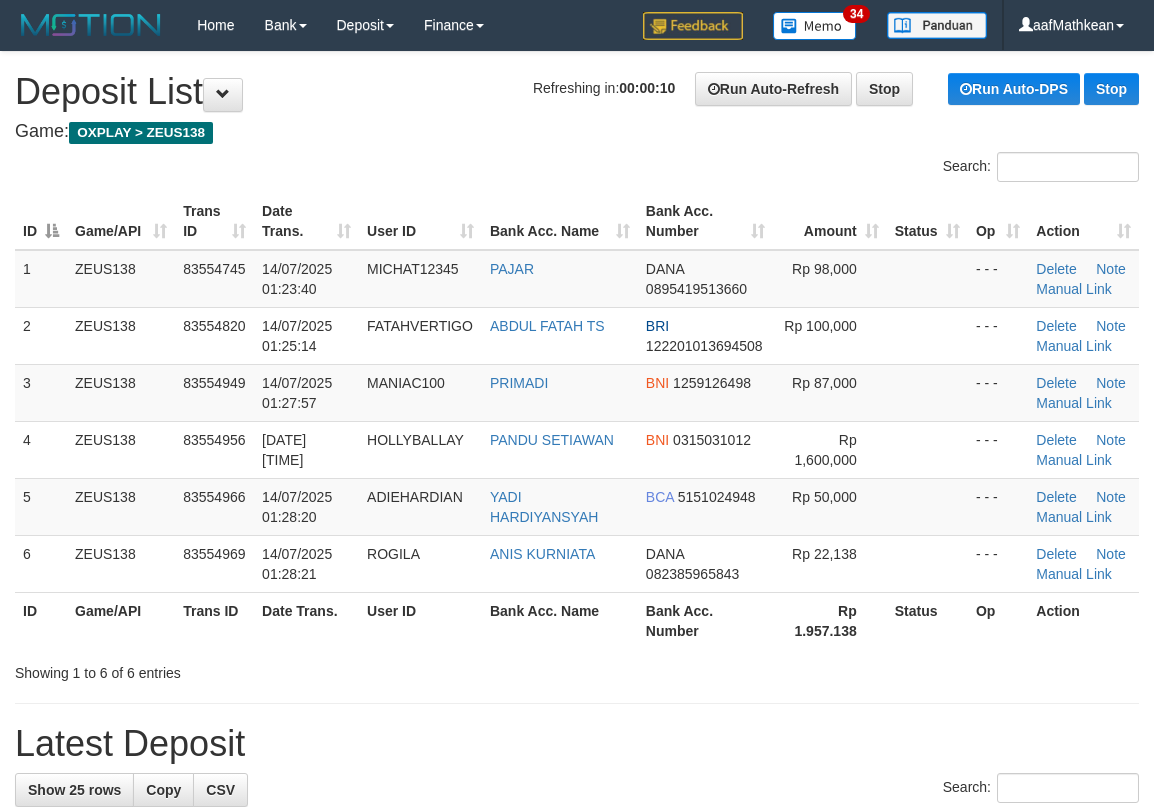 scroll, scrollTop: 0, scrollLeft: 0, axis: both 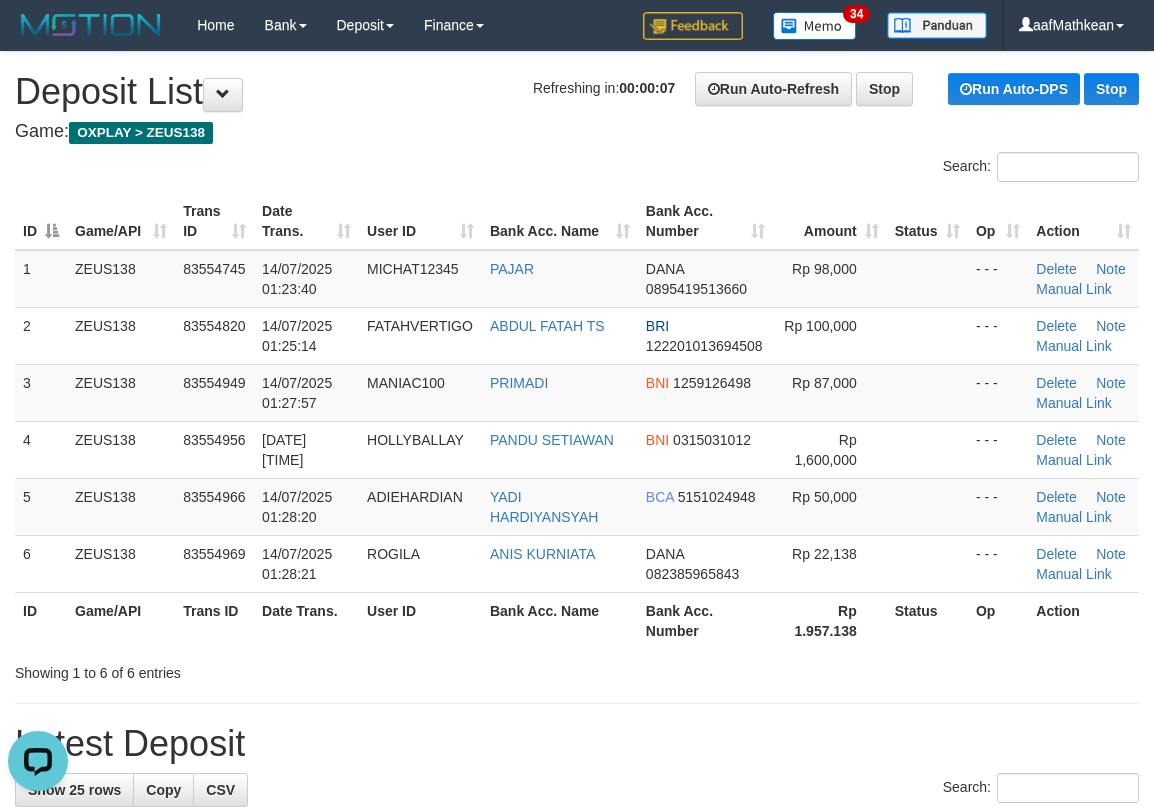 click on "ID Game/API Trans ID Date Trans. User ID Bank Acc. Name Bank Acc. Number Amount Status Op Action" at bounding box center [577, 221] 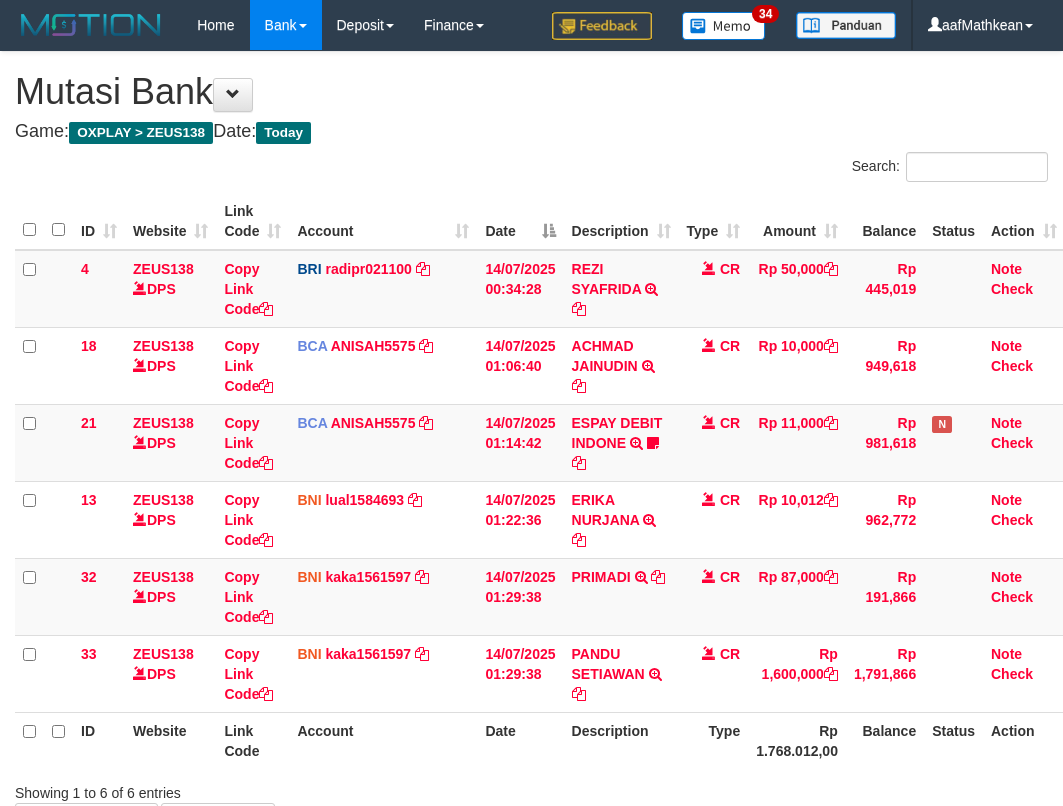 scroll, scrollTop: 0, scrollLeft: 0, axis: both 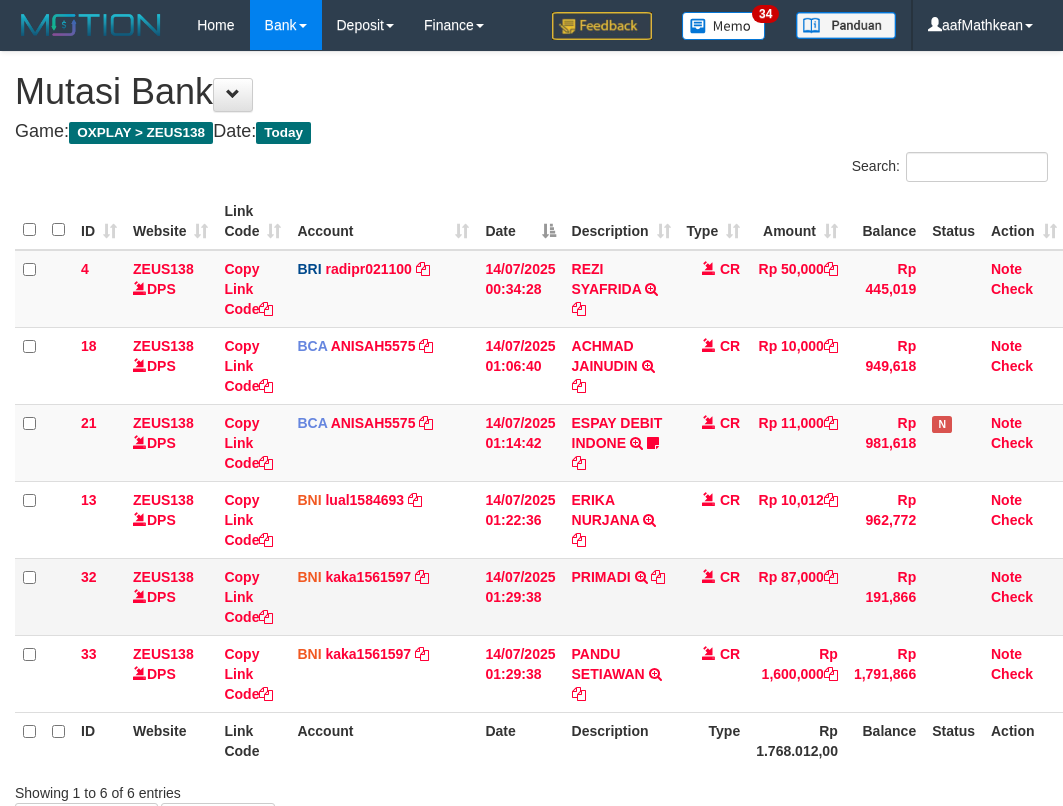 drag, startPoint x: 558, startPoint y: 631, endPoint x: 576, endPoint y: 630, distance: 18.027756 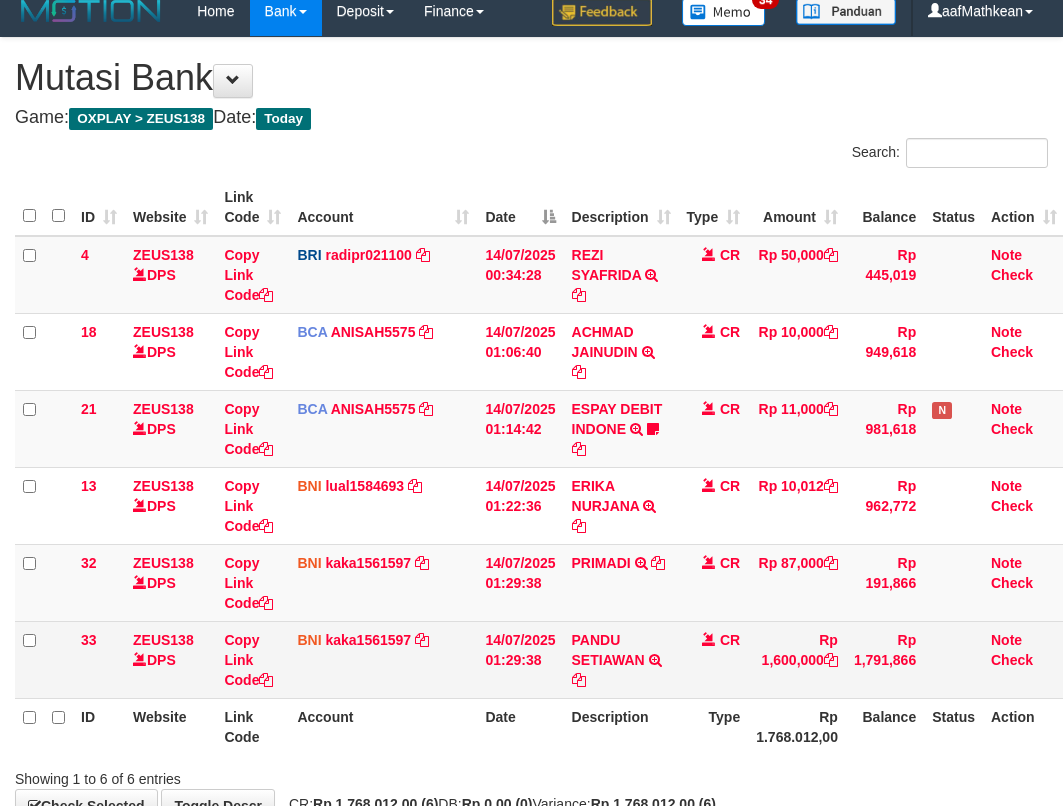 scroll, scrollTop: 142, scrollLeft: 0, axis: vertical 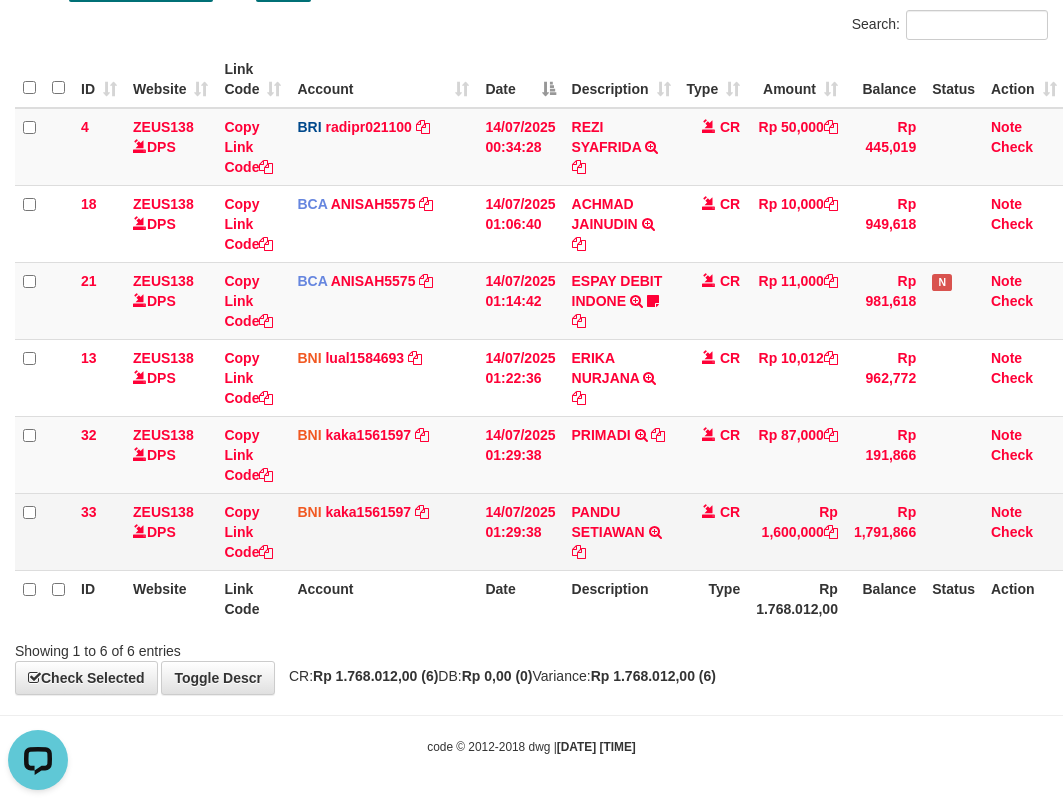 click on "PANDU SETIAWAN         TRANSFER DARI SDR PANDU SETIAWAN" at bounding box center (621, 531) 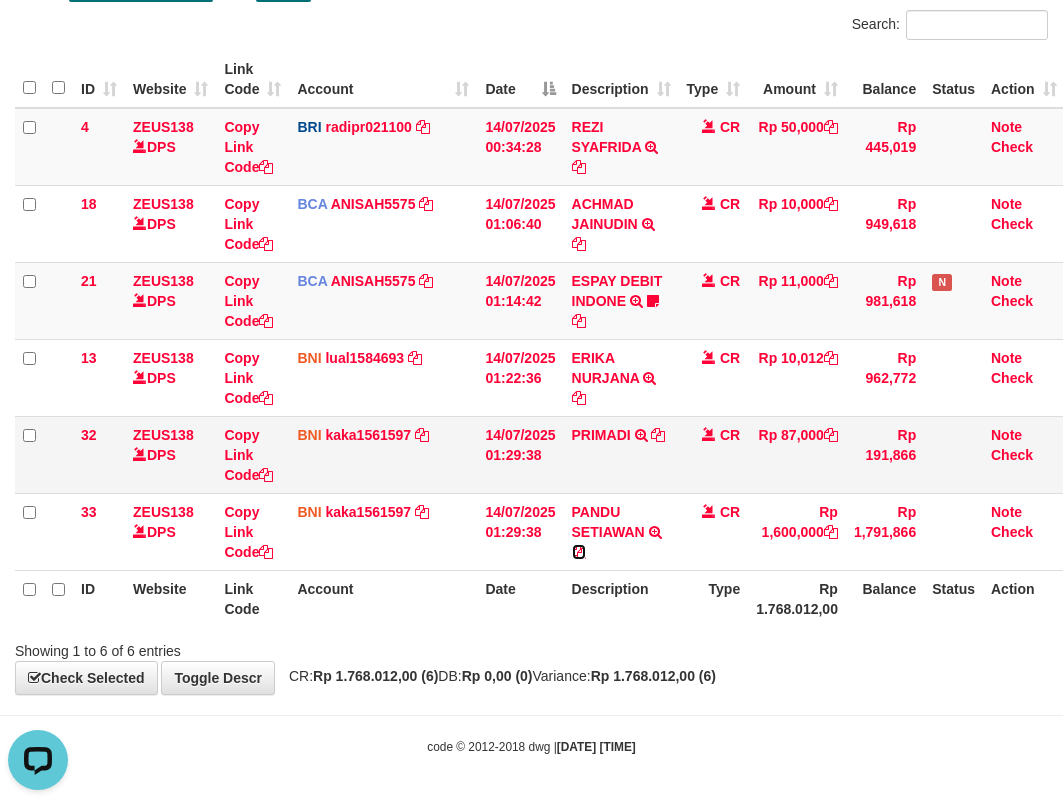 drag, startPoint x: 579, startPoint y: 545, endPoint x: 801, endPoint y: 453, distance: 240.30814 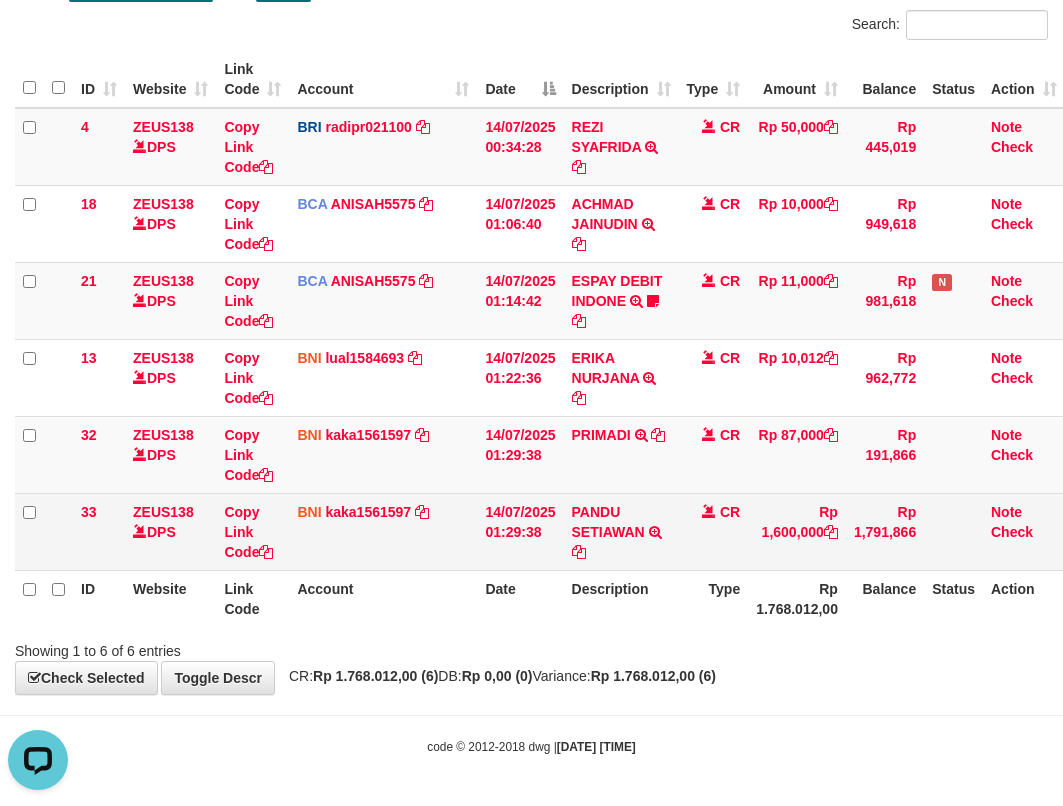 click on "4
ZEUS138    DPS
Copy Link Code
BRI
radipr021100
DPS
REYNALDI ADI PRATAMA
mutasi_20250714_3774 | 4
mutasi_20250714_3774 | 4
14/07/2025 00:34:28
REZI SYAFRIDA         TRANSFER NBMB REZI SYAFRIDA TO REYNALDI ADI PRATAMA
CR
Rp 50,000
Rp 445,019
Note
Check
18
ZEUS138    DPS
Copy Link Code
BCA
ANISAH5575
DPS
ANISAH
mutasi_20250714_3827 | 18
mutasi_20250714_3827 | 18" at bounding box center [540, 339] 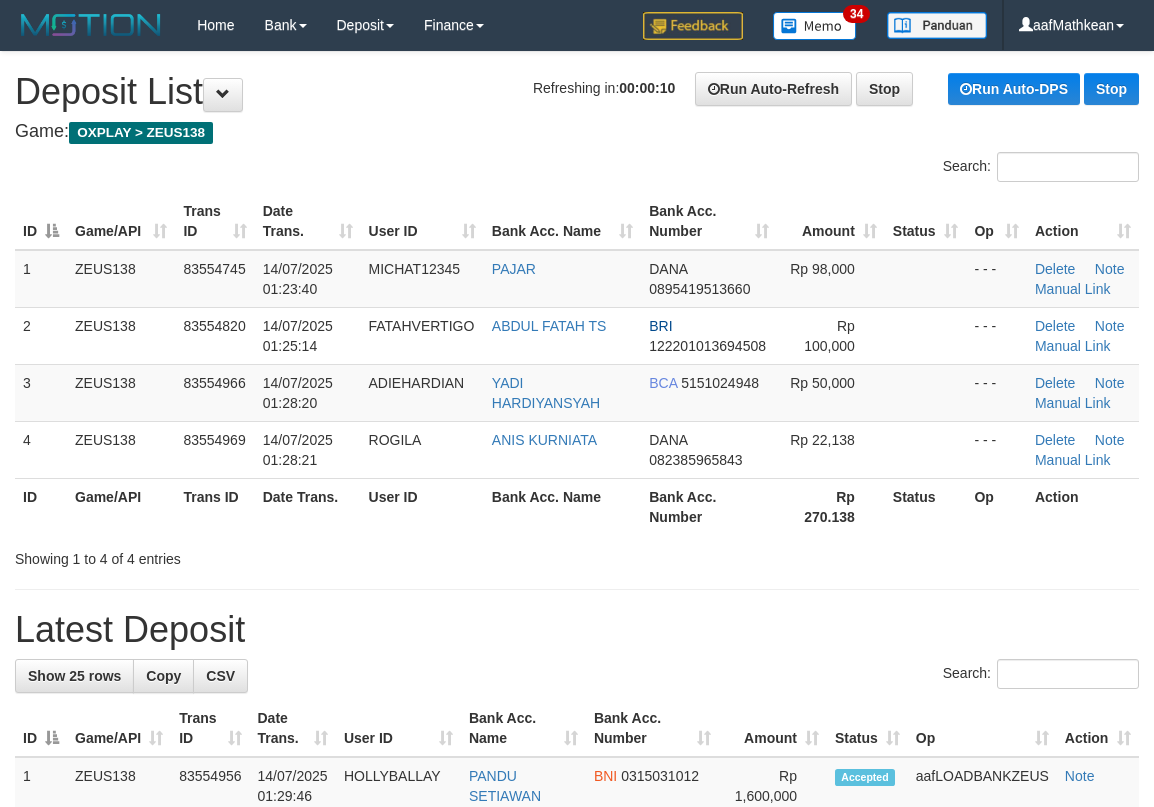 scroll, scrollTop: 0, scrollLeft: 0, axis: both 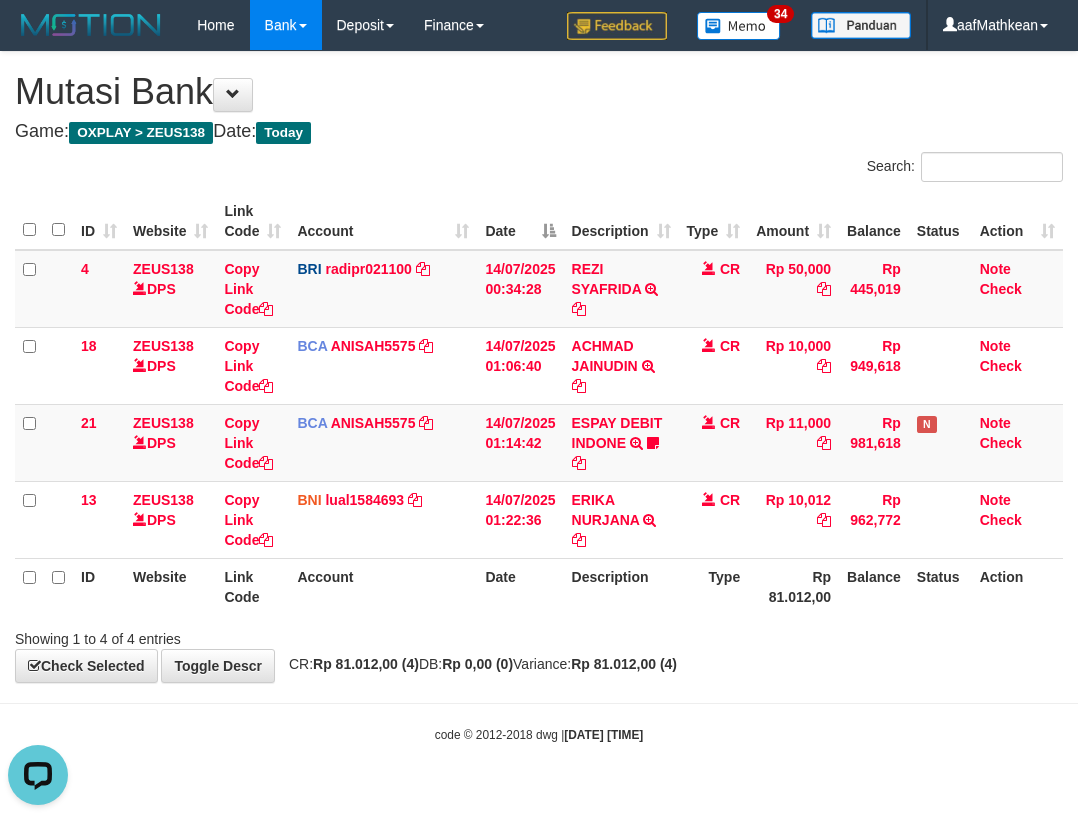 click on "Showing 1 to 4 of 4 entries" at bounding box center (539, 635) 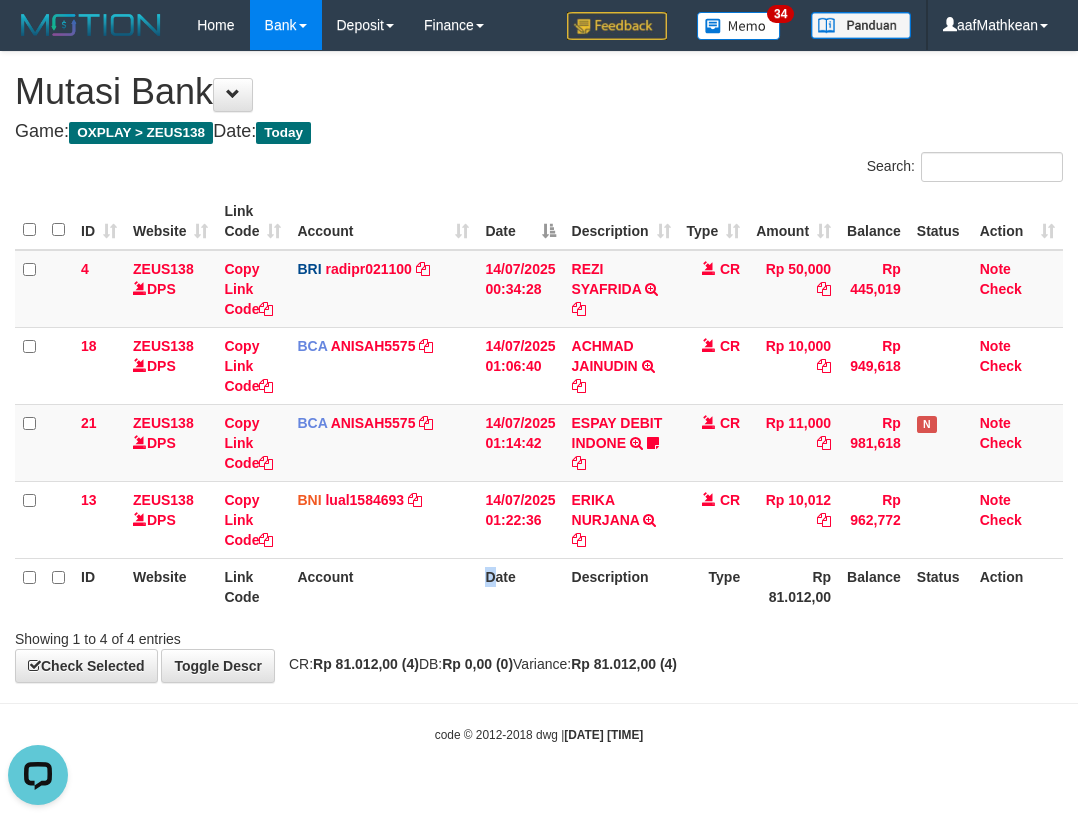 click on "ID Website Link Code Account Date Description Type Rp 81.012,00 Balance Status Action" at bounding box center (539, 586) 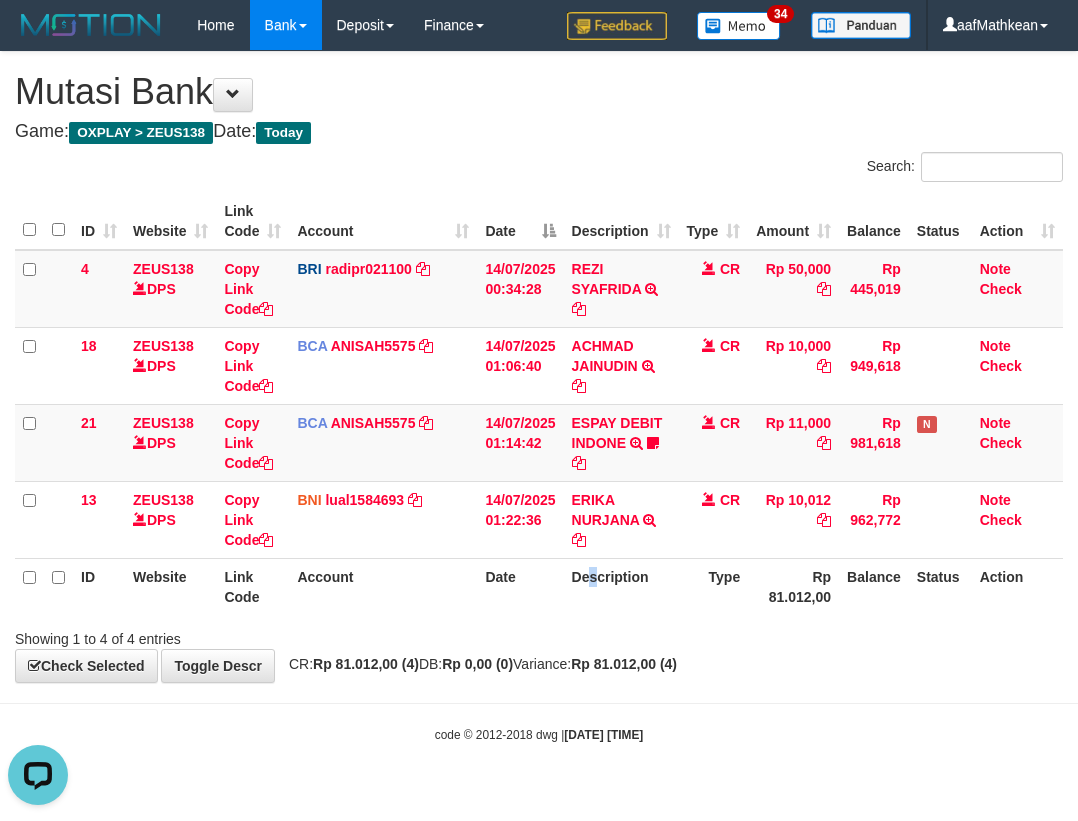 click on "Description" at bounding box center (621, 586) 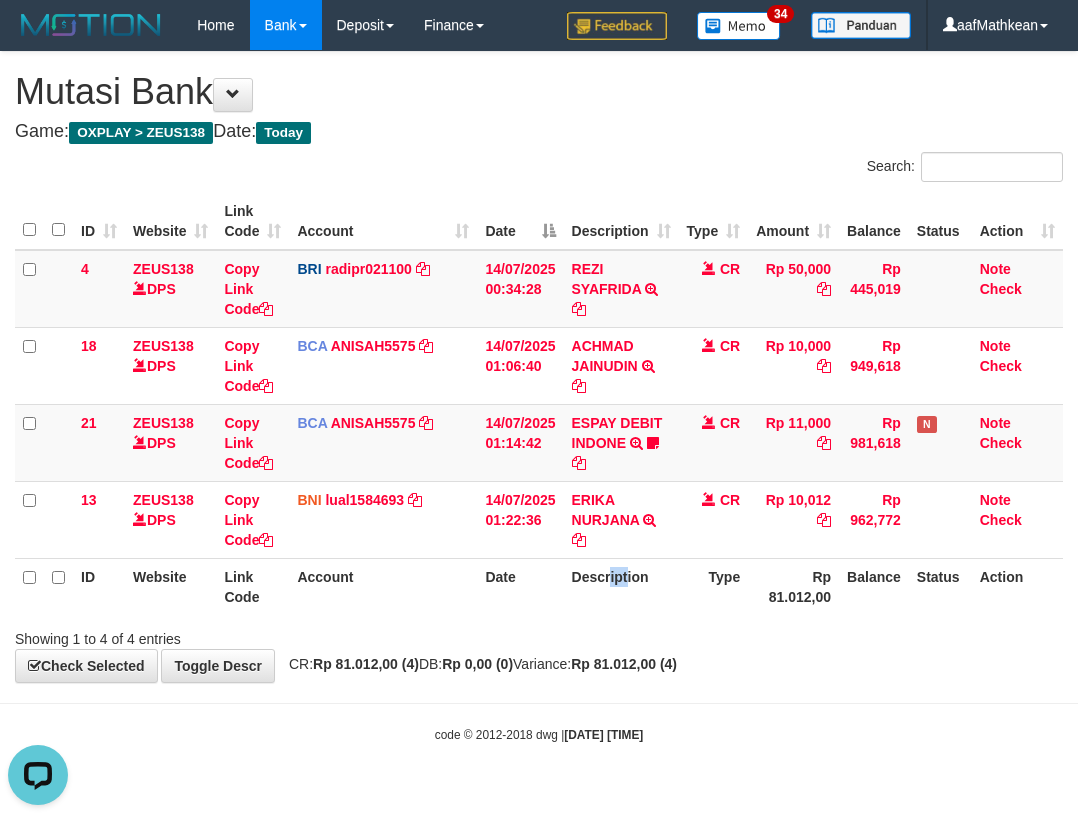 click on "Description" at bounding box center (621, 586) 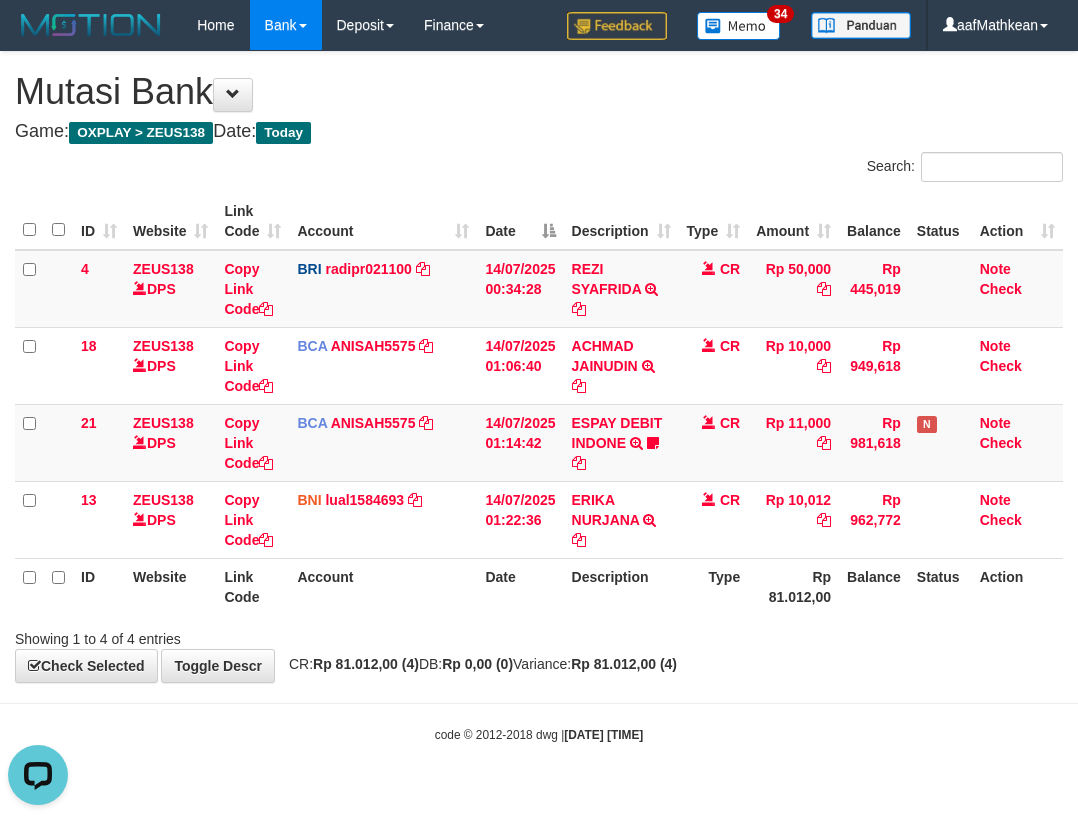 drag, startPoint x: 561, startPoint y: 605, endPoint x: 578, endPoint y: 588, distance: 24.04163 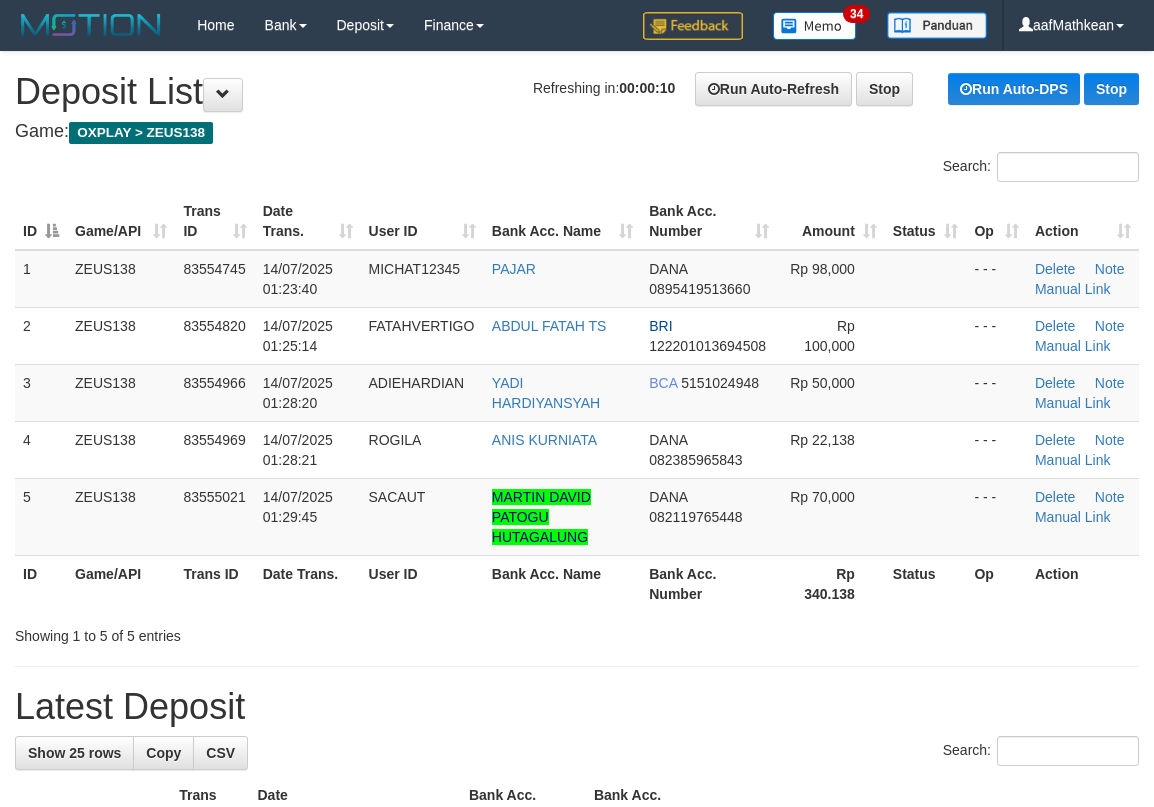 scroll, scrollTop: 0, scrollLeft: 0, axis: both 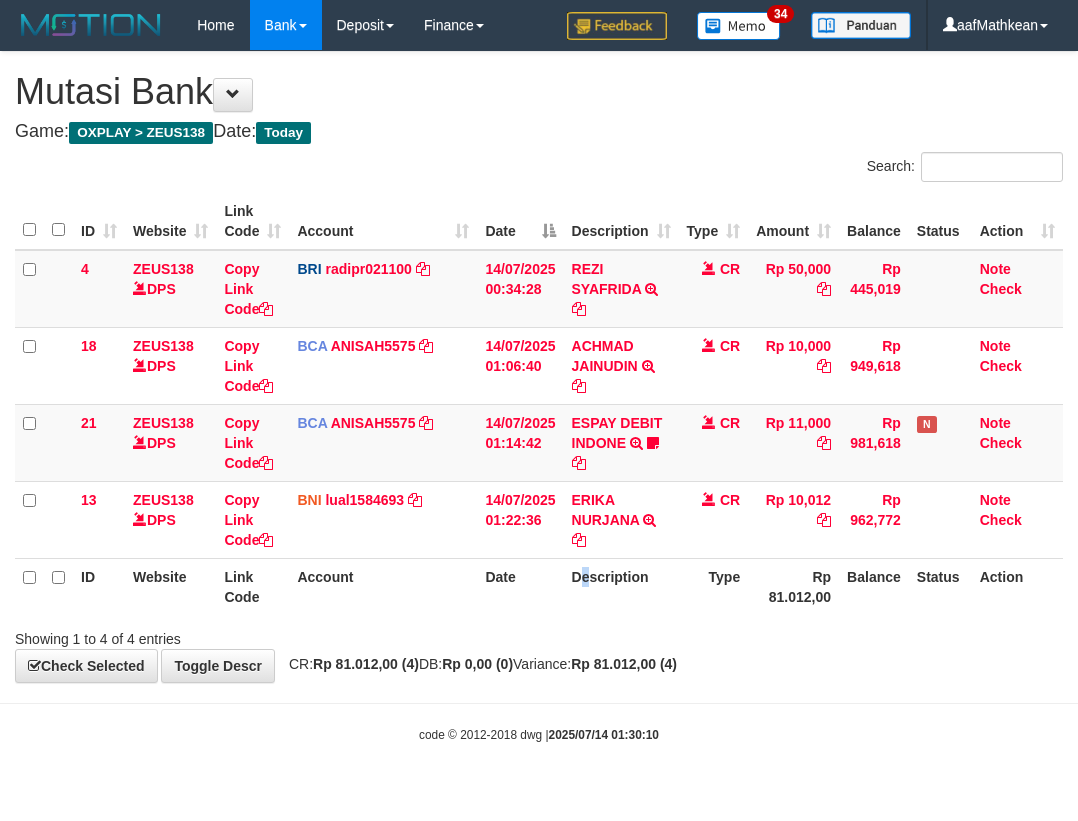 click on "Showing 1 to 4 of 4 entries" at bounding box center [539, 635] 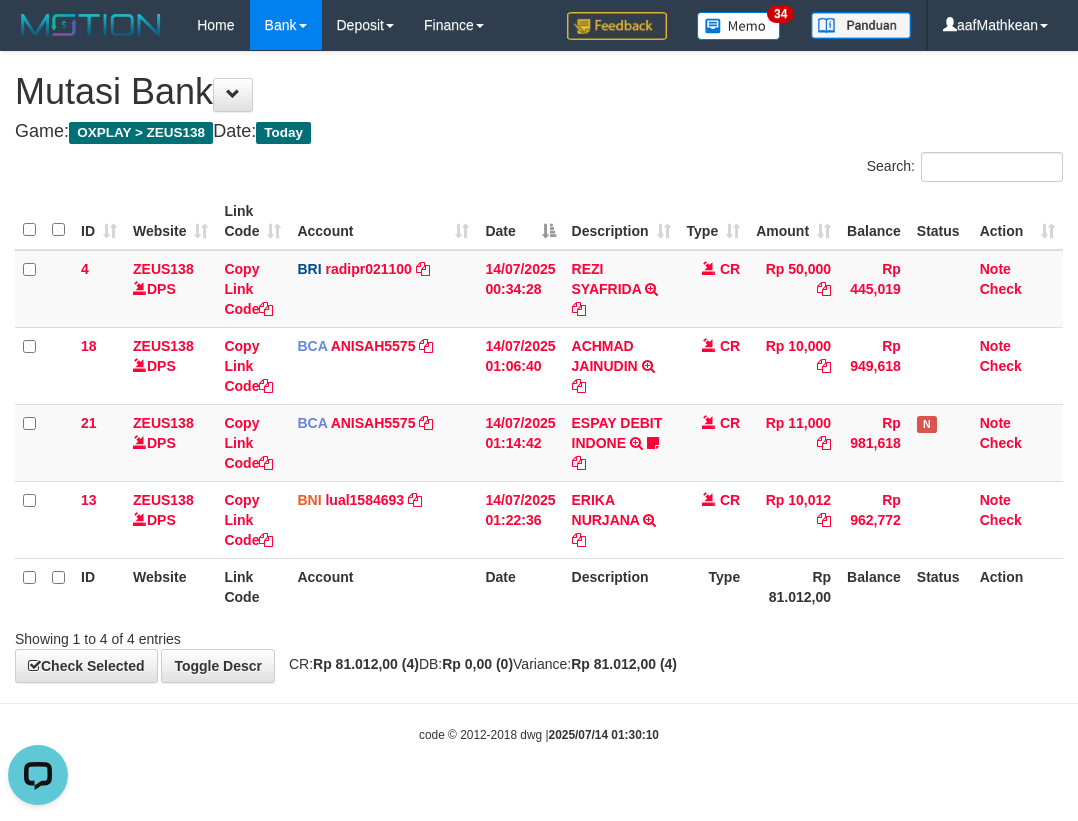 scroll, scrollTop: 0, scrollLeft: 0, axis: both 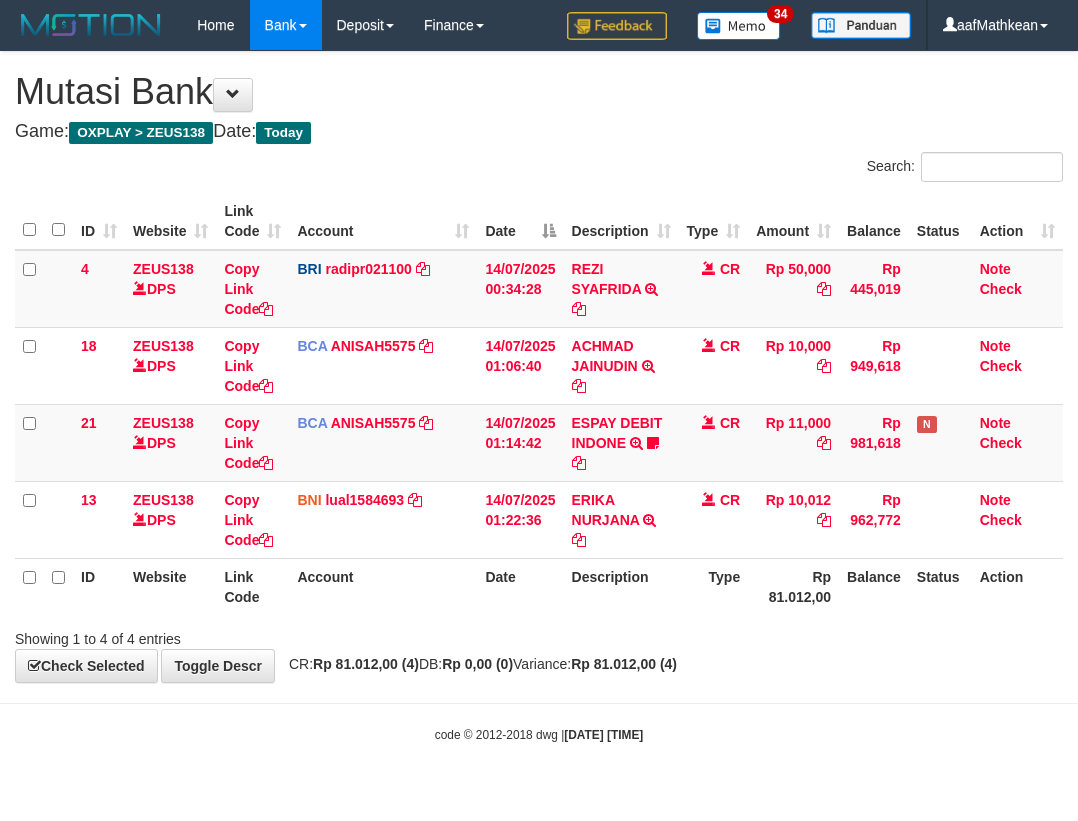 click on "**********" at bounding box center (539, 367) 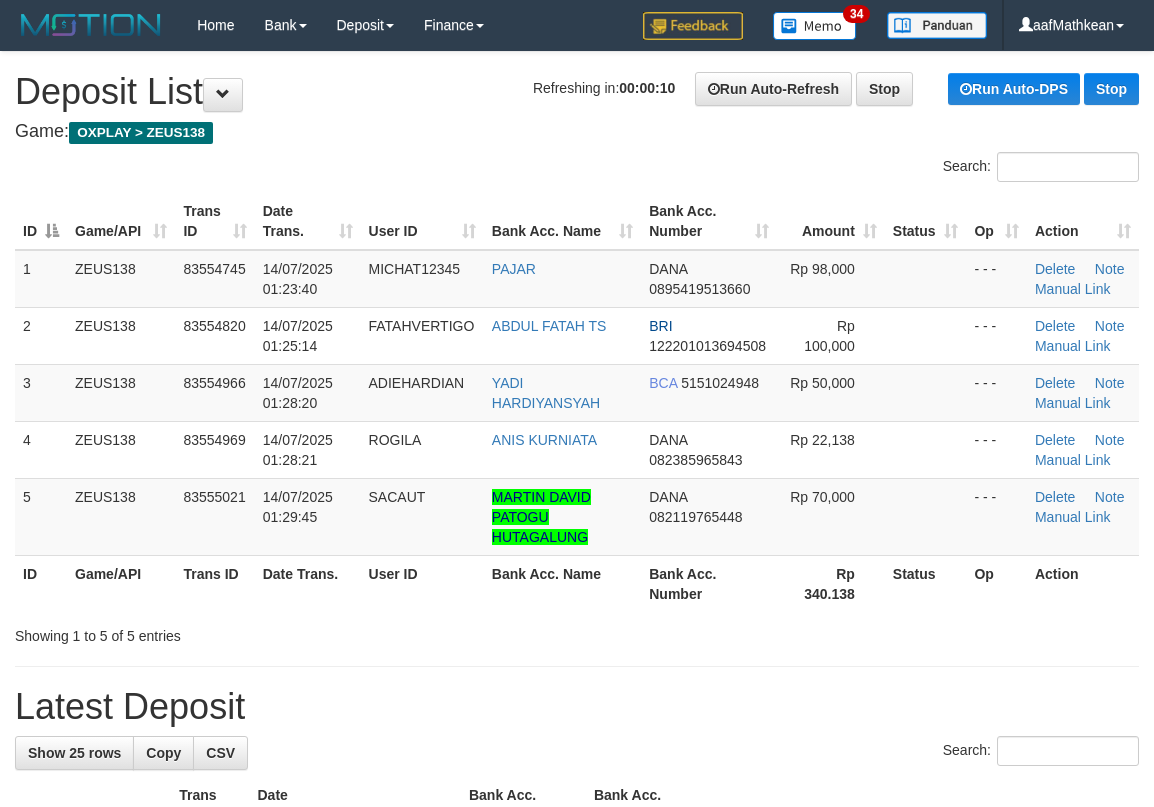 scroll, scrollTop: 0, scrollLeft: 0, axis: both 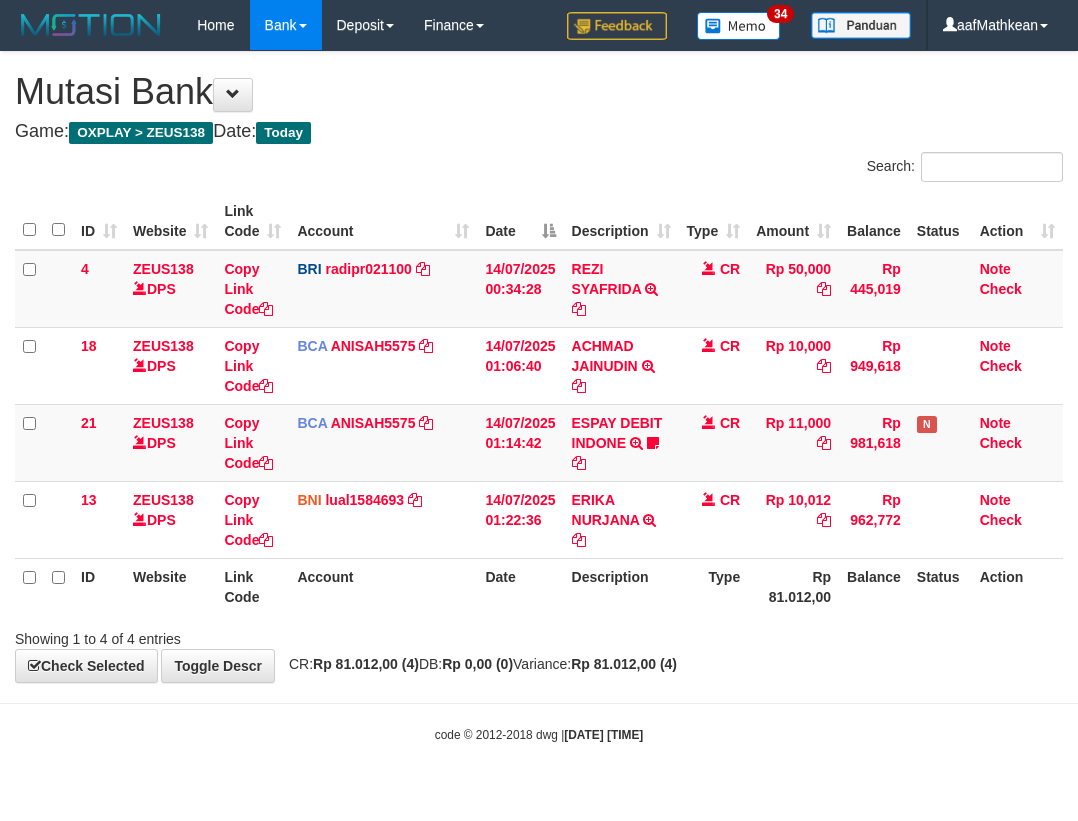 click on "Type" at bounding box center (714, 586) 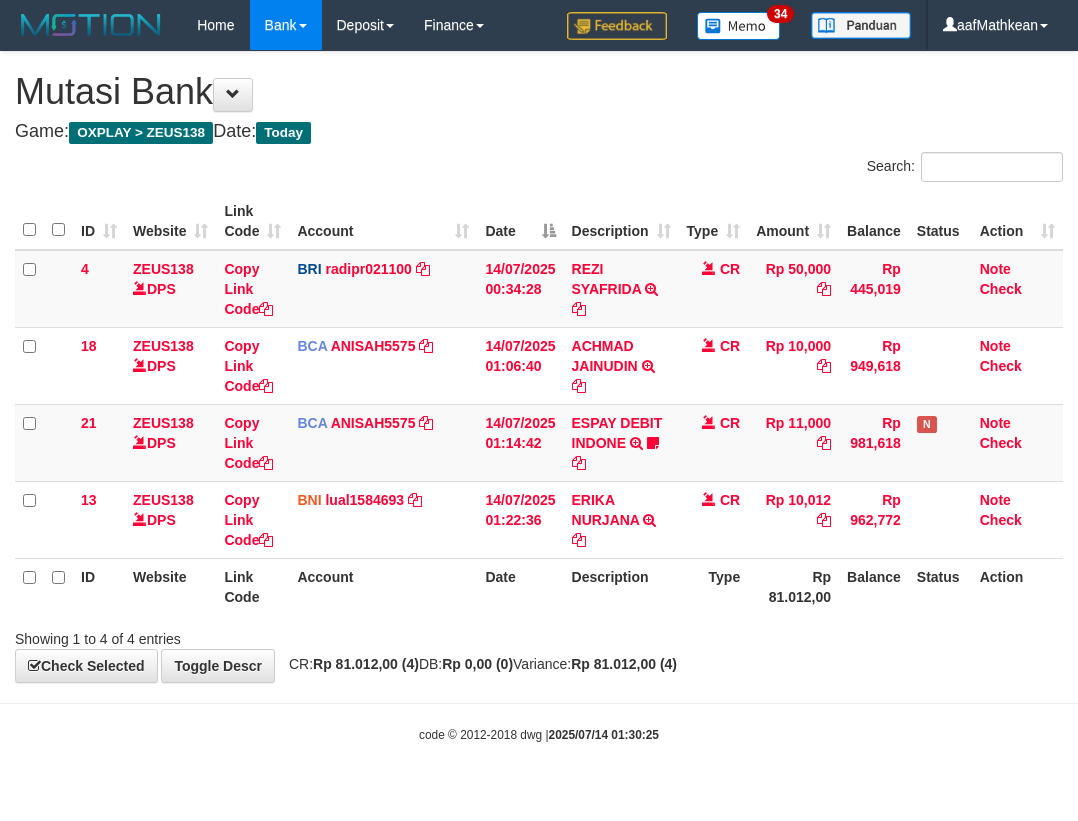 scroll, scrollTop: 0, scrollLeft: 0, axis: both 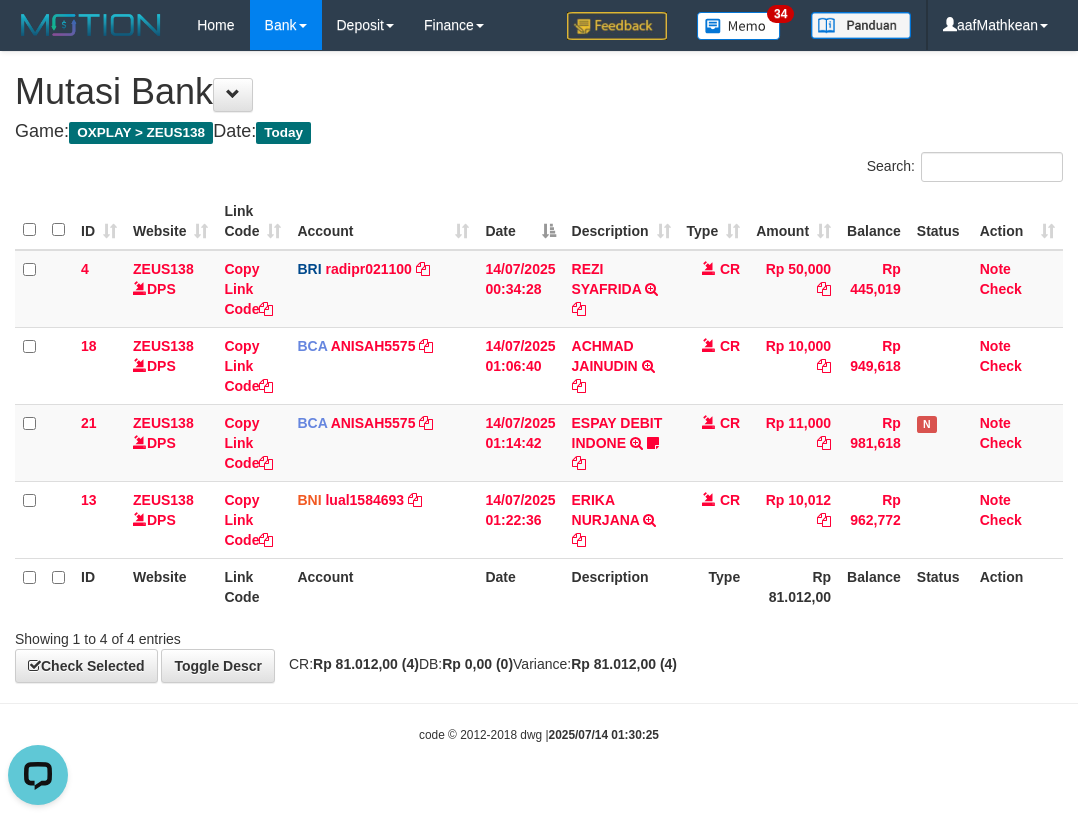 click on "Toggle navigation
Home
Bank
Account List
Load
By Website
Group
[OXPLAY]													ZEUS138
By Load Group (DPS)" at bounding box center [539, 397] 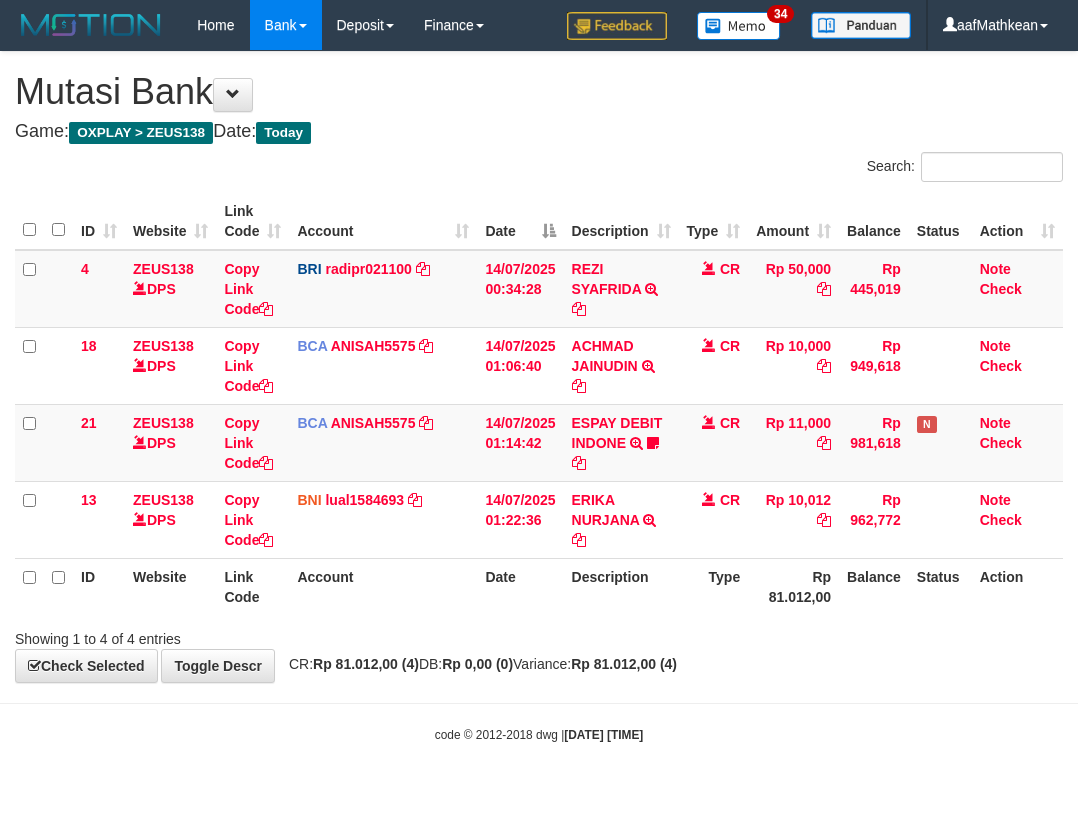 scroll, scrollTop: 0, scrollLeft: 0, axis: both 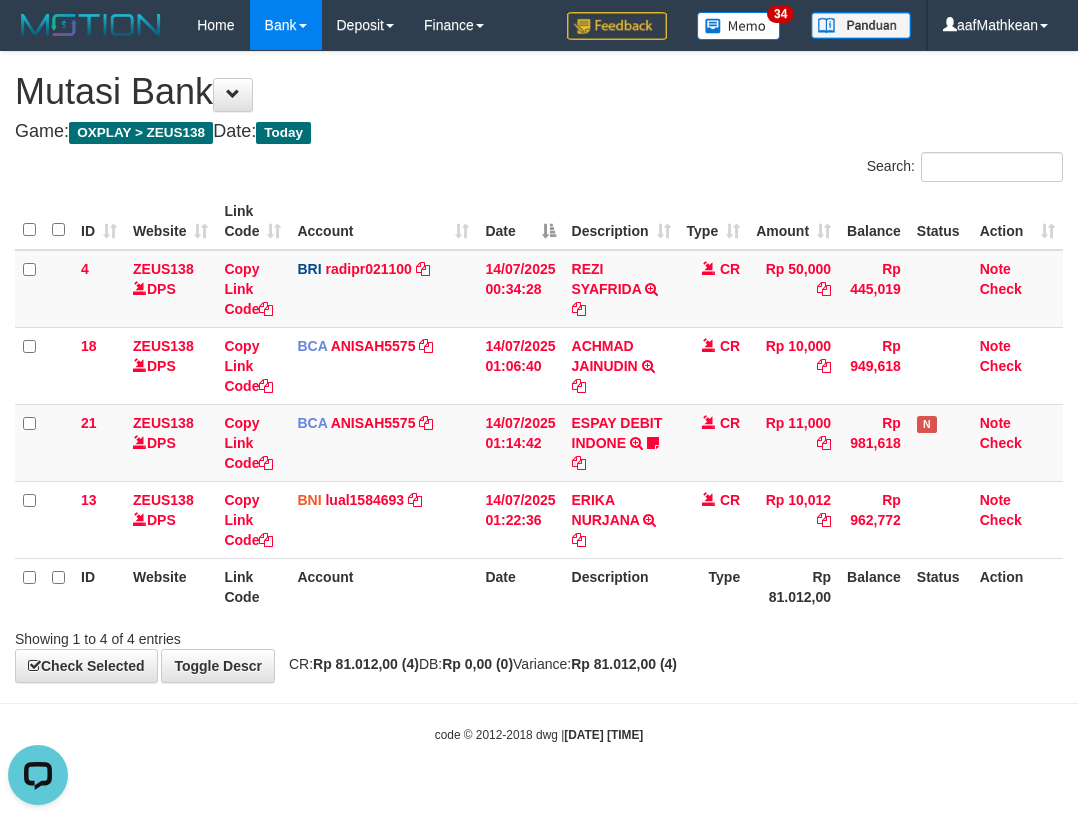 click on "Description" at bounding box center (621, 586) 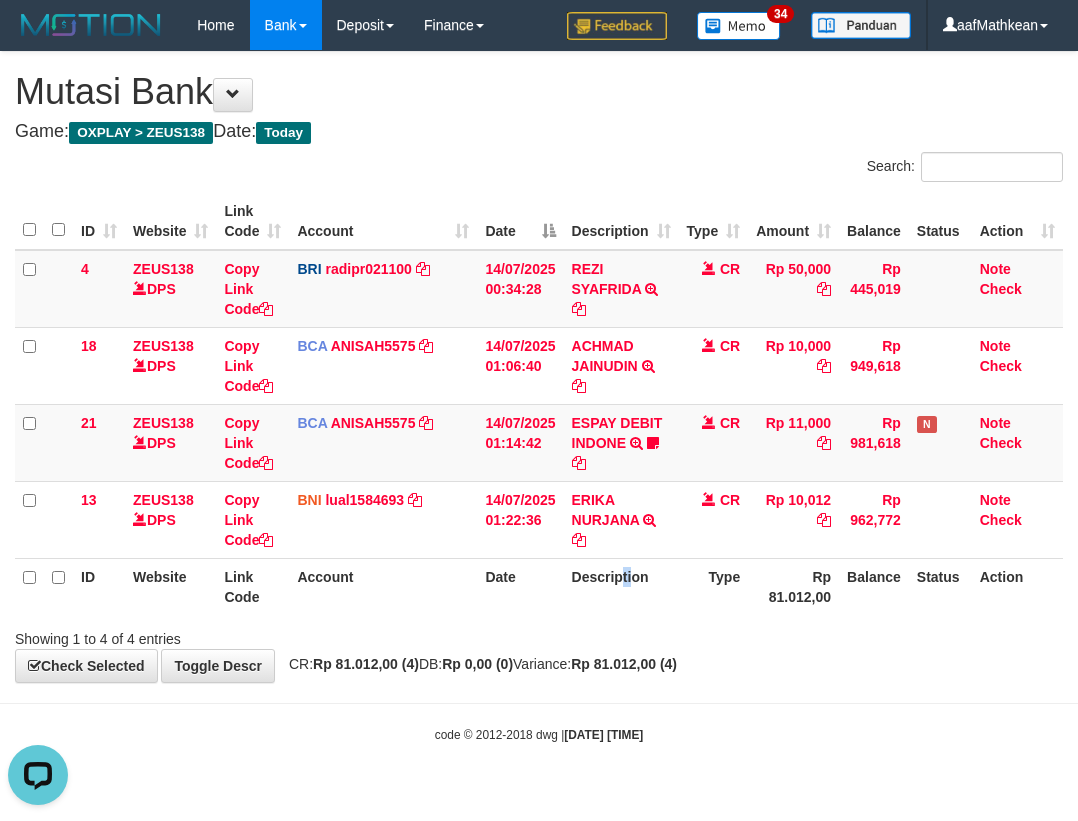 click on "Description" at bounding box center [621, 586] 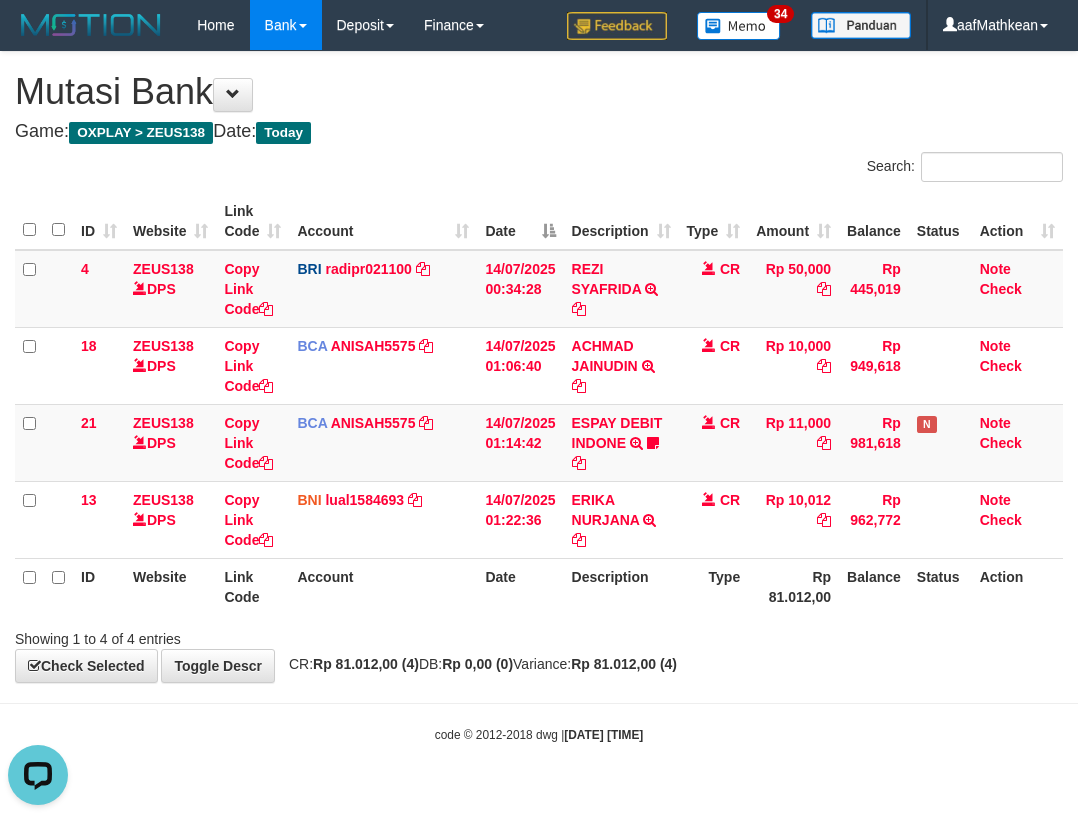 click on "Showing 1 to 4 of 4 entries" at bounding box center [539, 635] 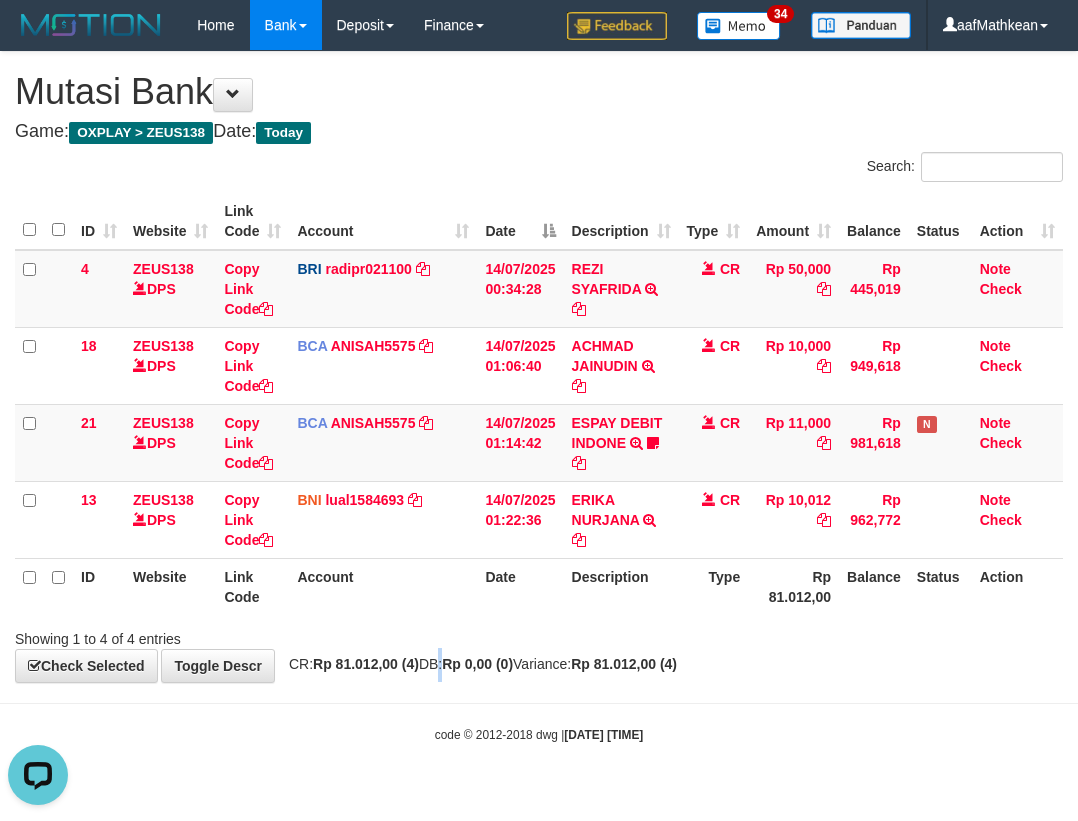 drag, startPoint x: 580, startPoint y: 569, endPoint x: 591, endPoint y: 588, distance: 21.954498 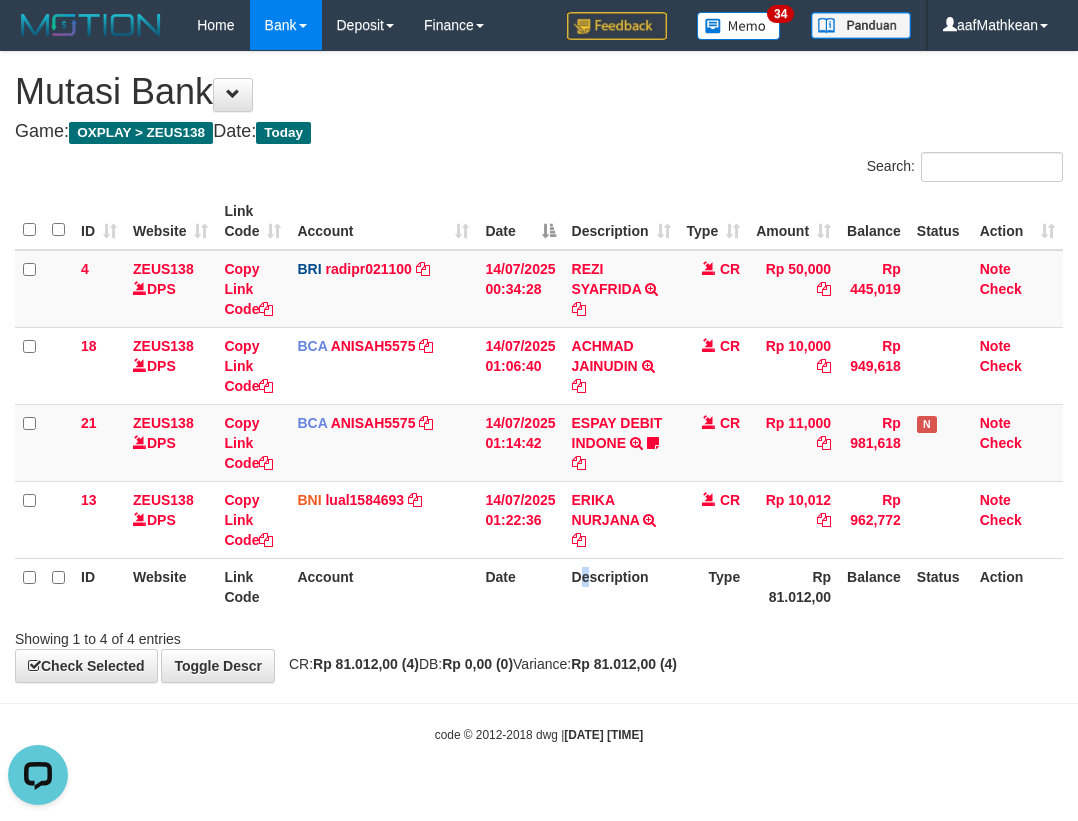 drag, startPoint x: 591, startPoint y: 588, endPoint x: 574, endPoint y: 598, distance: 19.723083 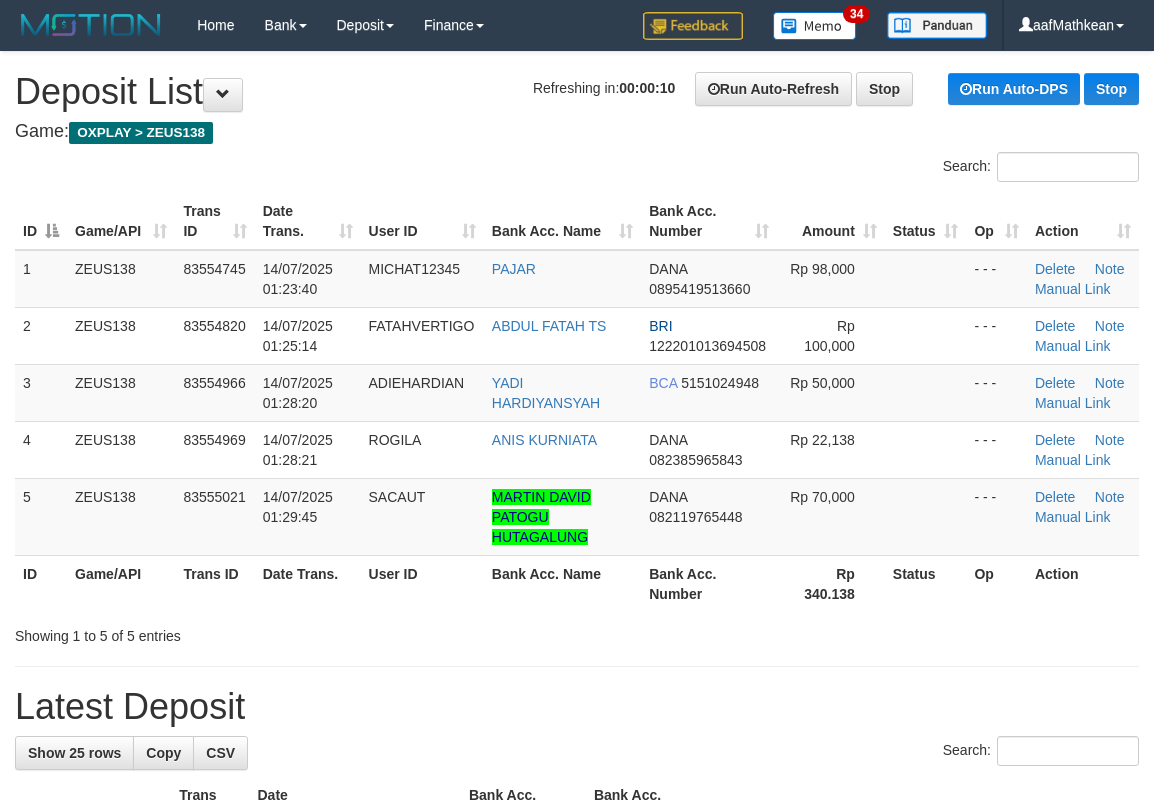 scroll, scrollTop: 0, scrollLeft: 0, axis: both 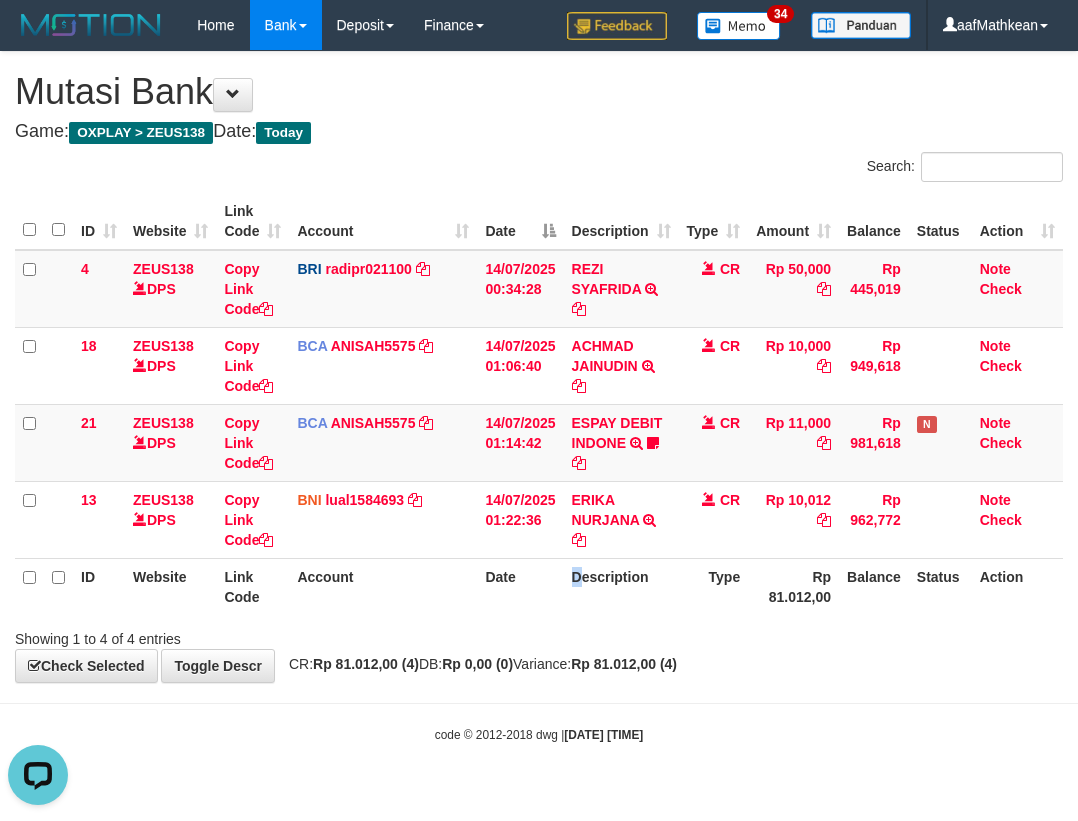 drag, startPoint x: 571, startPoint y: 567, endPoint x: 560, endPoint y: 591, distance: 26.400757 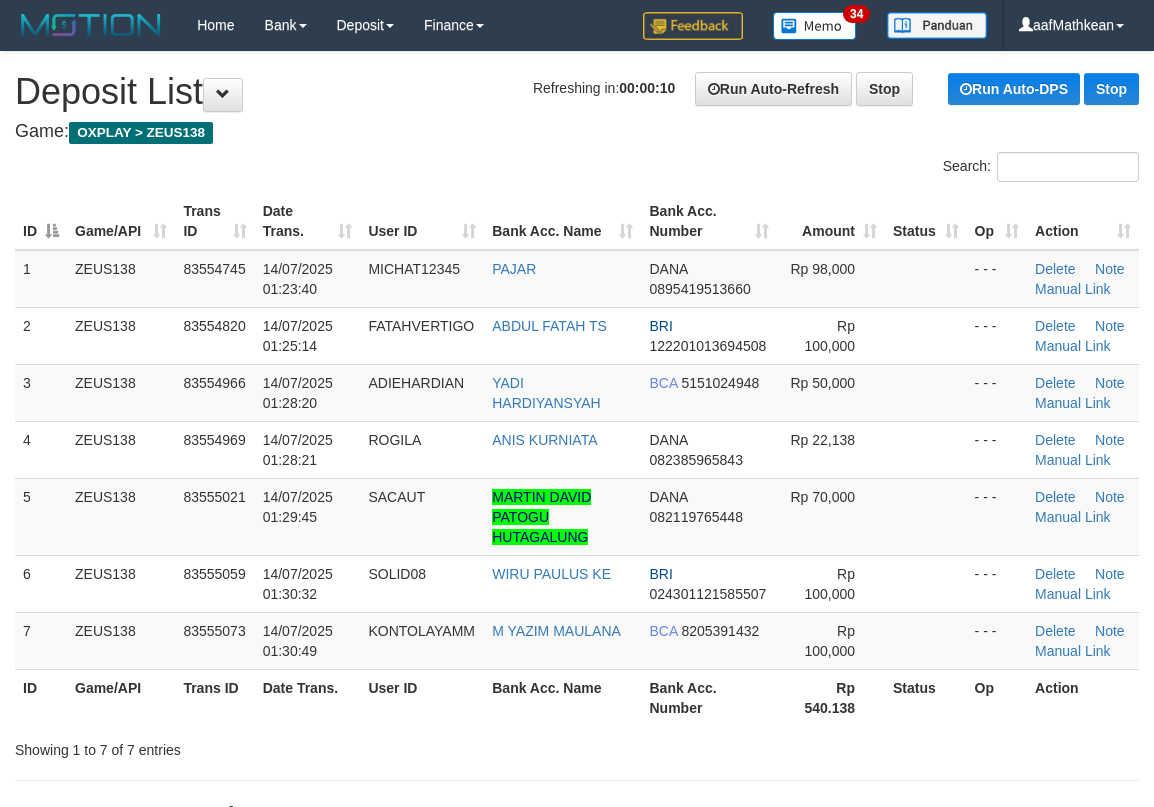 scroll, scrollTop: 0, scrollLeft: 0, axis: both 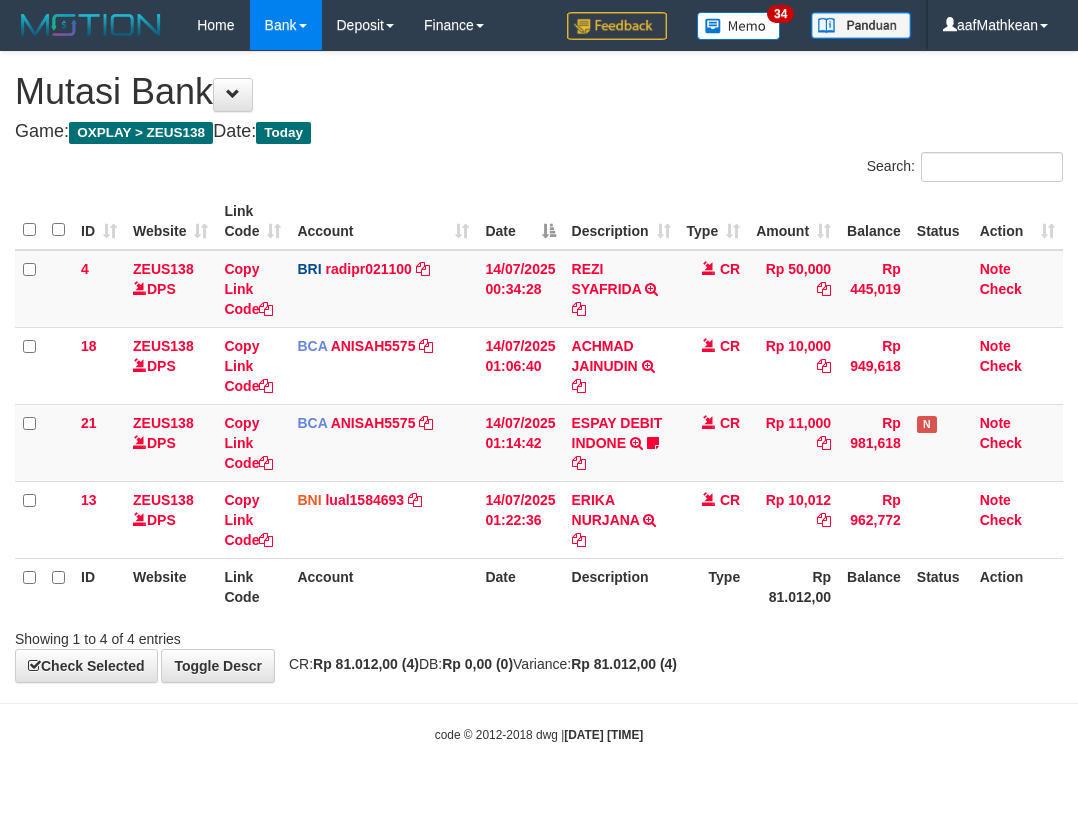 click on "Description" at bounding box center [621, 586] 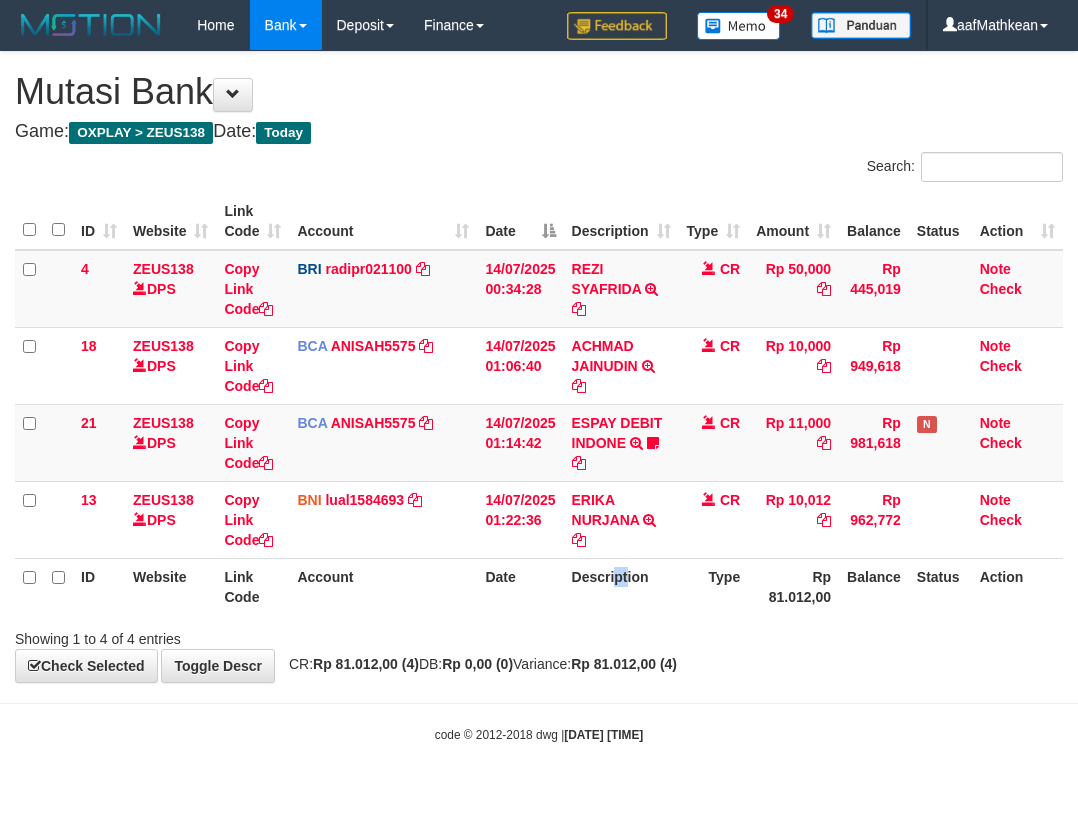 drag, startPoint x: 448, startPoint y: 569, endPoint x: 482, endPoint y: 574, distance: 34.36568 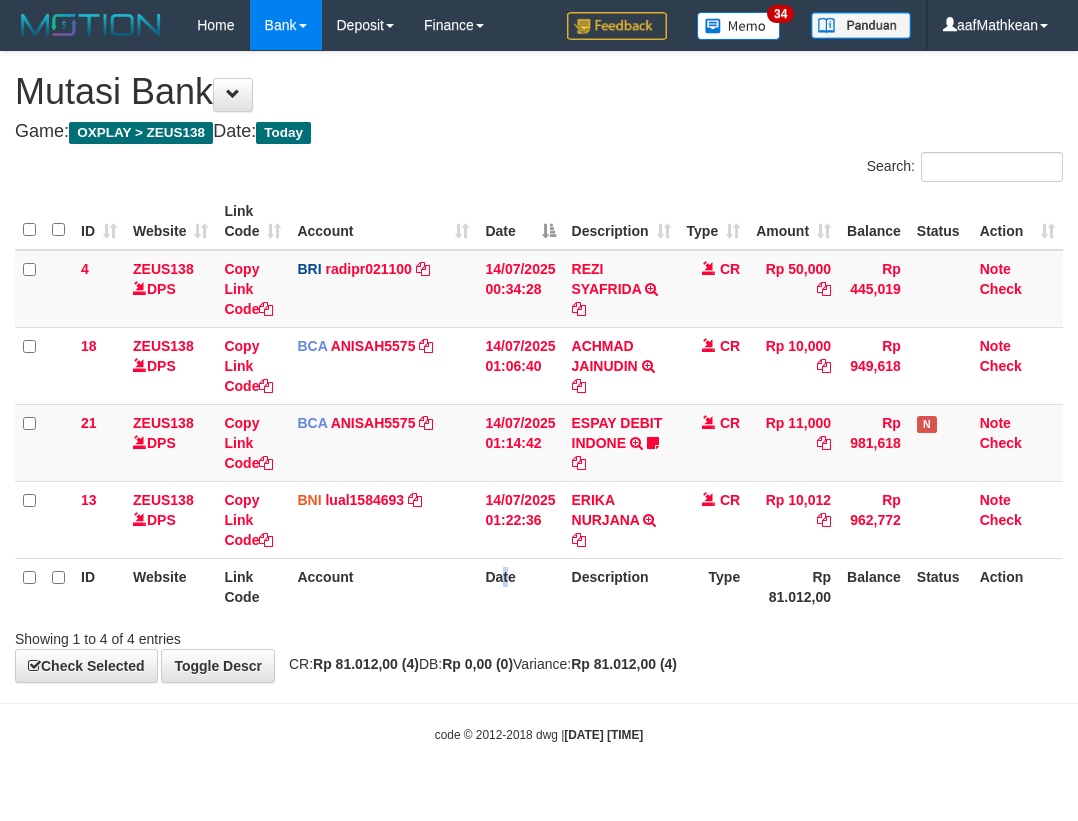 click on "Date" at bounding box center [520, 586] 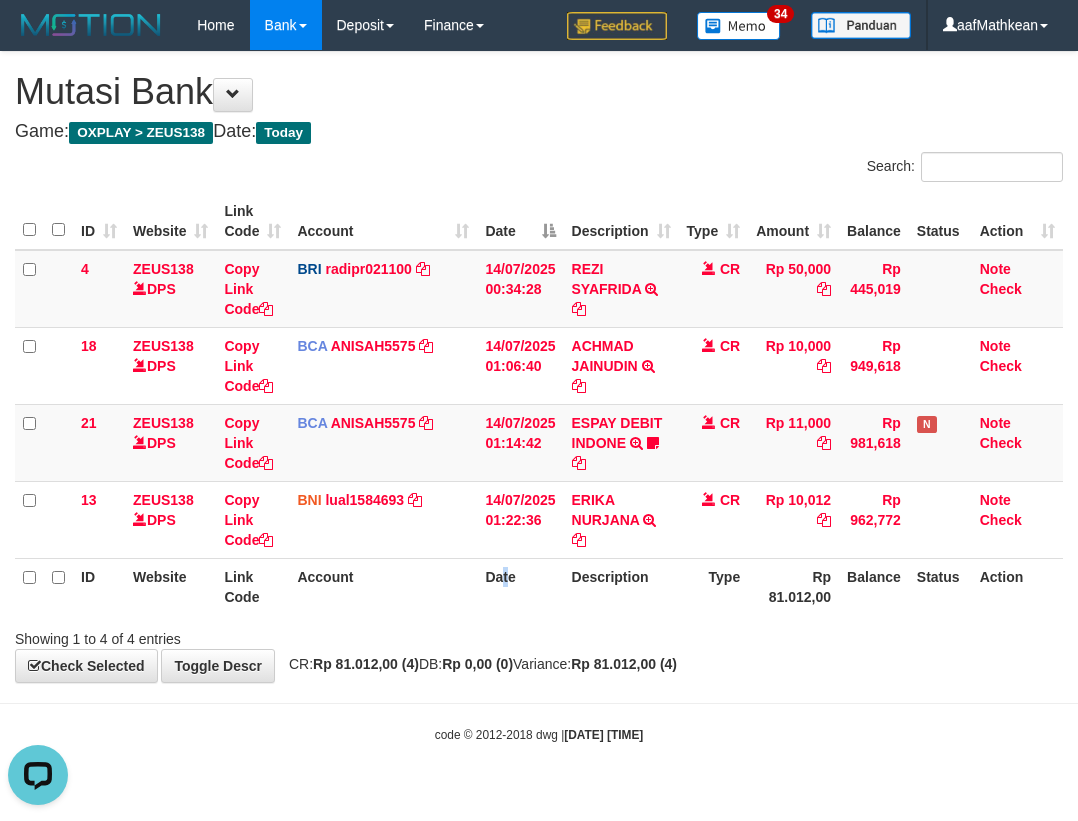 scroll, scrollTop: 0, scrollLeft: 0, axis: both 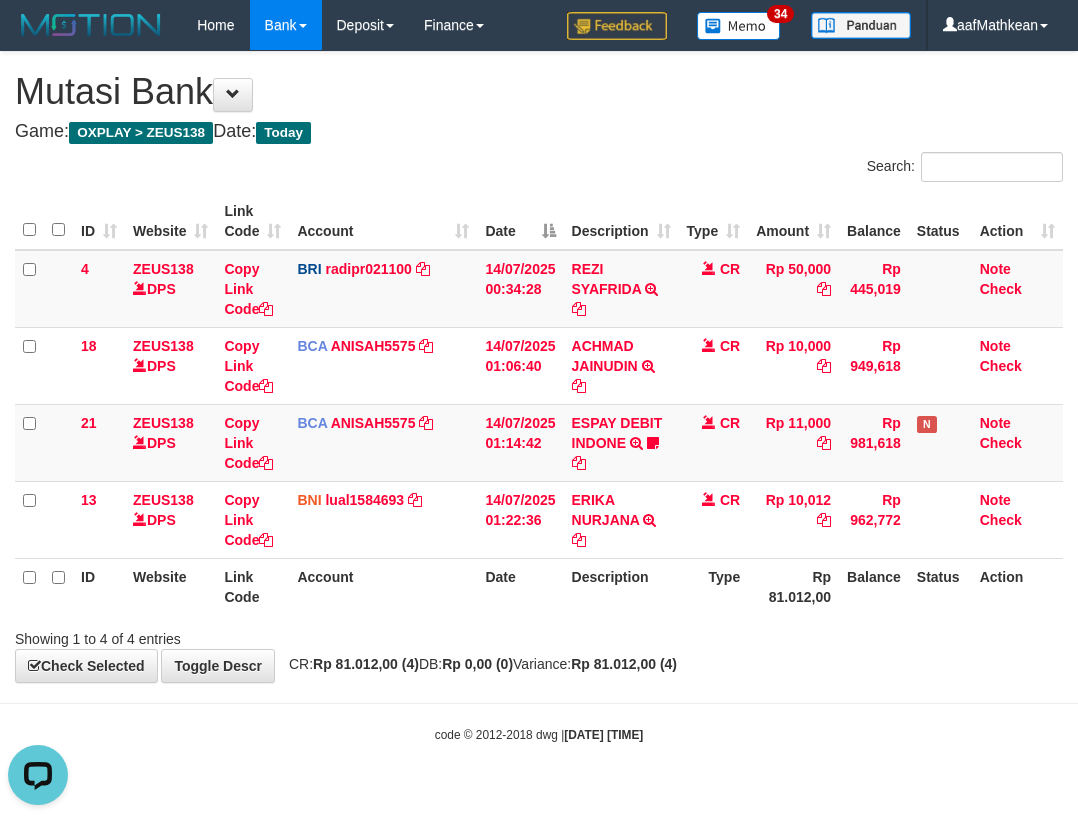 click on "Date" at bounding box center (520, 586) 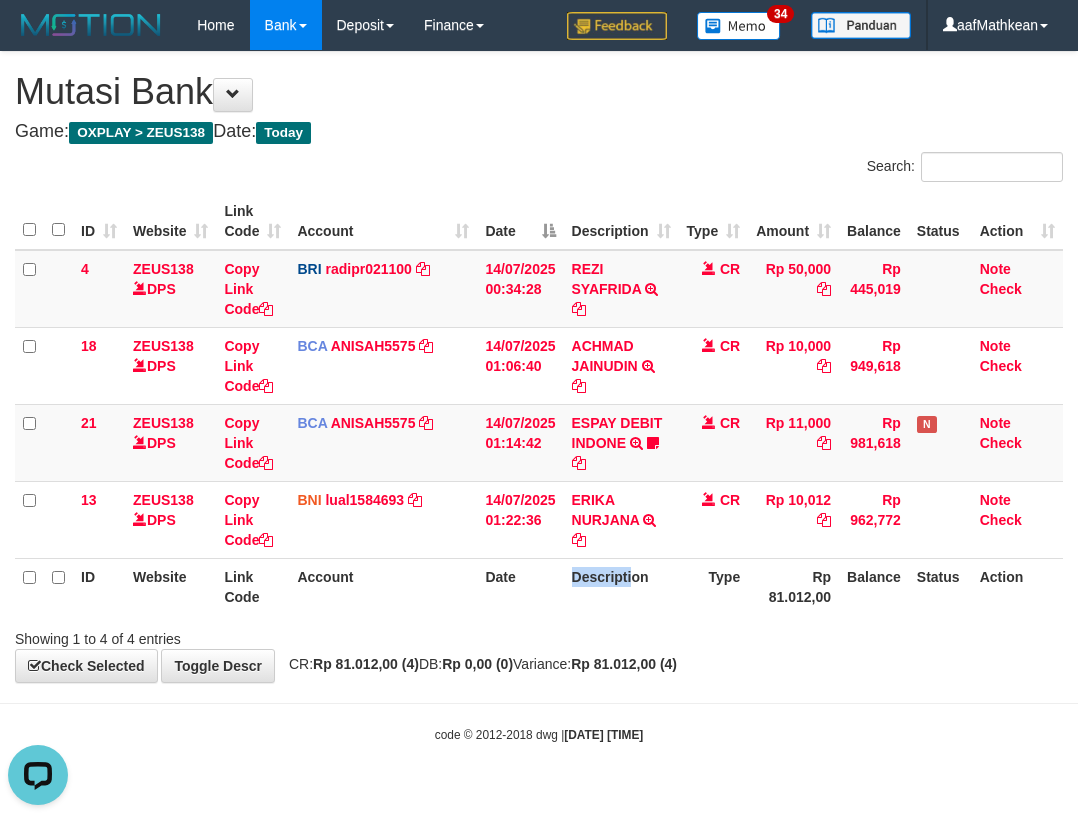 drag, startPoint x: 600, startPoint y: 599, endPoint x: 1075, endPoint y: 687, distance: 483.0828 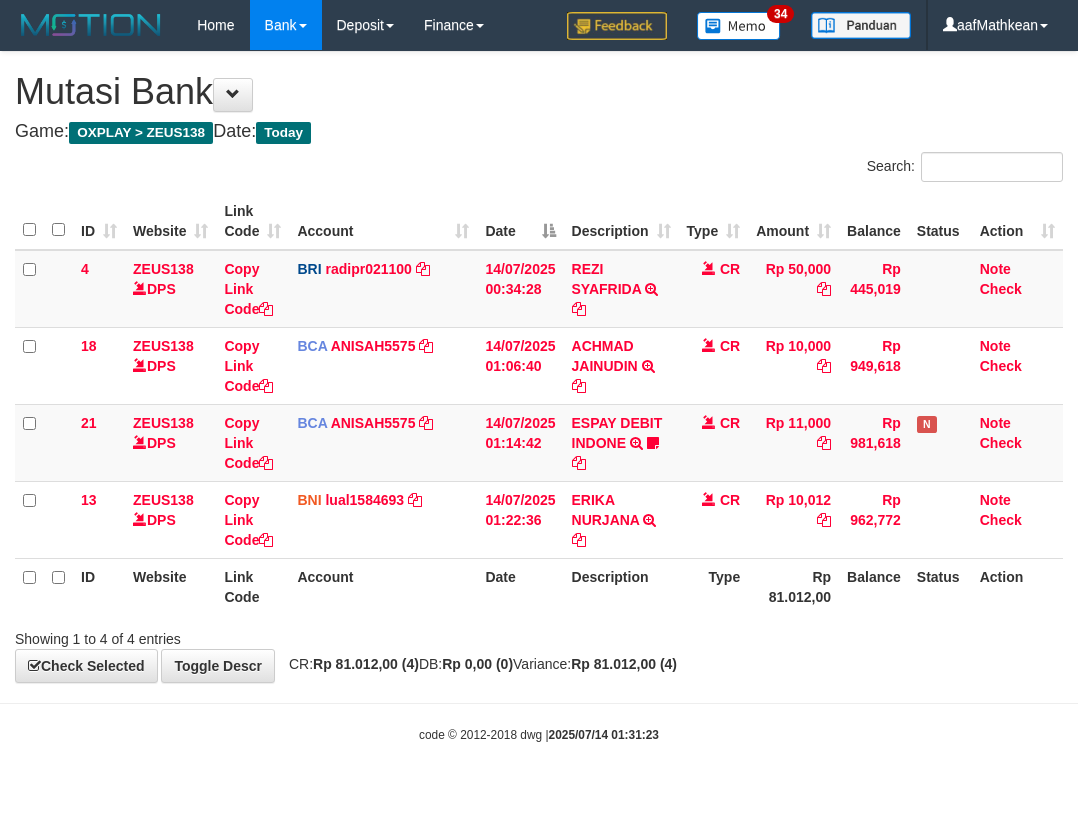 scroll, scrollTop: 0, scrollLeft: 0, axis: both 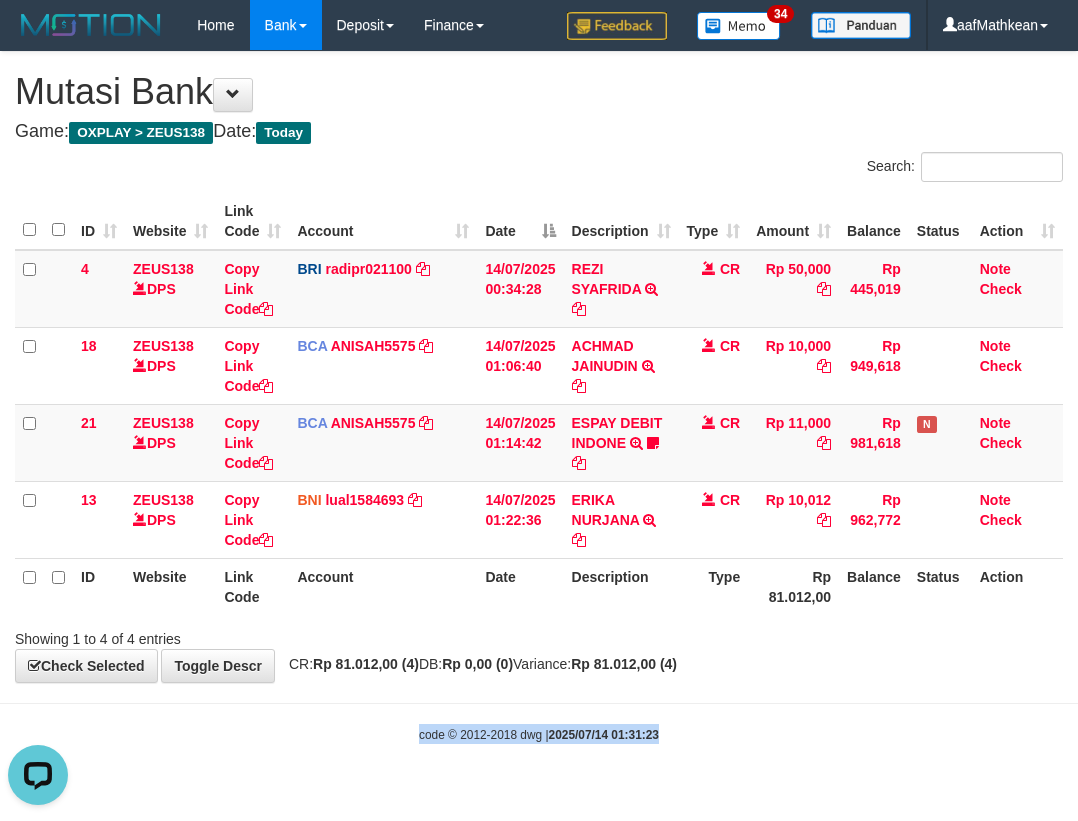 click on "Rp 81.012,00 (4)" at bounding box center (624, 664) 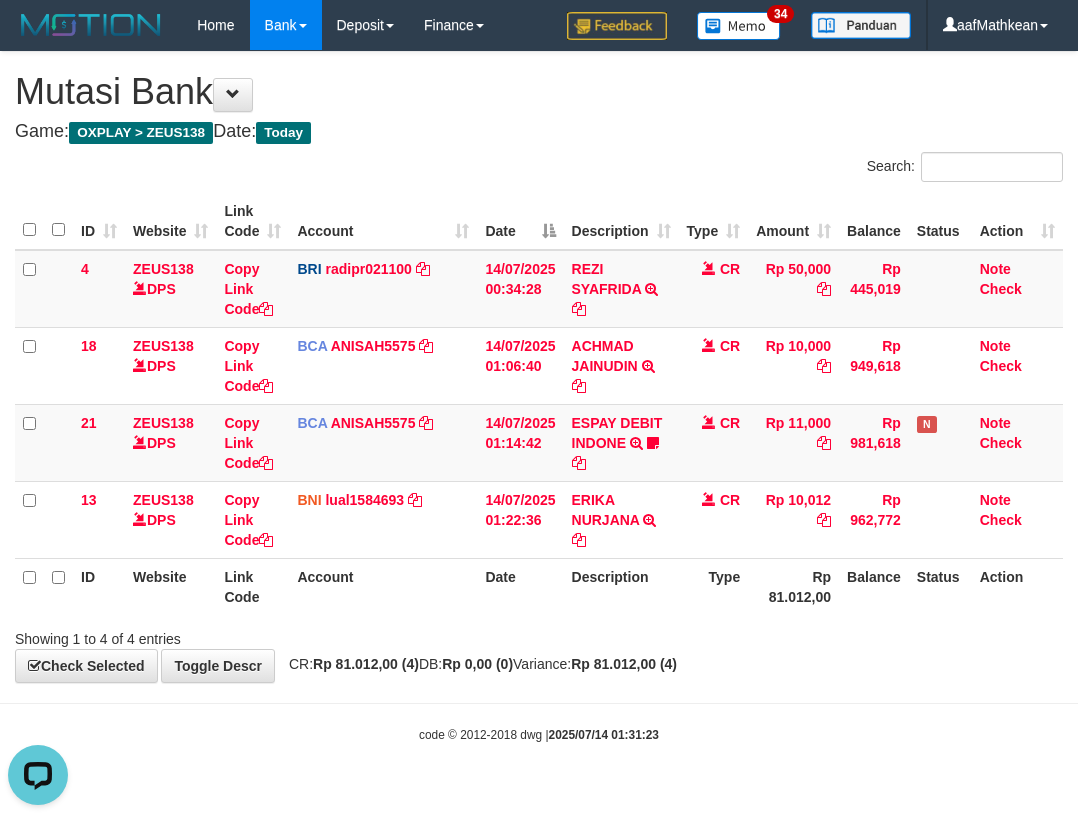 click on "Rp 81.012,00 (4)" at bounding box center [624, 664] 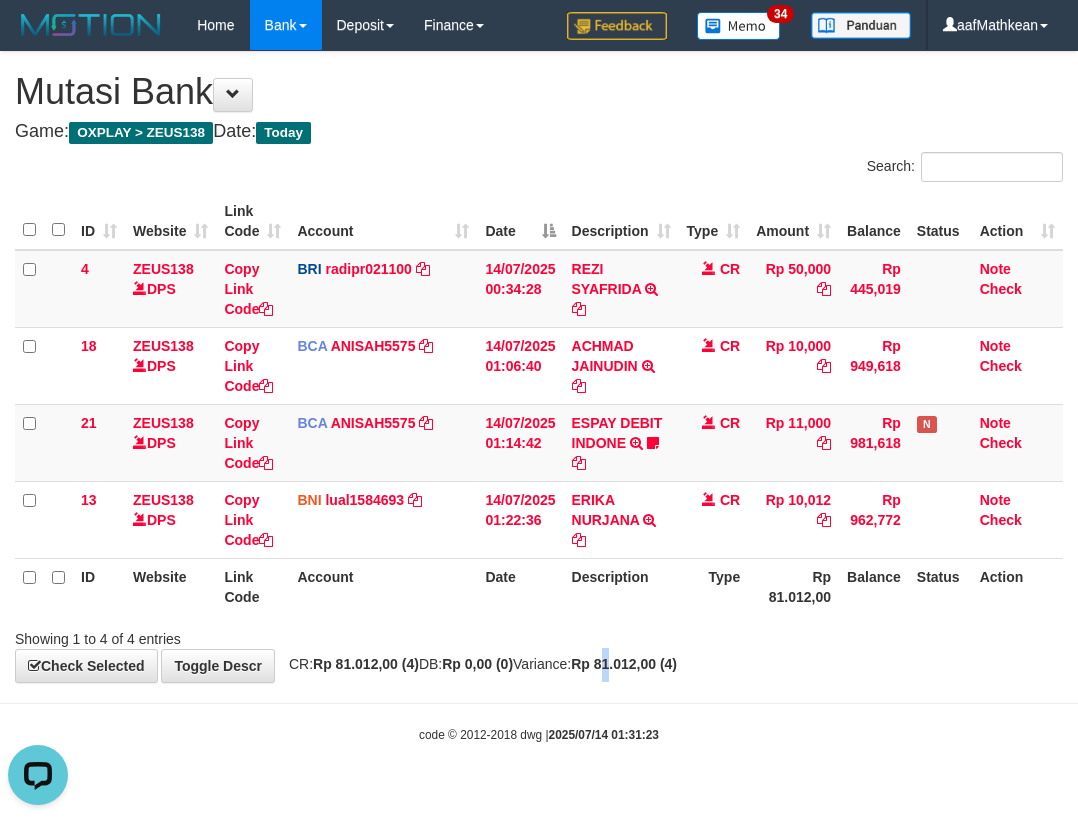 click on "Rp 81.012,00 (4)" at bounding box center [624, 664] 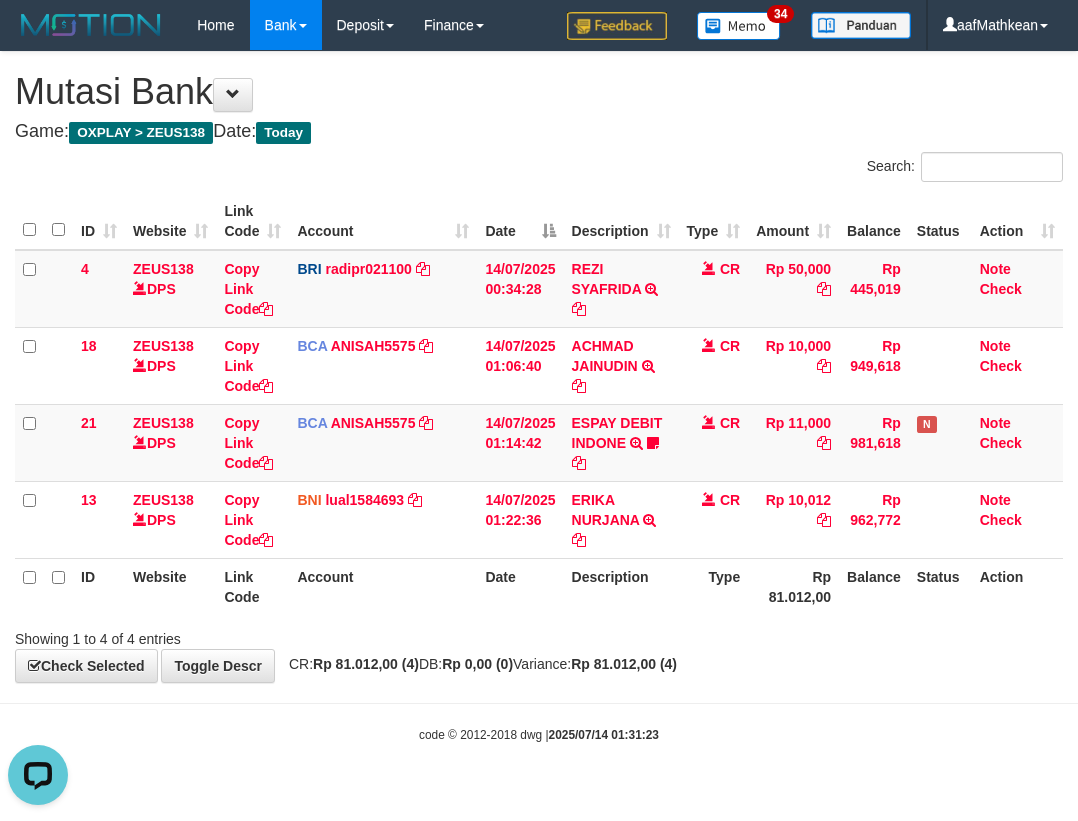 drag, startPoint x: 665, startPoint y: 628, endPoint x: 1076, endPoint y: 634, distance: 411.0438 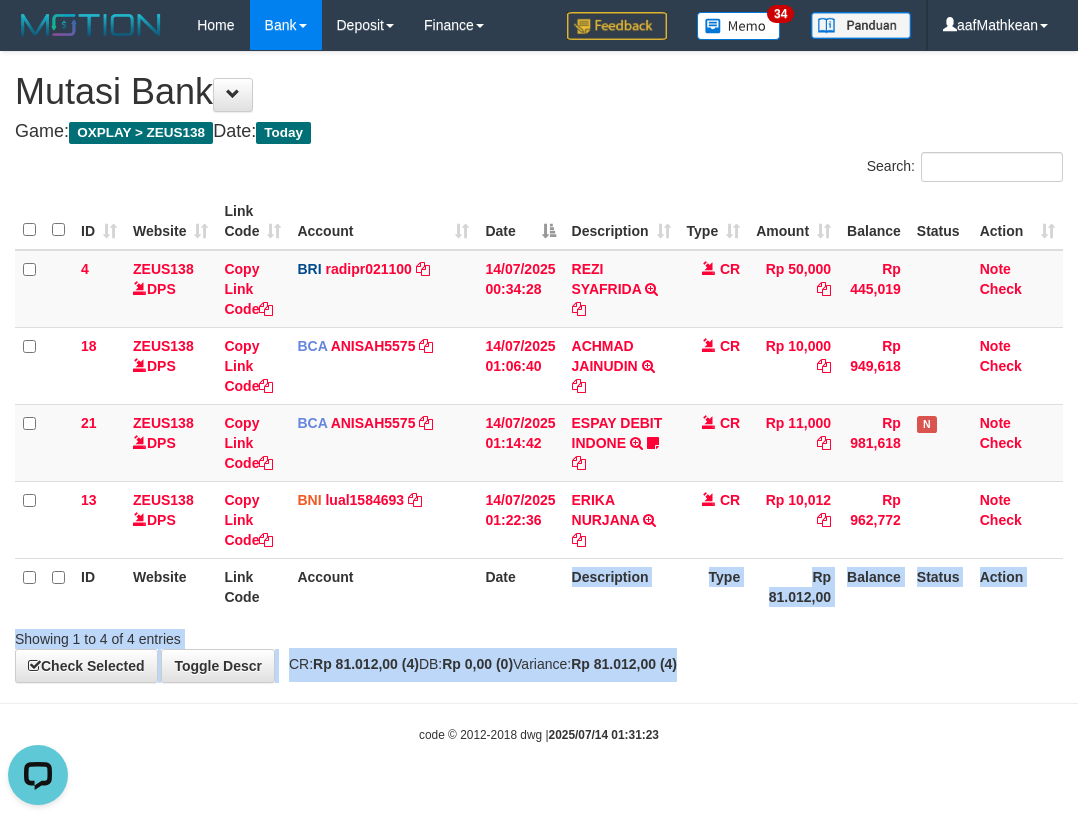 drag, startPoint x: 567, startPoint y: 612, endPoint x: 1065, endPoint y: 658, distance: 500.12 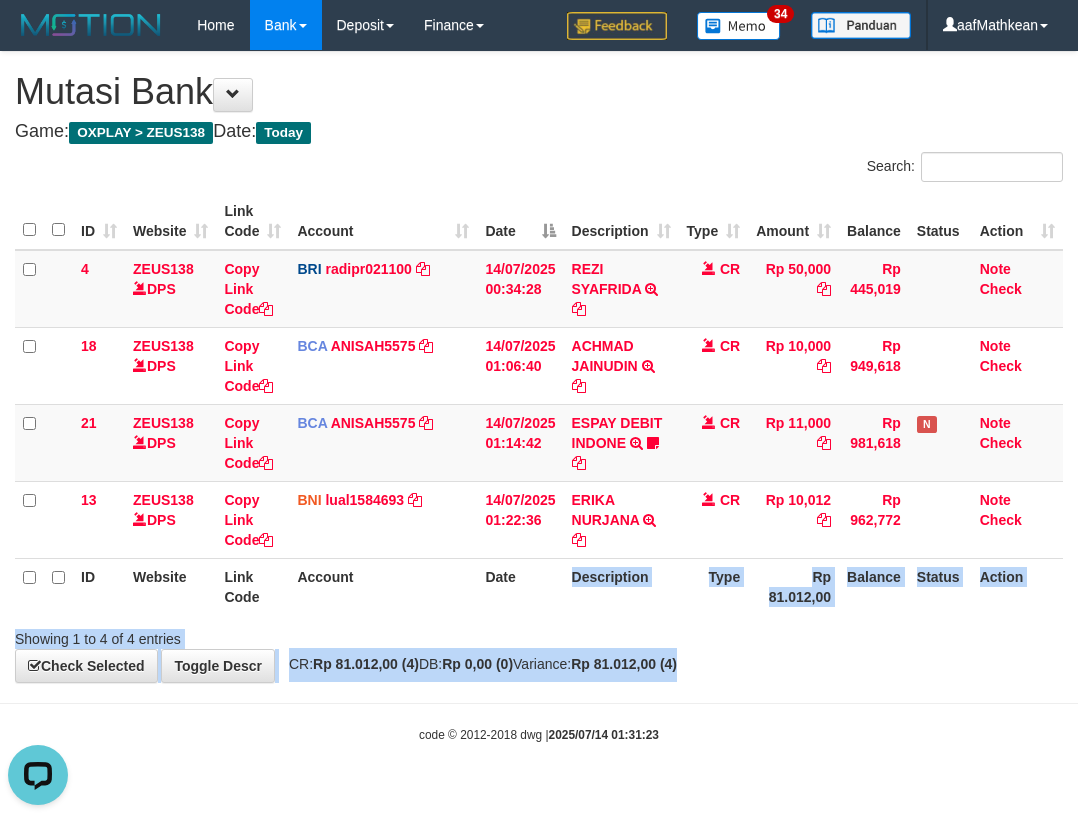 click on "Toggle navigation
Home
Bank
Account List
Load
By Website
Group
[OXPLAY]													ZEUS138
By Load Group (DPS)" at bounding box center [539, 397] 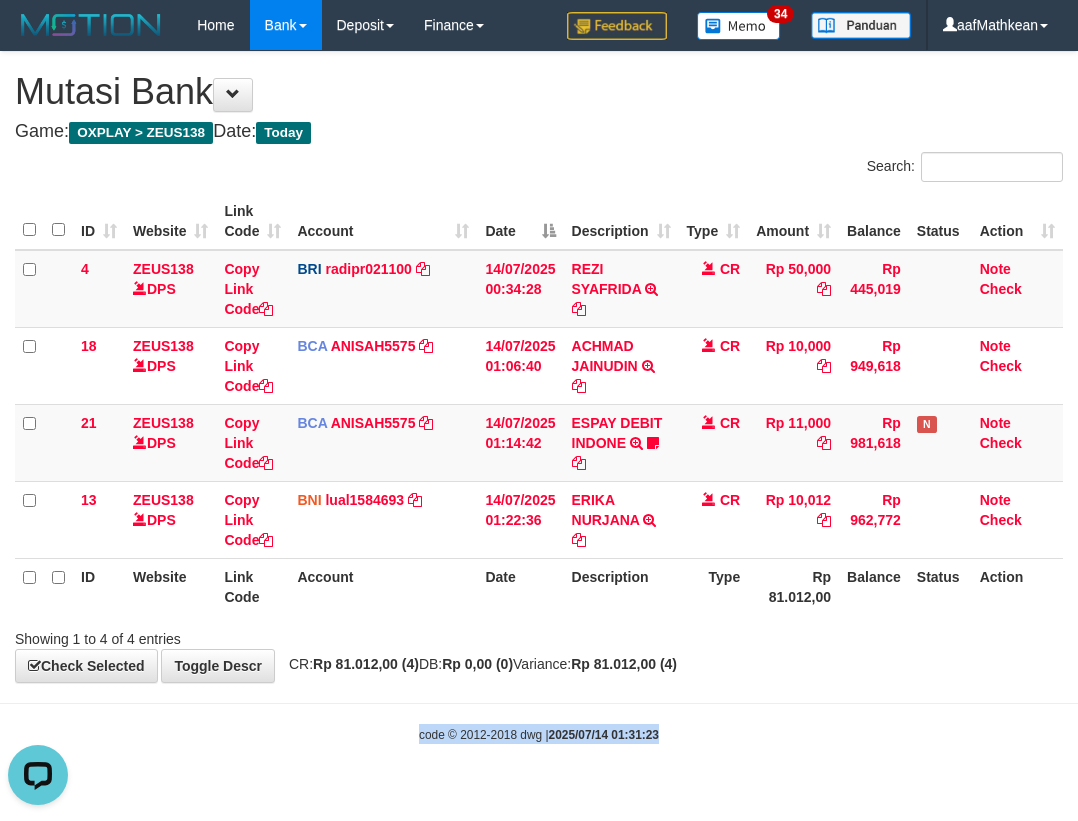 drag, startPoint x: 660, startPoint y: 676, endPoint x: 1076, endPoint y: 647, distance: 417.00958 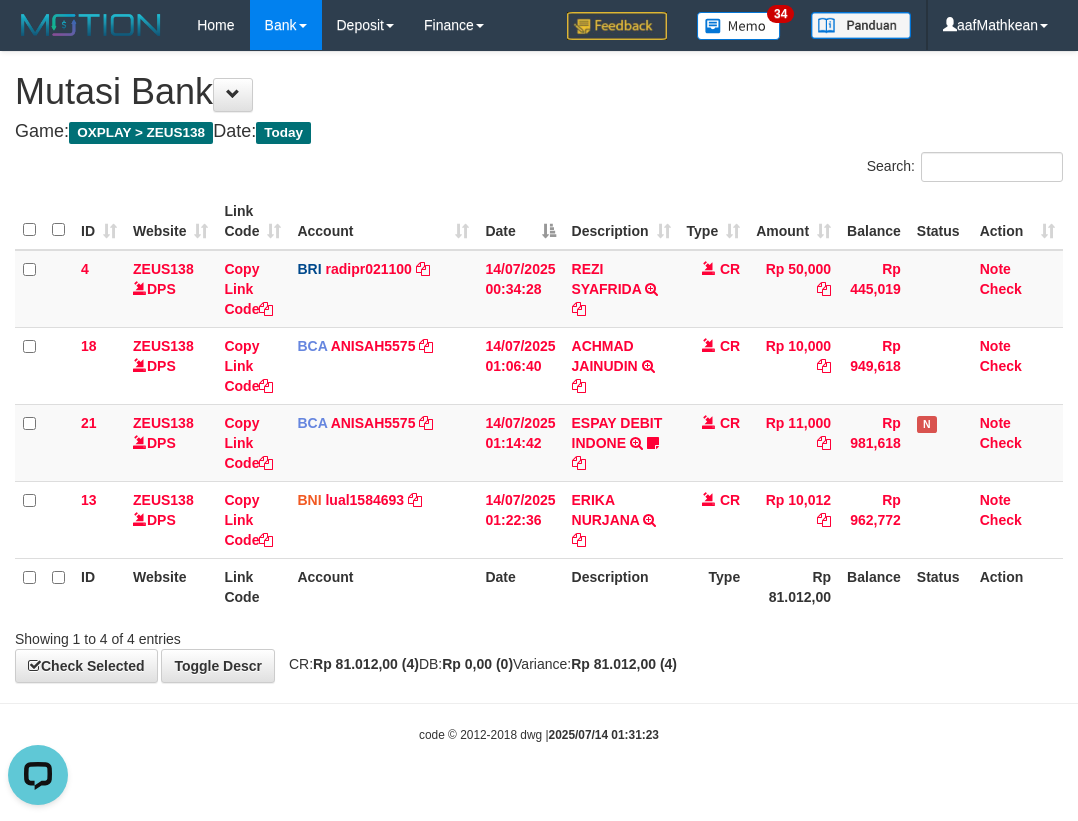 click on "Toggle navigation
Home
Bank
Account List
Load
By Website
Group
[OXPLAY]													ZEUS138
By Load Group (DPS)" at bounding box center [539, 397] 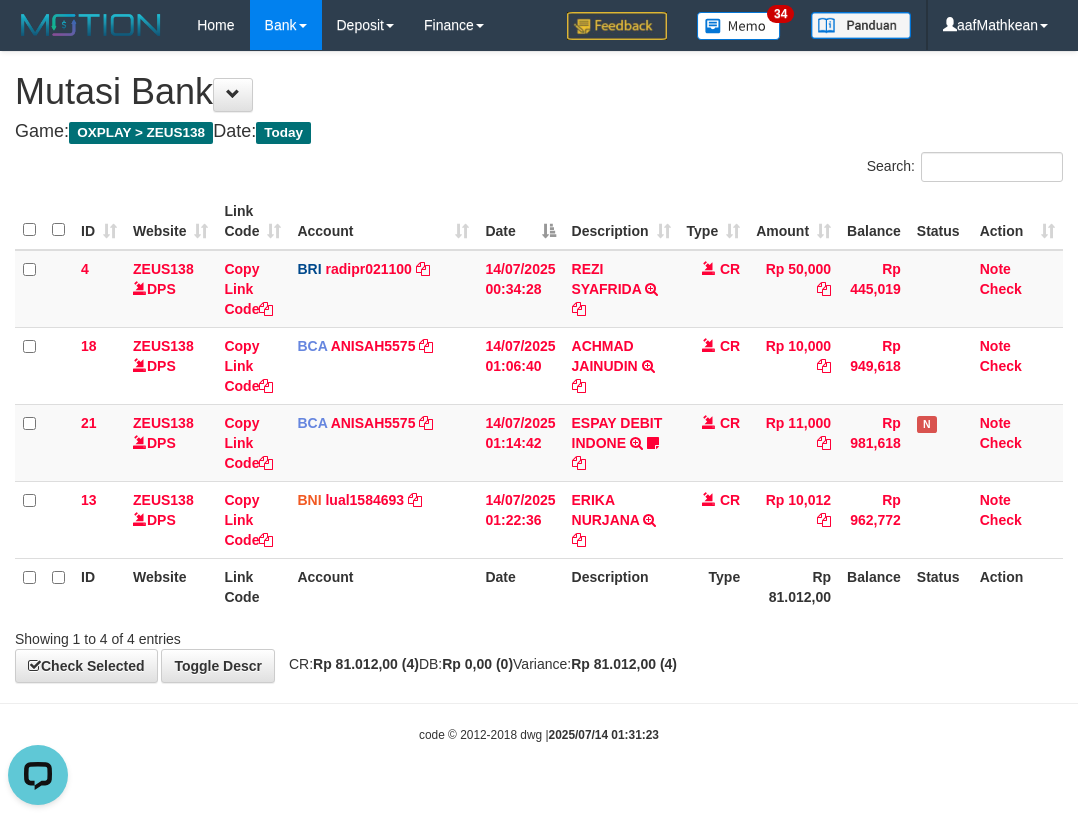 drag, startPoint x: 508, startPoint y: 584, endPoint x: 1072, endPoint y: 661, distance: 569.23193 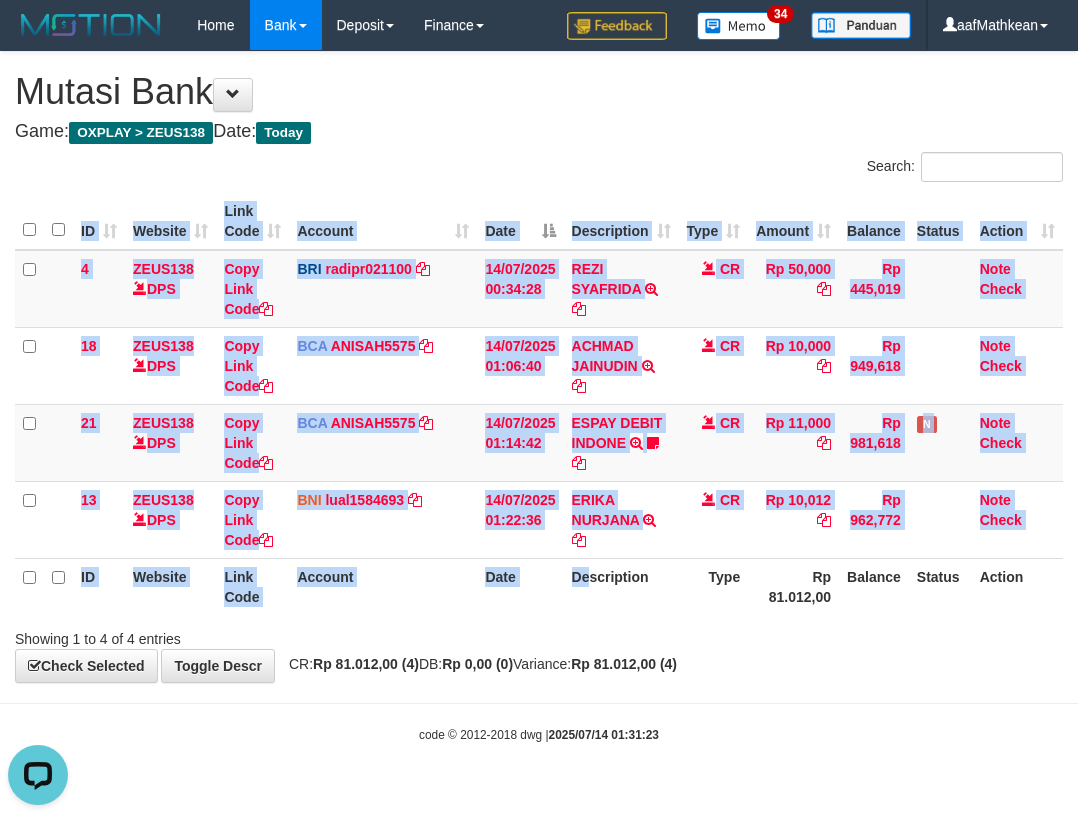 drag, startPoint x: 596, startPoint y: 592, endPoint x: 1225, endPoint y: 716, distance: 641.1061 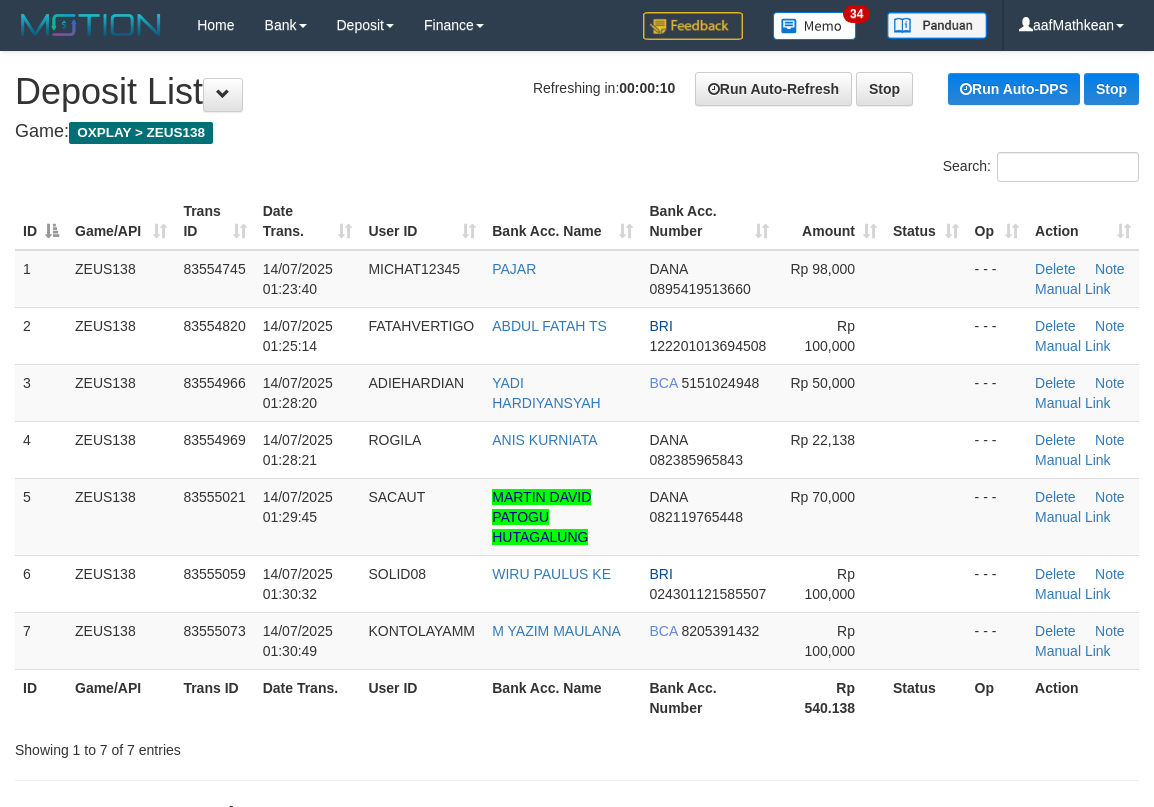 scroll, scrollTop: 0, scrollLeft: 0, axis: both 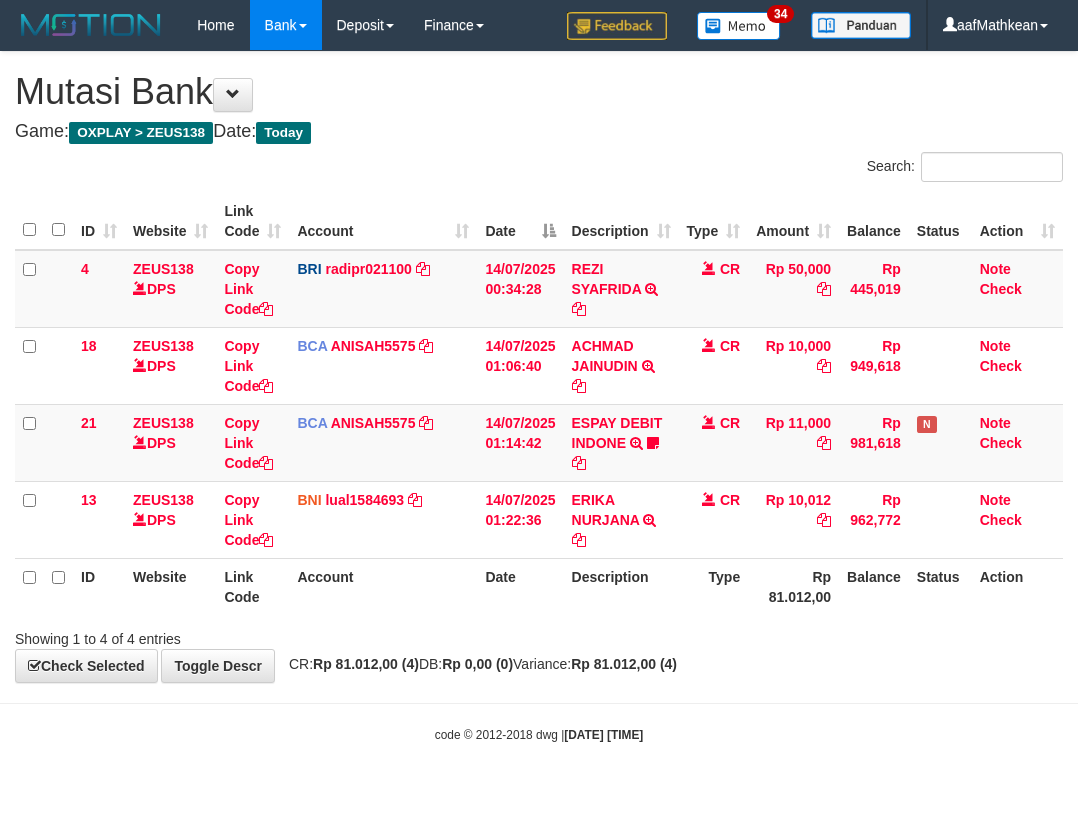 drag, startPoint x: 801, startPoint y: 727, endPoint x: 915, endPoint y: 725, distance: 114.01754 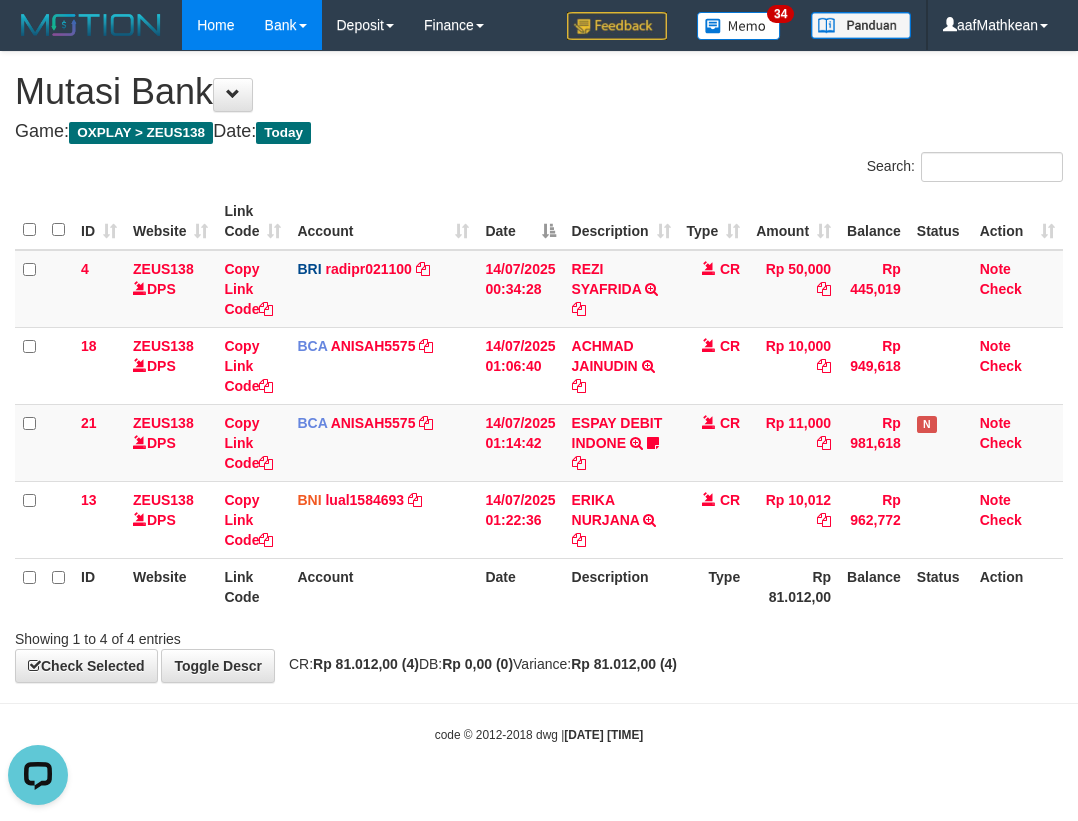 scroll, scrollTop: 0, scrollLeft: 0, axis: both 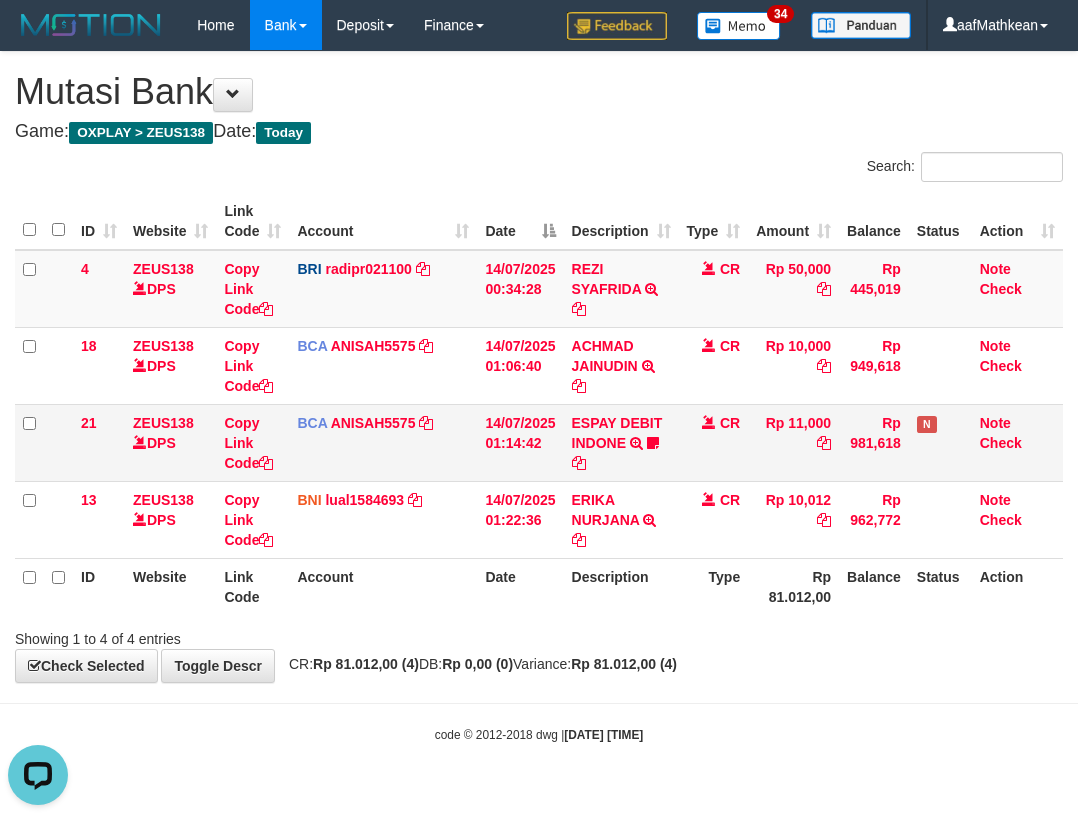 click on "ESPAY DEBIT INDONE            TRSF E-BANKING CR 1407/FTSCY/WS95051
11000.002025071484782028 TRFDN-PARDI
ESPAY DEBIT INDONE    Pahlawanzeus123" at bounding box center [621, 442] 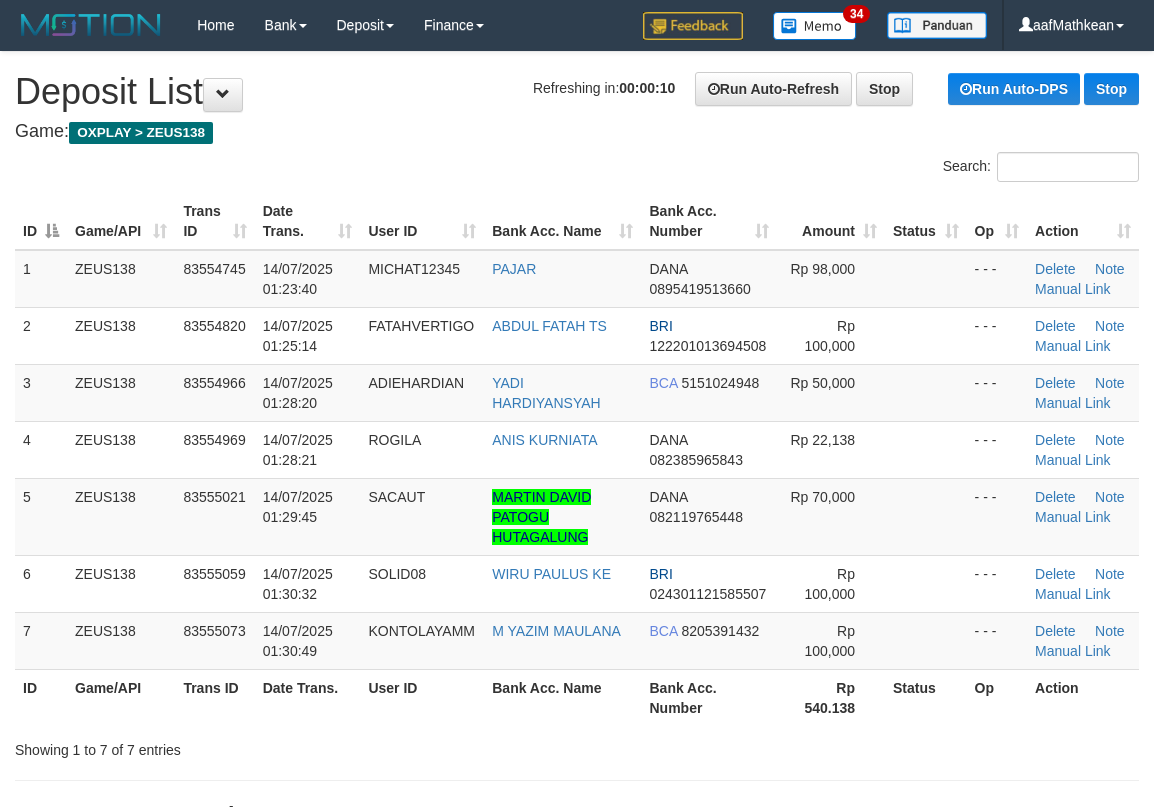scroll, scrollTop: 0, scrollLeft: 0, axis: both 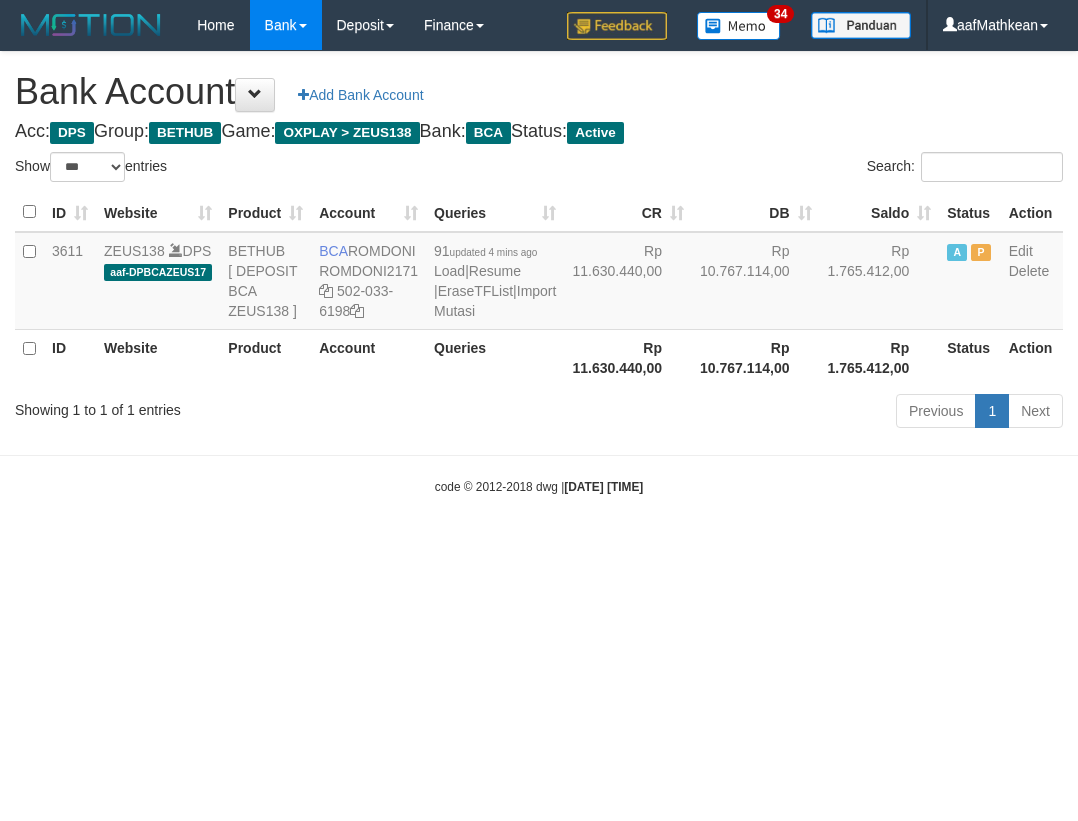 select on "***" 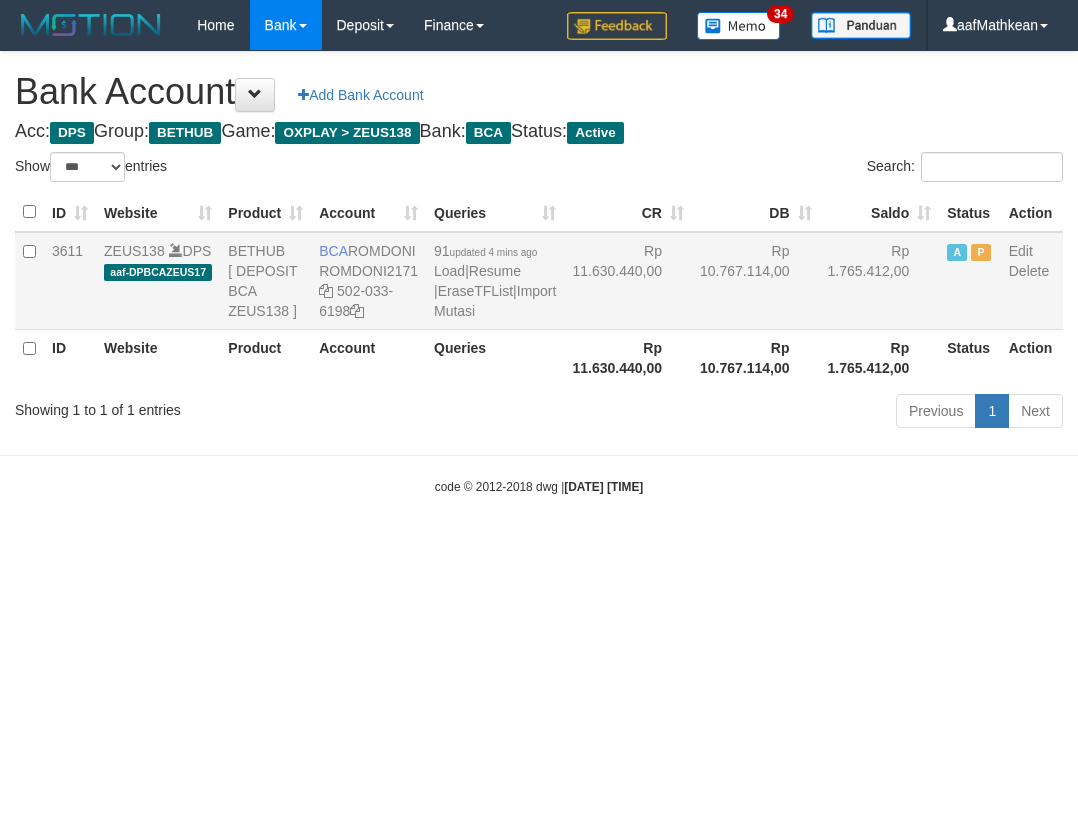 scroll, scrollTop: 0, scrollLeft: 0, axis: both 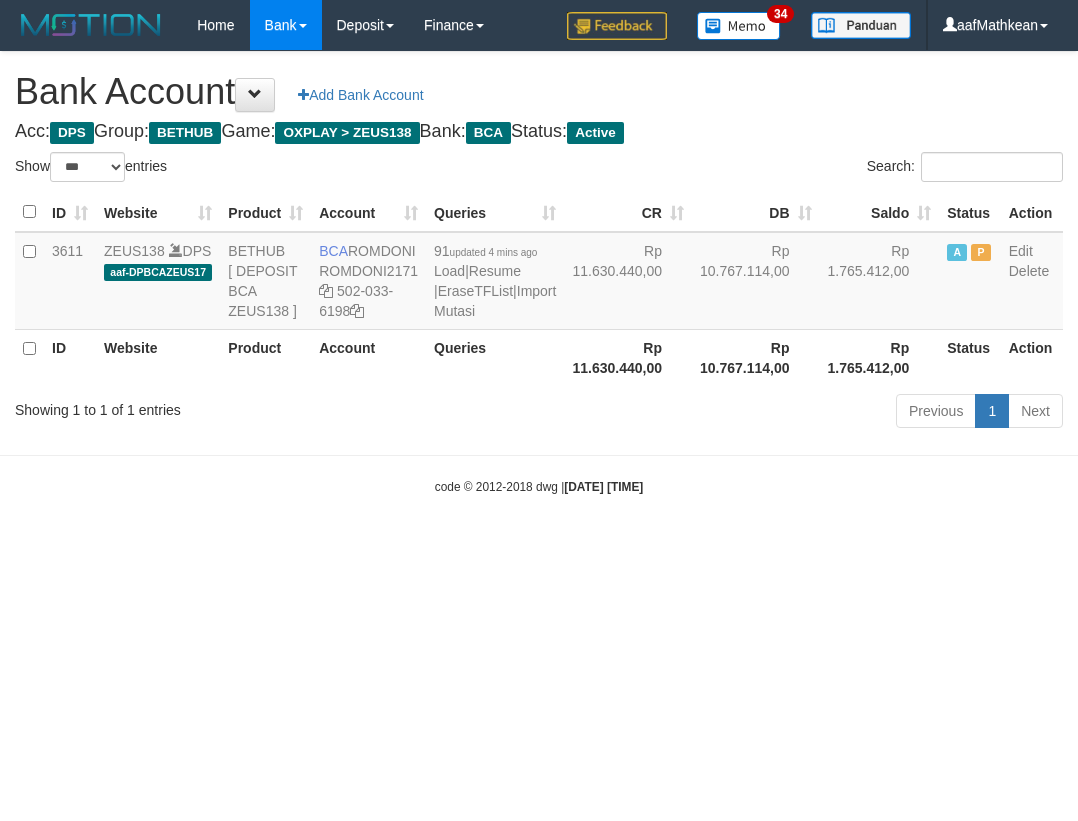 select on "***" 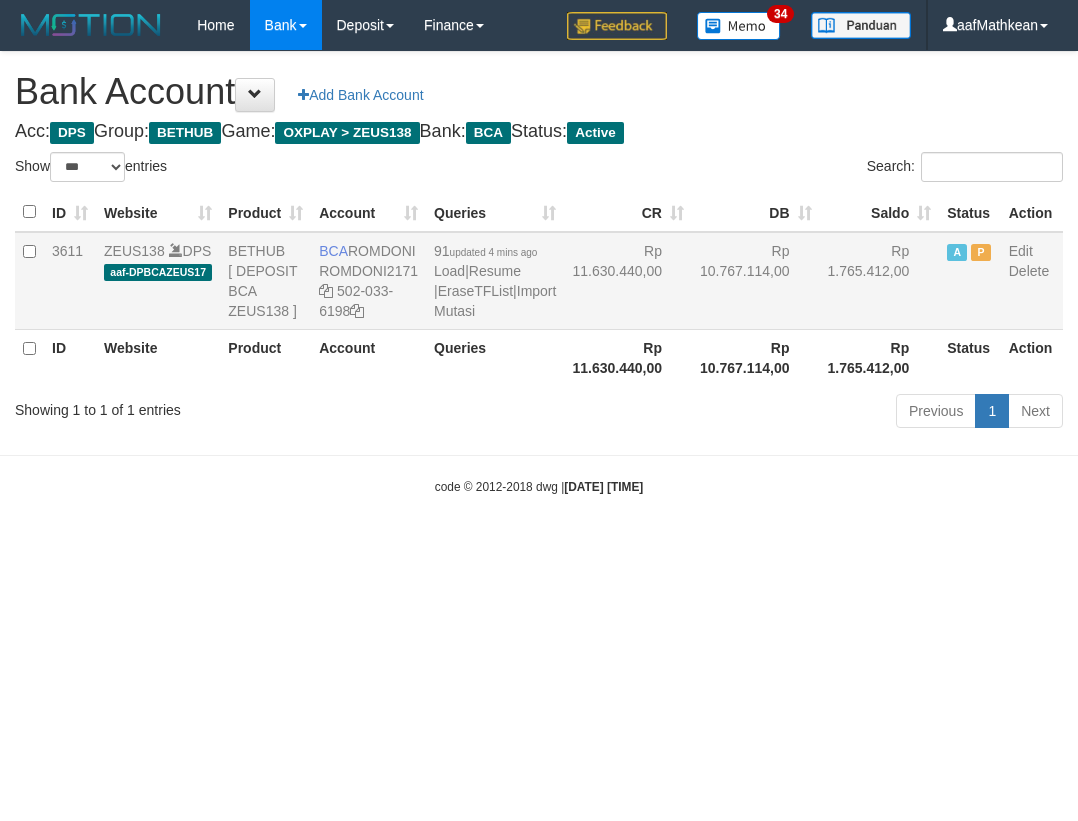 drag, startPoint x: 322, startPoint y: 265, endPoint x: 398, endPoint y: 267, distance: 76.02631 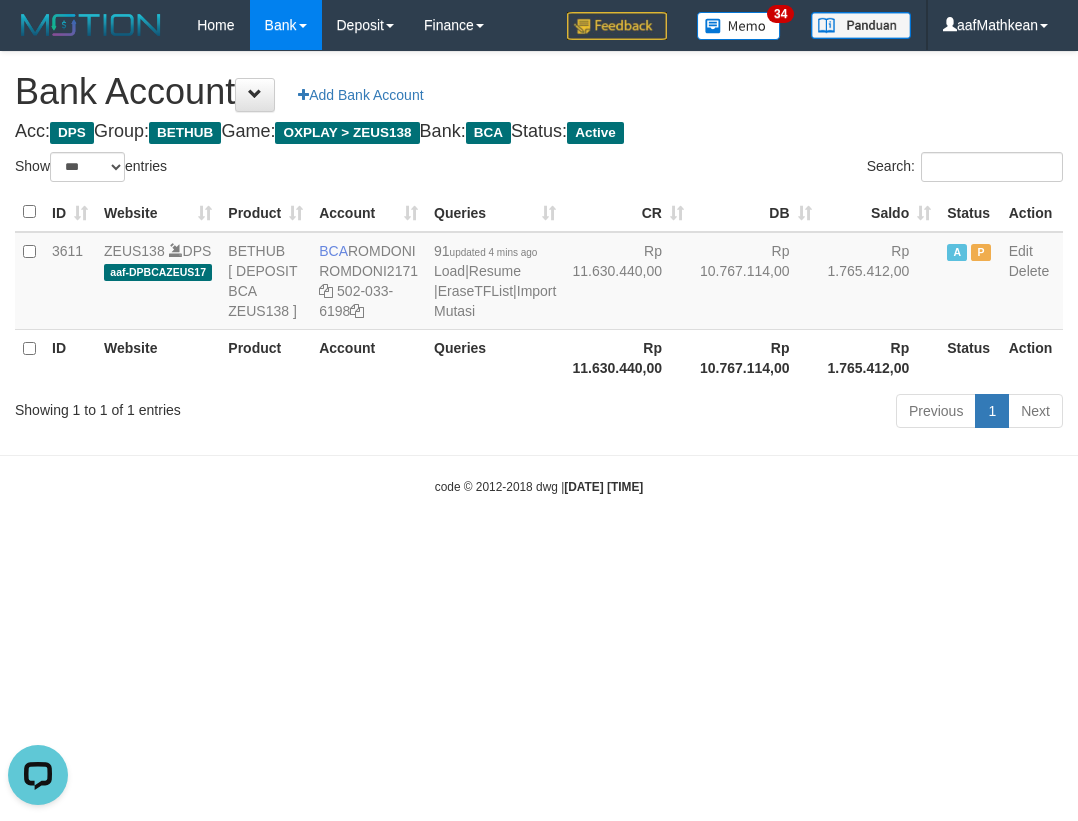 scroll, scrollTop: 0, scrollLeft: 0, axis: both 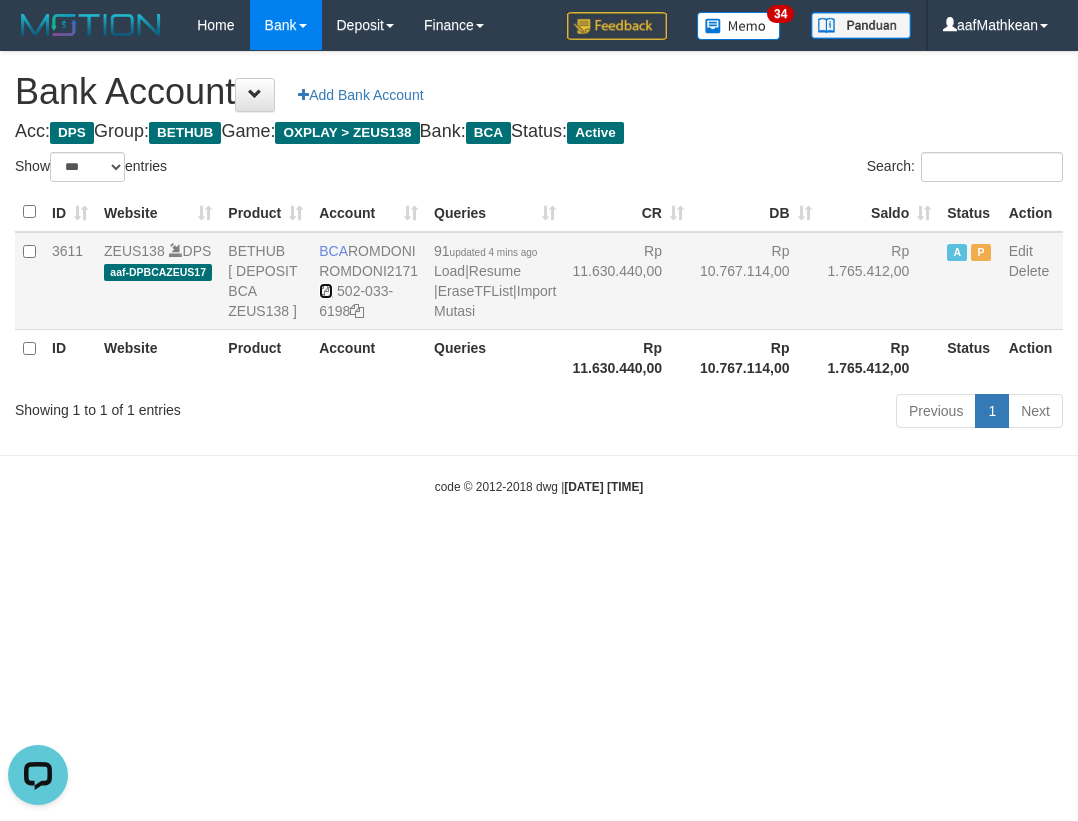 click at bounding box center [326, 291] 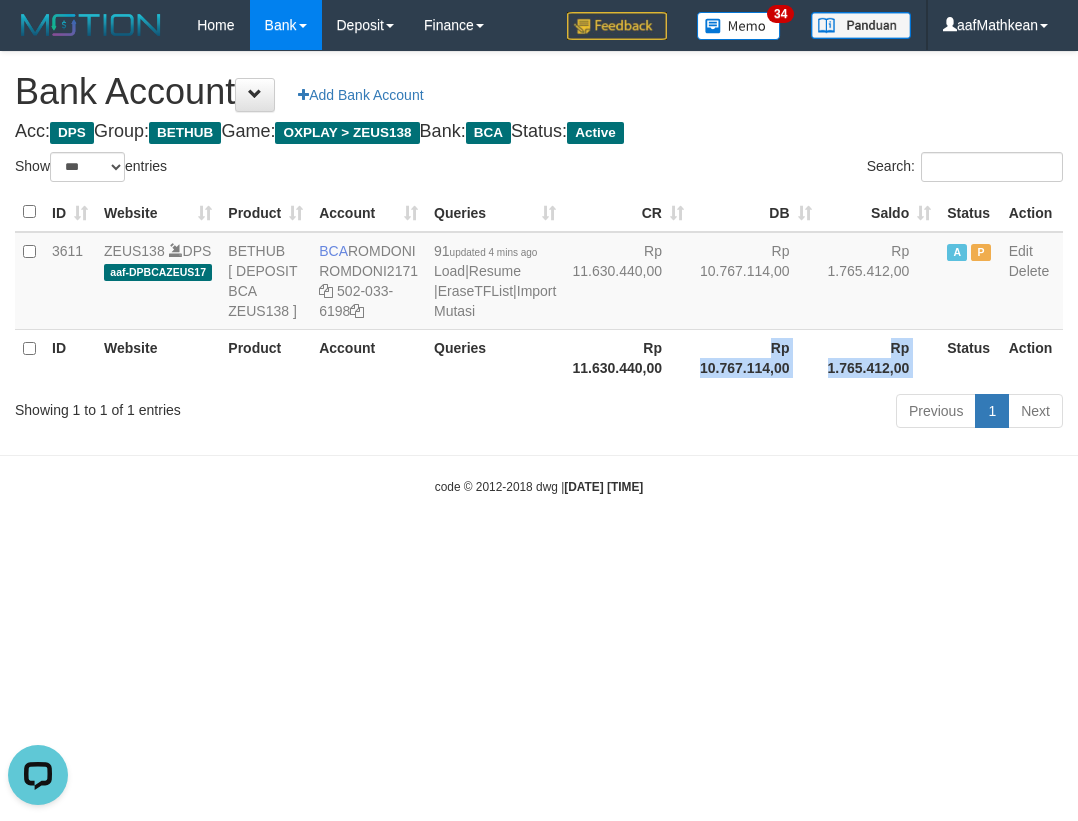 click on "ID Website Product Account Queries Rp 11.630.440,00 Rp 10.767.114,00 Rp 1.765.412,00 Status Action" at bounding box center (539, 357) 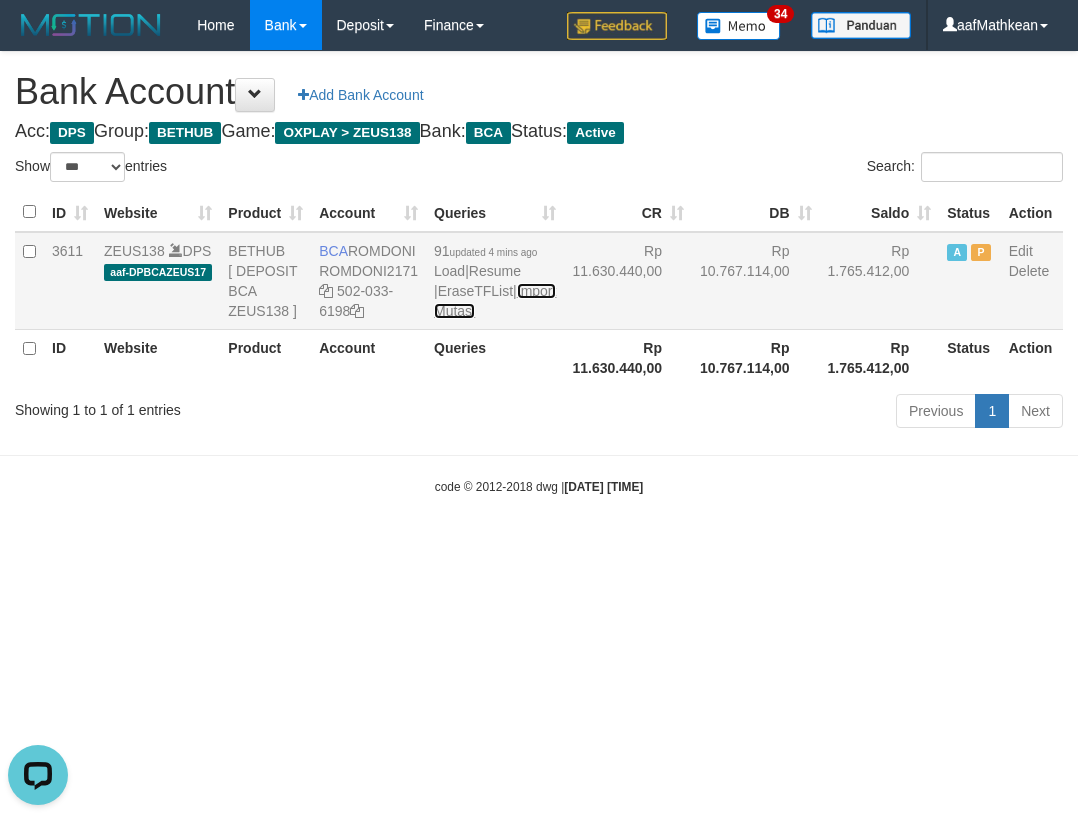 click on "Import Mutasi" at bounding box center (495, 301) 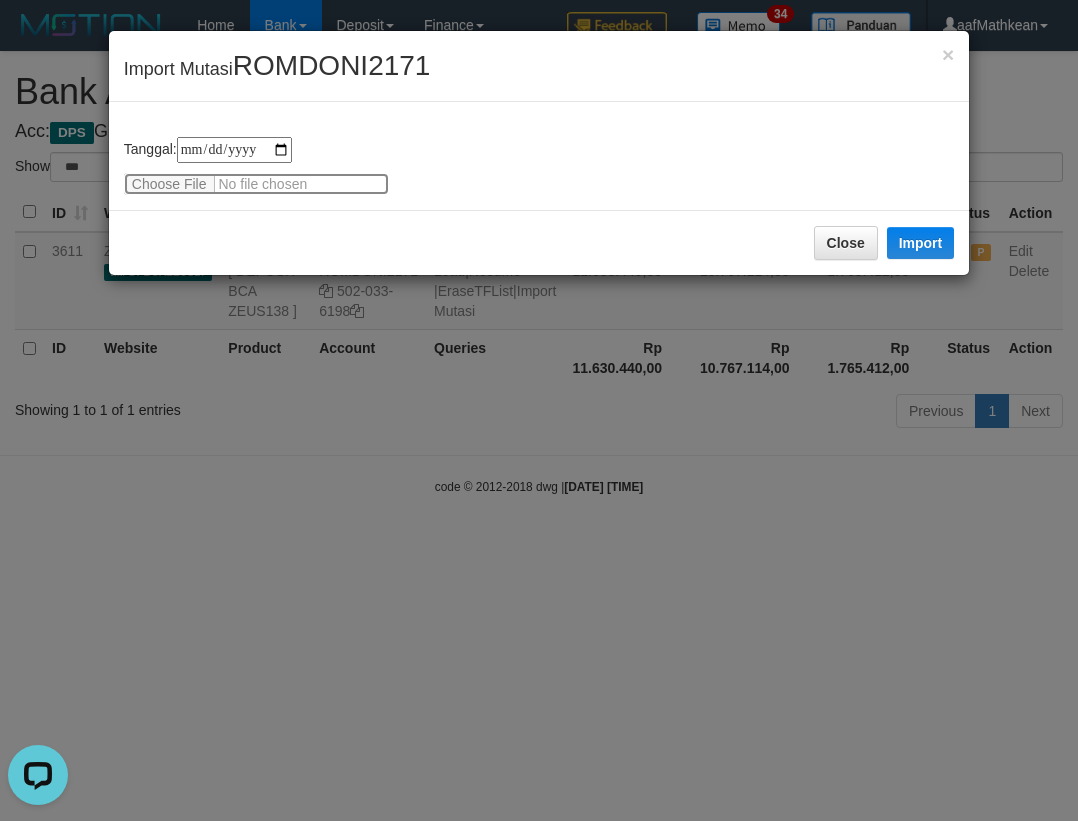 click at bounding box center [256, 184] 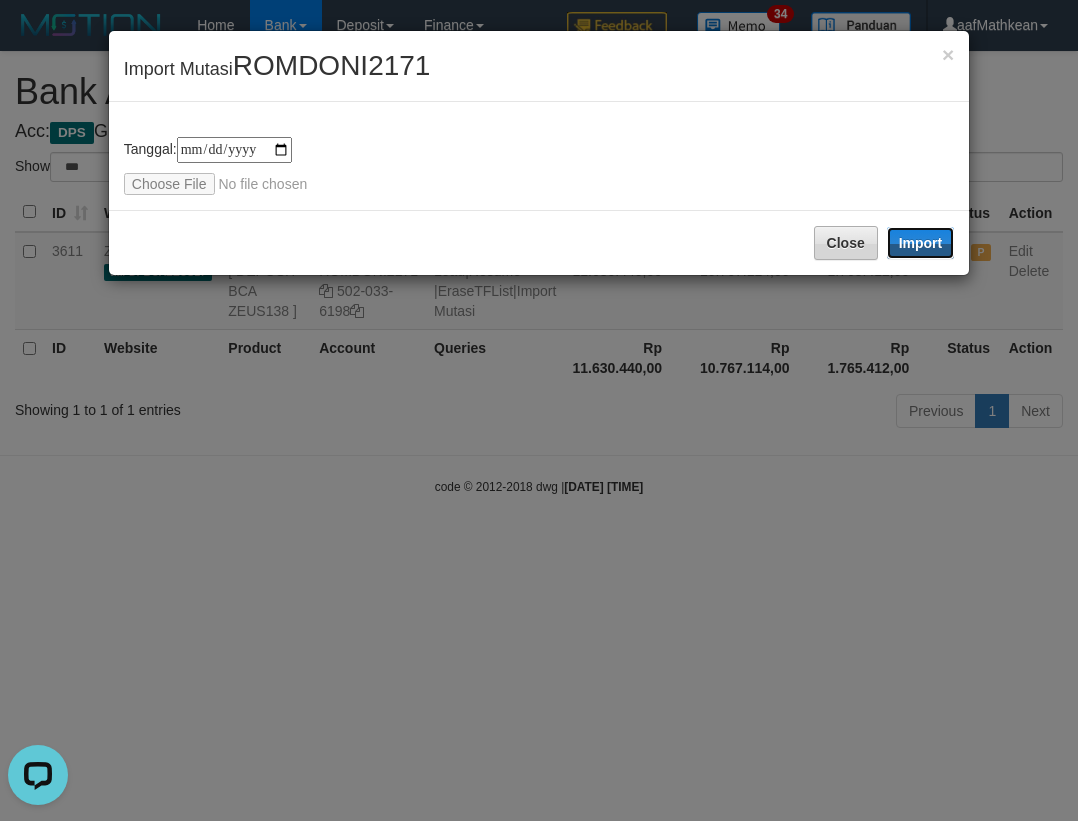 drag, startPoint x: 920, startPoint y: 245, endPoint x: 836, endPoint y: 313, distance: 108.07405 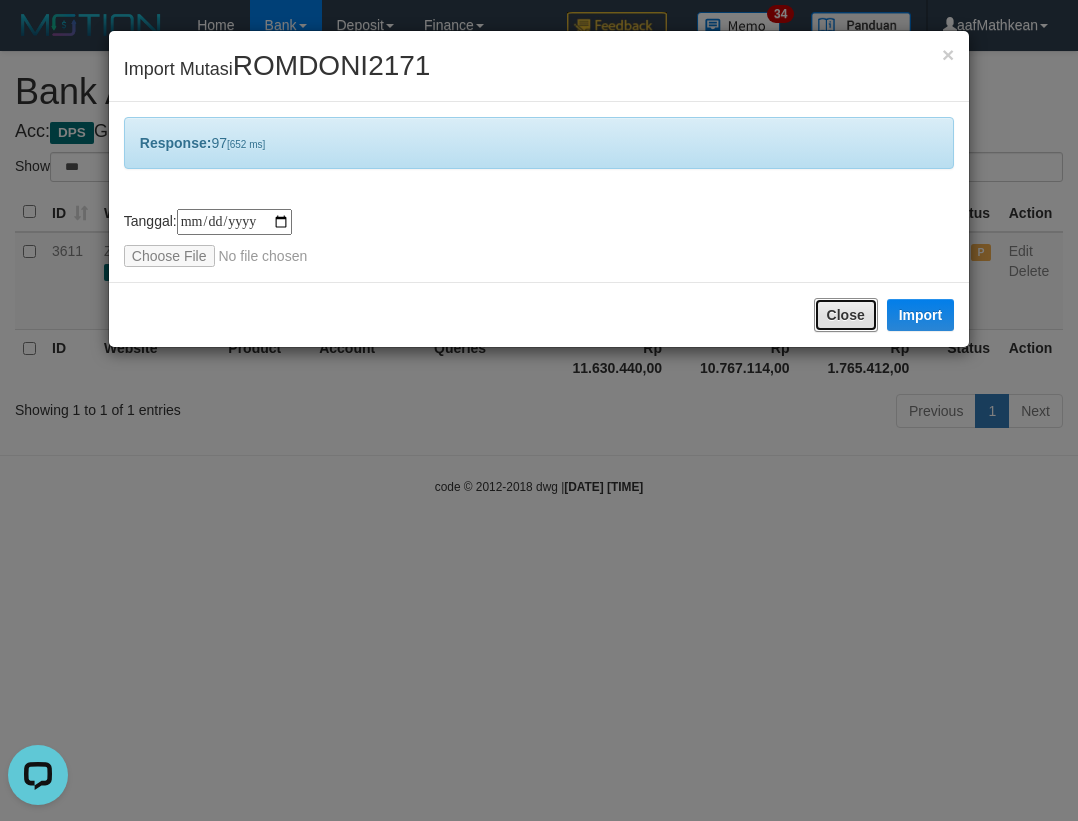 drag, startPoint x: 822, startPoint y: 315, endPoint x: 296, endPoint y: 14, distance: 606.0338 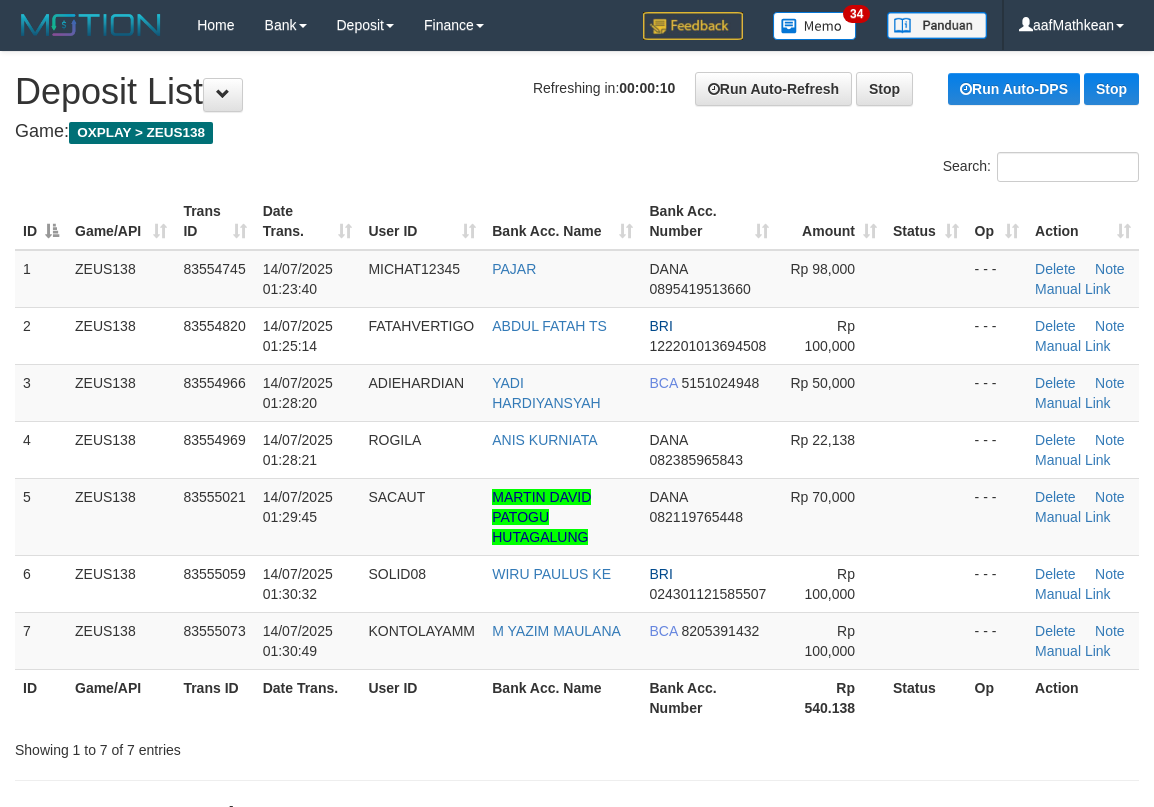 scroll, scrollTop: 0, scrollLeft: 0, axis: both 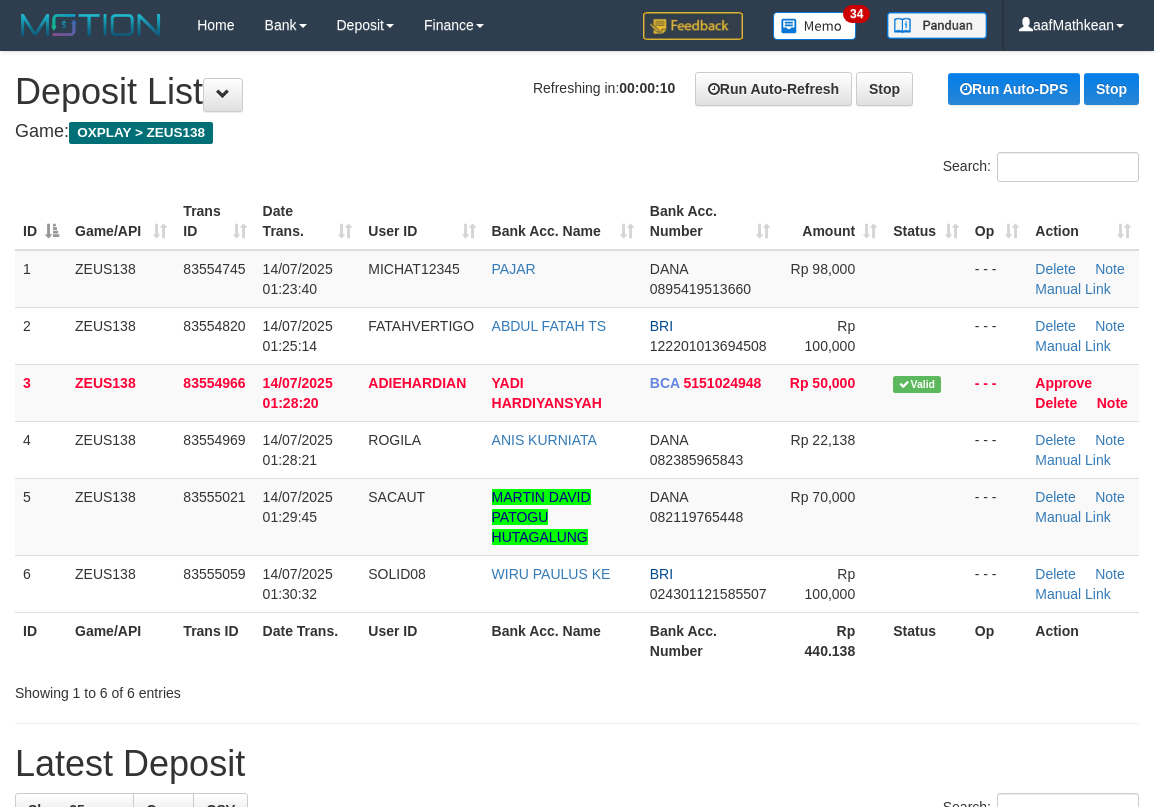 drag, startPoint x: 307, startPoint y: 214, endPoint x: 279, endPoint y: 223, distance: 29.410883 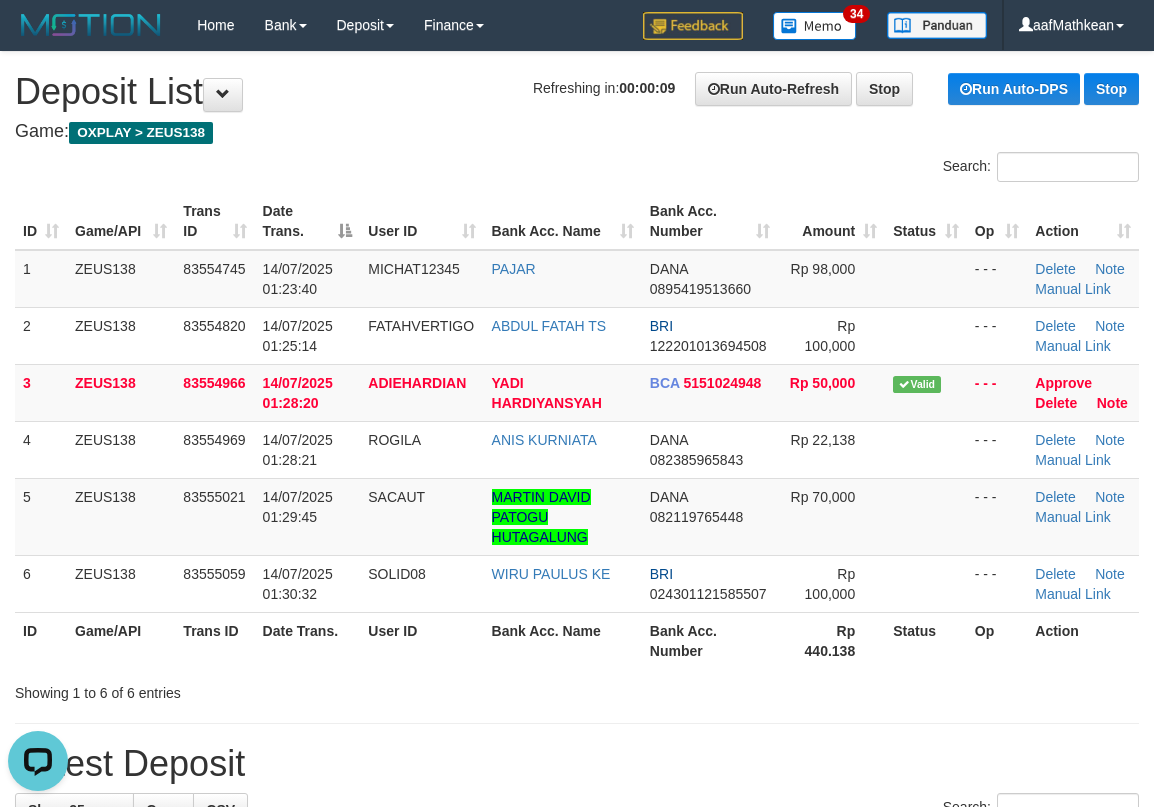 scroll, scrollTop: 0, scrollLeft: 0, axis: both 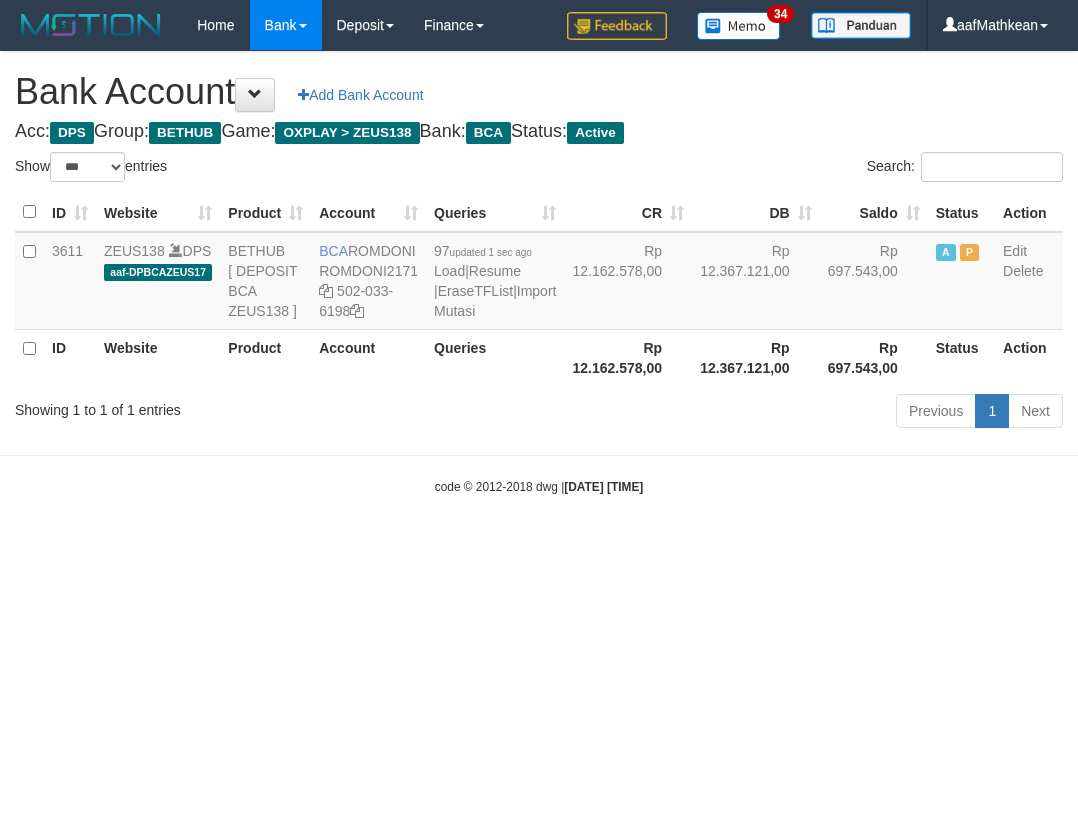 select on "***" 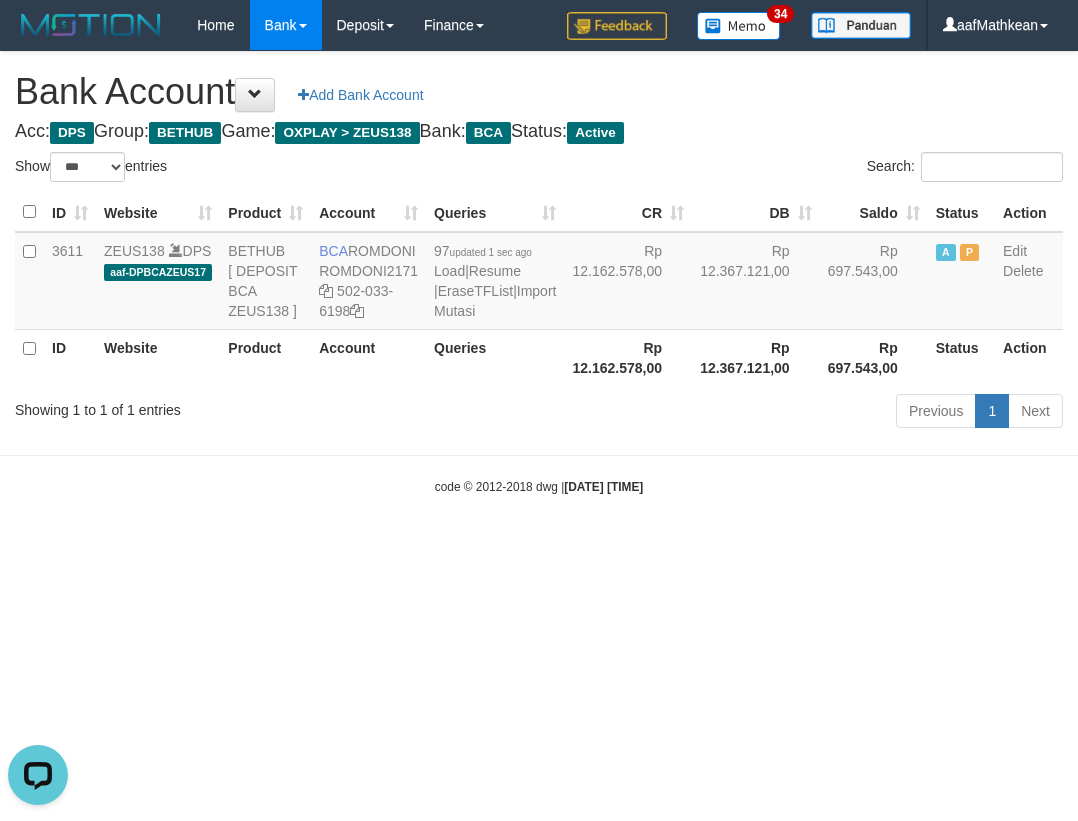 scroll, scrollTop: 0, scrollLeft: 0, axis: both 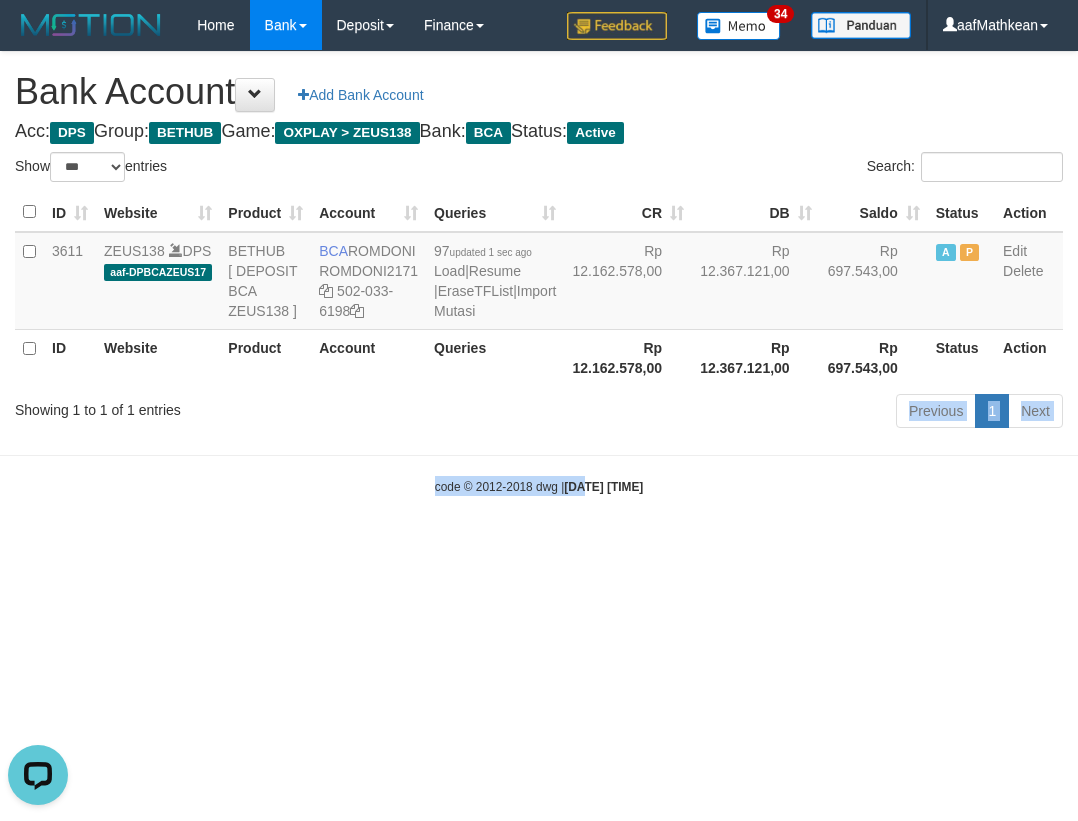 drag, startPoint x: 565, startPoint y: 481, endPoint x: 577, endPoint y: 579, distance: 98.731964 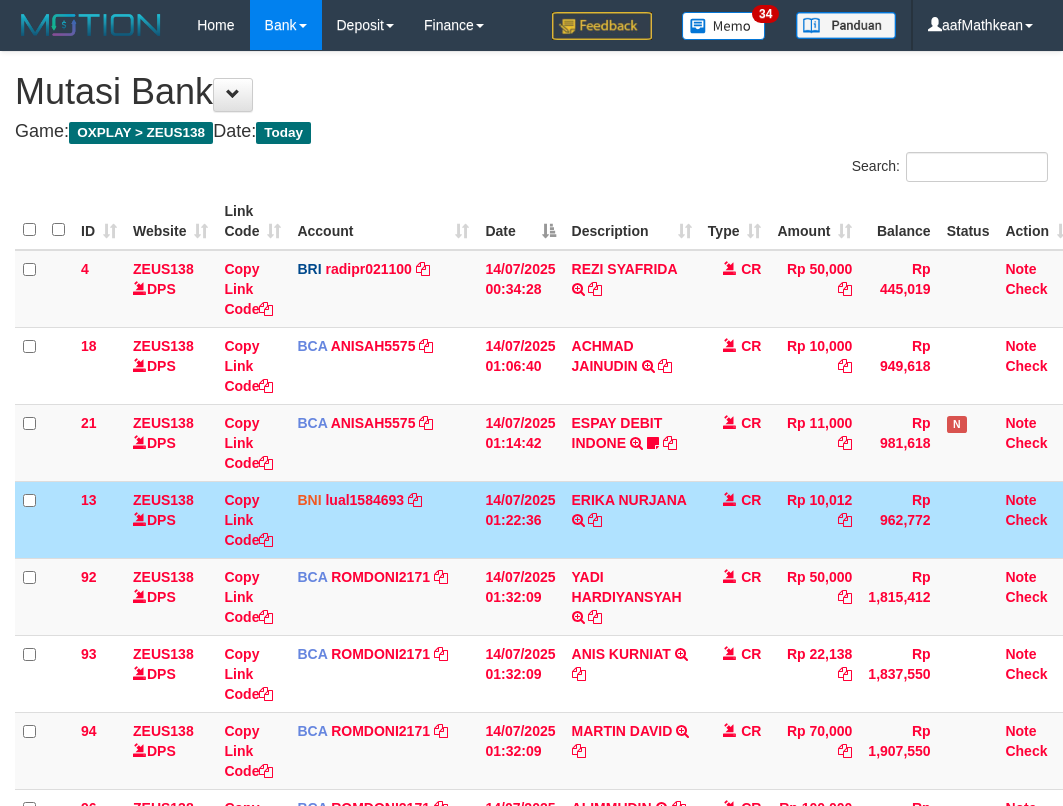 scroll, scrollTop: 0, scrollLeft: 0, axis: both 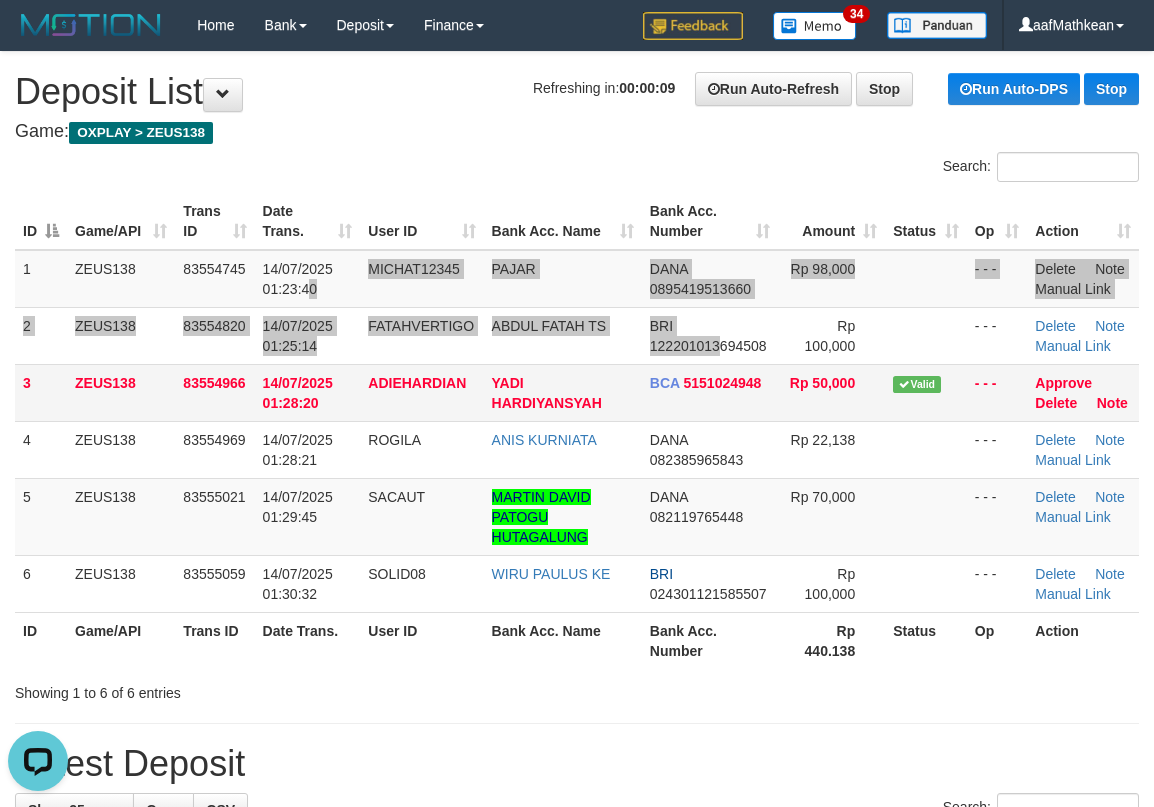 click on "1
ZEUS138
83554745
14/07/2025 01:23:40
MICHAT12345
PAJAR
DANA
0895419513660
Rp 98,000
- - -
Delete
Note
Manual Link
2
ZEUS138
83554820
14/07/2025 01:25:14
FATAHVERTIGO
ABDUL FATAH TS
BRI
122201013694508
Rp 100,000
- - -
Delete
Note
Manual Link
3
BCA" at bounding box center (577, 431) 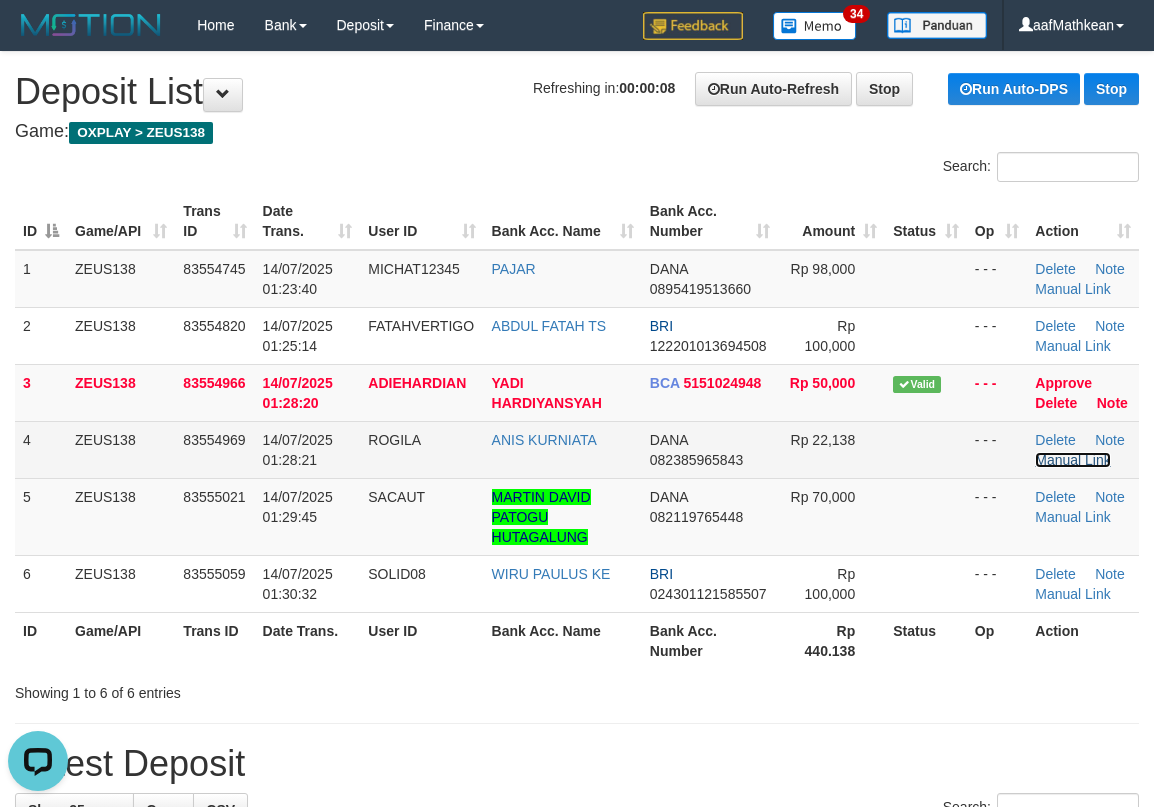 click on "Manual Link" at bounding box center (1073, 460) 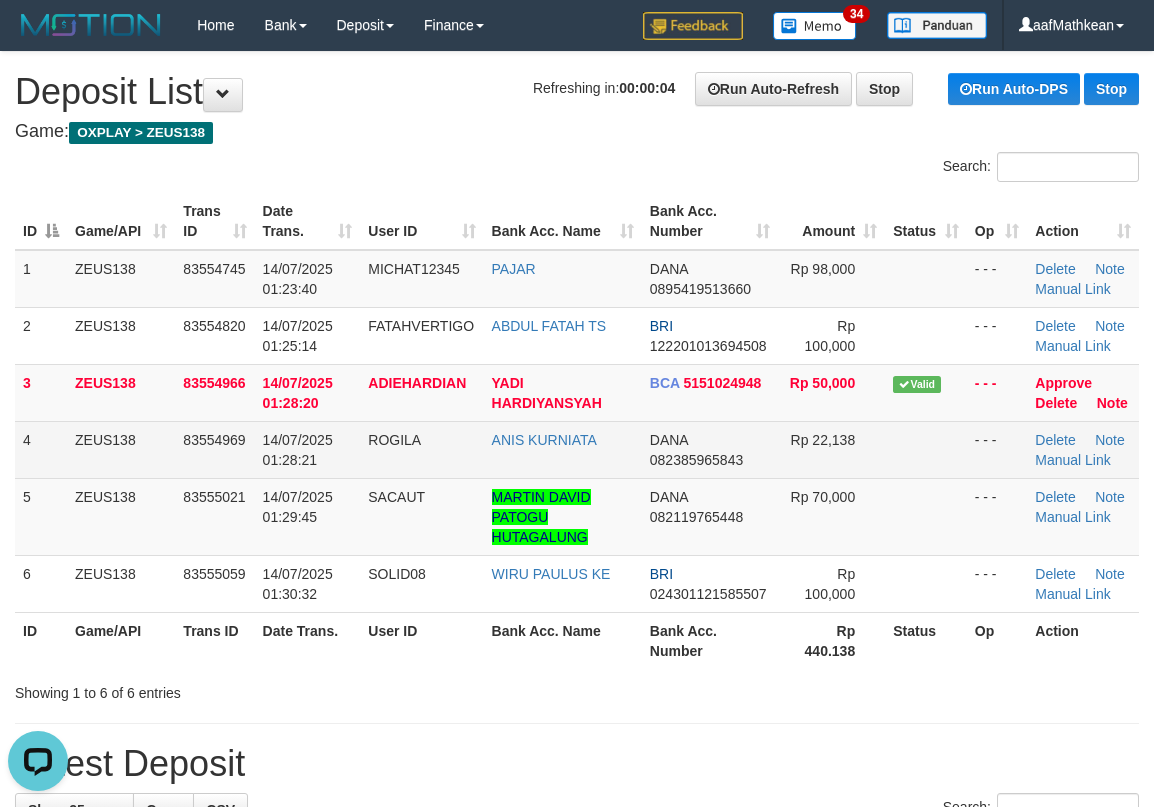click on "ROGILA" at bounding box center (421, 449) 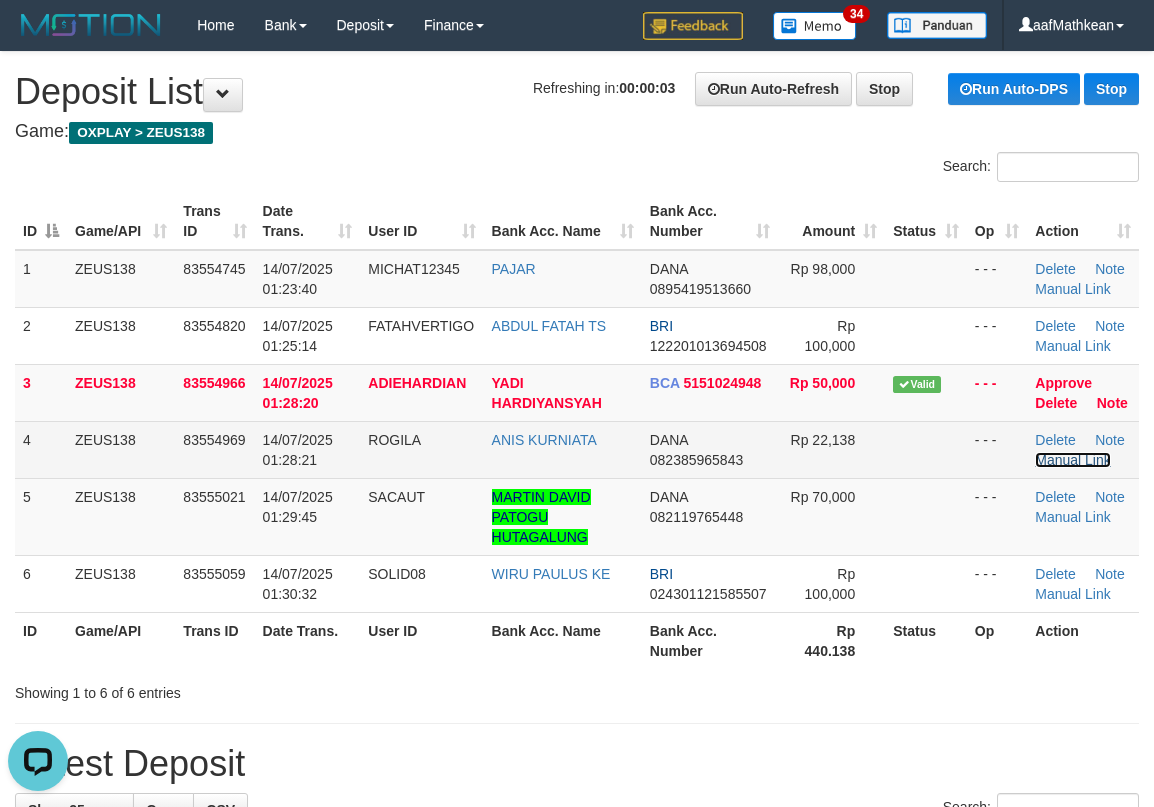 click on "Manual Link" at bounding box center [1073, 460] 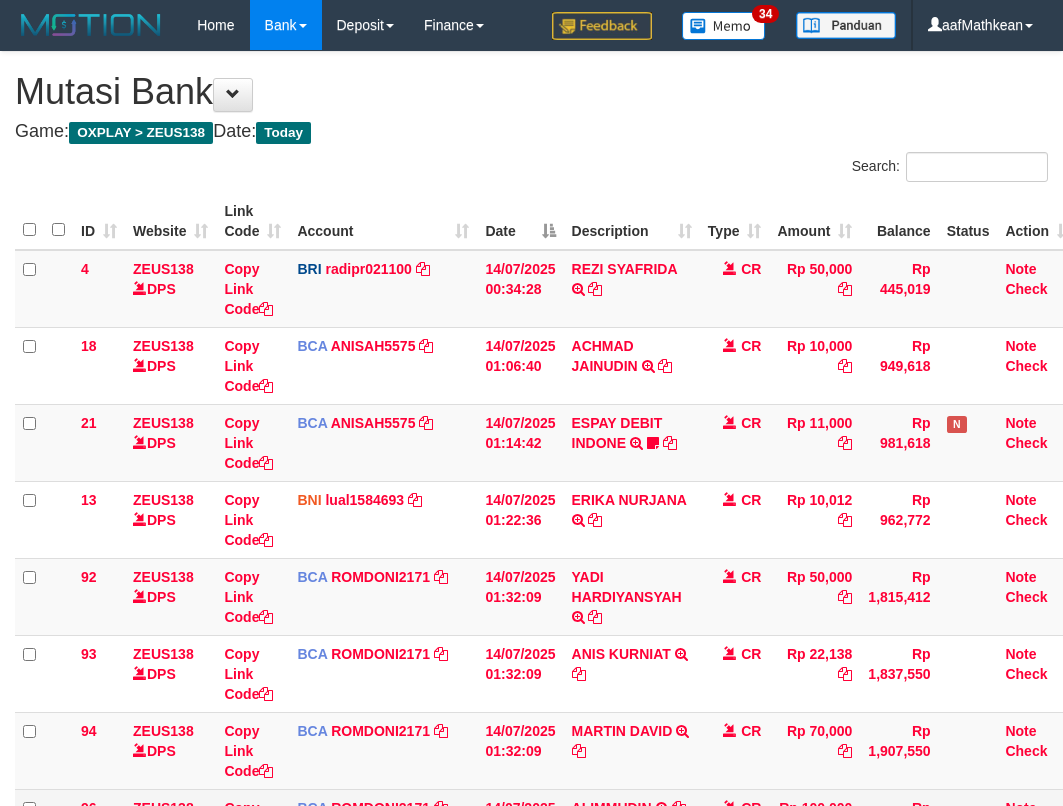 scroll, scrollTop: 373, scrollLeft: 0, axis: vertical 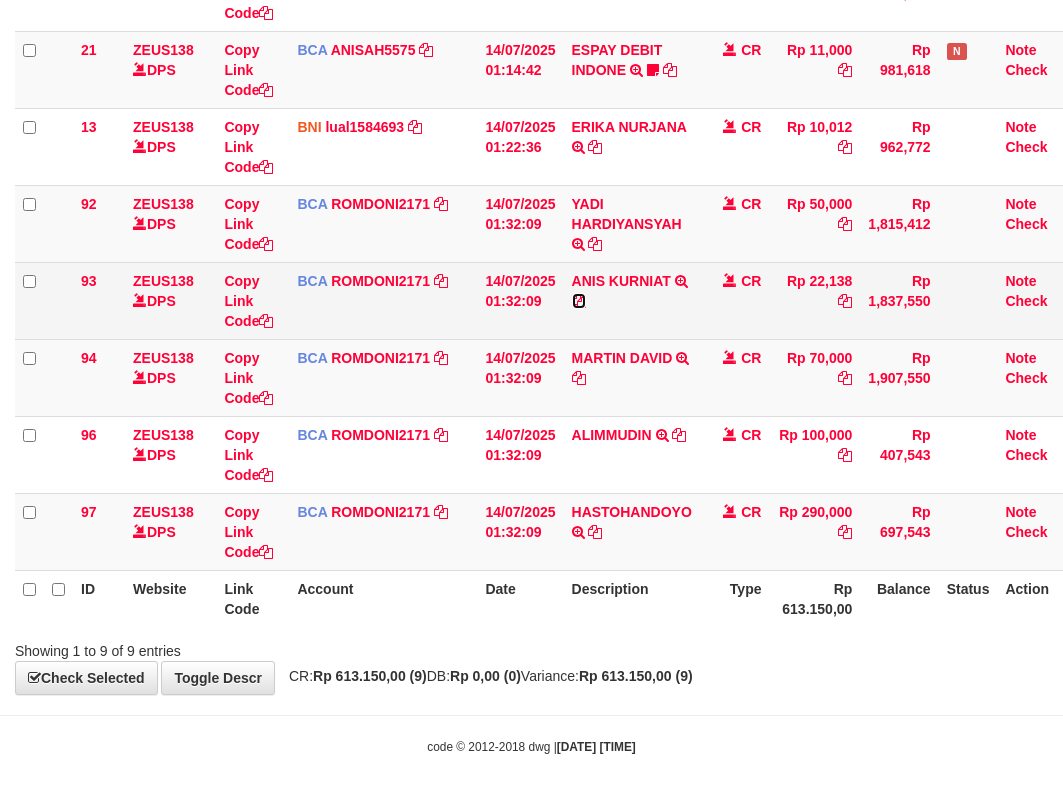click at bounding box center [579, 301] 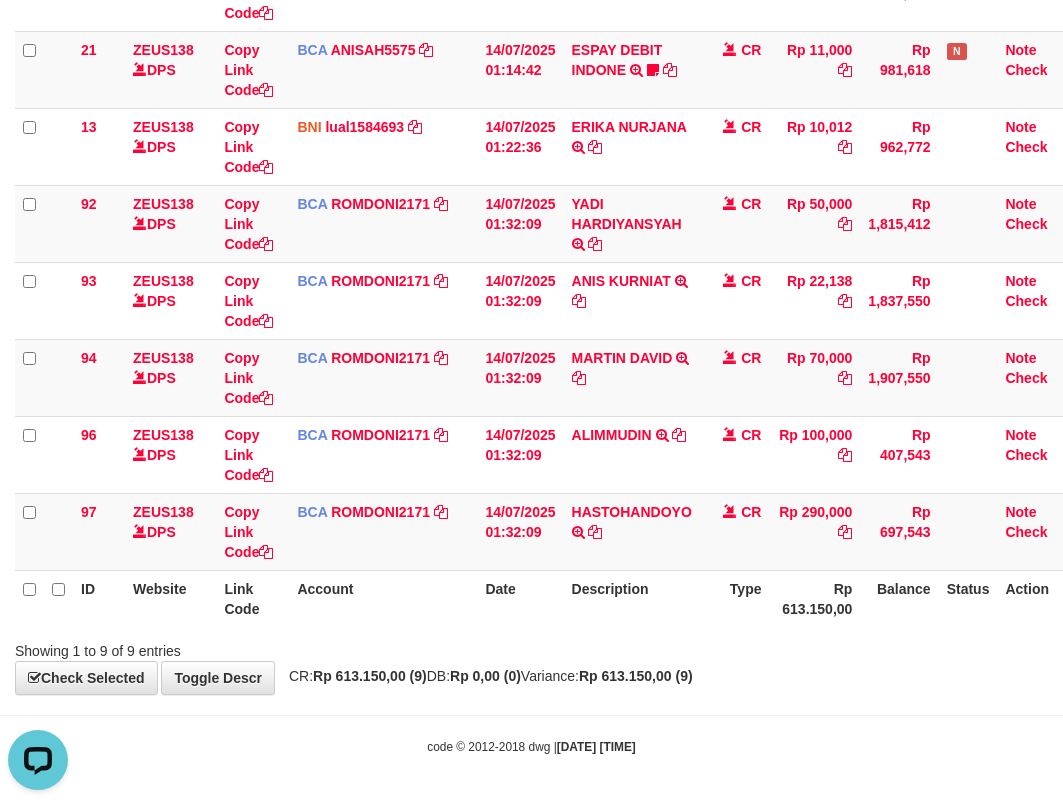 scroll, scrollTop: 0, scrollLeft: 0, axis: both 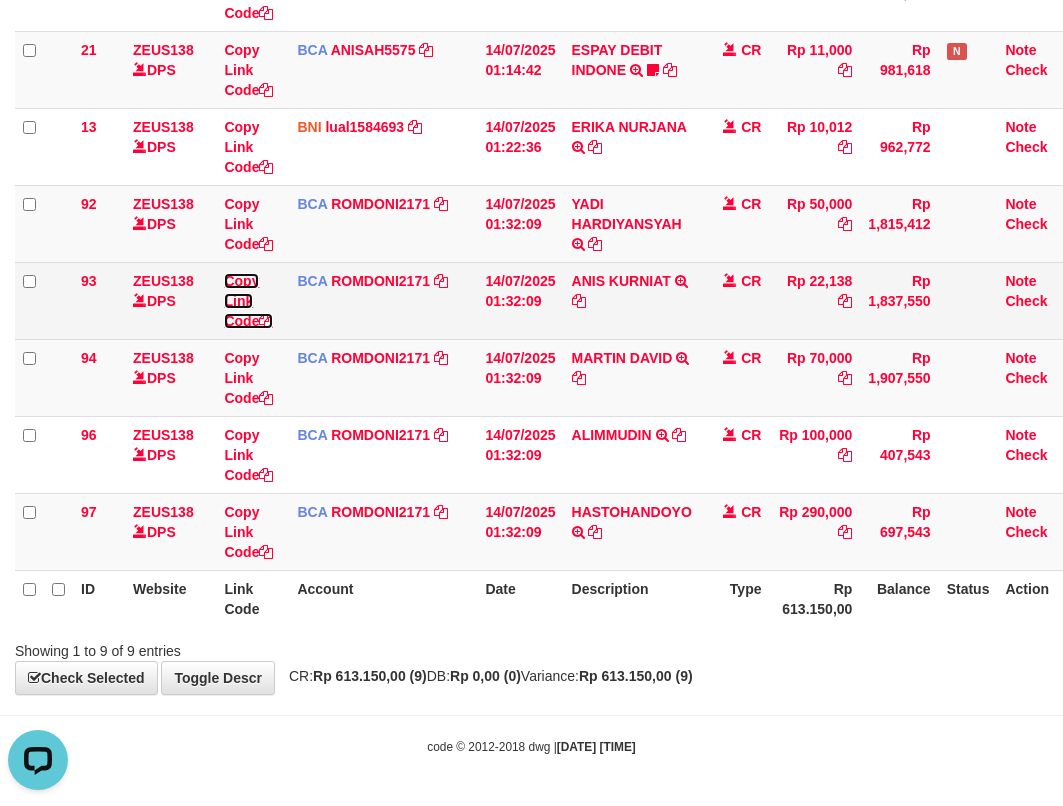 click on "Copy Link Code" at bounding box center (248, 301) 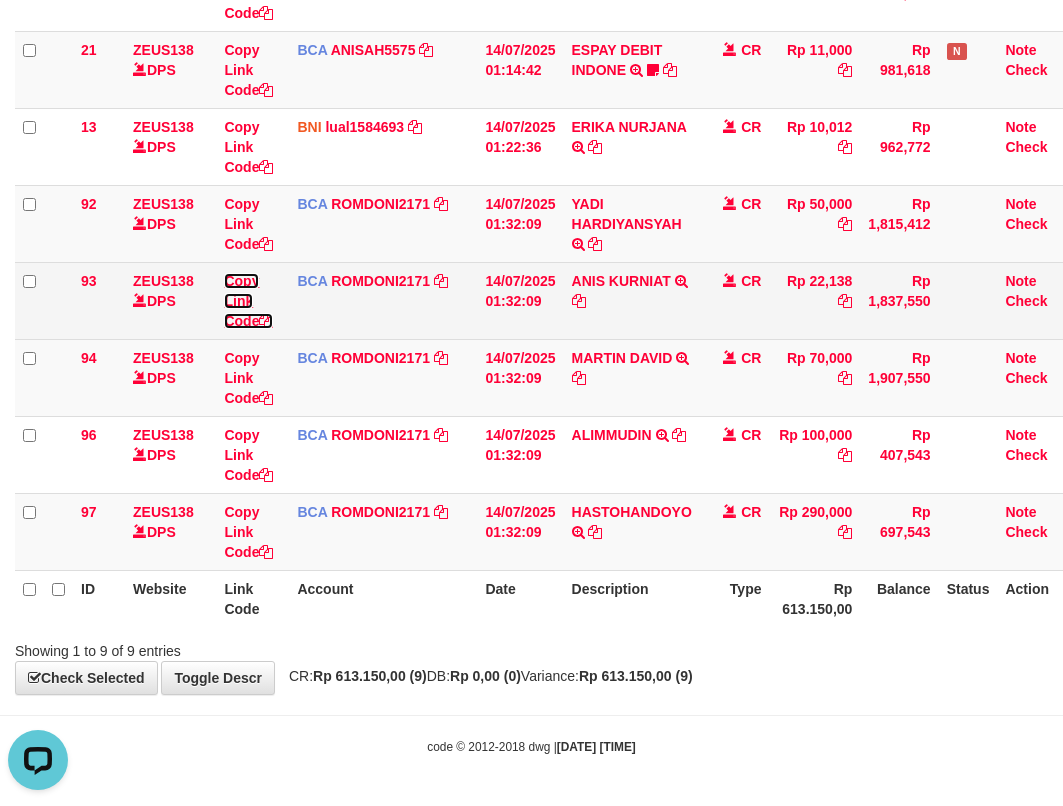 scroll, scrollTop: 251, scrollLeft: 0, axis: vertical 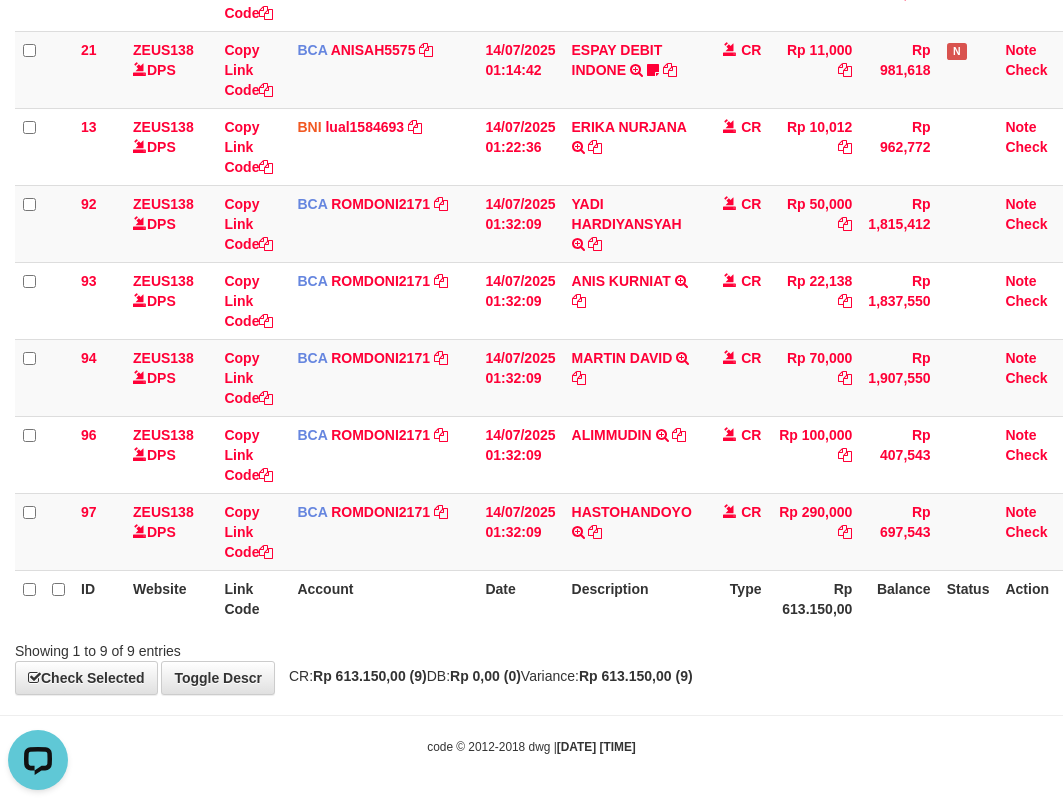 click on "94
ZEUS138    DPS
Copy Link Code
BCA
ROMDONI2171
DPS
ROMDONI
mutasi_20250714_3611 | 94
mutasi_20250714_3611 | 94
14/07/2025 01:32:09
MARTIN DAVID         TRSF E-BANKING CR 1407/FTSCY/WS95051
70000.002025071416682550 TRFDN-MARTIN DAVIDESPAY DEBIT INDONE
CR
Rp 70,000
Rp 1,907,550
Note
Check" at bounding box center [547, 377] 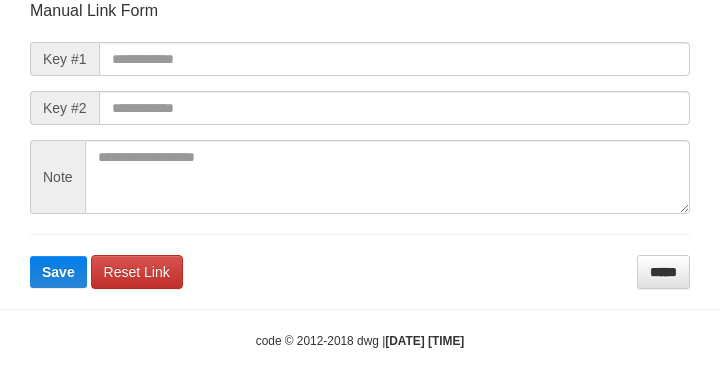 scroll, scrollTop: 233, scrollLeft: 0, axis: vertical 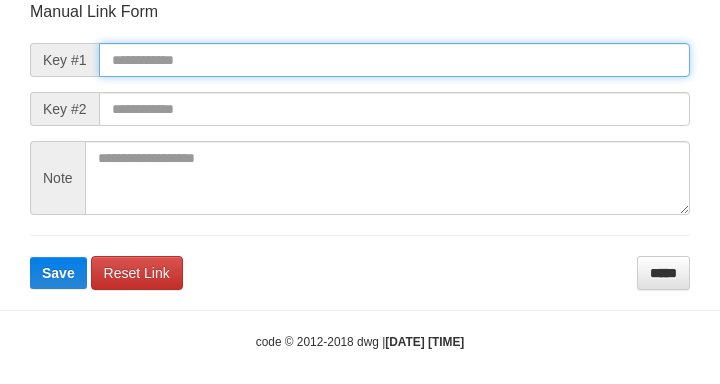 click at bounding box center [394, 60] 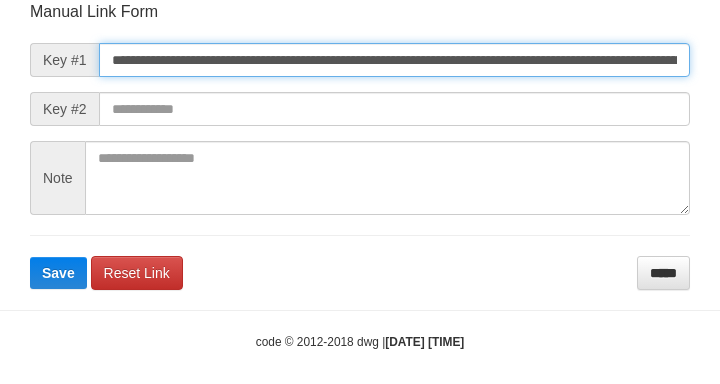 scroll, scrollTop: 0, scrollLeft: 1181, axis: horizontal 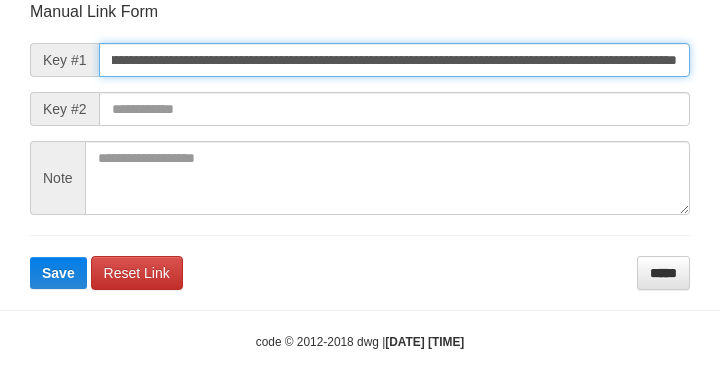 type on "**********" 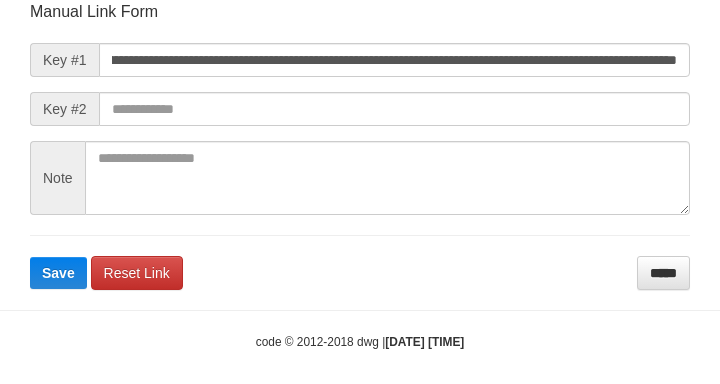 click on "**********" at bounding box center (360, 145) 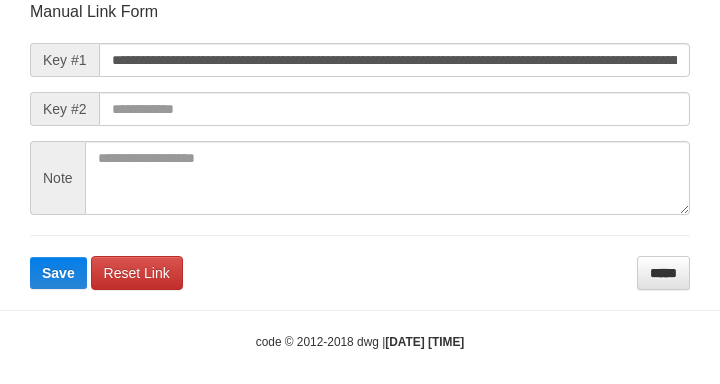 drag, startPoint x: 541, startPoint y: 132, endPoint x: 539, endPoint y: 122, distance: 10.198039 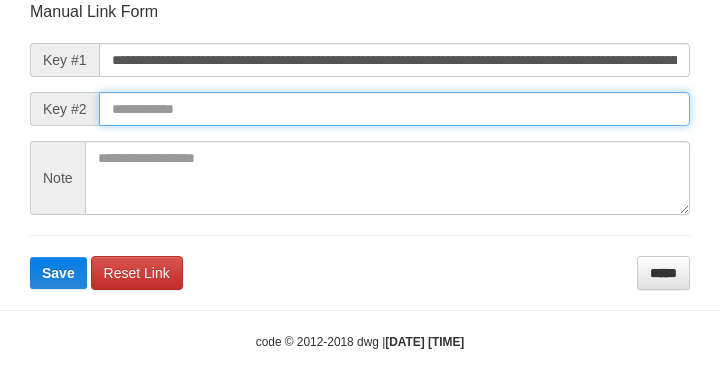 click on "Save" at bounding box center [58, 273] 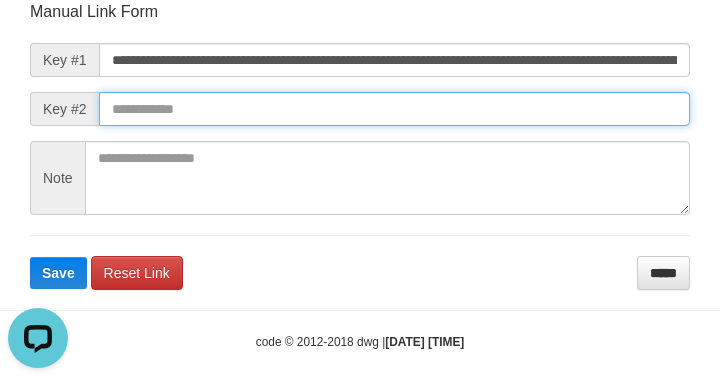 scroll, scrollTop: 0, scrollLeft: 0, axis: both 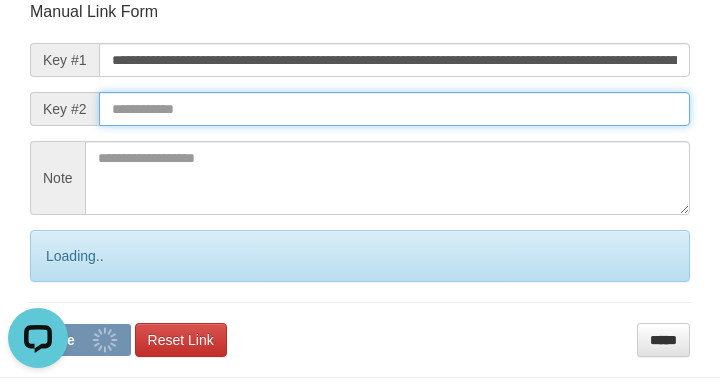click at bounding box center [394, 109] 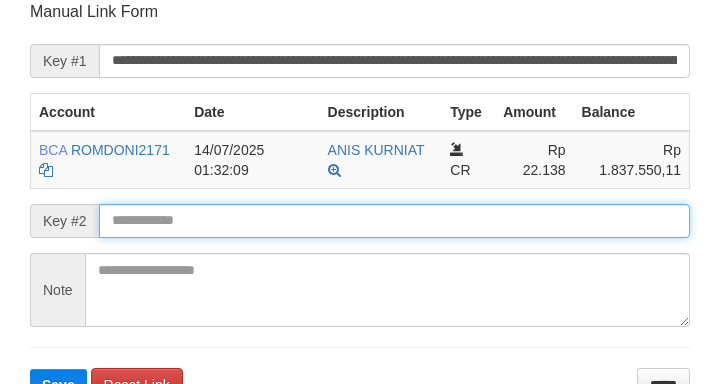 click at bounding box center (394, 221) 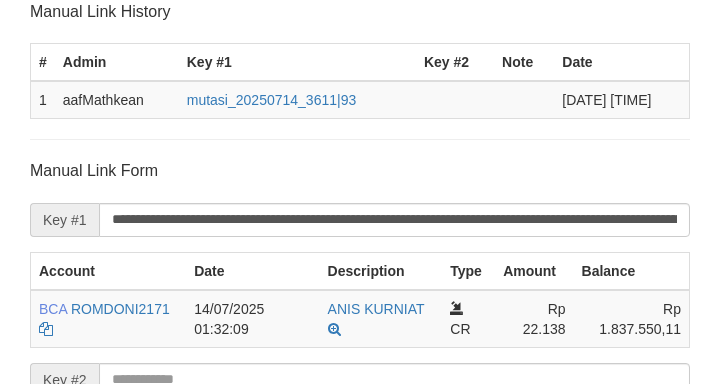 click on "**********" at bounding box center [360, 393] 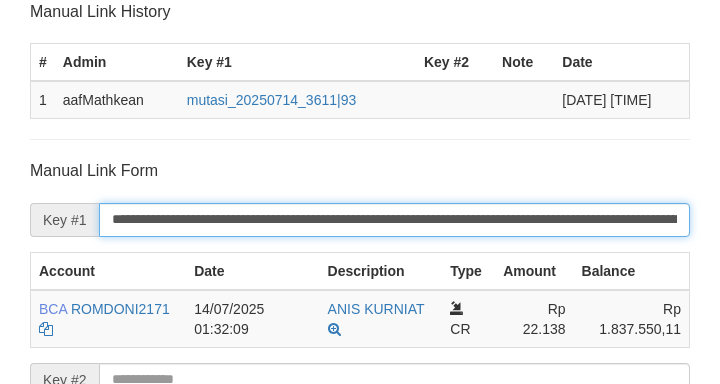 click on "Save" at bounding box center [80, 611] 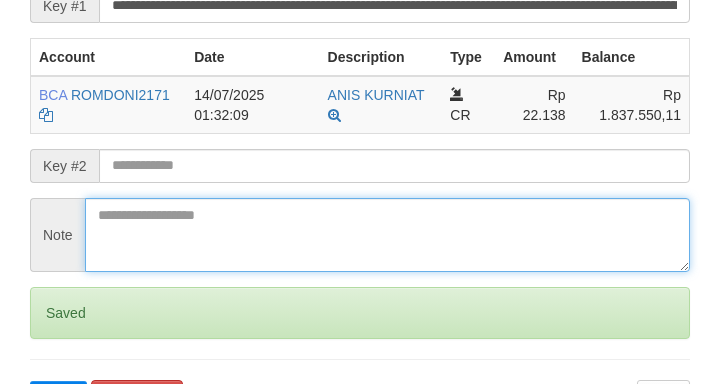 scroll, scrollTop: 588, scrollLeft: 0, axis: vertical 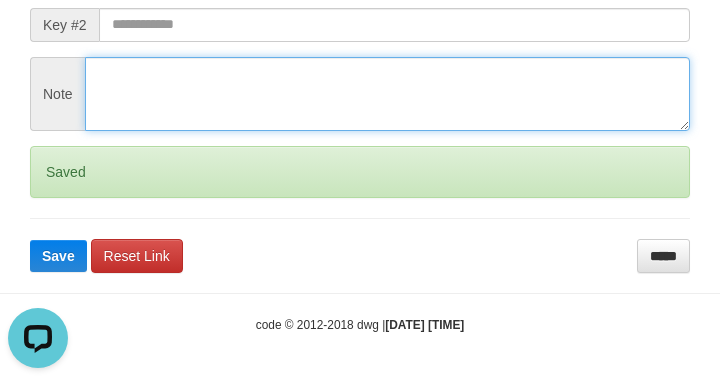 click at bounding box center (387, 94) 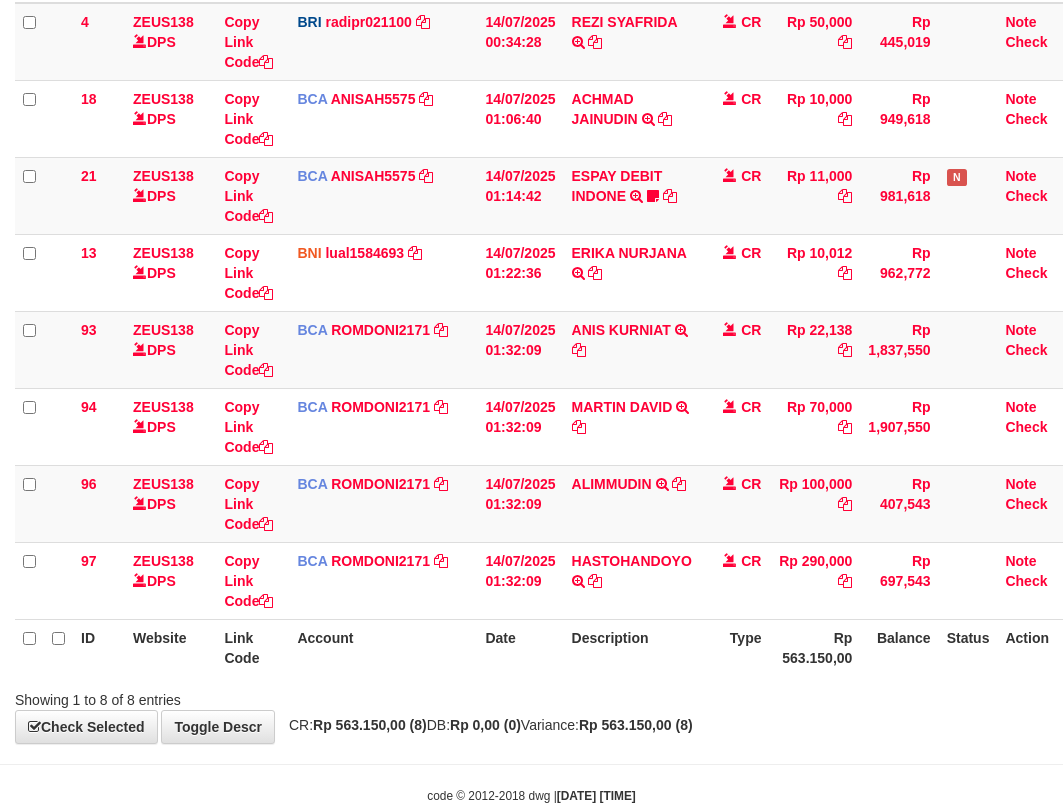 scroll, scrollTop: 296, scrollLeft: 0, axis: vertical 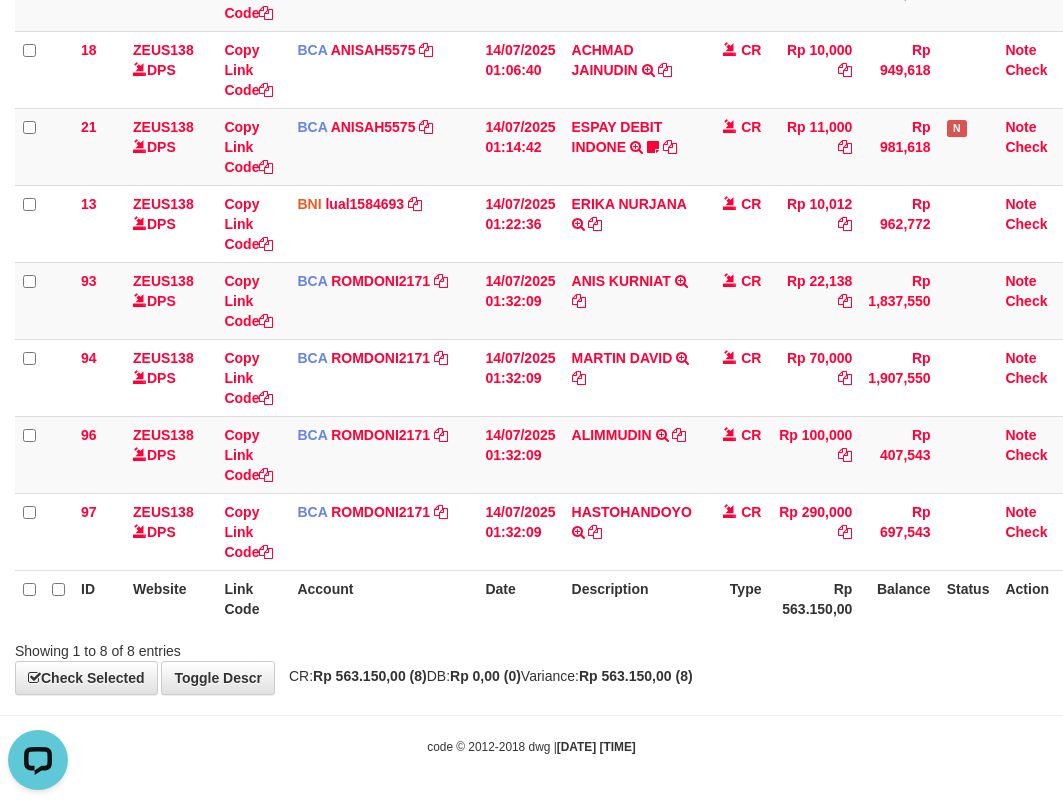 drag, startPoint x: 746, startPoint y: 512, endPoint x: 1077, endPoint y: 505, distance: 331.074 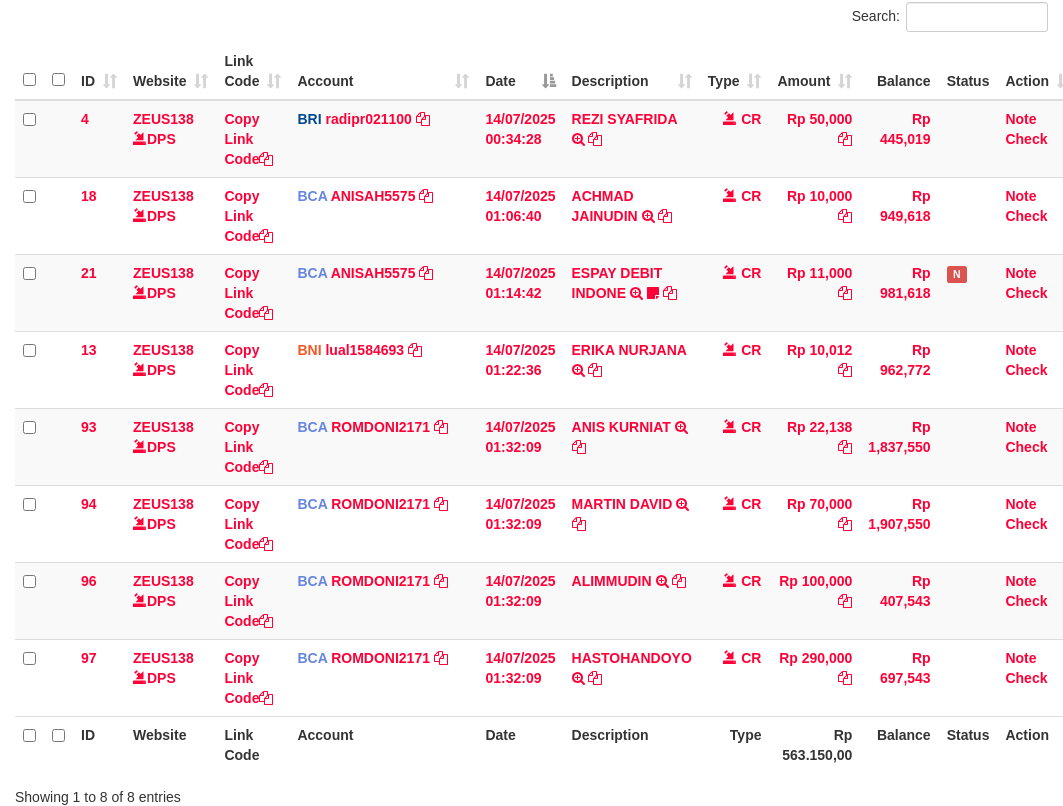 scroll, scrollTop: 296, scrollLeft: 0, axis: vertical 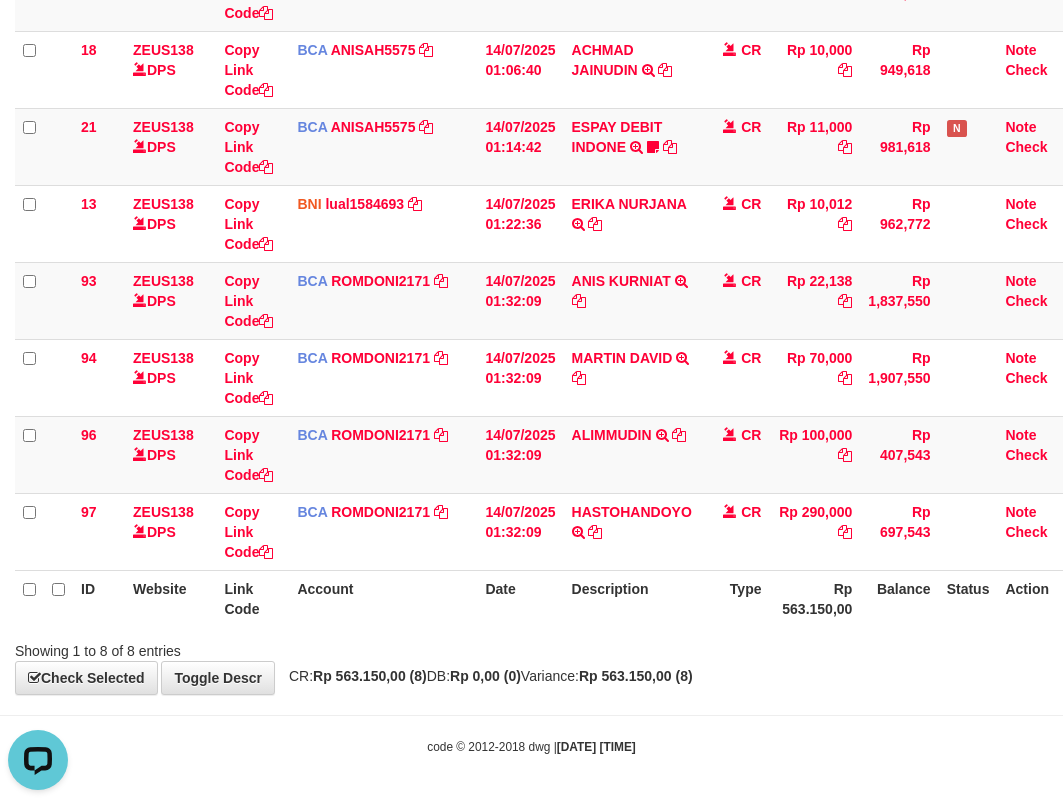 click on "96
ZEUS138    DPS
Copy Link Code
BCA
[USERNAME]
DPS
[LASTNAME]
mutasi_[DATE]_[NUMBER] | 96
mutasi_[DATE]_[NUMBER] | 96
[DATE] [TIME]
[FIRST] [LAST]         TRSF E-BANKING CR 1407/FTSCY/WS95031
100000.00[FIRST] [LAST]
CR
Rp 100,000
Rp 407,543
Note
Check" at bounding box center (547, 454) 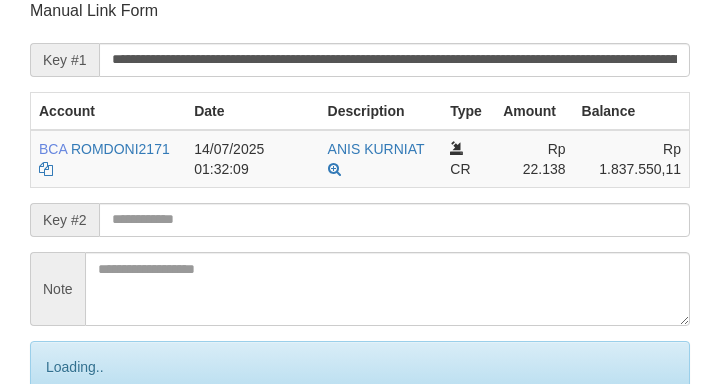 click at bounding box center [394, 220] 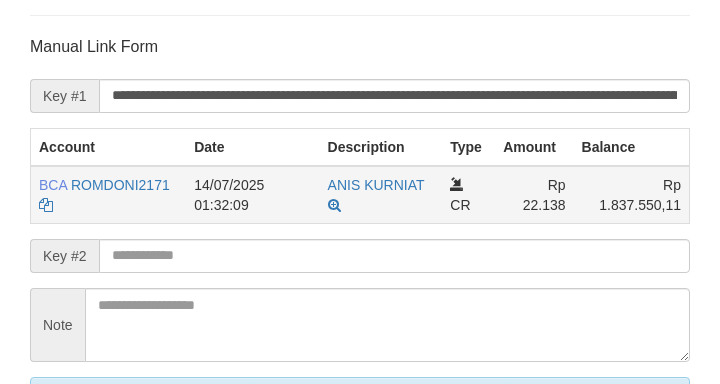 click on "Save" at bounding box center [80, 487] 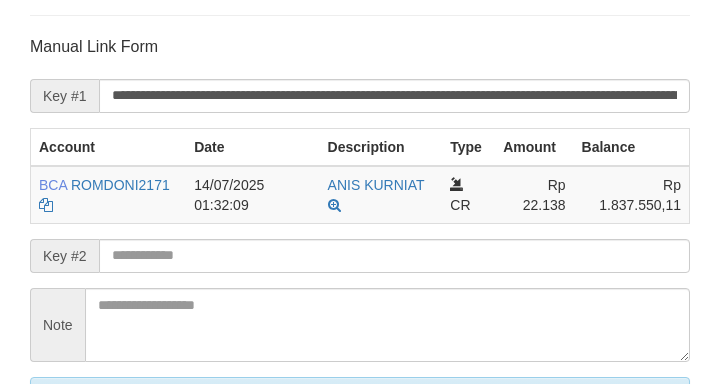 scroll, scrollTop: 293, scrollLeft: 0, axis: vertical 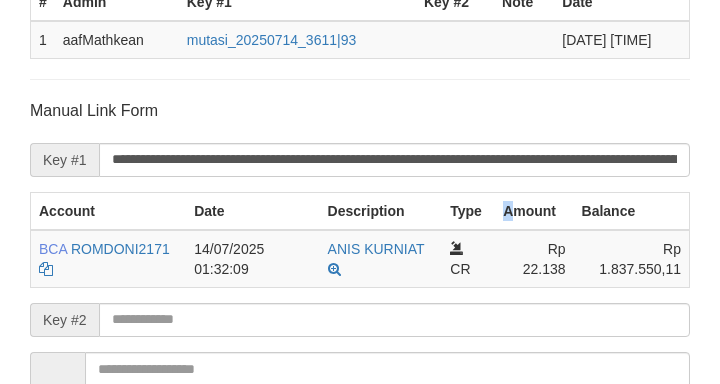 click on "Amount" at bounding box center (534, 211) 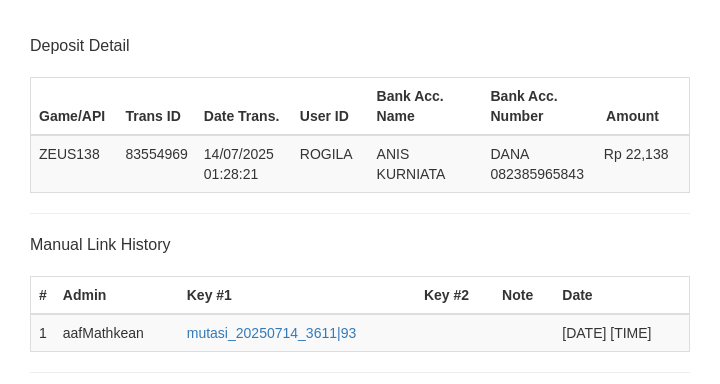 scroll, scrollTop: 521, scrollLeft: 0, axis: vertical 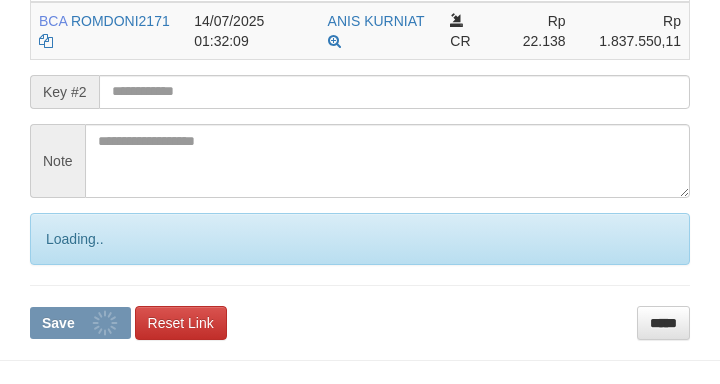 click at bounding box center [394, 92] 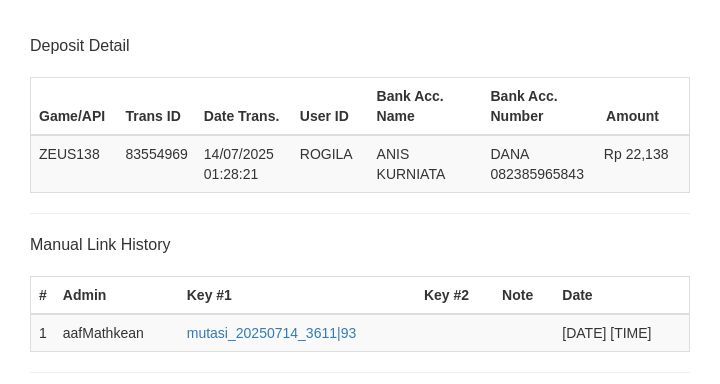 scroll, scrollTop: 521, scrollLeft: 0, axis: vertical 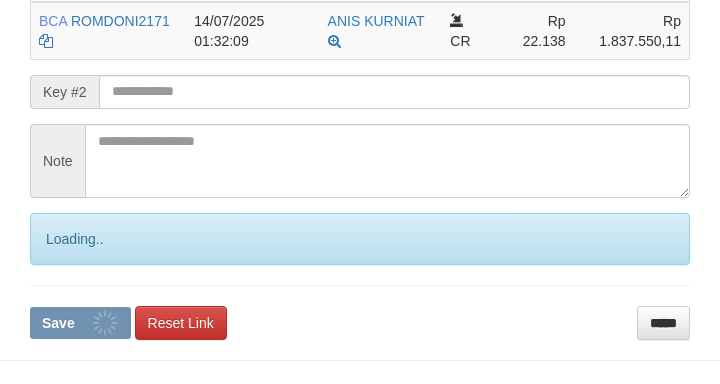 click at bounding box center (394, 92) 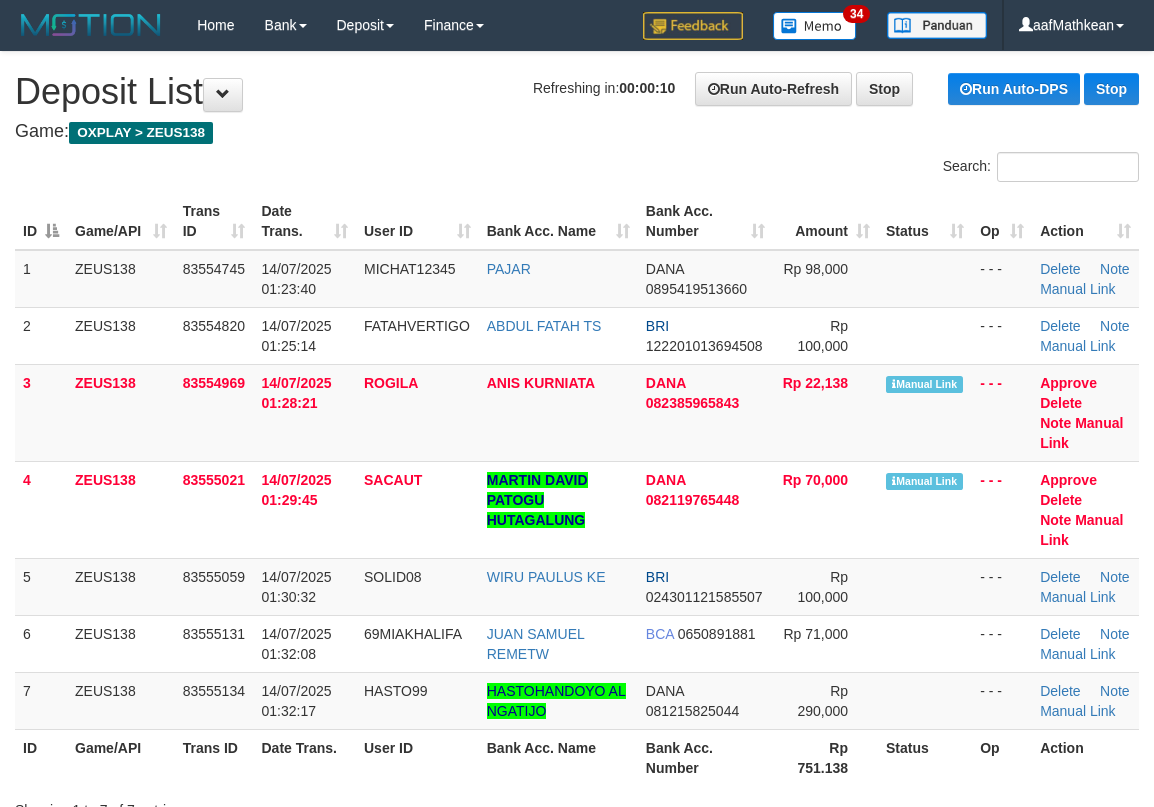 scroll, scrollTop: 0, scrollLeft: 0, axis: both 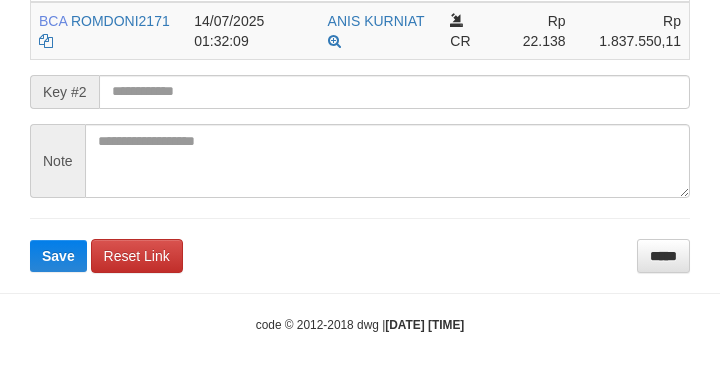 drag, startPoint x: 98, startPoint y: 91, endPoint x: 115, endPoint y: 88, distance: 17.262676 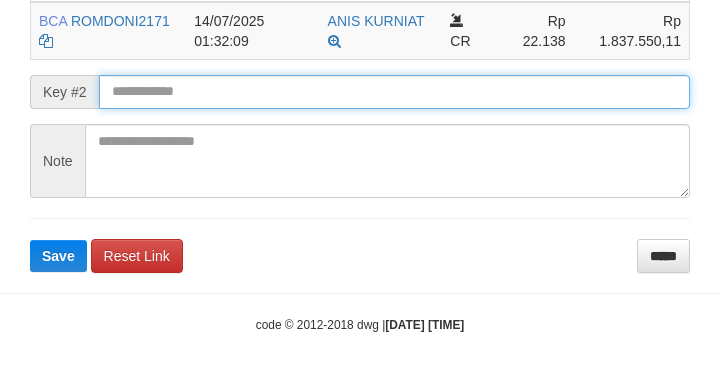 click on "Save" at bounding box center [58, 256] 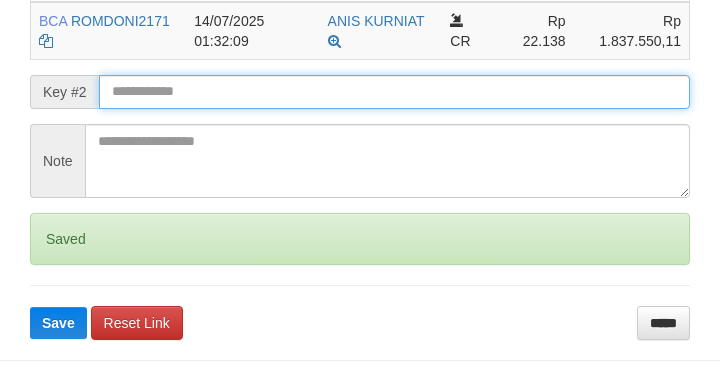 click on "Save" at bounding box center (58, 323) 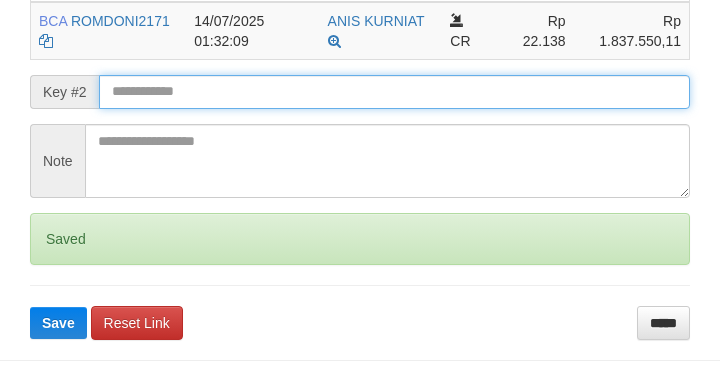 click at bounding box center [394, 92] 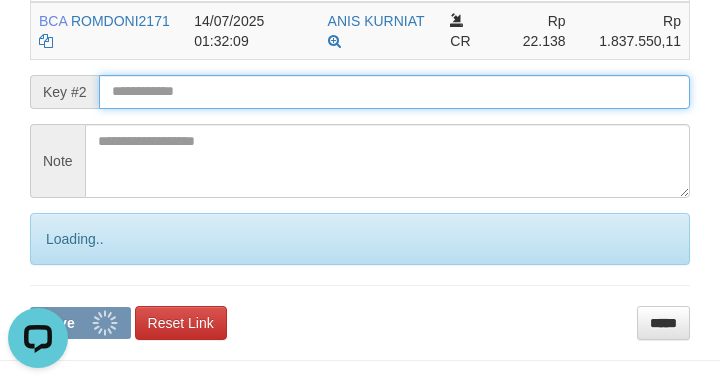 scroll, scrollTop: 0, scrollLeft: 0, axis: both 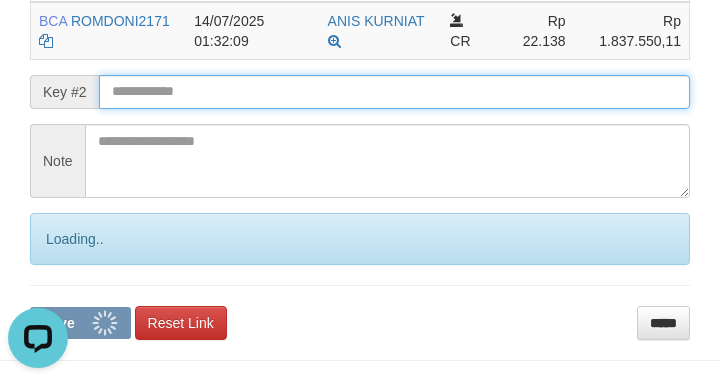 click at bounding box center [394, 92] 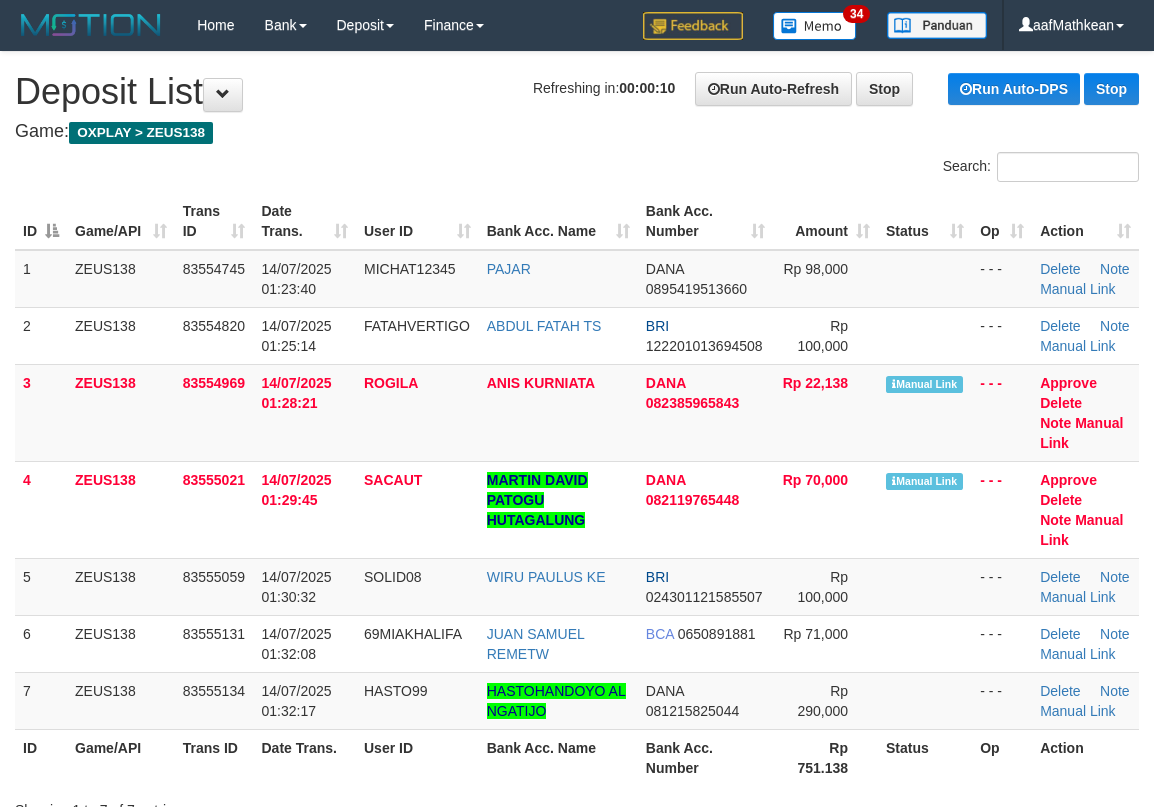 scroll, scrollTop: 0, scrollLeft: 0, axis: both 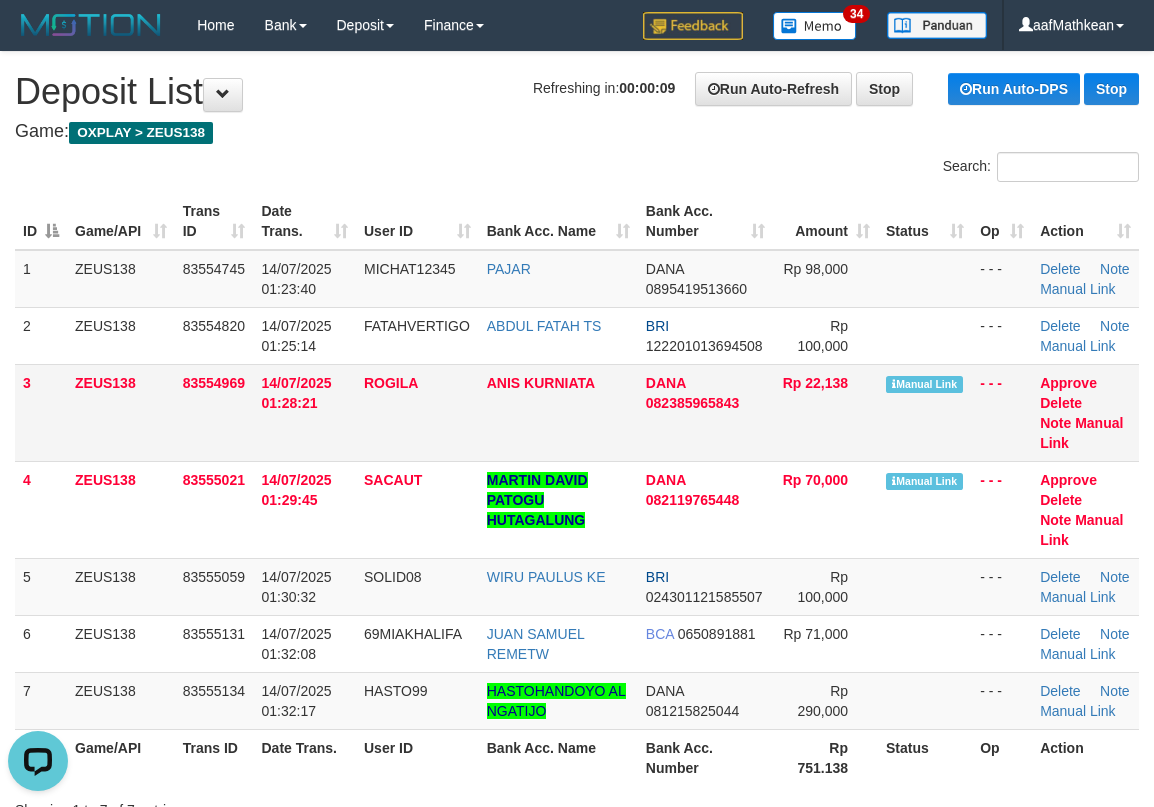 click on "Approve
Delete
Note
Manual Link" at bounding box center [1085, 412] 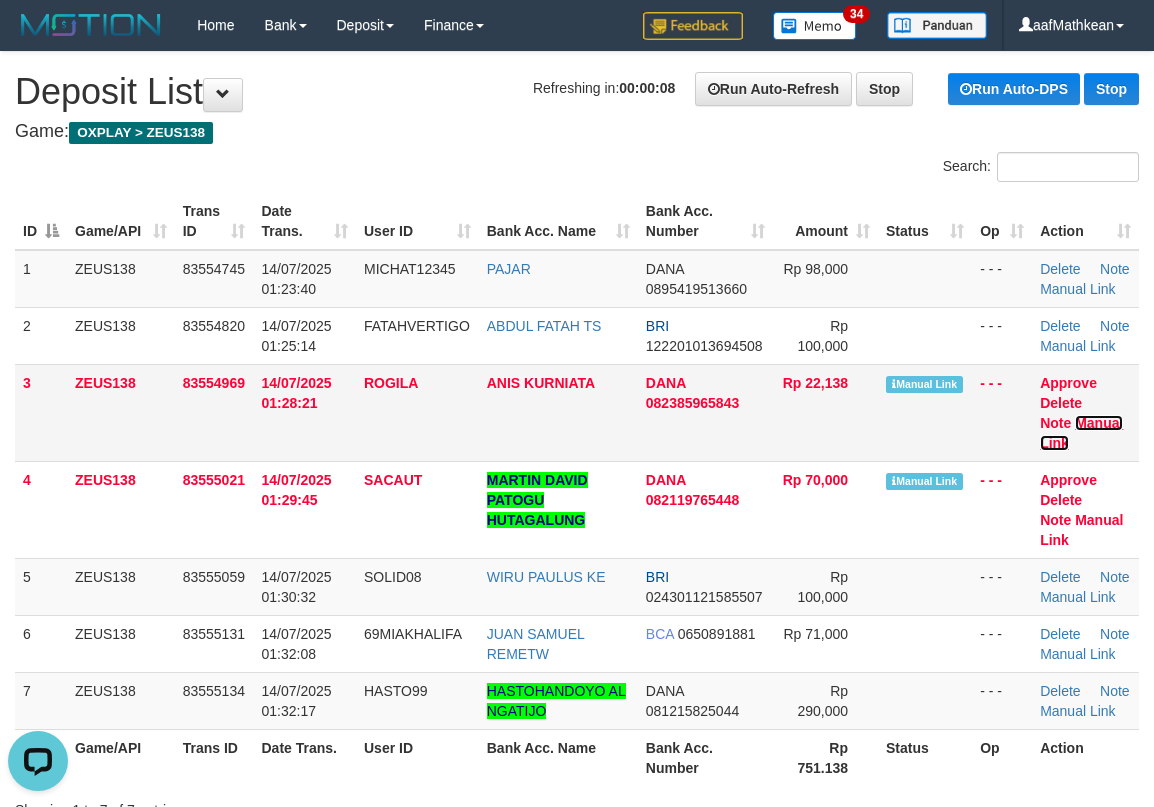 click on "Manual Link" at bounding box center (1081, 433) 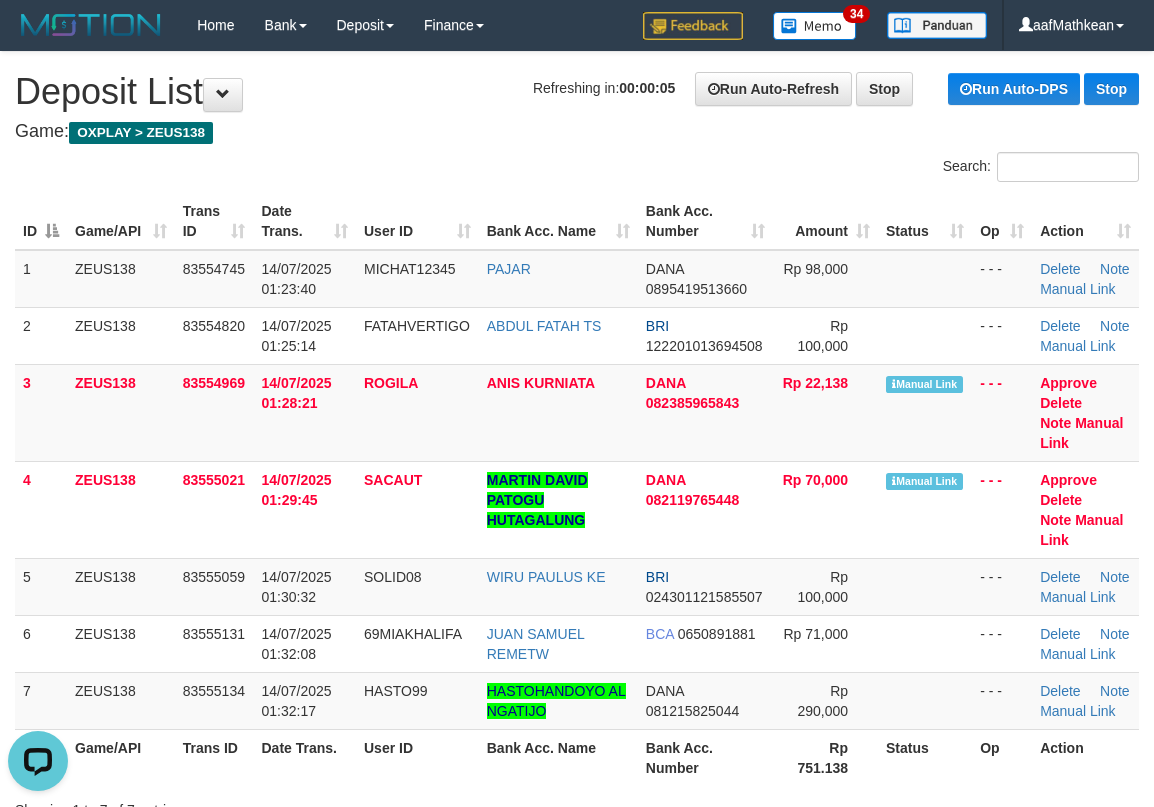 click on "**********" at bounding box center (577, 1309) 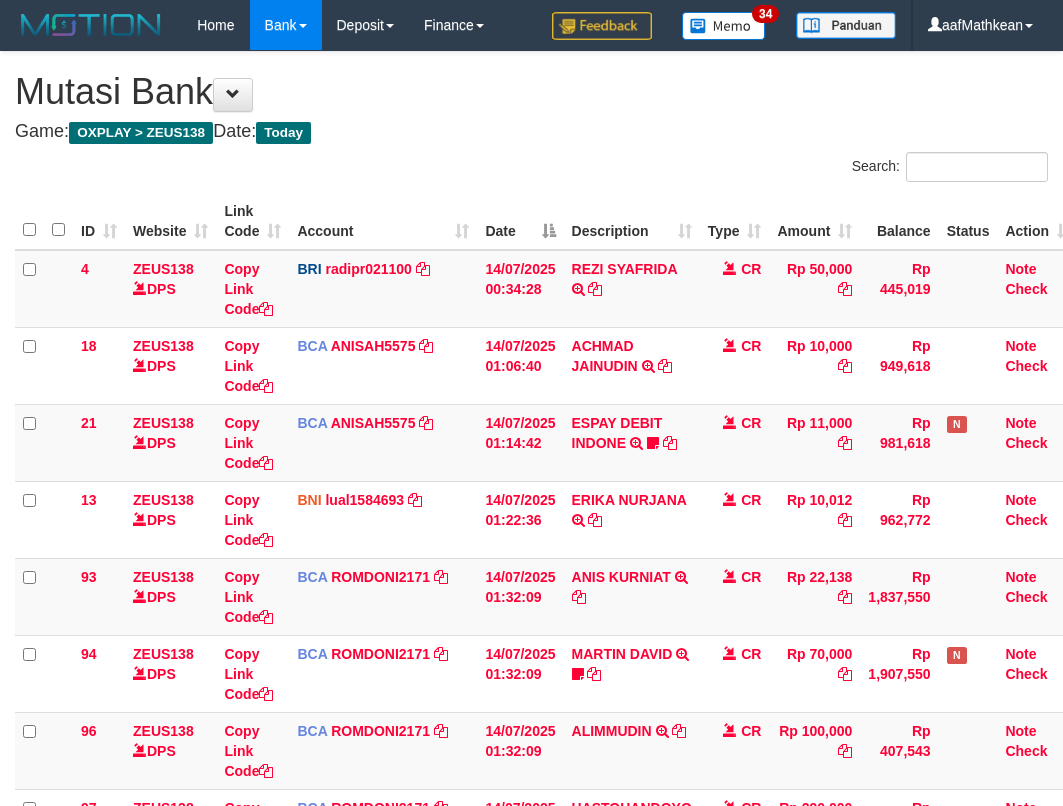 scroll, scrollTop: 150, scrollLeft: 0, axis: vertical 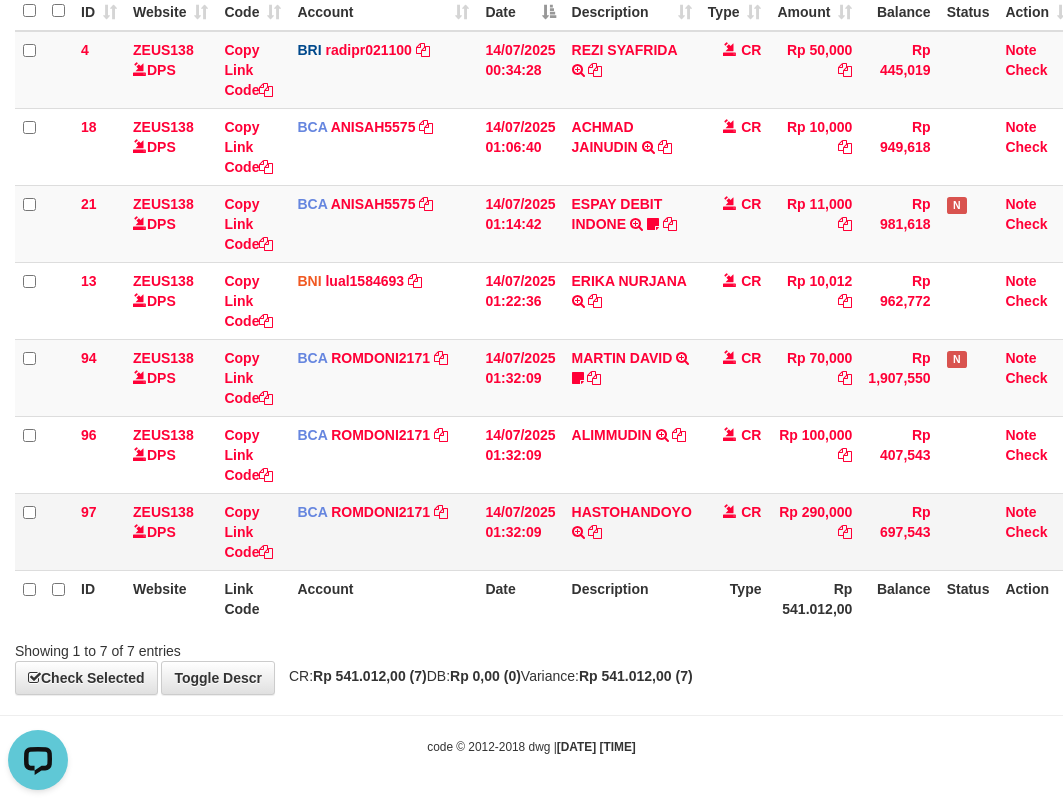 drag, startPoint x: 825, startPoint y: 516, endPoint x: 899, endPoint y: 500, distance: 75.70998 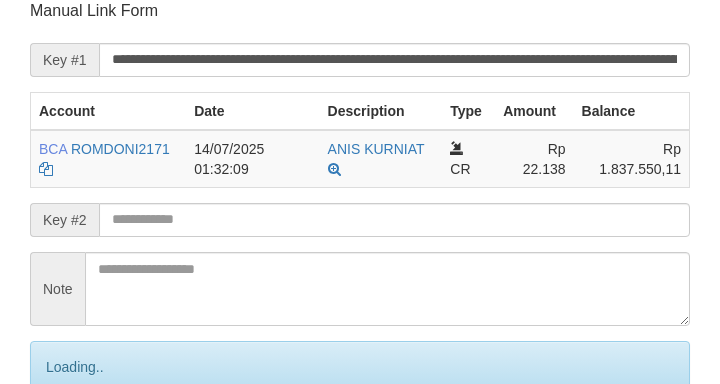 click at bounding box center (394, 220) 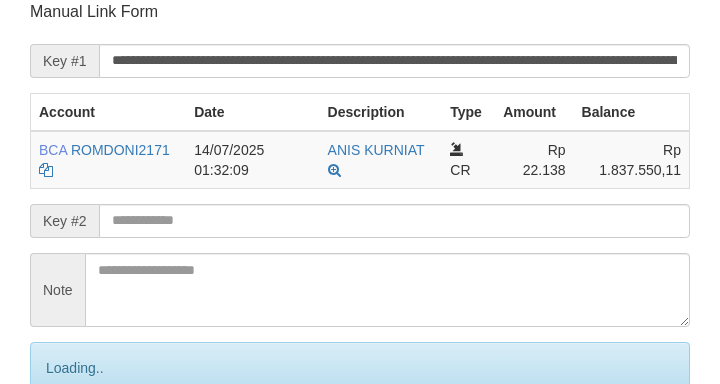 drag, startPoint x: 606, startPoint y: 218, endPoint x: 593, endPoint y: 217, distance: 13.038404 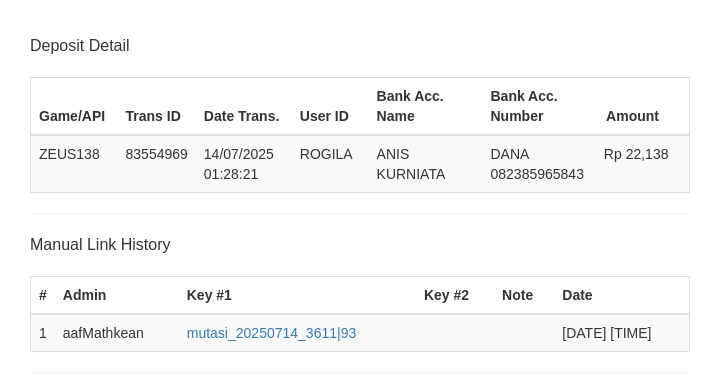 scroll, scrollTop: 392, scrollLeft: 0, axis: vertical 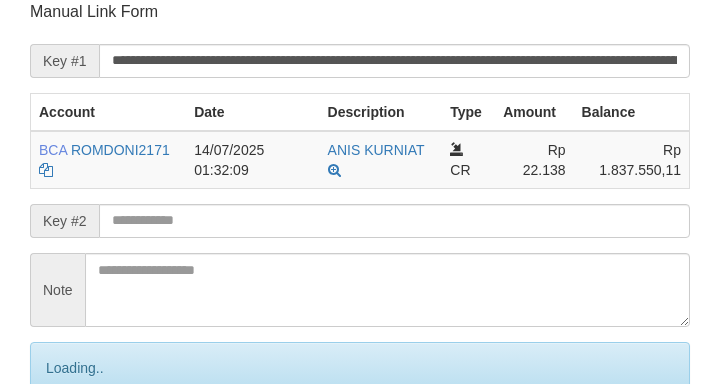 click on "Save" at bounding box center [80, 452] 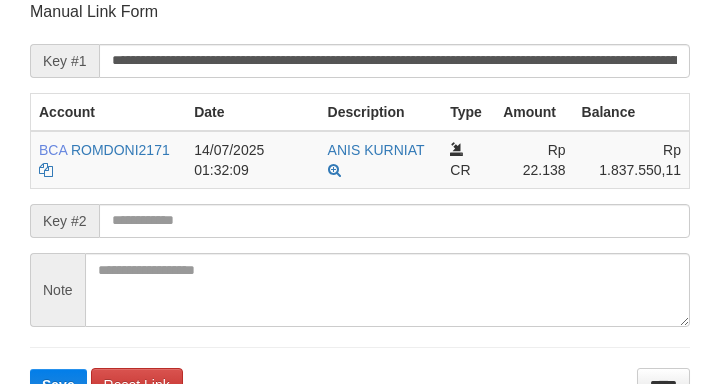 scroll, scrollTop: 392, scrollLeft: 0, axis: vertical 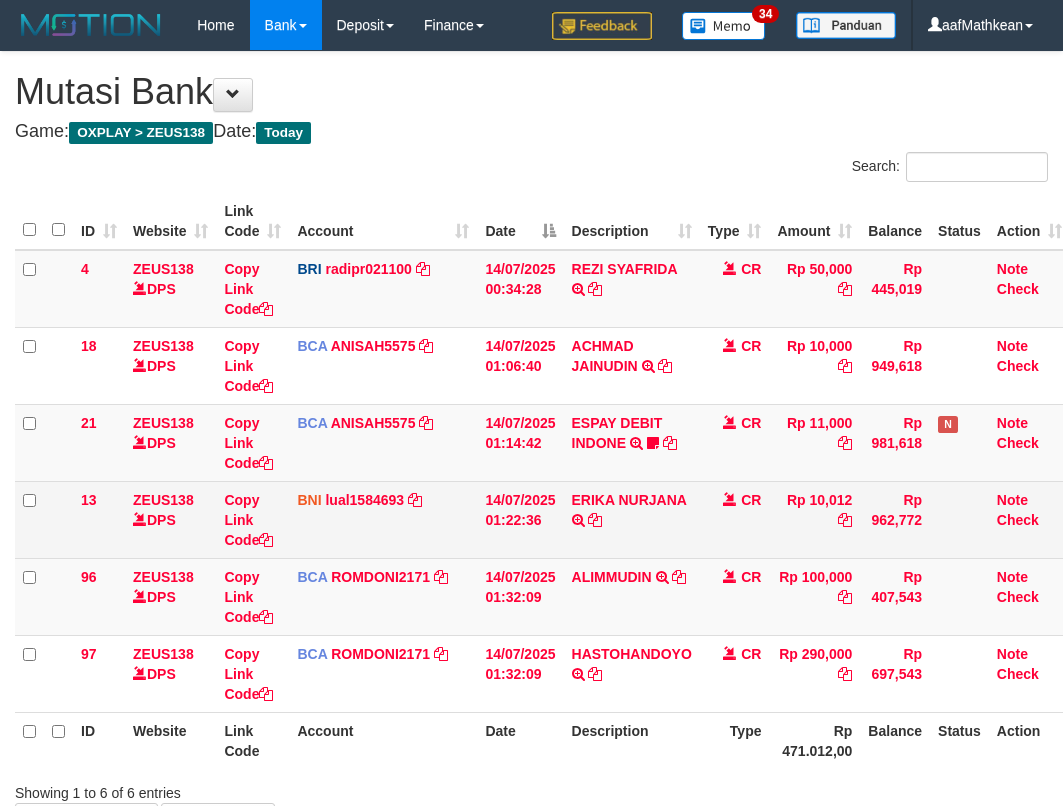 click on "ERIKA NURJANA         TRANSFER DARI SDRI ERIKA NURJANA" at bounding box center (632, 519) 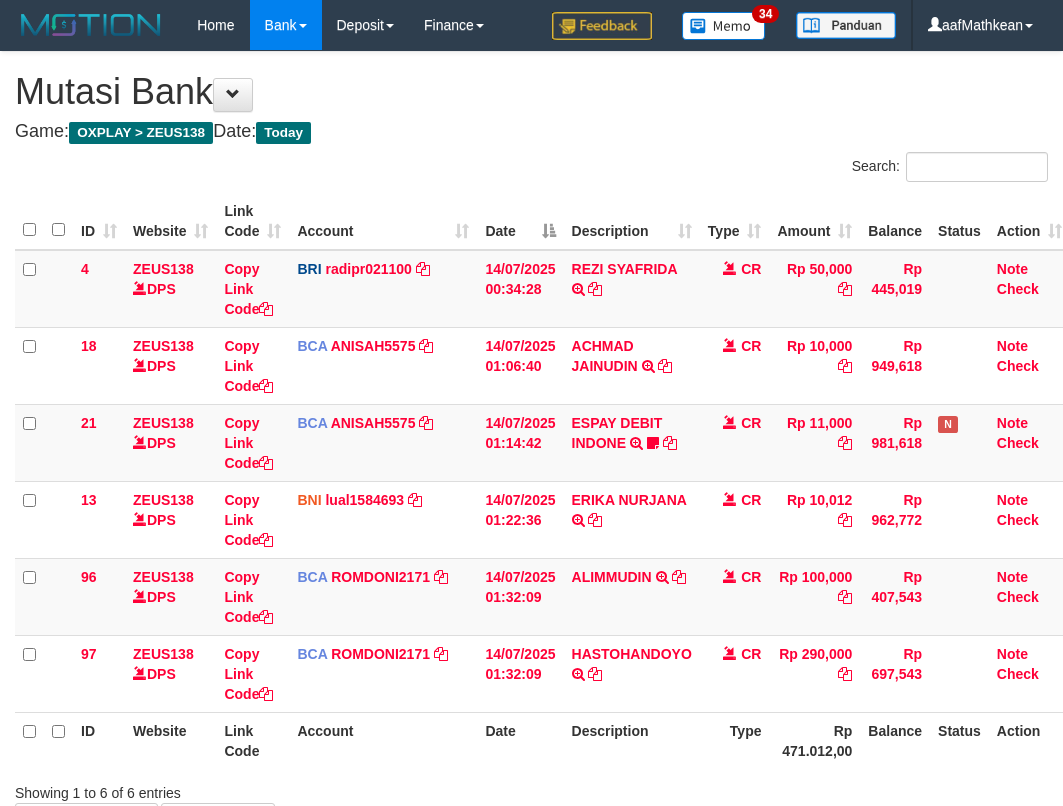 scroll, scrollTop: 142, scrollLeft: 0, axis: vertical 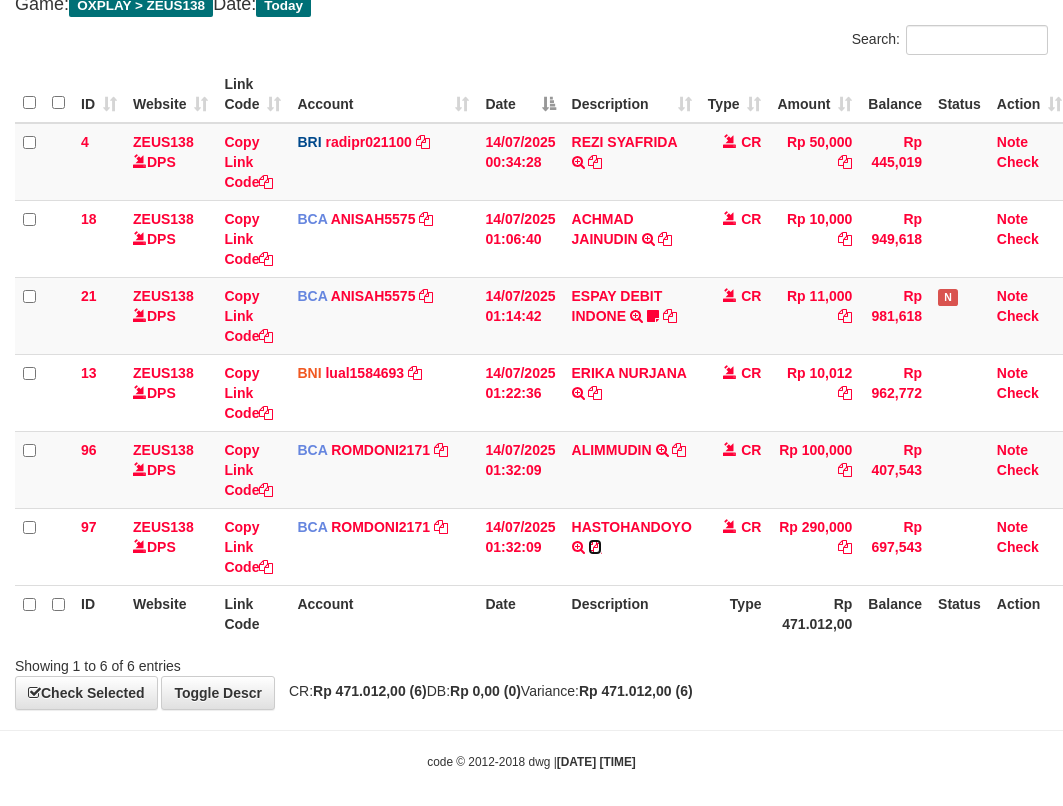 click at bounding box center (595, 547) 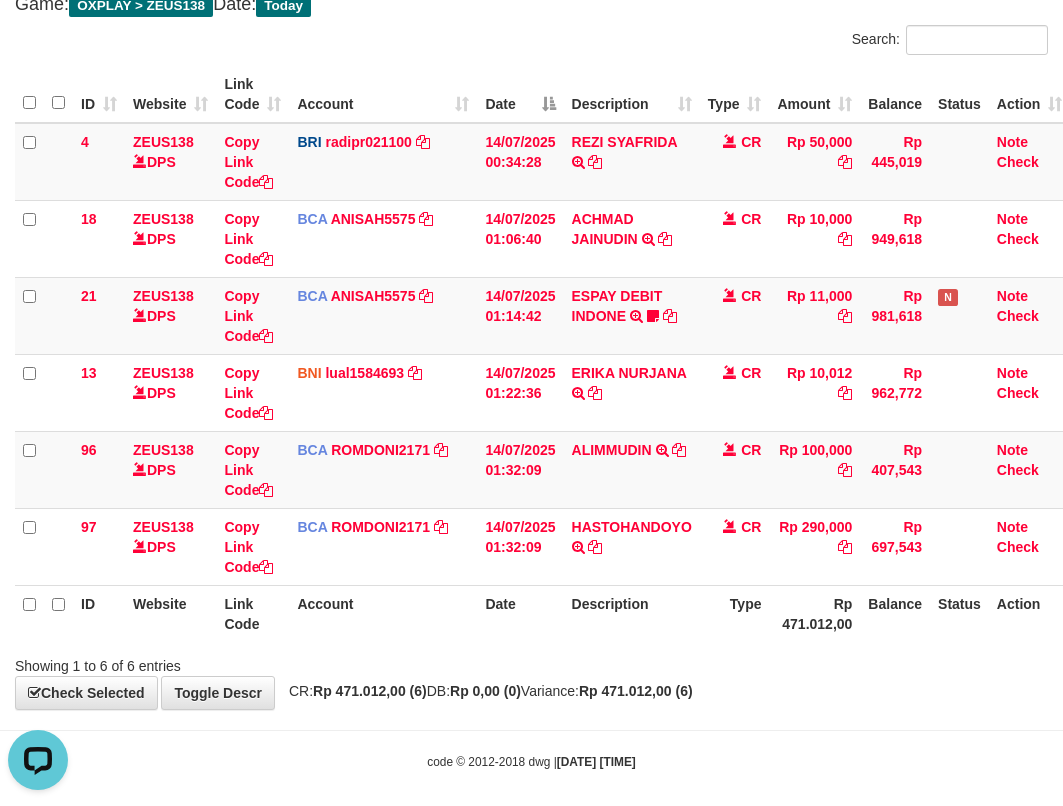 scroll, scrollTop: 0, scrollLeft: 0, axis: both 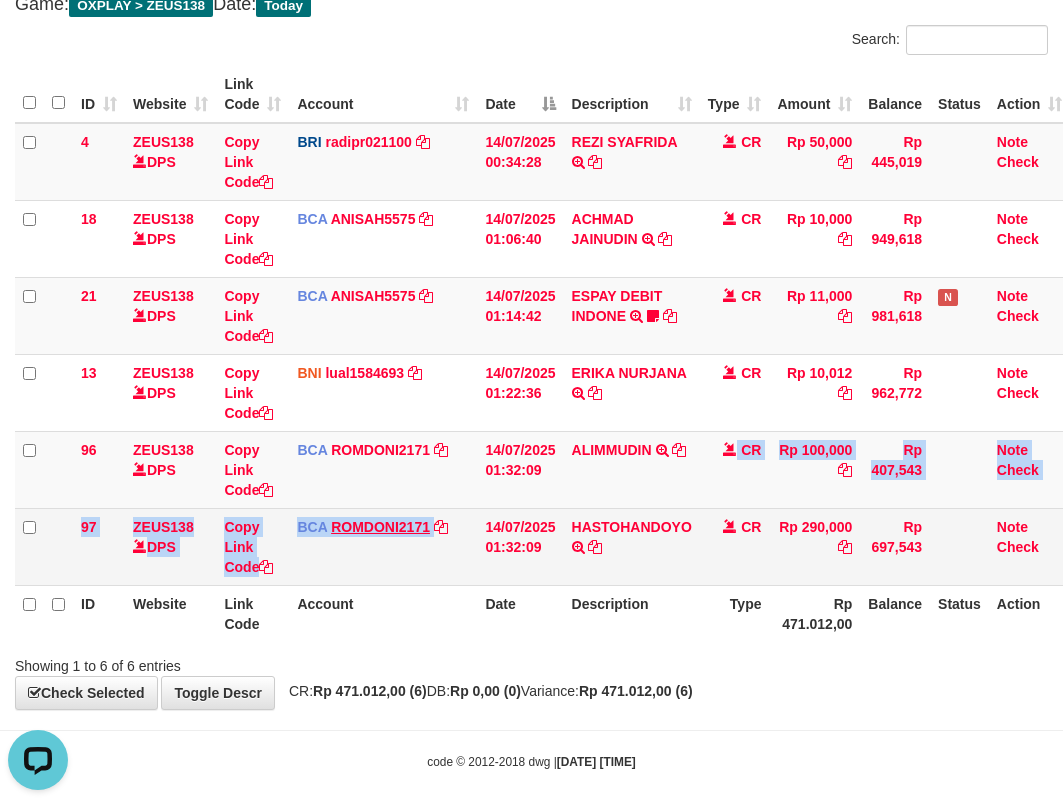 drag, startPoint x: 540, startPoint y: 511, endPoint x: 355, endPoint y: 527, distance: 185.6906 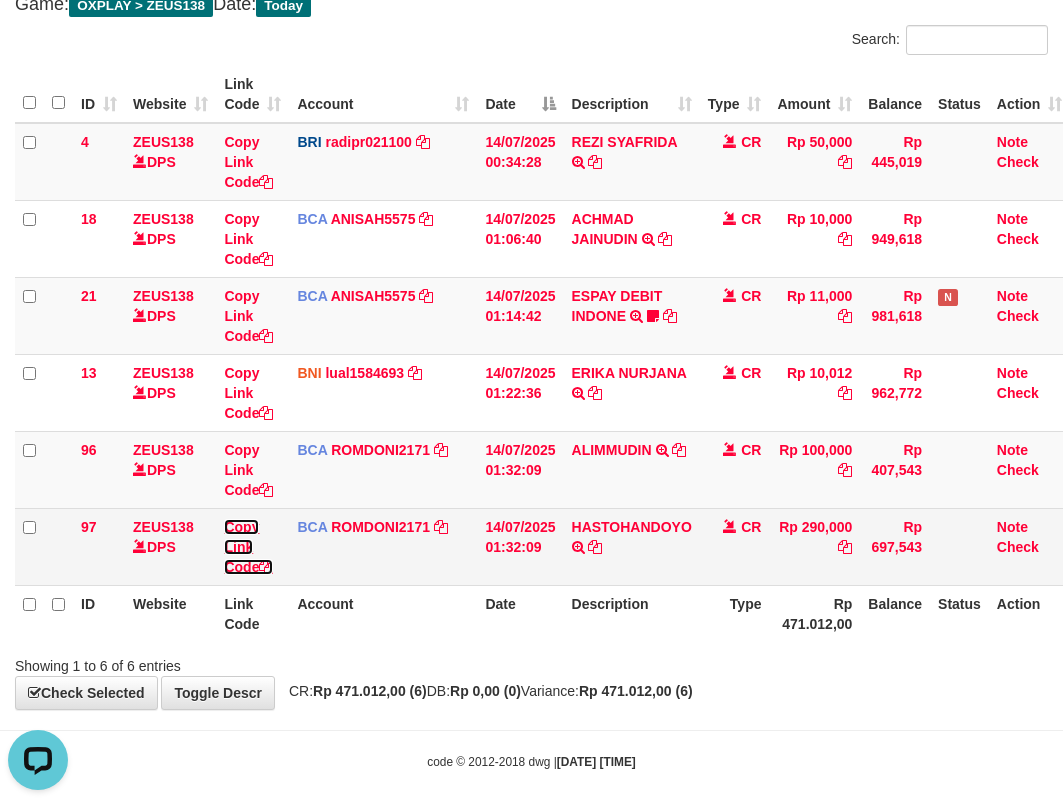 drag, startPoint x: 252, startPoint y: 564, endPoint x: 274, endPoint y: 563, distance: 22.022715 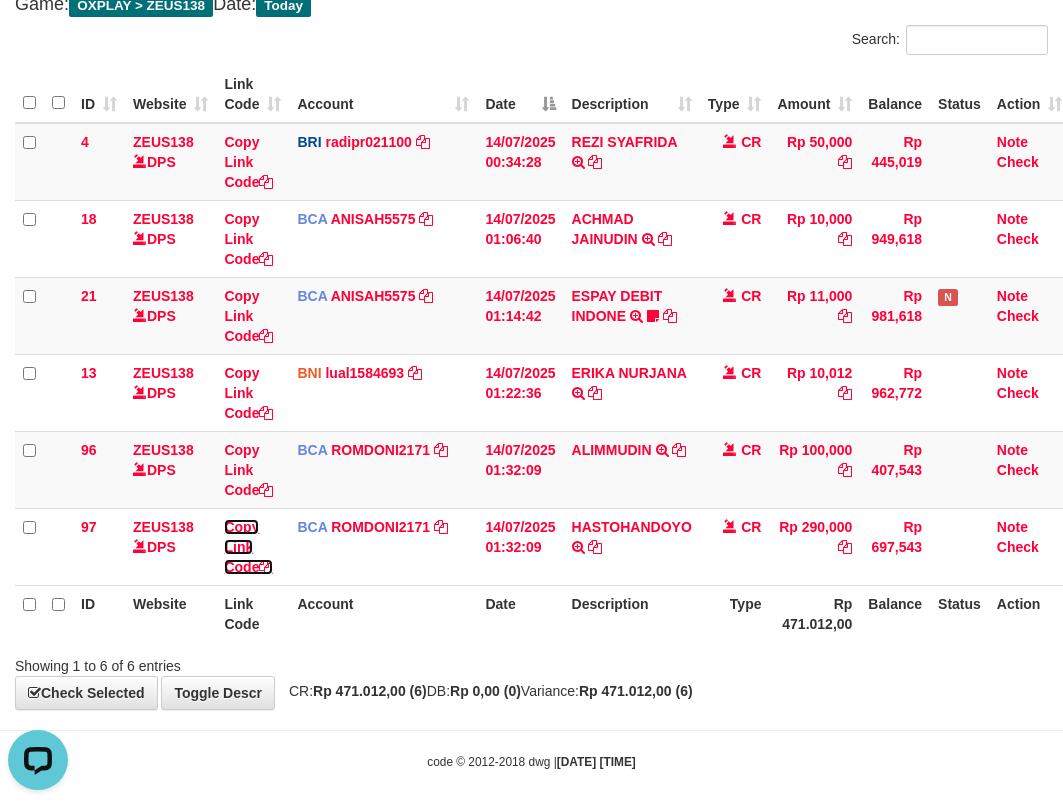 scroll, scrollTop: 274, scrollLeft: 0, axis: vertical 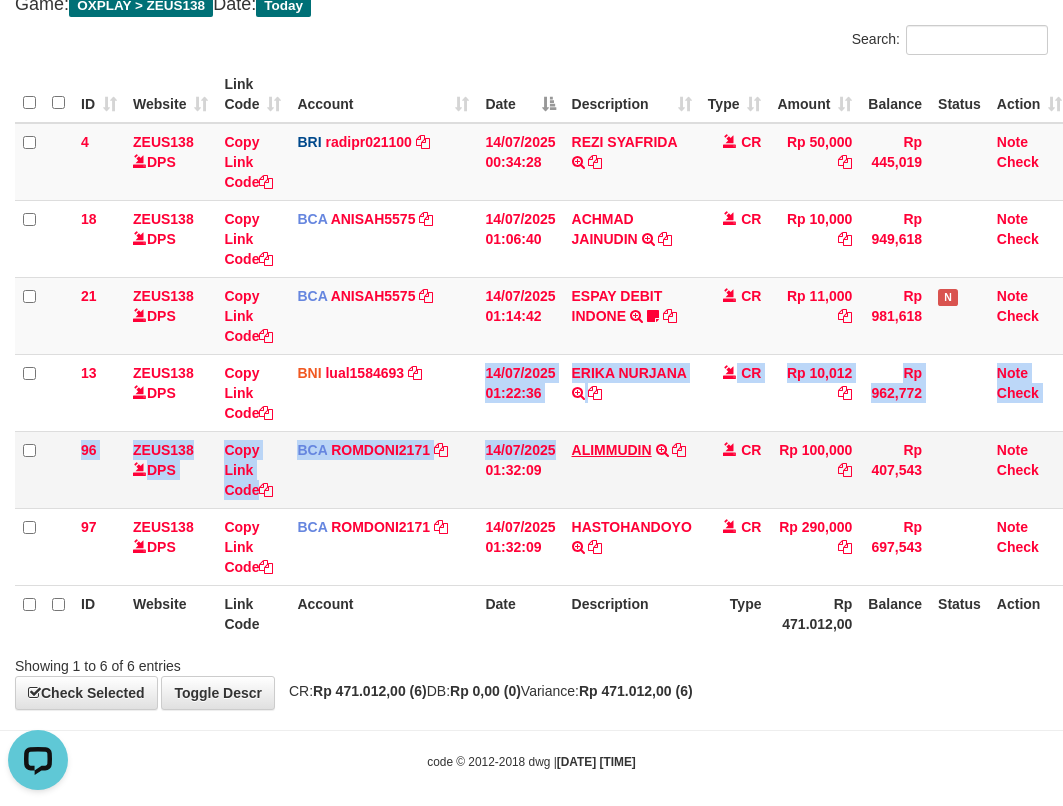 click on "4
ZEUS138    DPS
Copy Link Code
BRI
radipr021100
DPS
REYNALDI ADI PRATAMA
mutasi_20250714_3774 | 4
mutasi_20250714_3774 | 4
14/07/2025 00:34:28
REZI SYAFRIDA         TRANSFER NBMB REZI SYAFRIDA TO REYNALDI ADI PRATAMA
CR
Rp 50,000
Rp 445,019
Note
Check
18
ZEUS138    DPS
Copy Link Code
BCA
ANISAH5575
DPS
ANISAH
mutasi_20250714_3827 | 18
mutasi_20250714_3827 | 18" at bounding box center (542, 354) 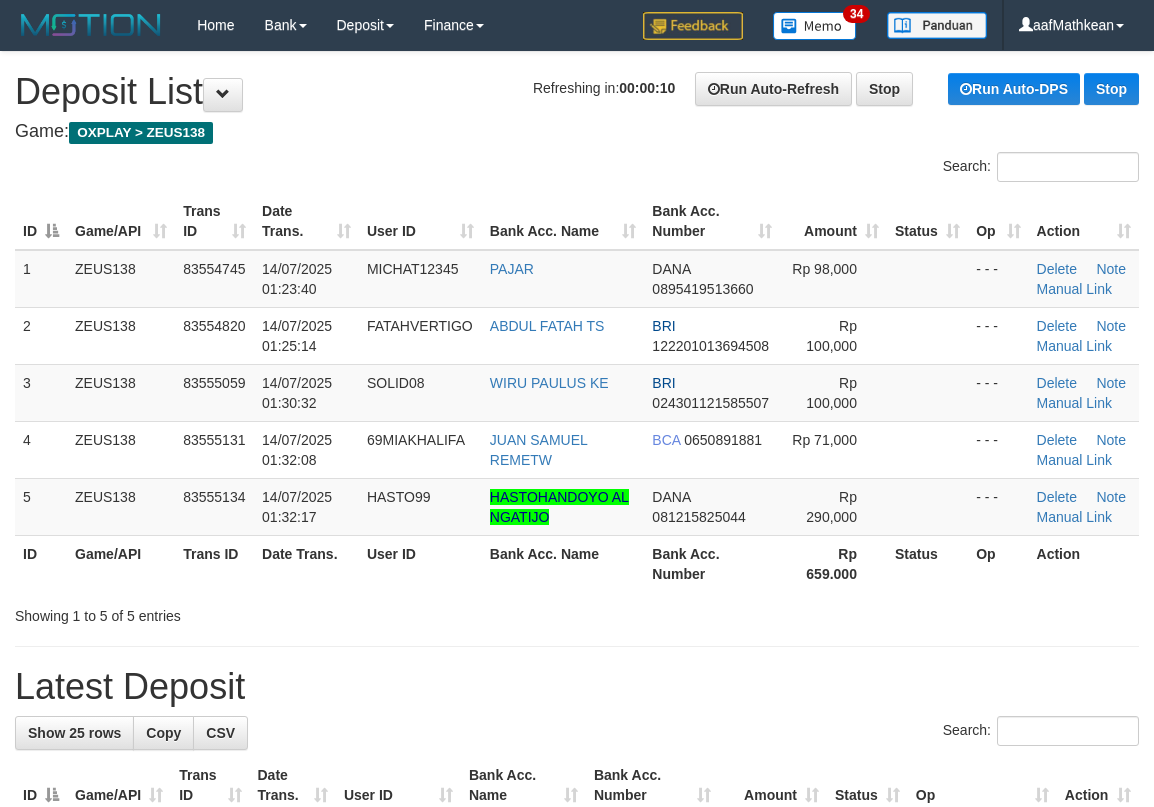 scroll, scrollTop: 0, scrollLeft: 0, axis: both 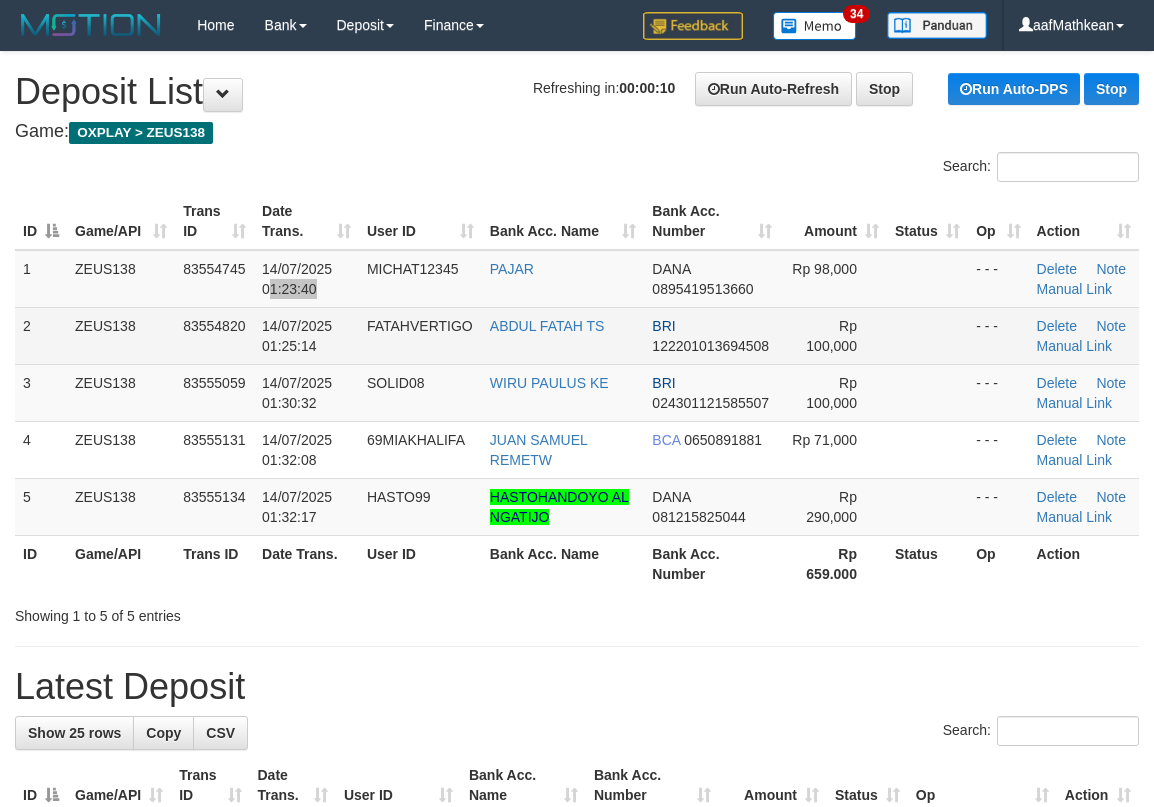 drag, startPoint x: 332, startPoint y: 290, endPoint x: 274, endPoint y: 318, distance: 64.40497 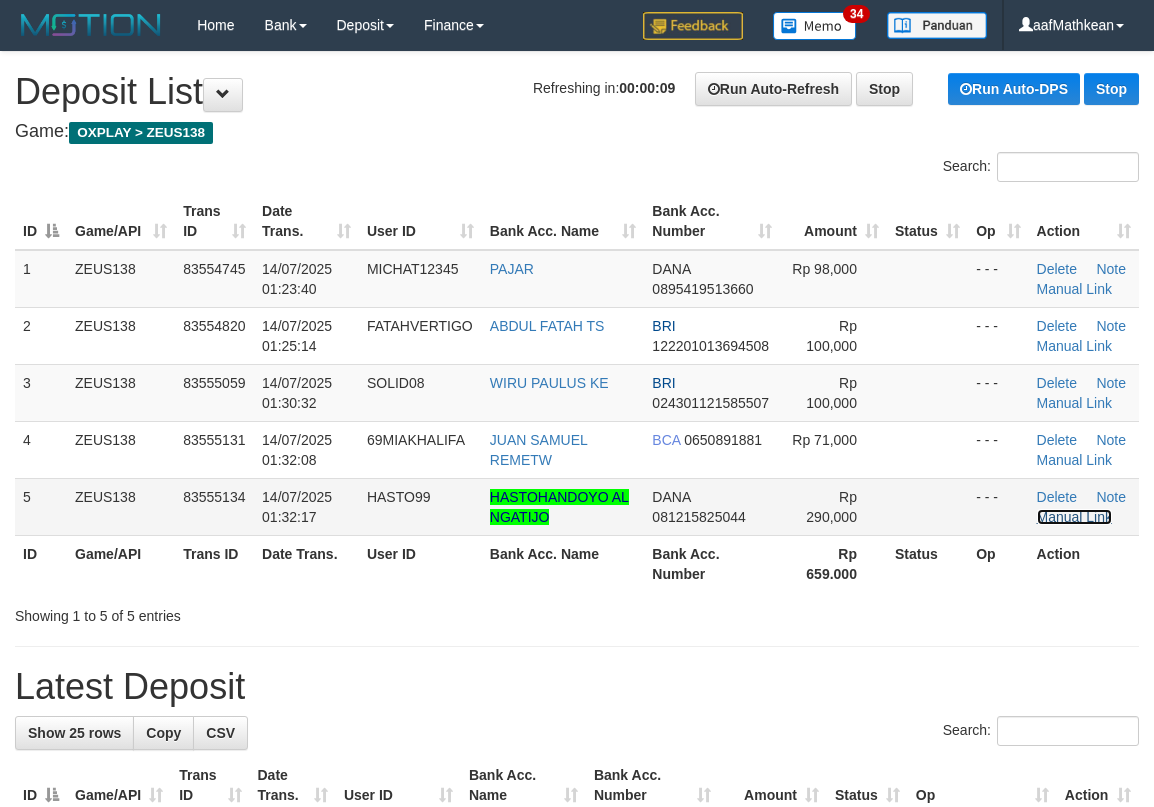 click on "Manual Link" at bounding box center (1075, 517) 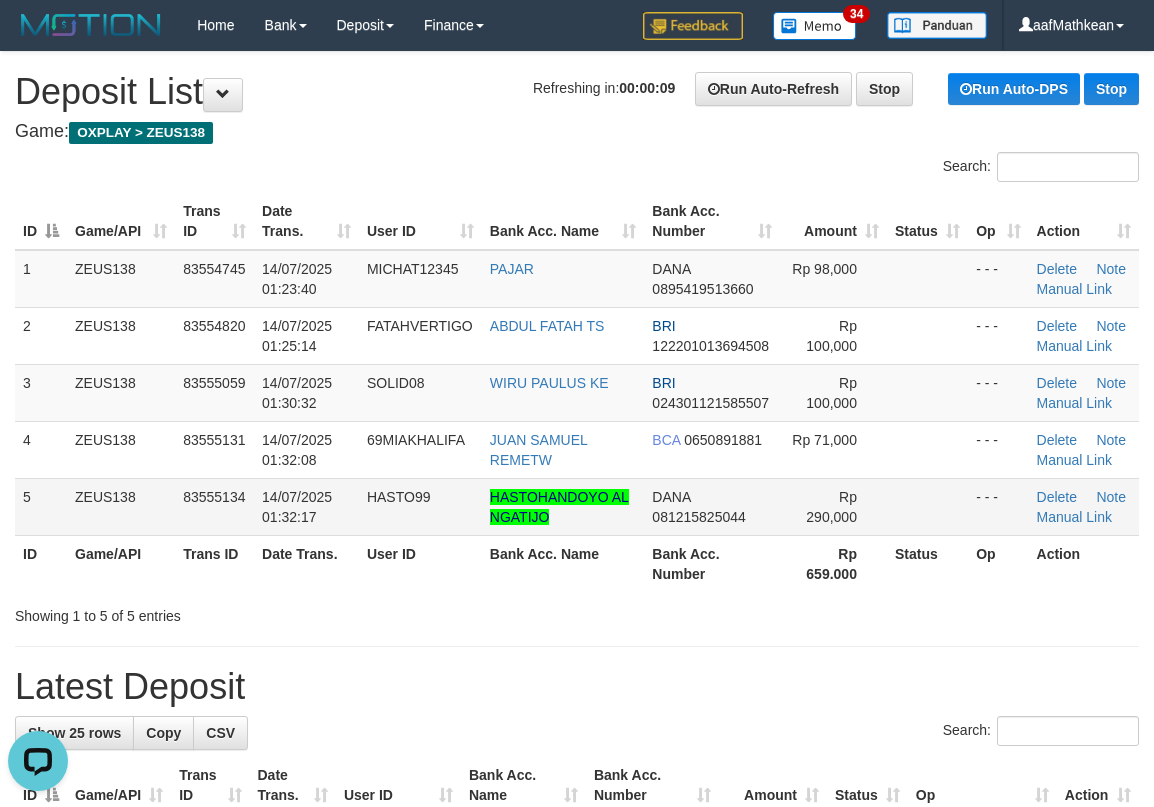 scroll, scrollTop: 0, scrollLeft: 0, axis: both 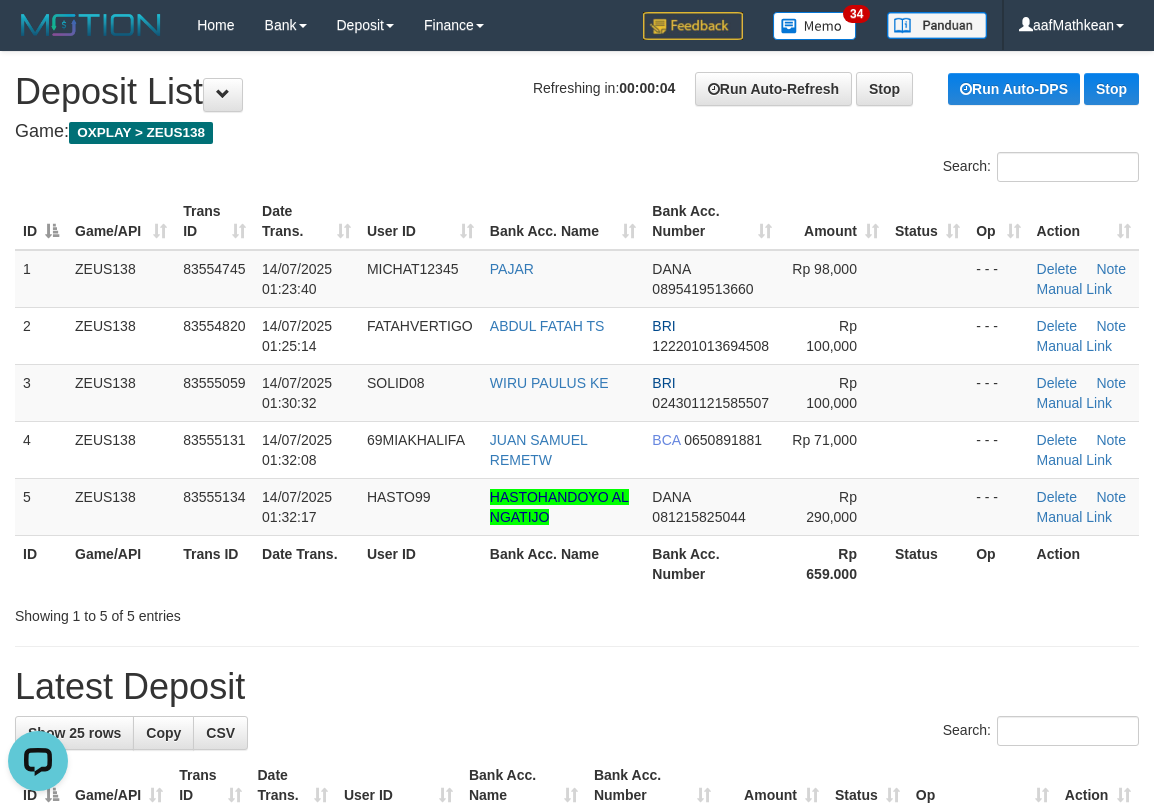 drag, startPoint x: 623, startPoint y: 149, endPoint x: 5, endPoint y: 348, distance: 649.2496 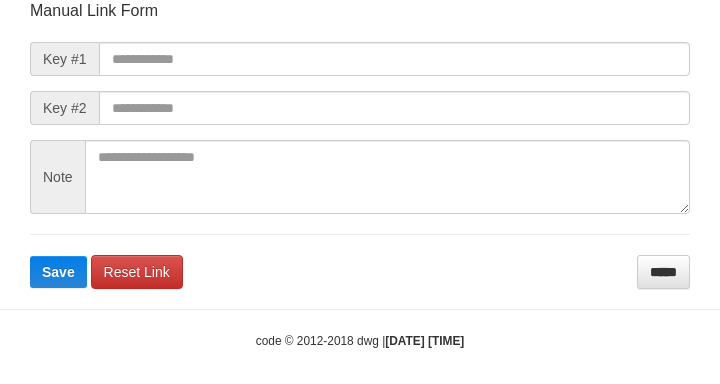 scroll, scrollTop: 233, scrollLeft: 0, axis: vertical 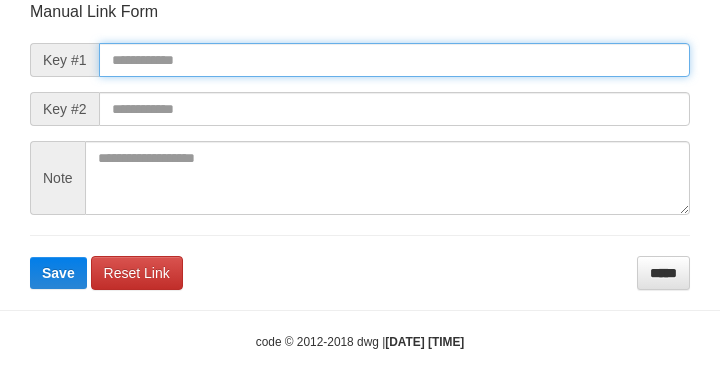 click at bounding box center (394, 60) 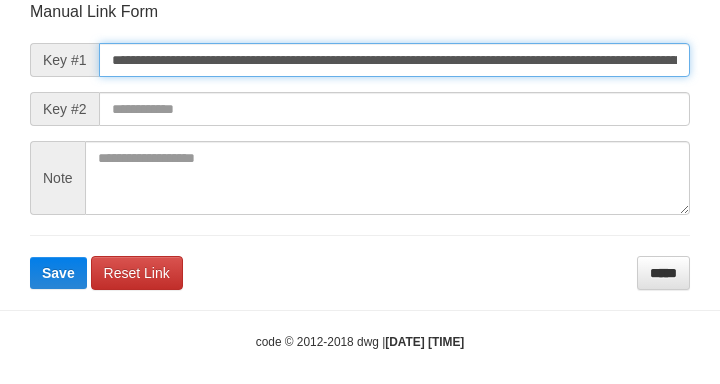 type on "**********" 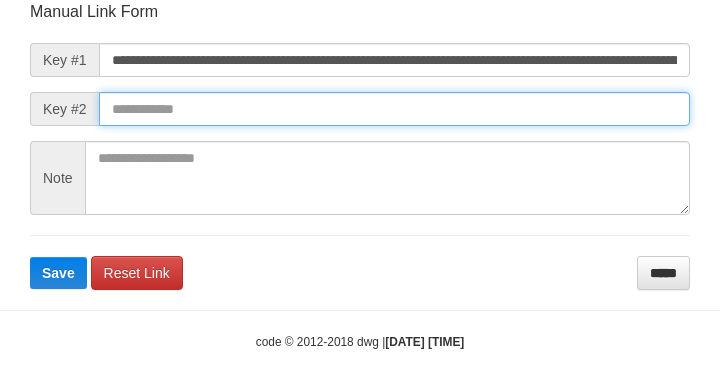 click on "Save" at bounding box center (58, 273) 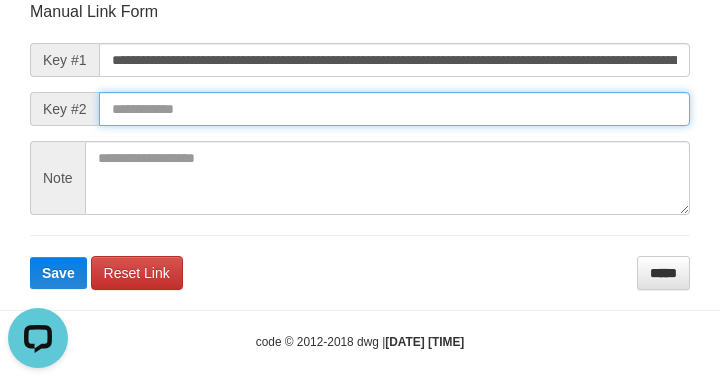 scroll, scrollTop: 0, scrollLeft: 0, axis: both 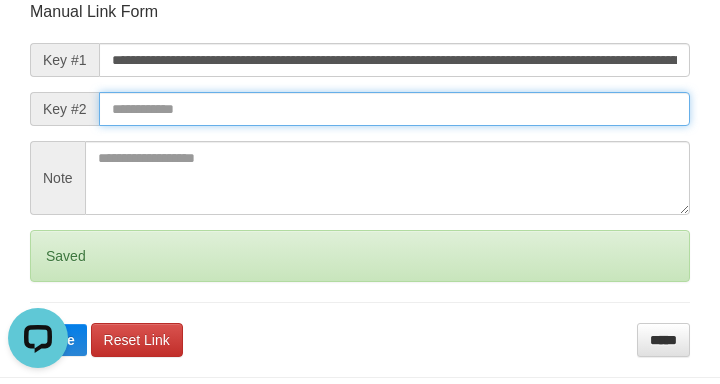 click on "Save" at bounding box center [58, 340] 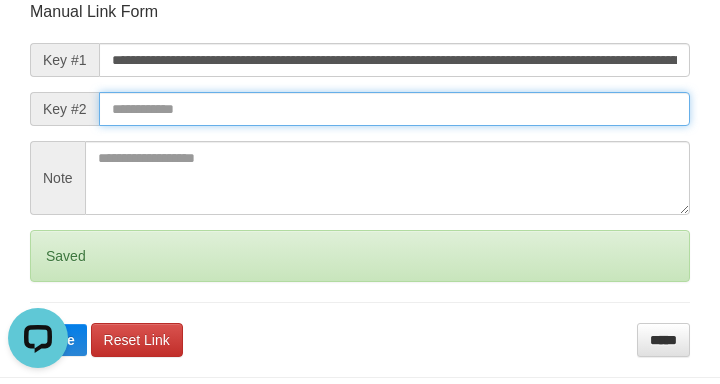 click at bounding box center (394, 109) 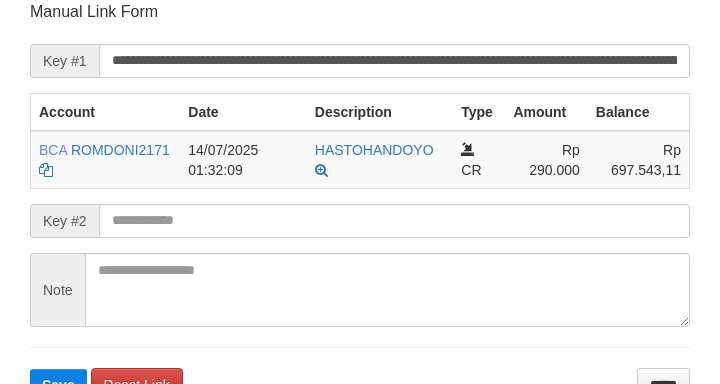 click at bounding box center (394, 221) 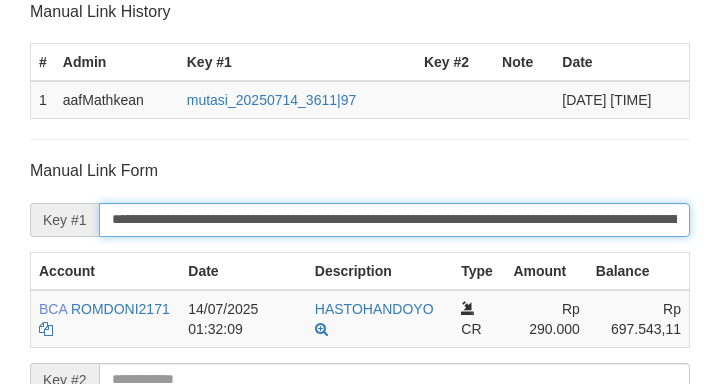 click on "**********" at bounding box center [394, 220] 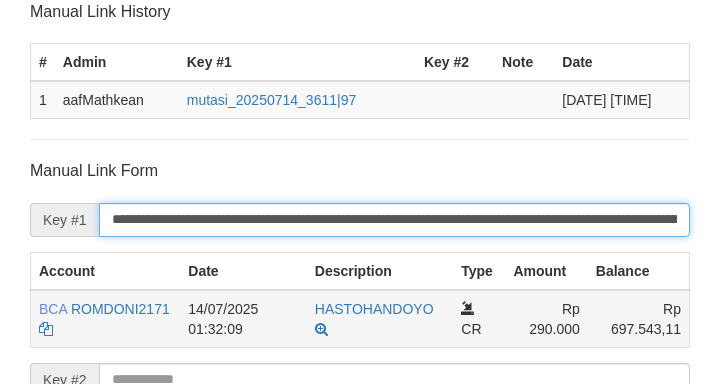 scroll, scrollTop: 588, scrollLeft: 0, axis: vertical 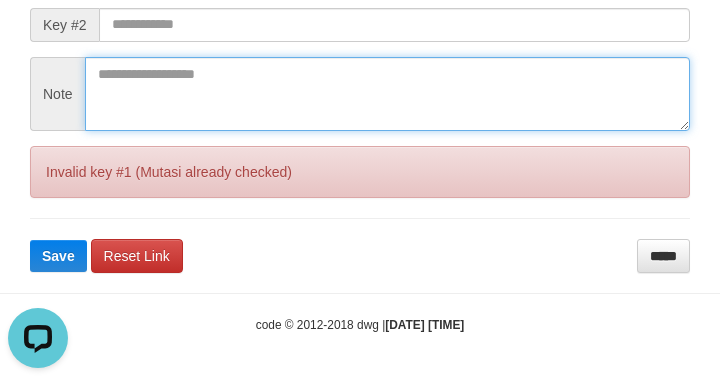 drag, startPoint x: 580, startPoint y: 88, endPoint x: 566, endPoint y: 76, distance: 18.439089 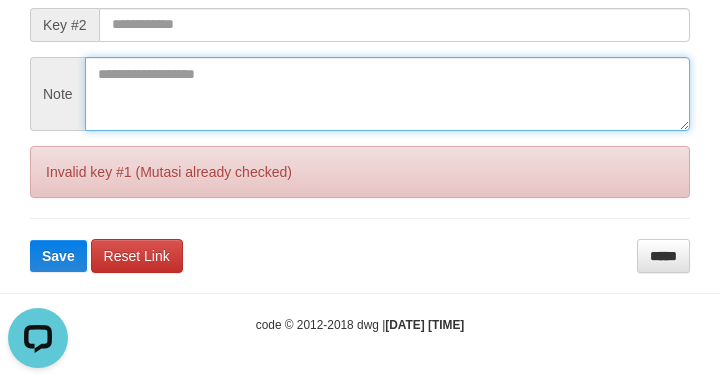 click at bounding box center (387, 94) 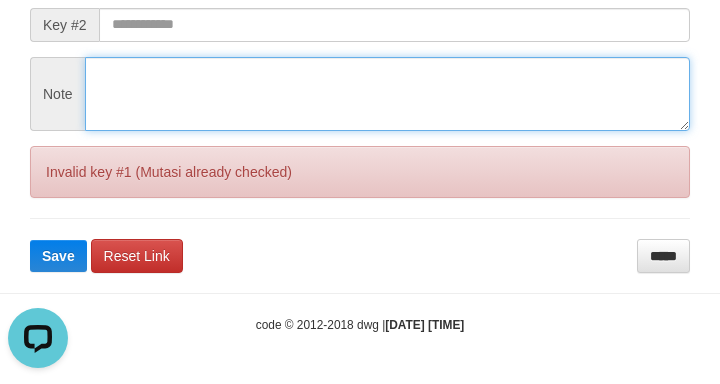 click at bounding box center [387, 94] 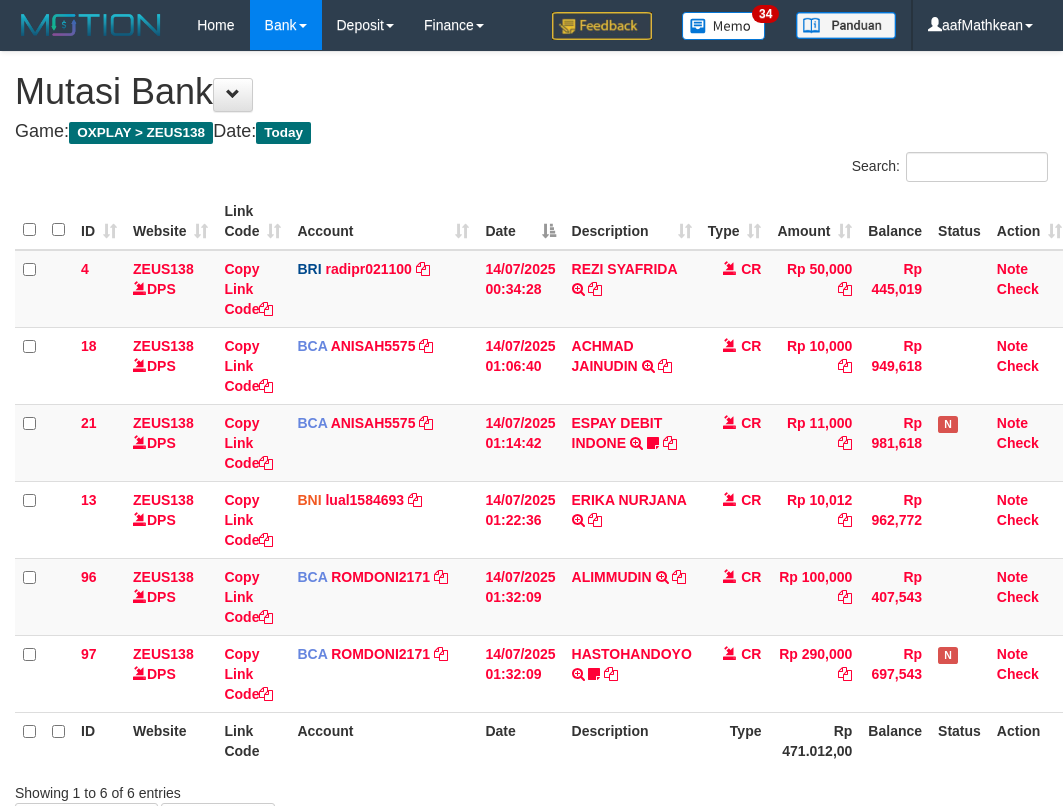 scroll, scrollTop: 128, scrollLeft: 0, axis: vertical 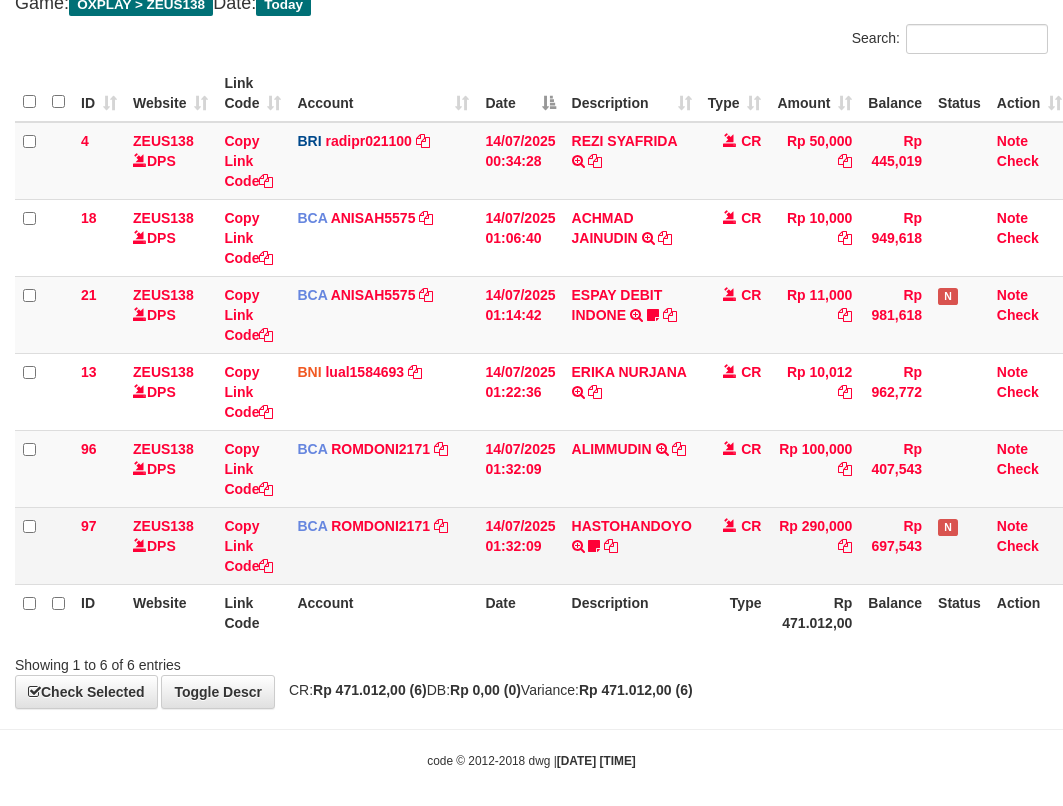 click on "14/07/2025 01:32:09" at bounding box center (520, 545) 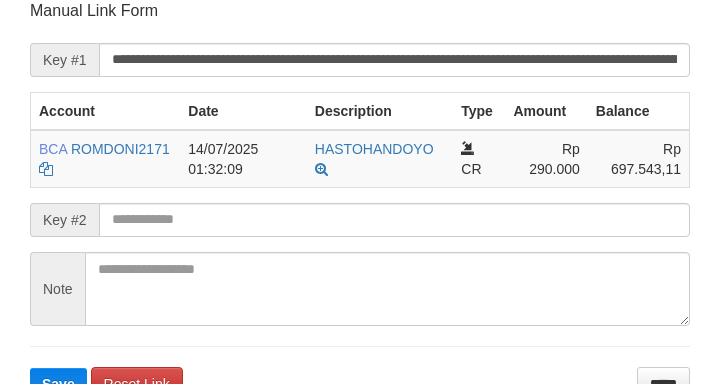 scroll, scrollTop: 521, scrollLeft: 0, axis: vertical 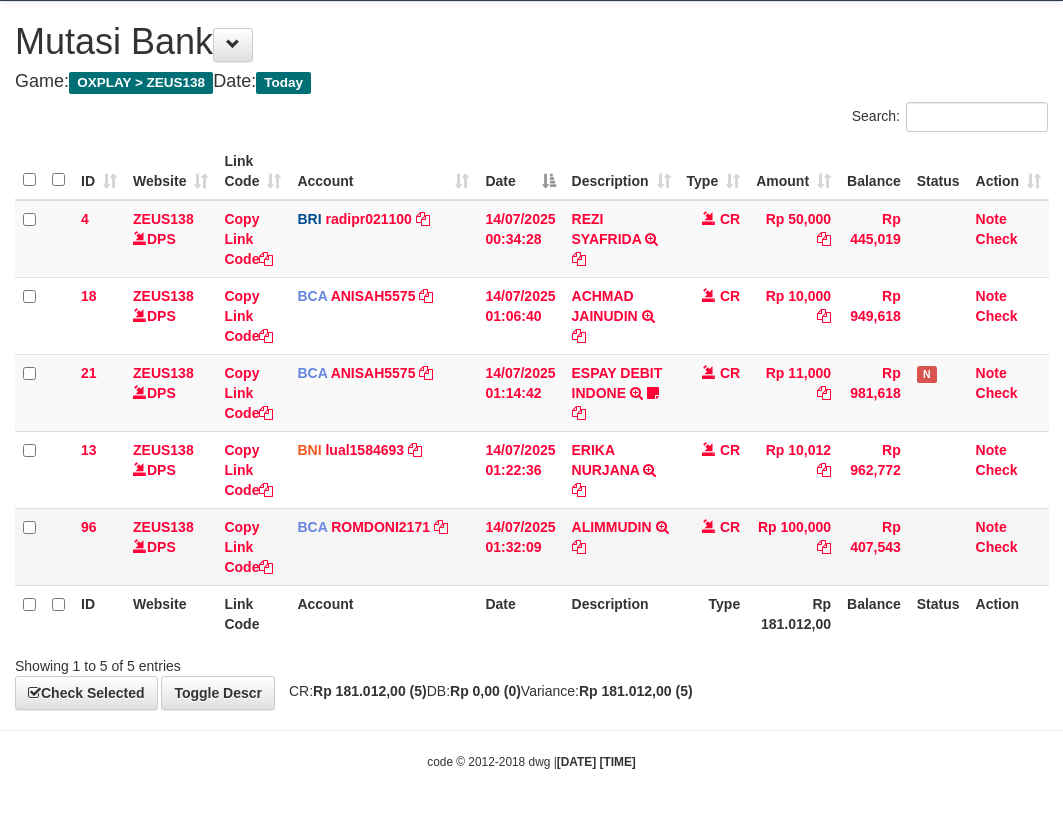 click on "ALIMMUDIN         TRSF E-BANKING CR 1407/FTSCY/WS95031
100000.00ALIMMUDIN" at bounding box center (621, 546) 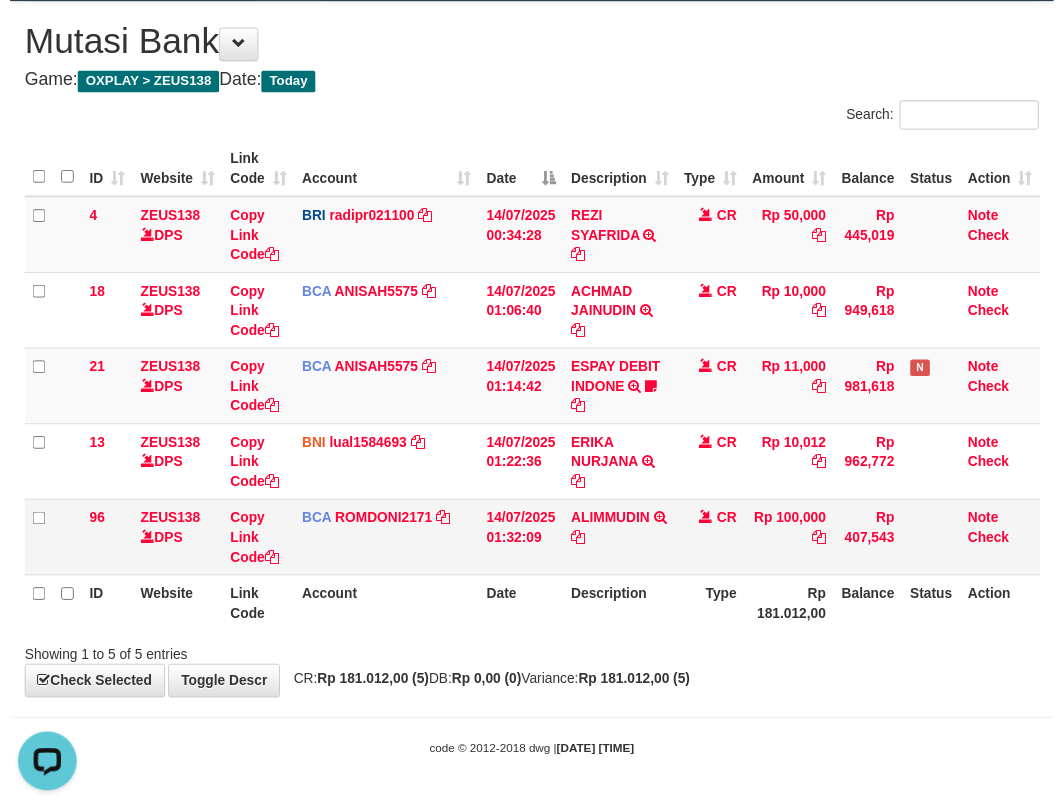 scroll, scrollTop: 0, scrollLeft: 0, axis: both 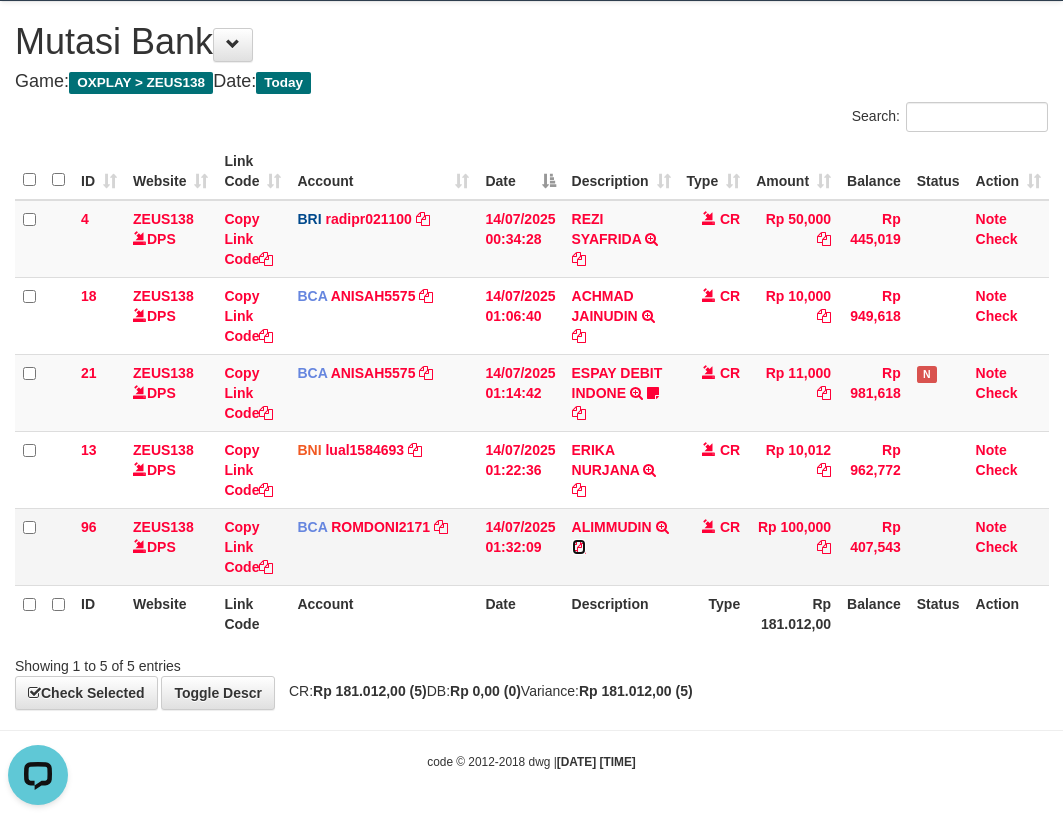 click at bounding box center [579, 547] 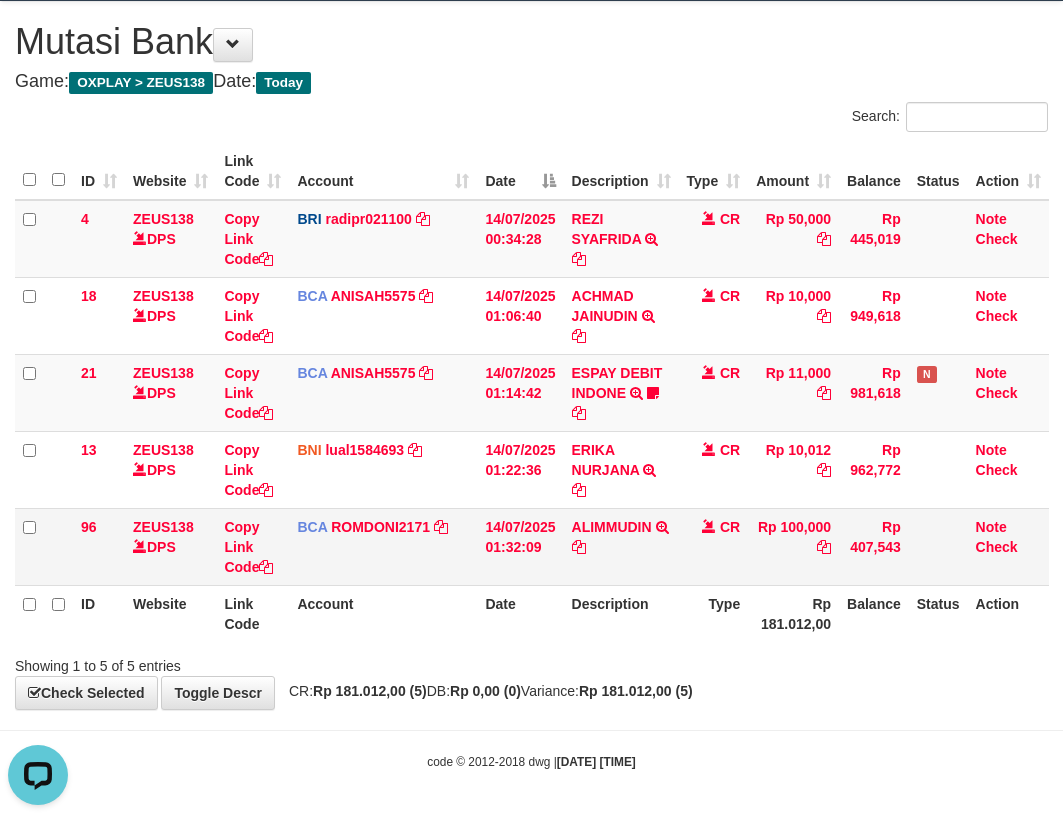 drag, startPoint x: 405, startPoint y: 503, endPoint x: 446, endPoint y: 549, distance: 61.6198 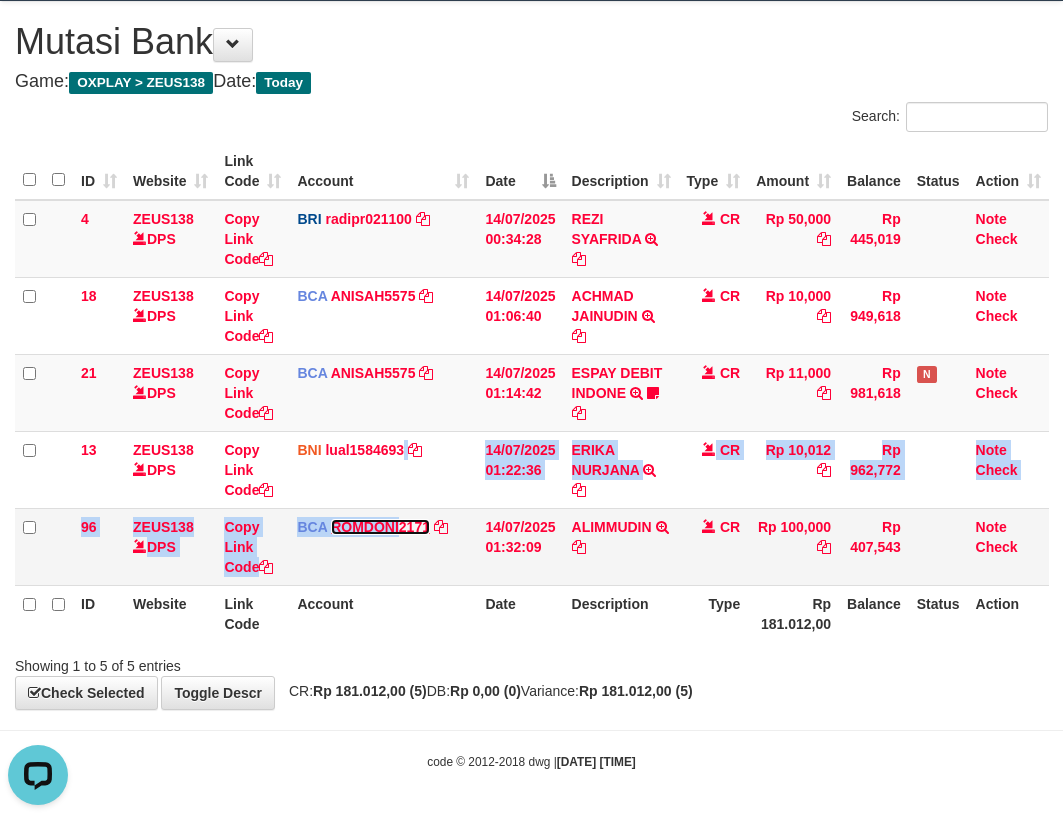 click on "ROMDONI2171" at bounding box center (380, 527) 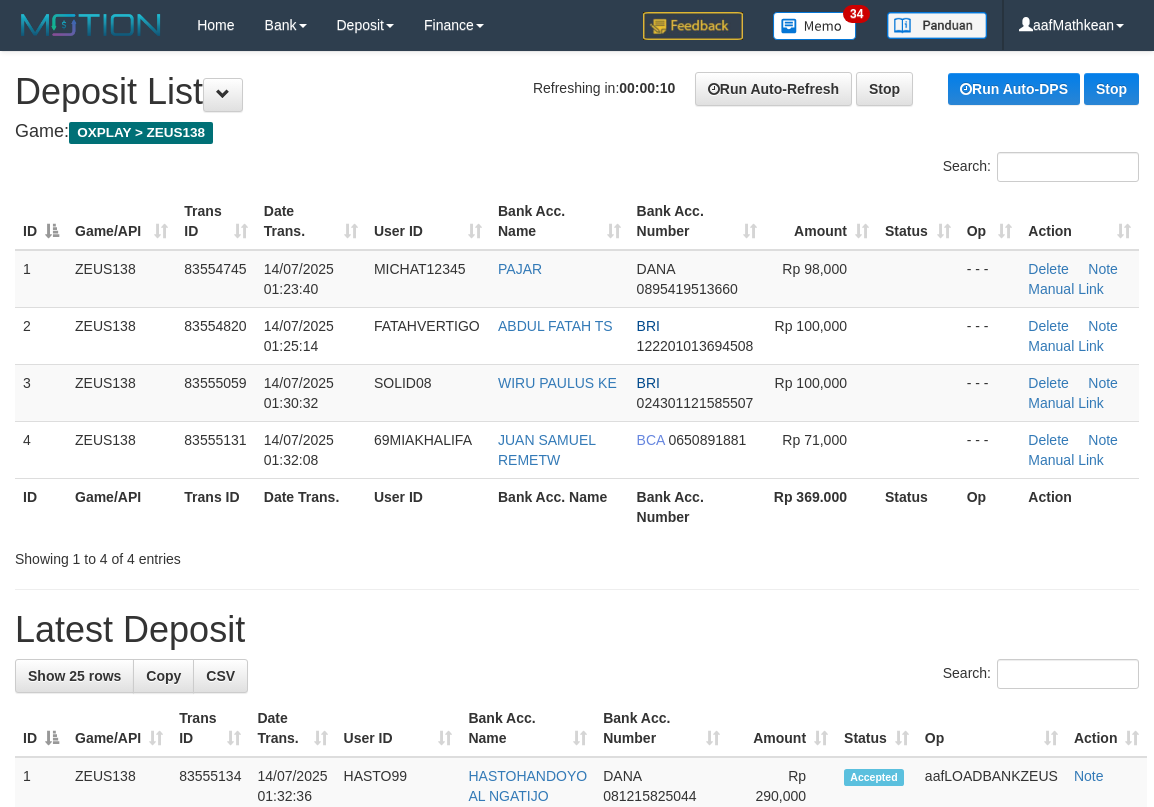 scroll, scrollTop: 0, scrollLeft: 0, axis: both 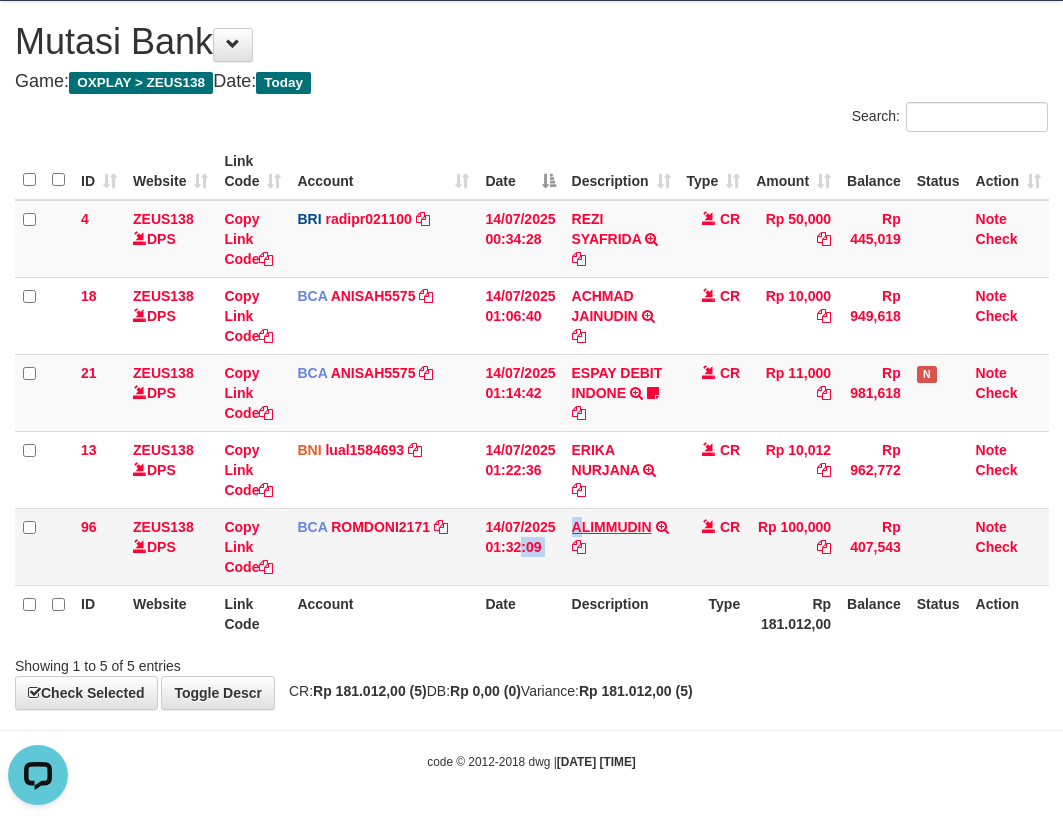 drag, startPoint x: 617, startPoint y: 529, endPoint x: 604, endPoint y: 529, distance: 13 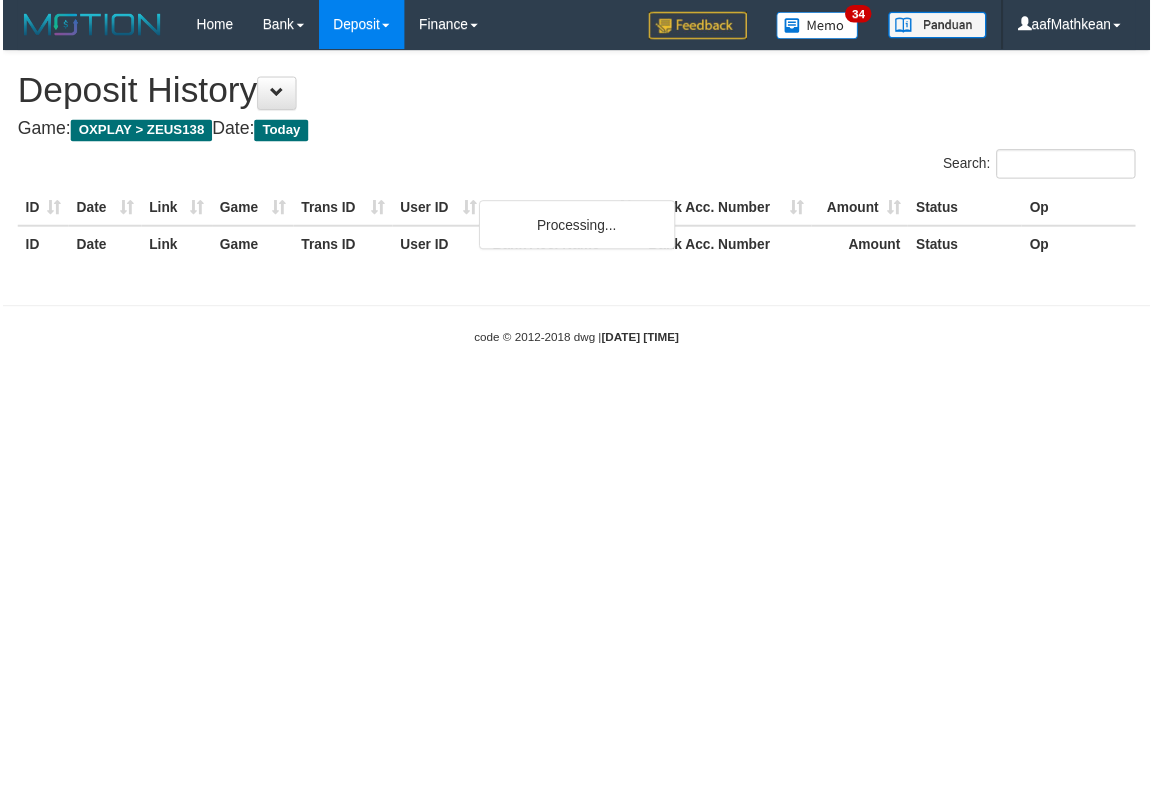 scroll, scrollTop: 4519, scrollLeft: 122, axis: both 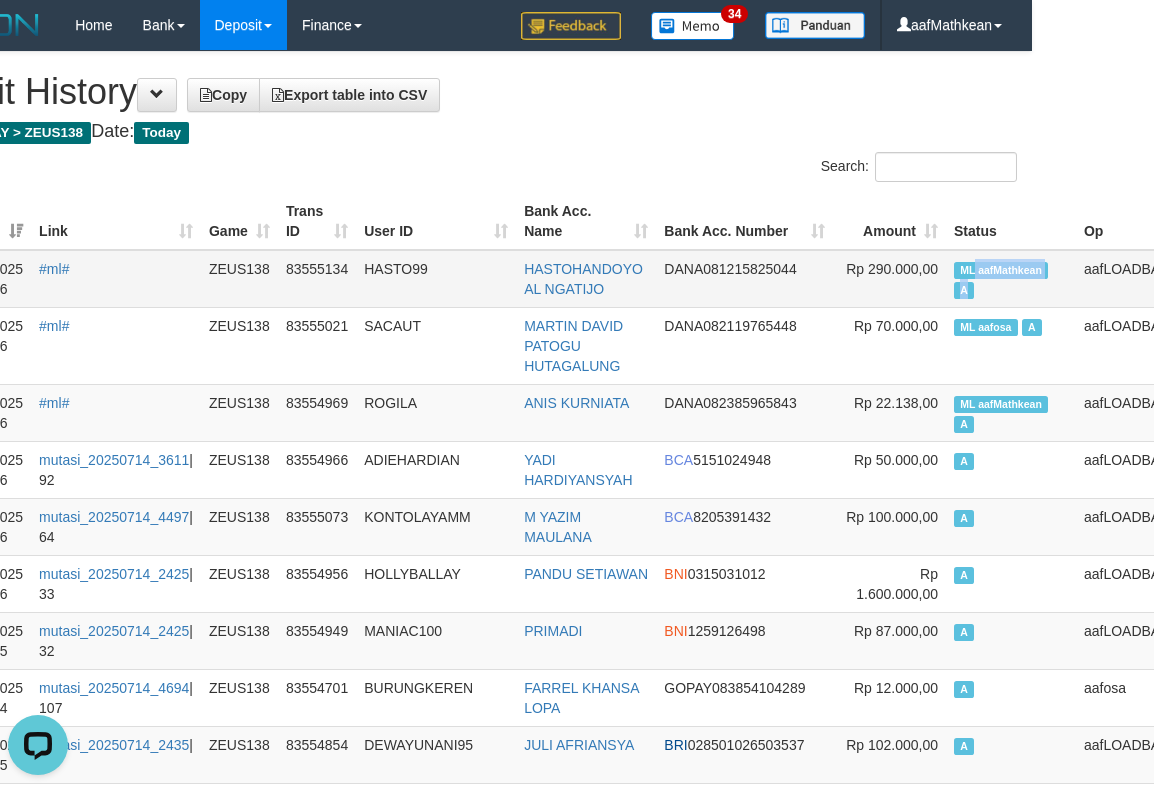 click on "ML aafMathkean   A" at bounding box center (1011, 279) 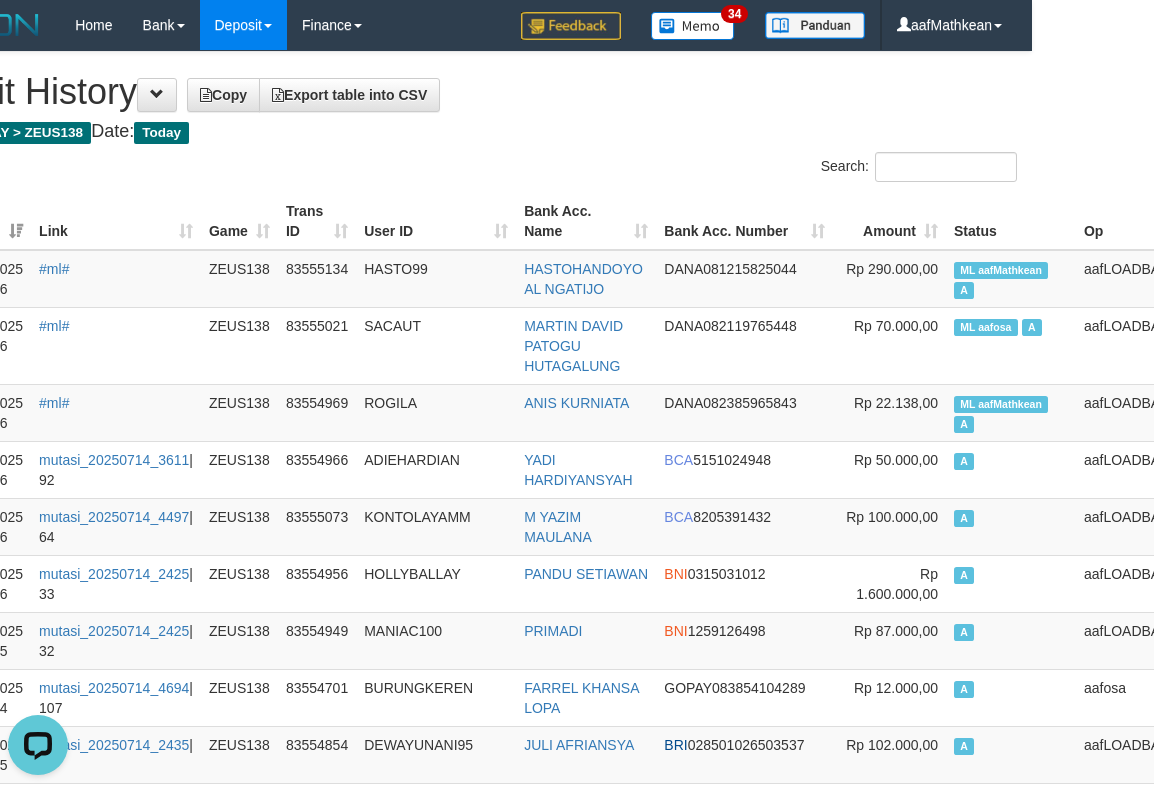 scroll, scrollTop: 4199, scrollLeft: 122, axis: both 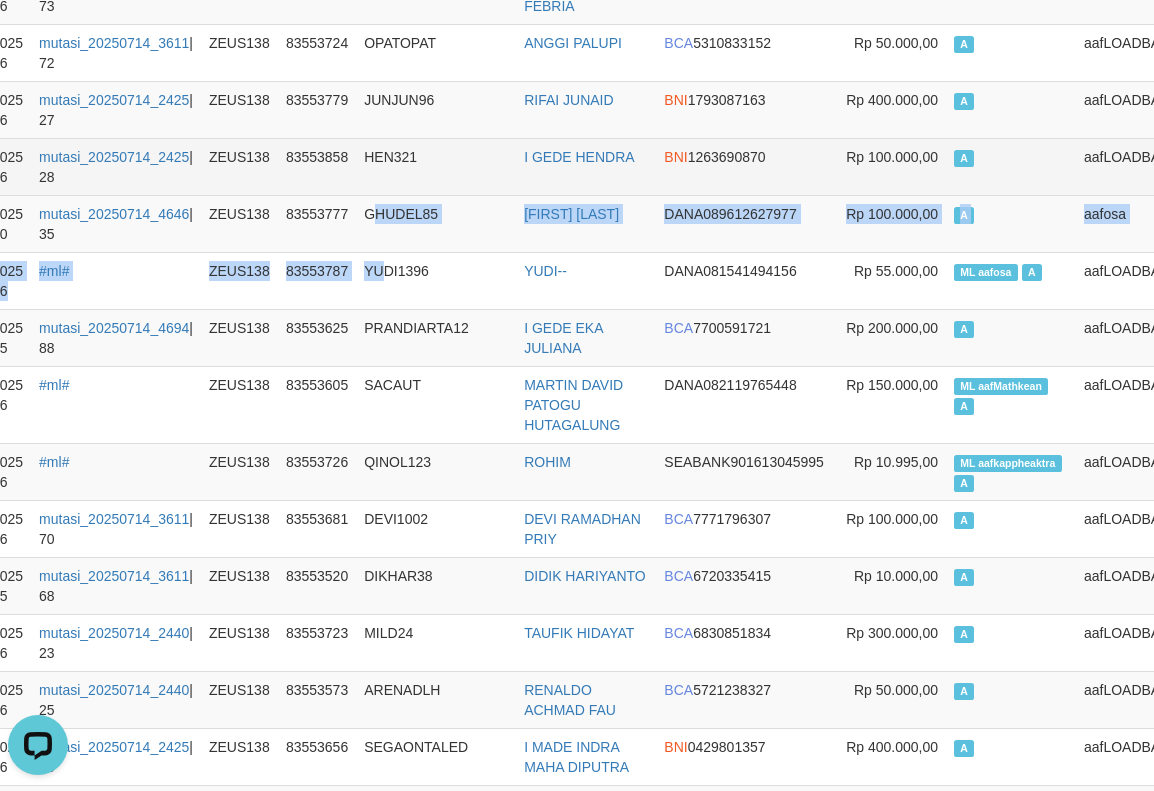 click on "1413 14/07/2025 01:32:36 #ml# ZEUS138 83555134 HASTO99 HASTOHANDOYO AL NGATIJO   DANA  081215825044 Rp 290.000,00 ML aafMathkean   A   aafLOADBANKZEUS 1412 14/07/2025 01:32:26 #ml# ZEUS138 83555021 SACAUT MARTIN DAVID PATOGU HUTAGALUNG   DANA  082119765448 Rp 70.000,00 ML aafosa   A   aafLOADBANKZEUS 1411 14/07/2025 01:32:26 #ml# ZEUS138 83554969 ROGILA ANIS KURNIATA   DANA  082385965843 Rp 22.138,00 ML aafMathkean   A   aafLOADBANKZEUS 1409 14/07/2025 01:32:16 mutasi_20250714_3611  | 92 ZEUS138 83554966 ADIEHARDIAN YADI HARDIYANSYAH   BCA  5151024948 Rp 50.000,00 A   aafLOADBANKZEUS 1408 14/07/2025 01:32:06 mutasi_20250714_4497  | 64 ZEUS138 83555073 KONTOLAYAMM M YAZIM MAULANA   BCA  8205391432 Rp 100.000,00 A   aafLOADBANKZEUS 1384 14/07/2025 01:29:46 mutasi_20250714_2425  | 33 ZEUS138 83554956 HOLLYBALLAY PANDU SETIAWAN   BNI  0315031012 Rp 1.600.000,00 A   aafLOADBANKZEUS 1382 14/07/2025 01:29:45 mutasi_20250714_2425  | 32 ZEUS138 83554949 MANIAC100 PRIMADI   BNI  1259126498 Rp 87.000,00 A   1367  | 107" at bounding box center [559, 5203] 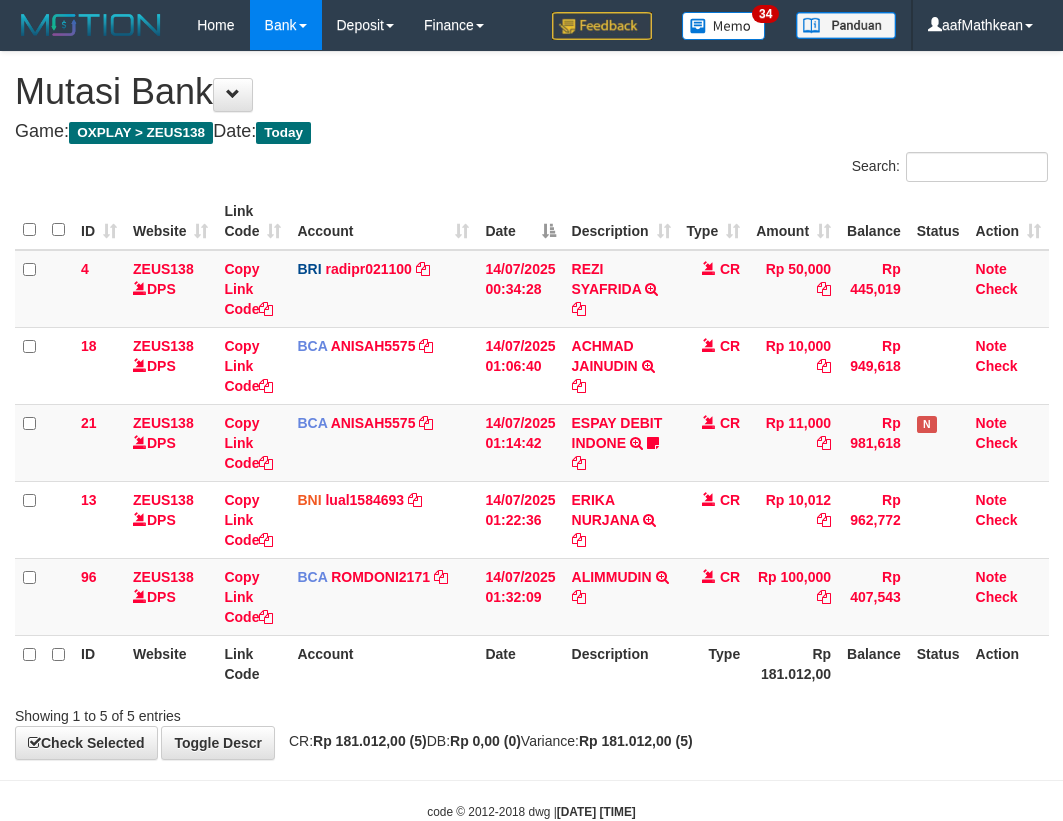 scroll, scrollTop: 50, scrollLeft: 0, axis: vertical 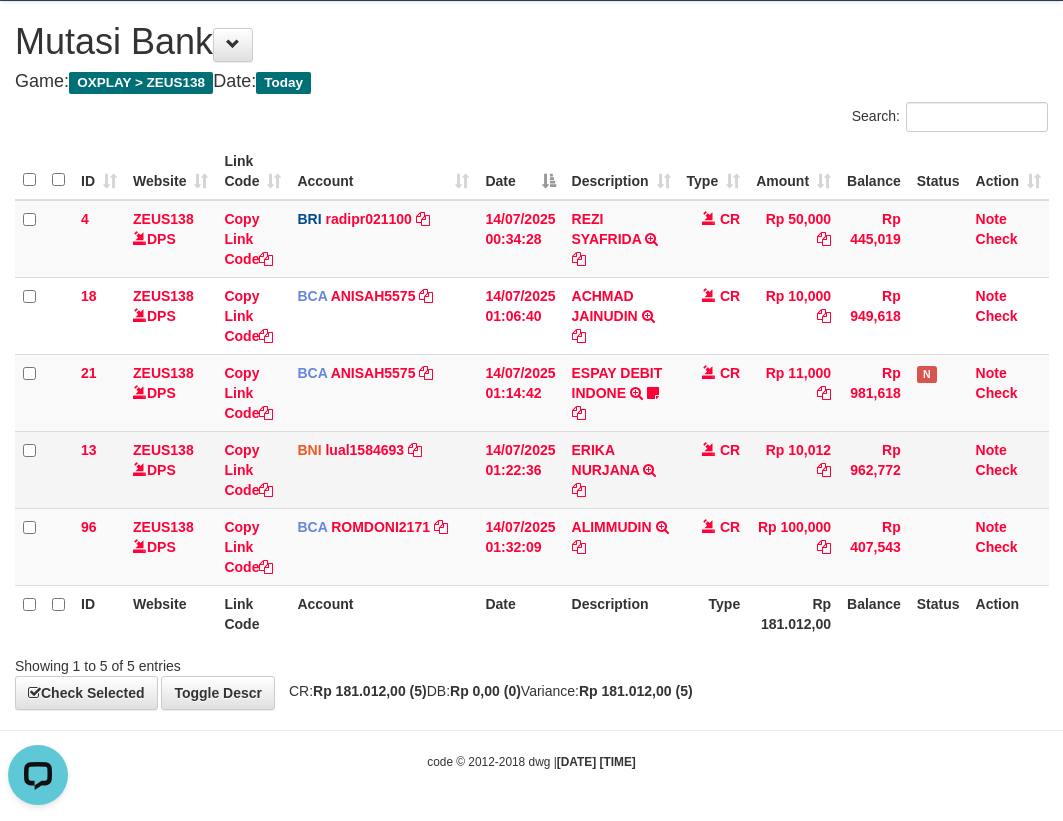 drag, startPoint x: 501, startPoint y: 451, endPoint x: 548, endPoint y: 463, distance: 48.507732 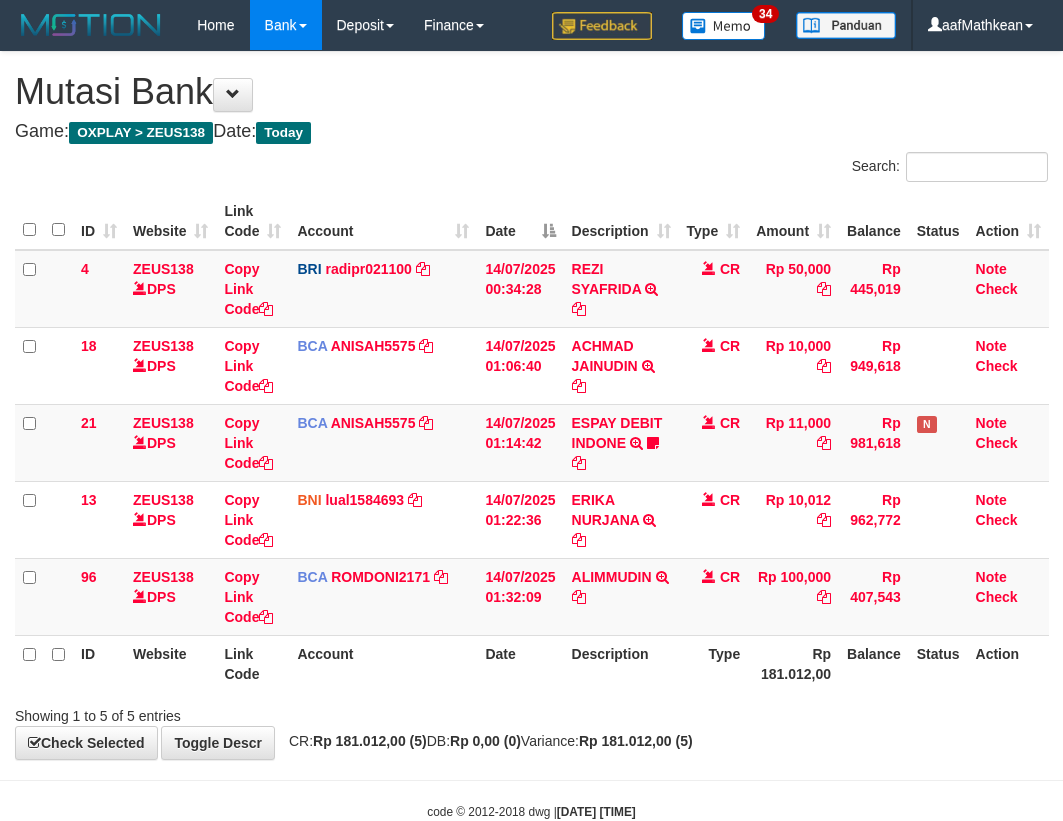 scroll, scrollTop: 50, scrollLeft: 0, axis: vertical 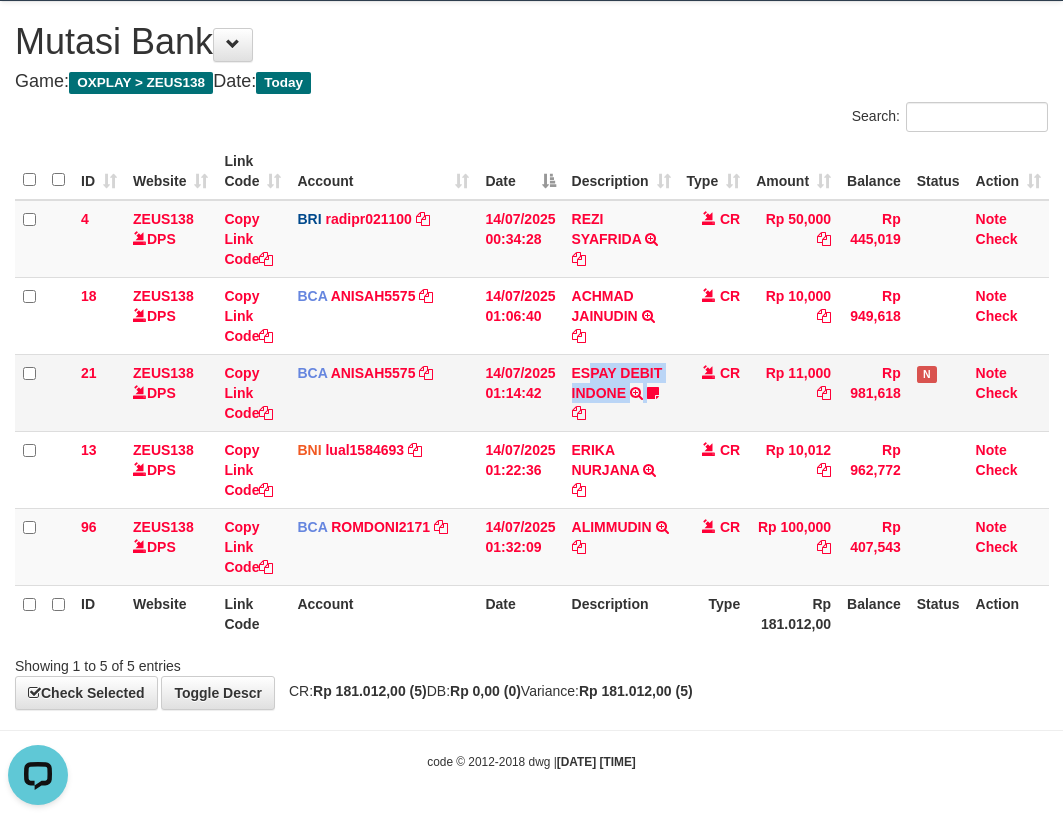 click on "ESPAY DEBIT INDONE            TRSF E-BANKING CR 1407/FTSCY/WS95051
11000.002025071484782028 TRFDN-PARDI
ESPAY DEBIT INDONE    Pahlawanzeus123" at bounding box center (621, 392) 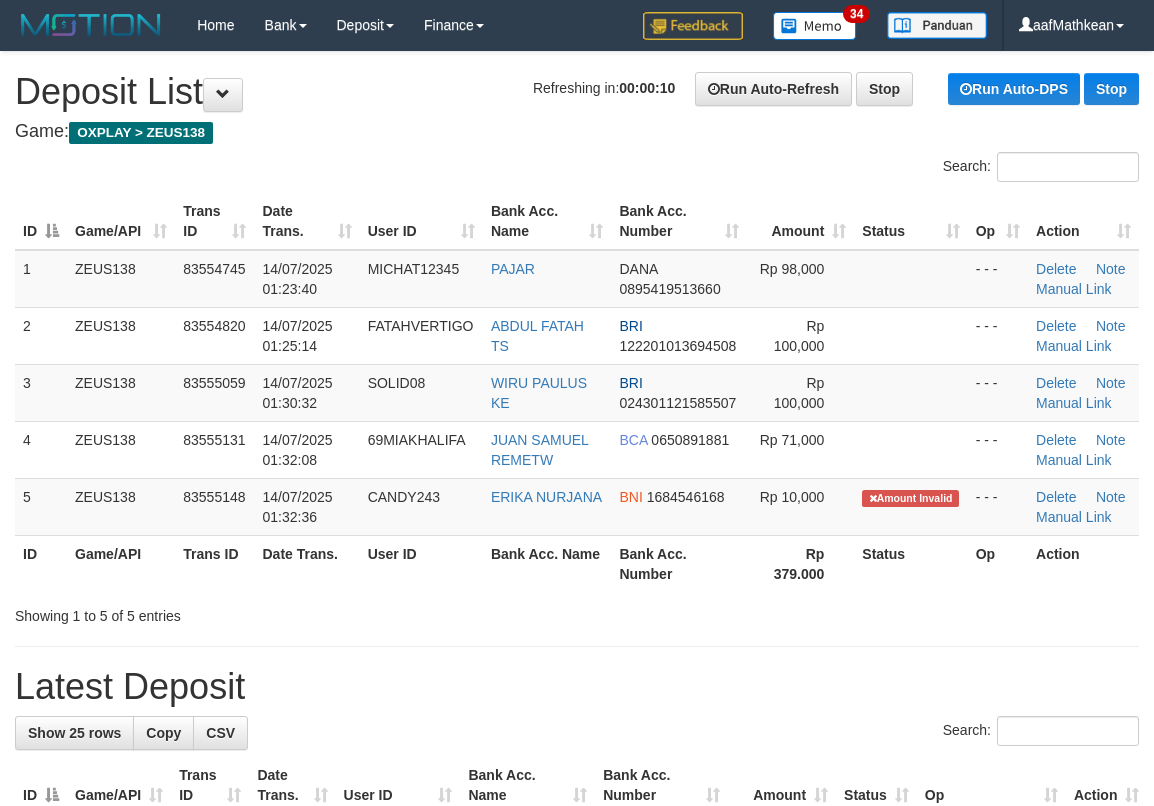 scroll, scrollTop: 0, scrollLeft: 0, axis: both 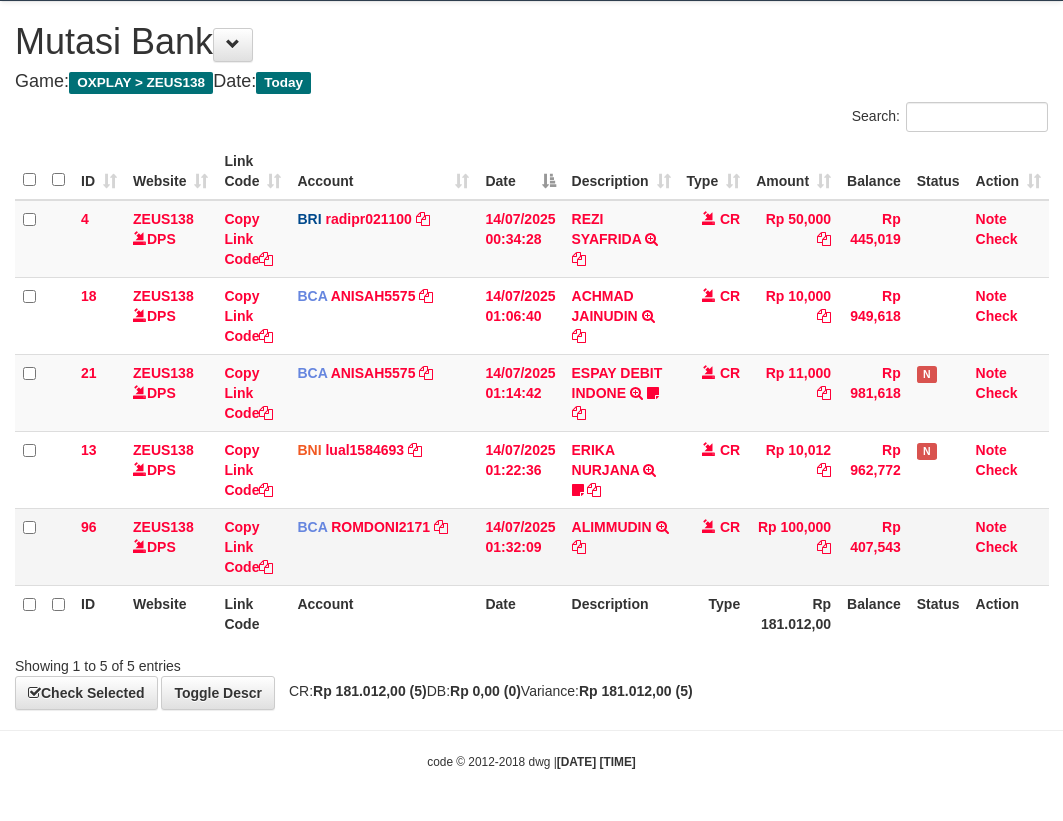 click on "Rp 100,000" at bounding box center [793, 546] 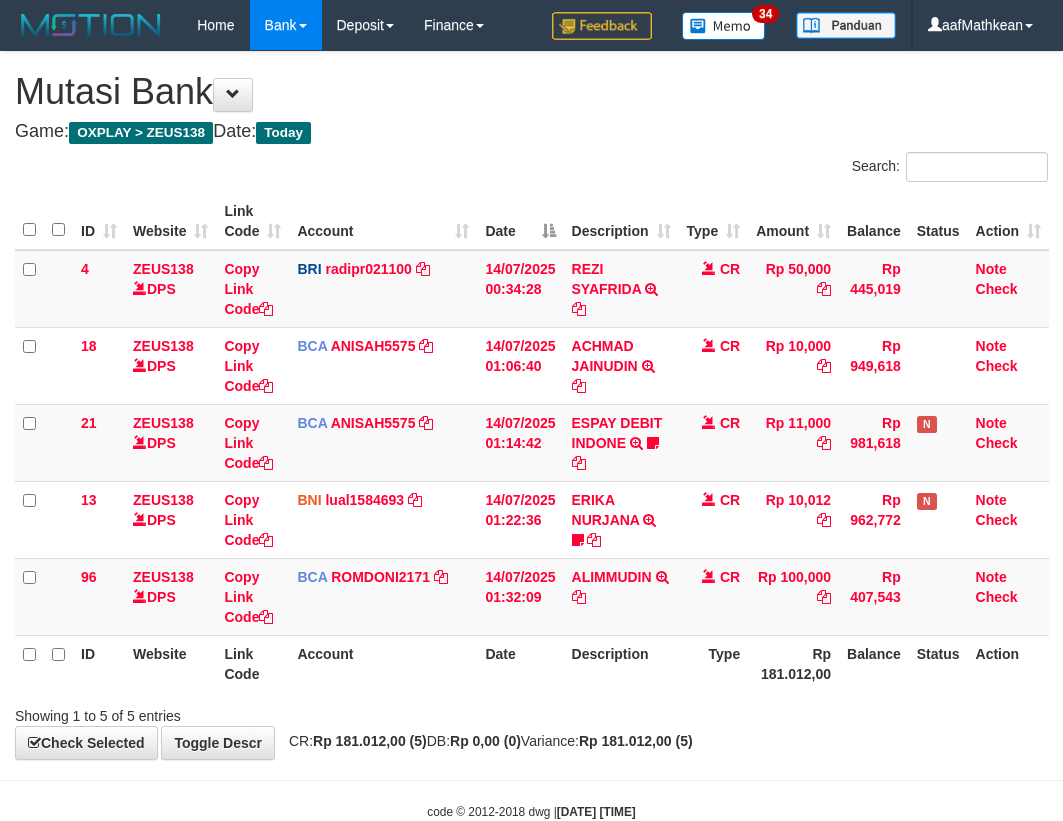 scroll, scrollTop: 50, scrollLeft: 0, axis: vertical 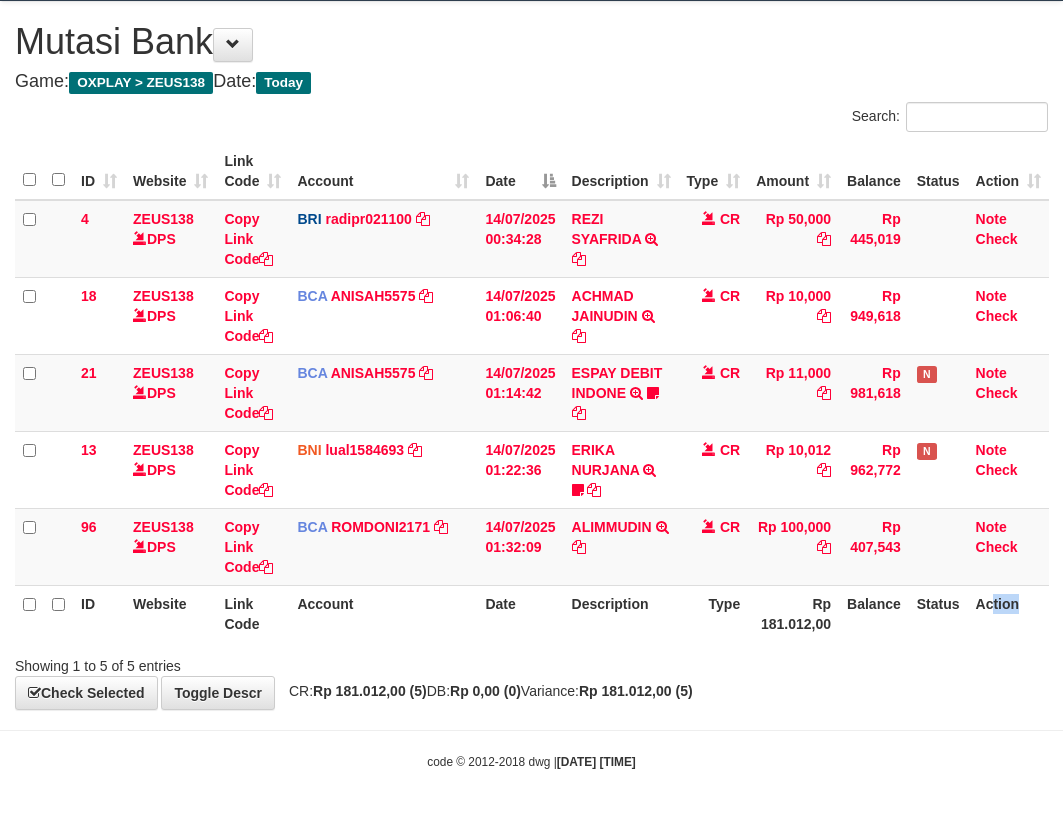 click on "Toggle navigation
Home
Bank
Account List
Load
By Website
Group
[OXPLAY]													ZEUS138
By Load Group (DPS)
Sync" at bounding box center [531, 385] 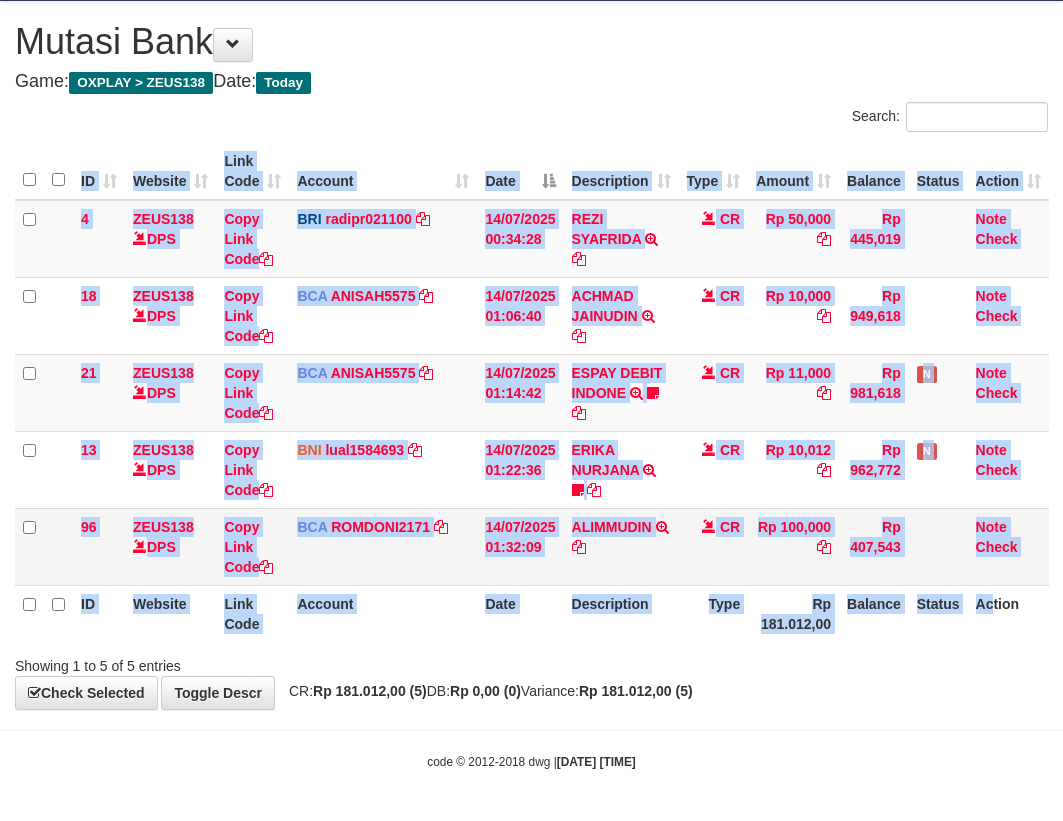 drag, startPoint x: 800, startPoint y: 544, endPoint x: 954, endPoint y: 560, distance: 154.82893 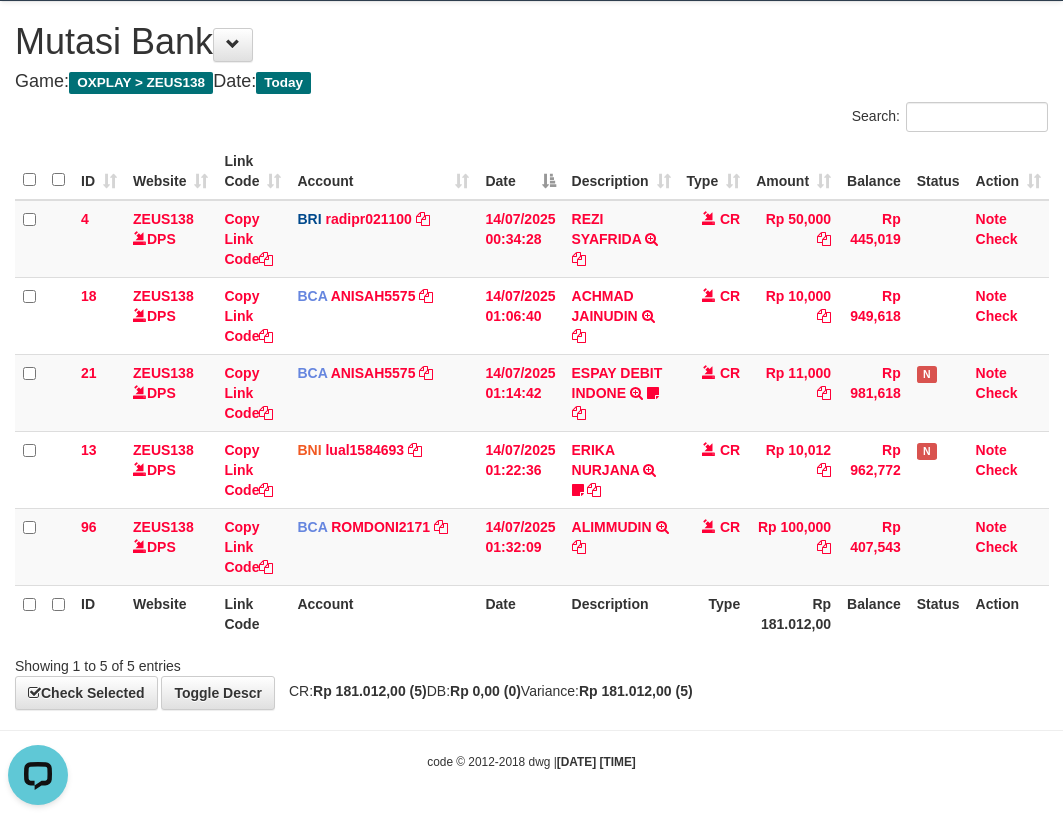 scroll, scrollTop: 0, scrollLeft: 0, axis: both 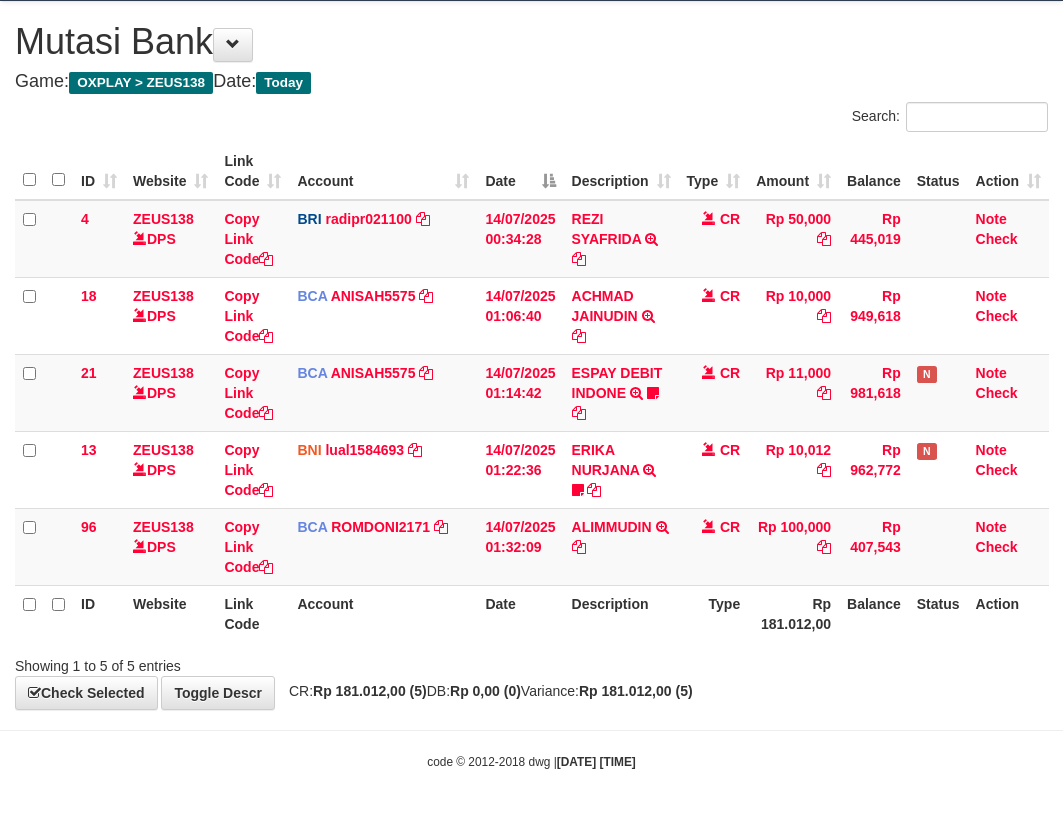 drag, startPoint x: 714, startPoint y: 607, endPoint x: 690, endPoint y: 633, distance: 35.383614 